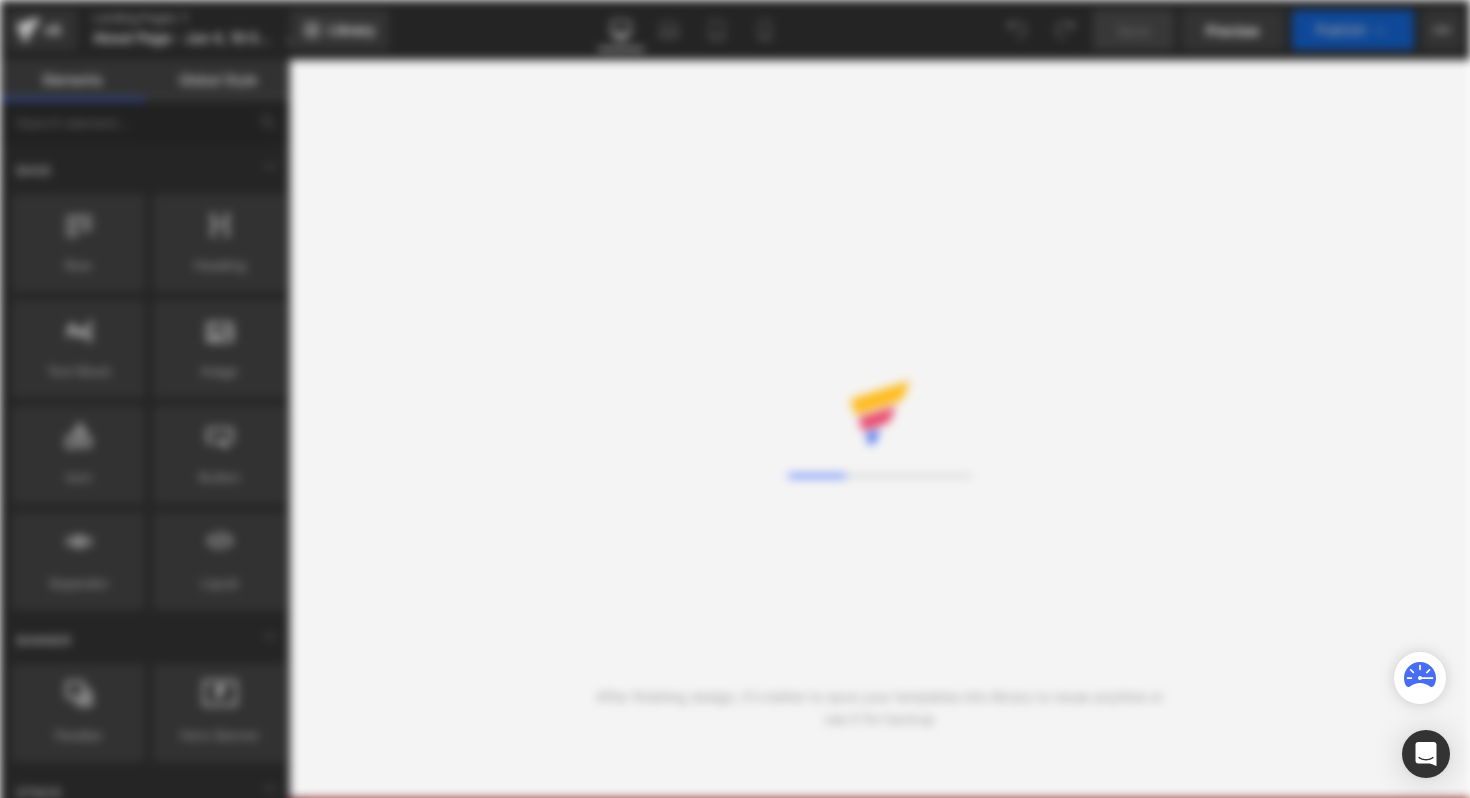 scroll, scrollTop: 0, scrollLeft: 0, axis: both 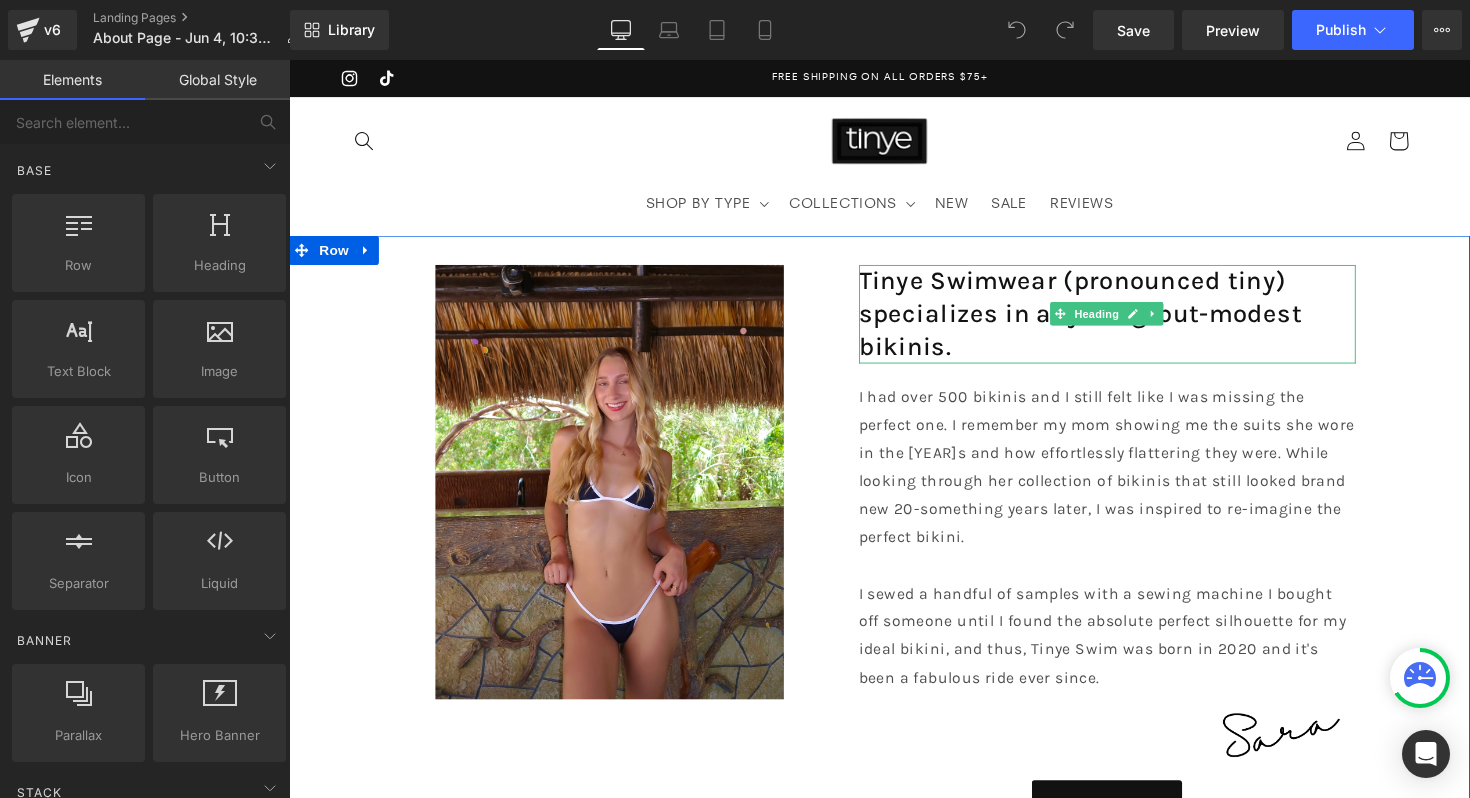click on "Tinye Swimwear (pronounced tiny) specializes in anything-but-modest bikinis." at bounding box center [1128, 320] 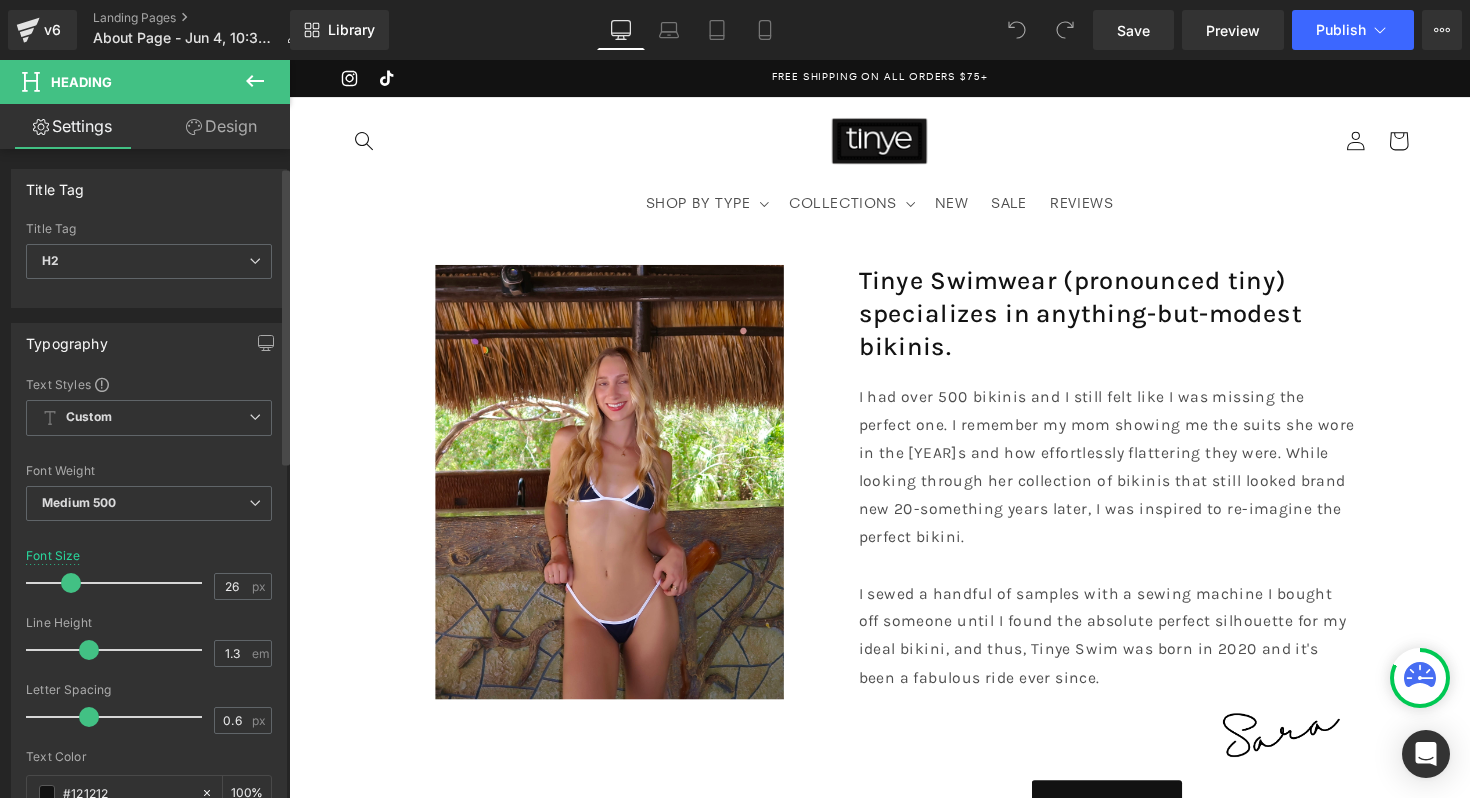 scroll, scrollTop: 334, scrollLeft: 0, axis: vertical 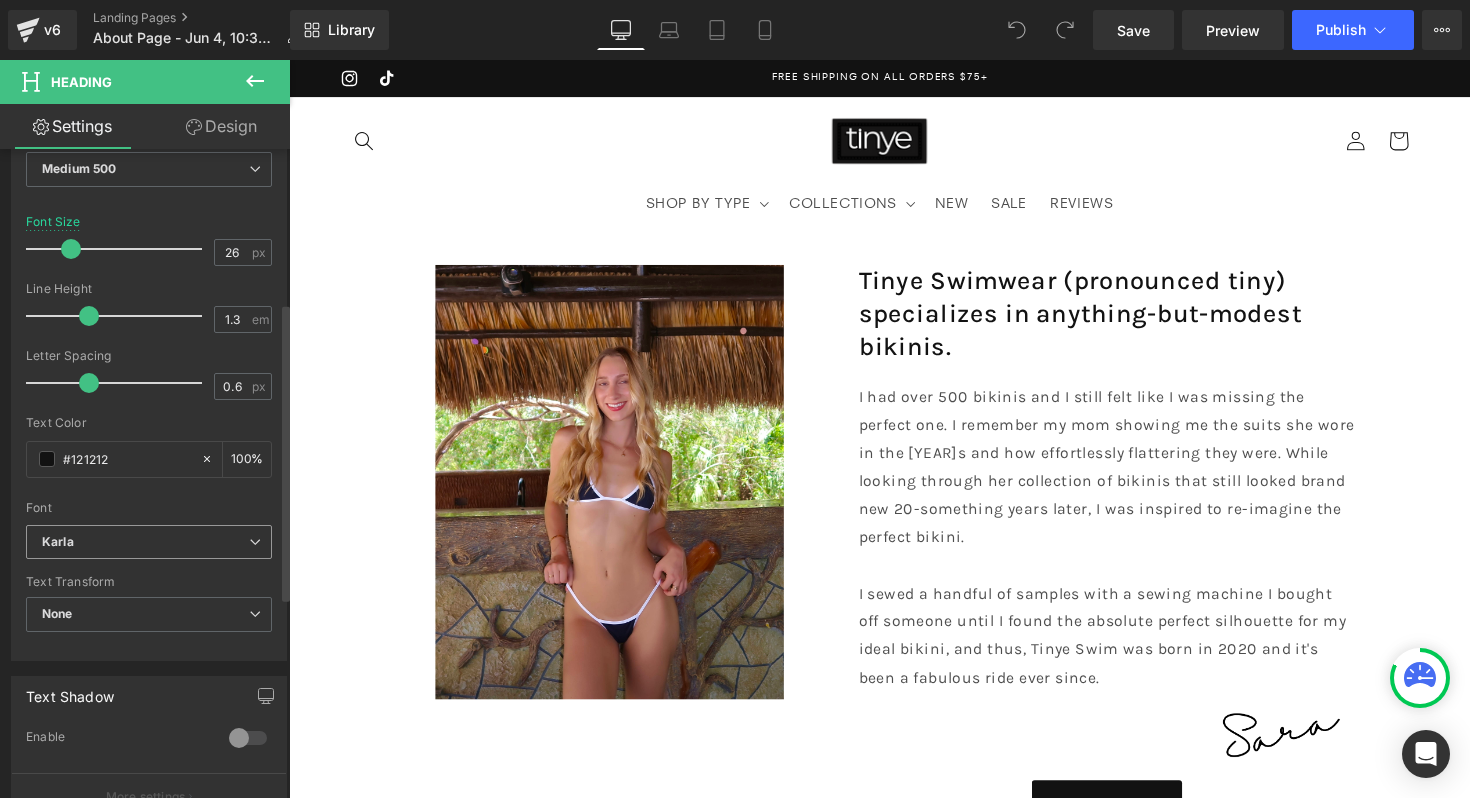 click on "Karla" at bounding box center (149, 542) 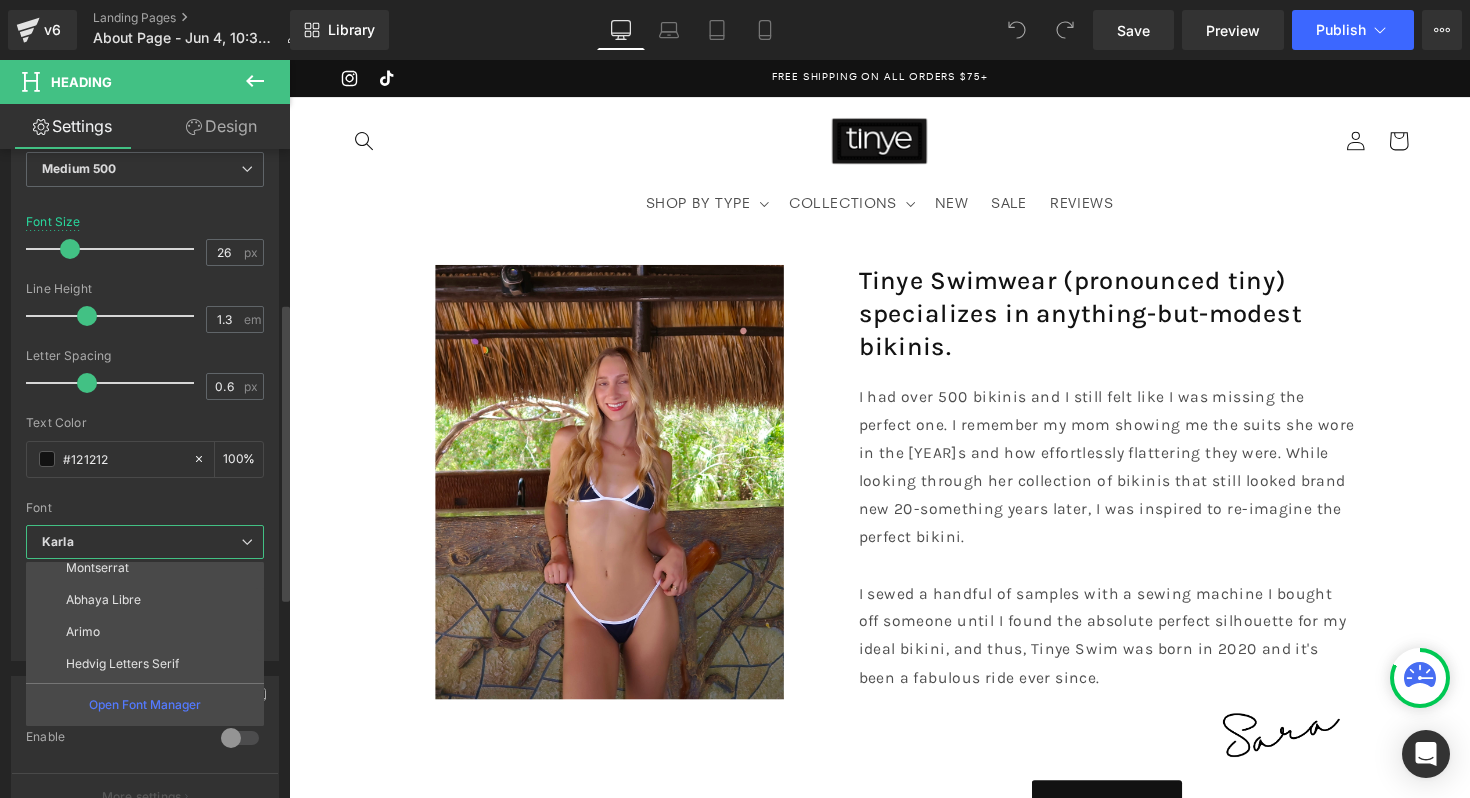 scroll, scrollTop: 109, scrollLeft: 0, axis: vertical 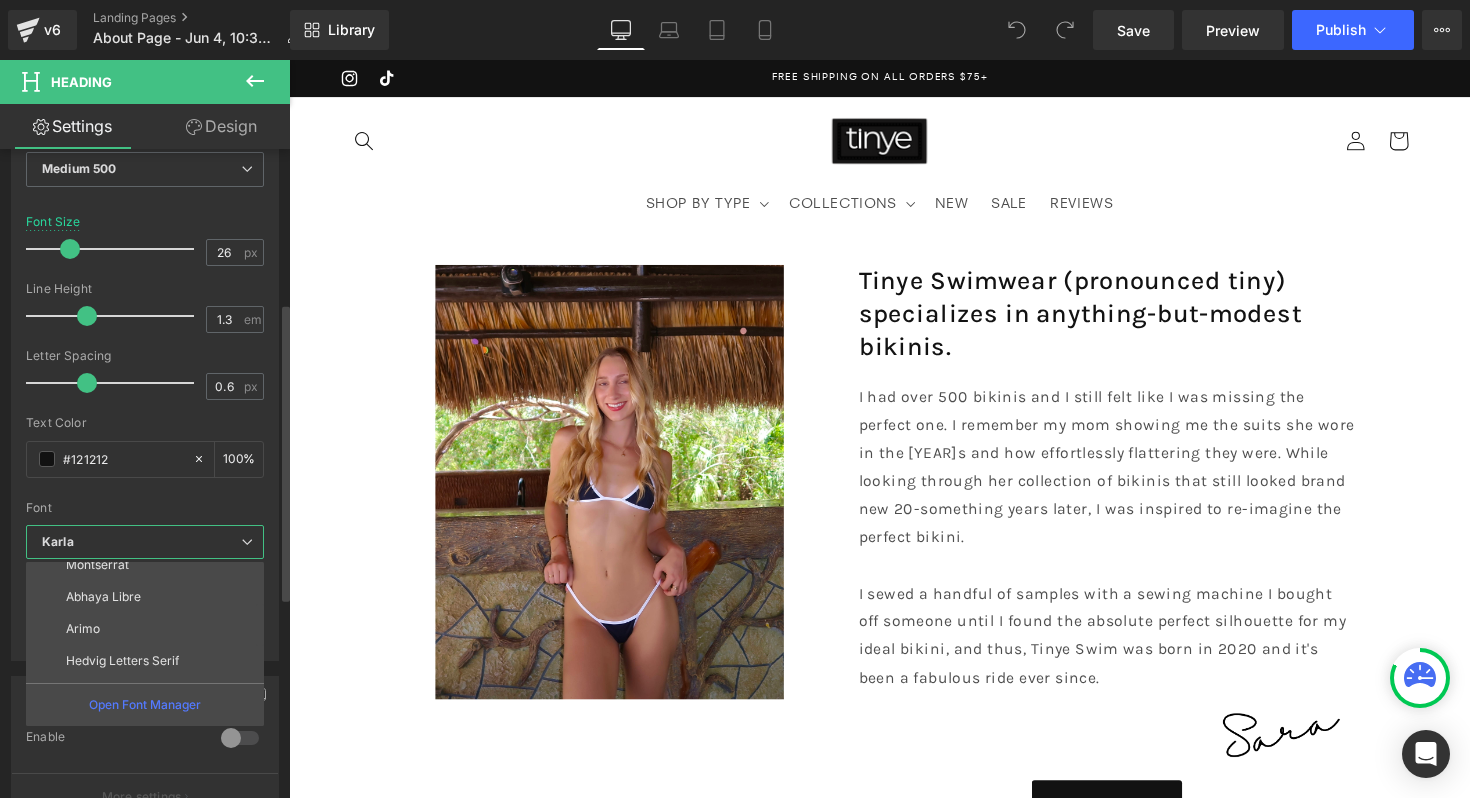click on "Arimo" at bounding box center (149, 629) 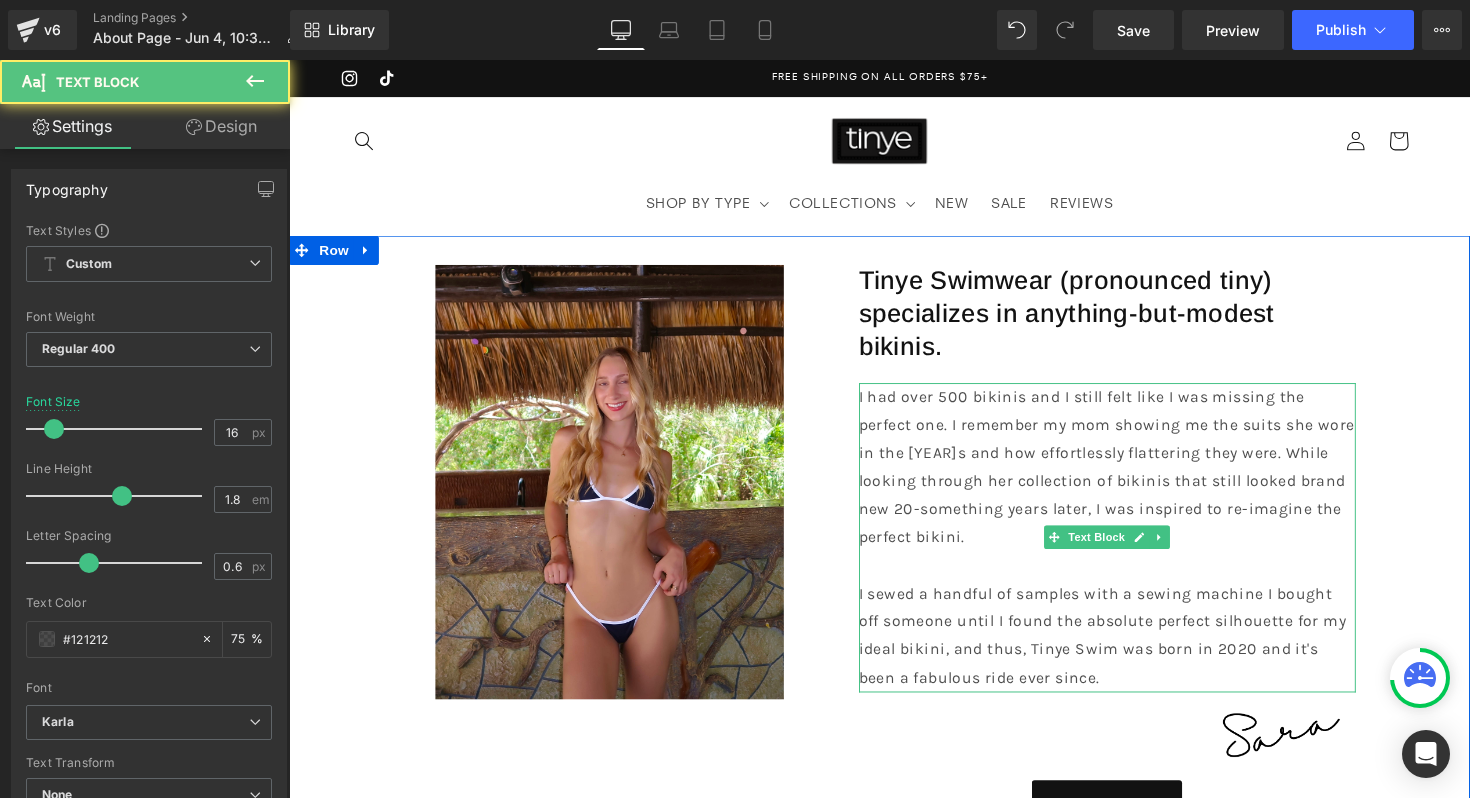 click on "I had over 500 bikinis and I still felt like I was missing the perfect one. I remember my mom showing me the suits she wore in the [YEAR]s and how effortlessly flattering they were. While looking through her collection of bikinis that still looked brand new 20-something years later, I was inspired to re-imagine the perfect bikini." at bounding box center (1128, 477) 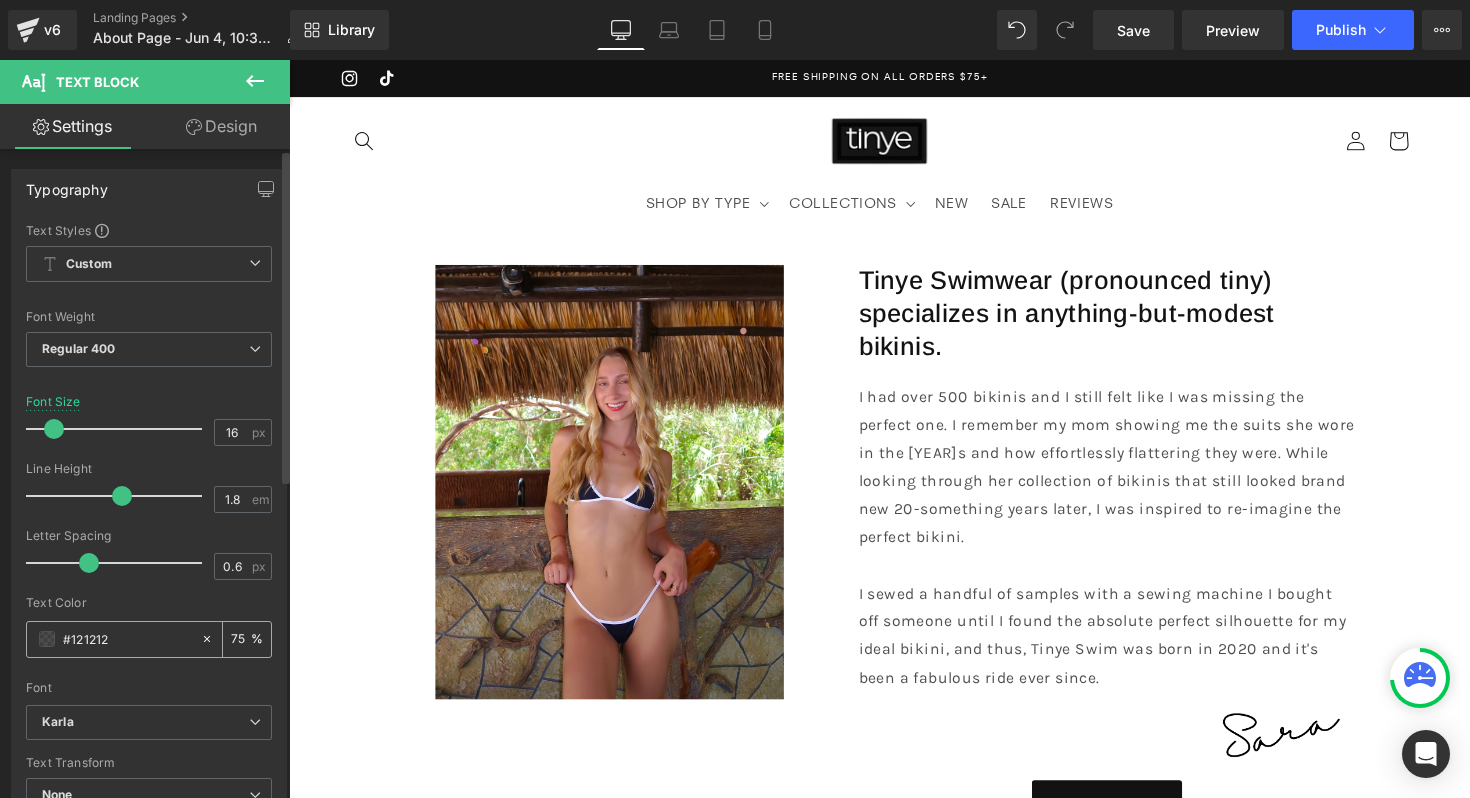 scroll, scrollTop: 134, scrollLeft: 0, axis: vertical 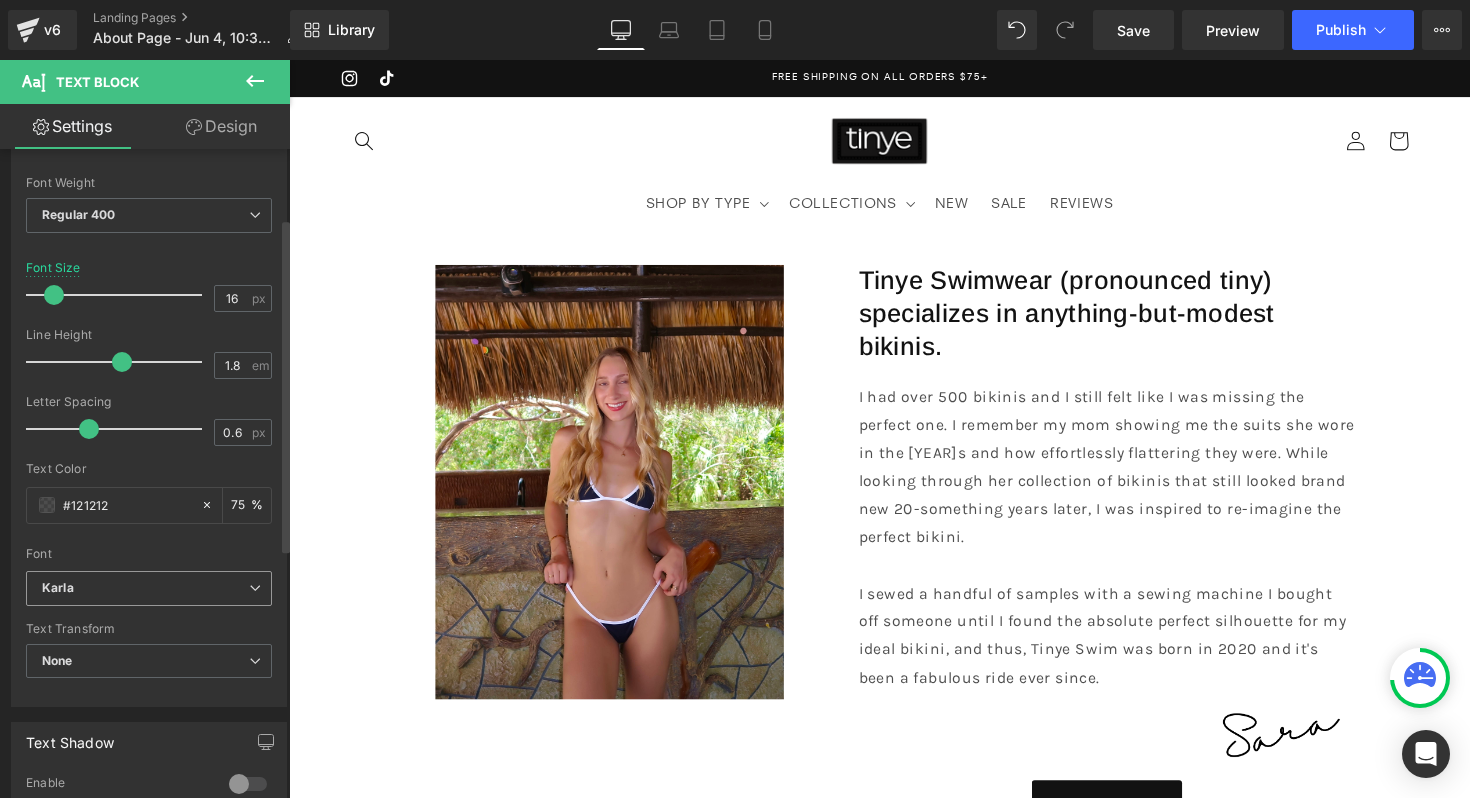 click on "Karla" at bounding box center (145, 588) 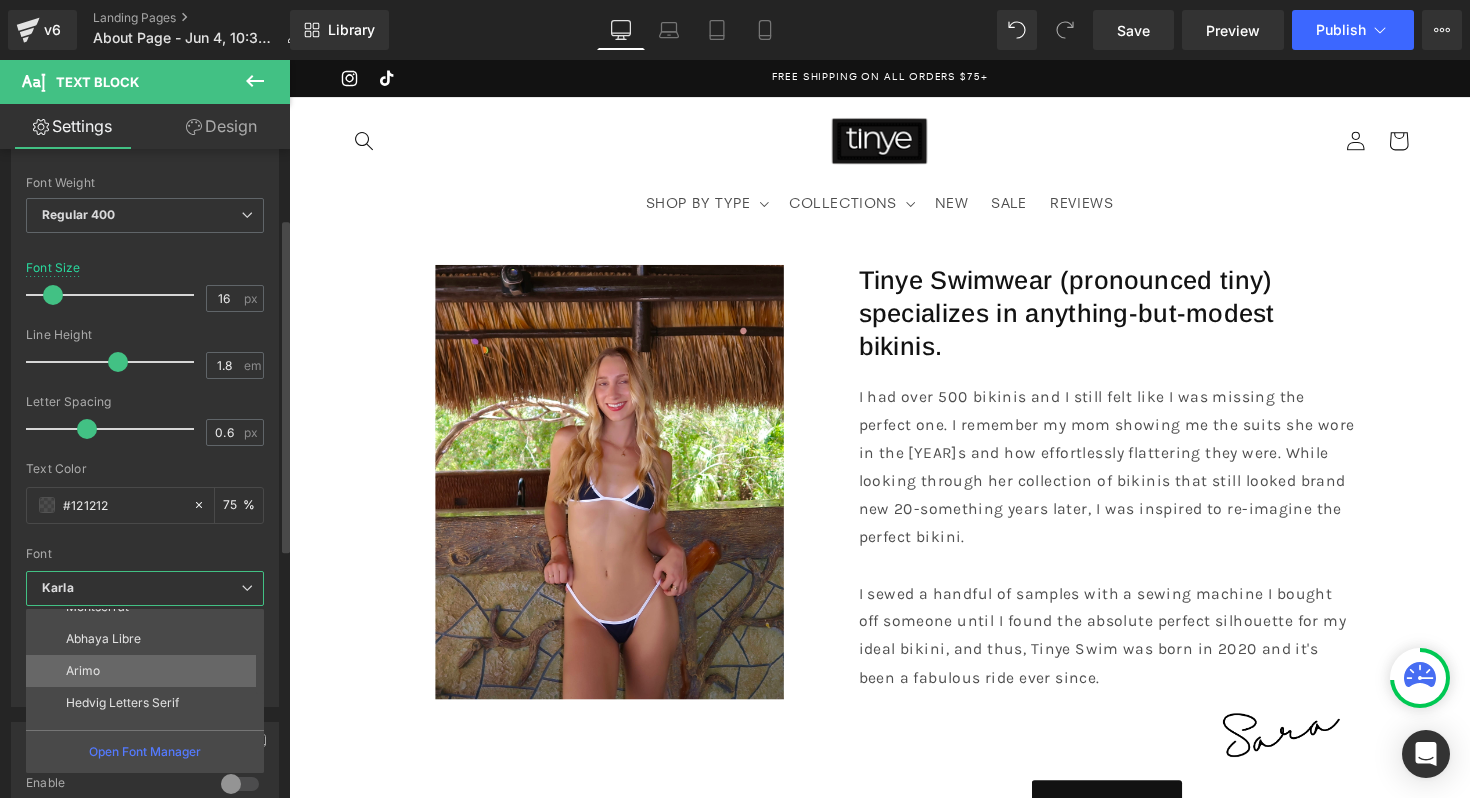 scroll, scrollTop: 116, scrollLeft: 0, axis: vertical 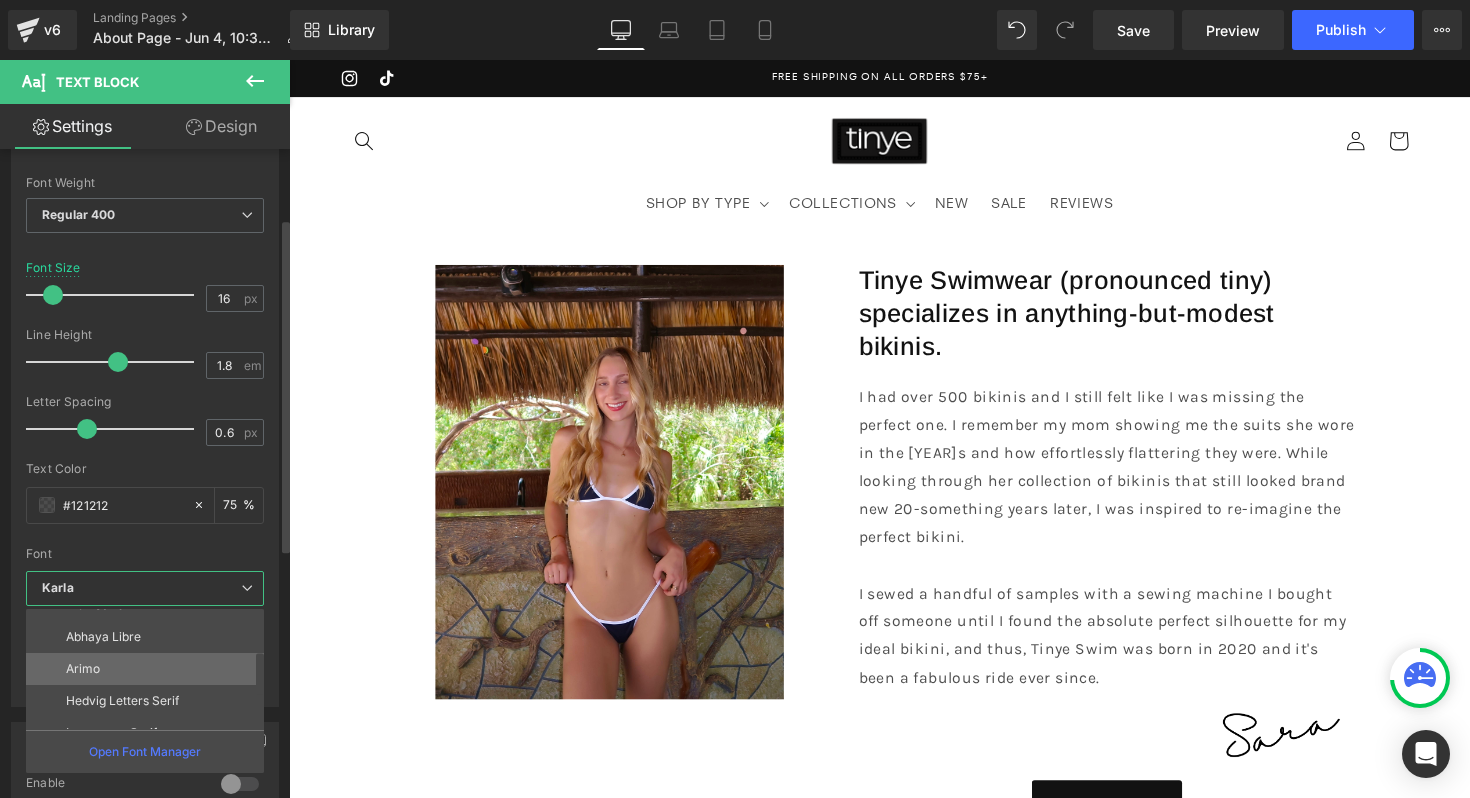 click on "Arimo" at bounding box center [149, 669] 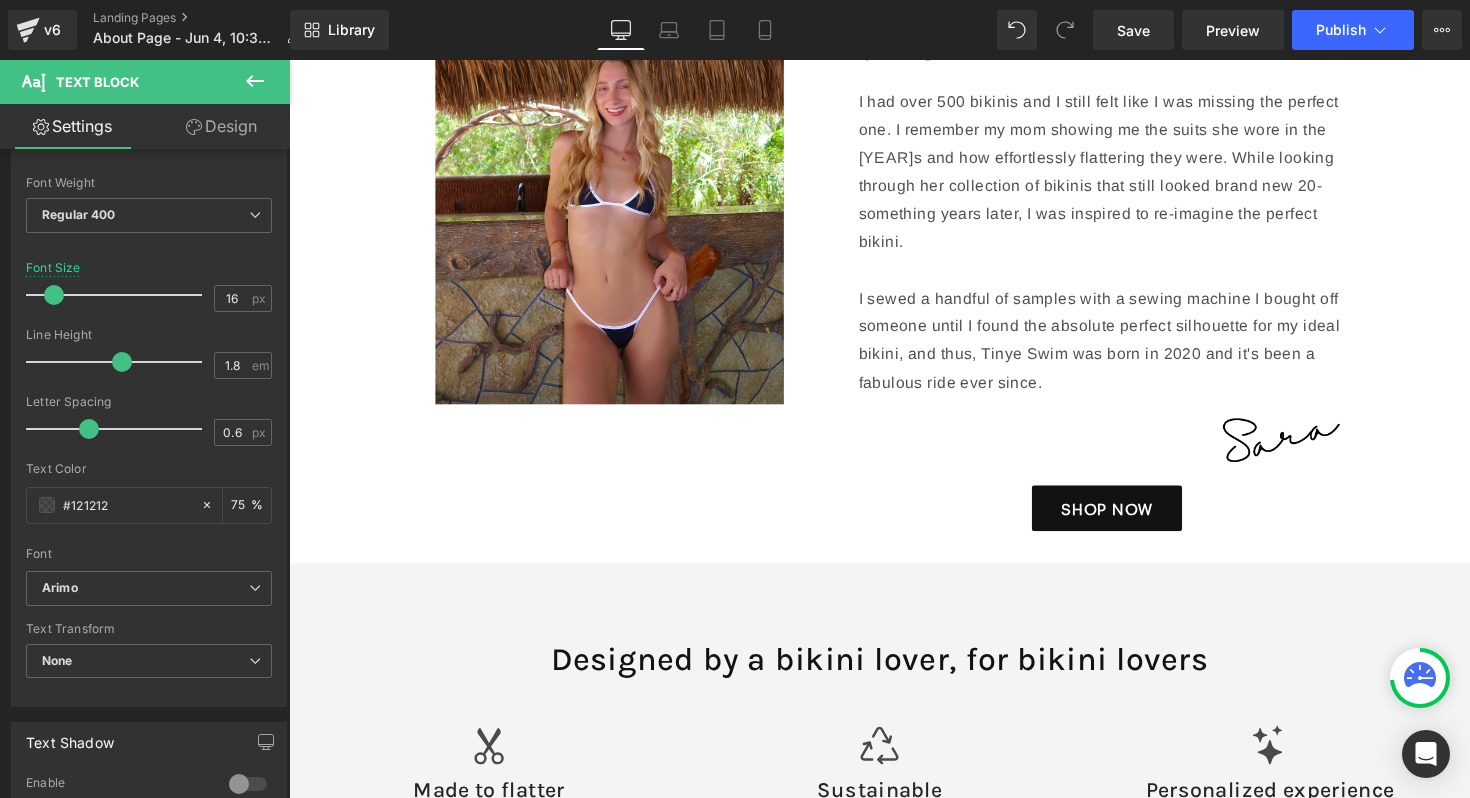scroll, scrollTop: 304, scrollLeft: 0, axis: vertical 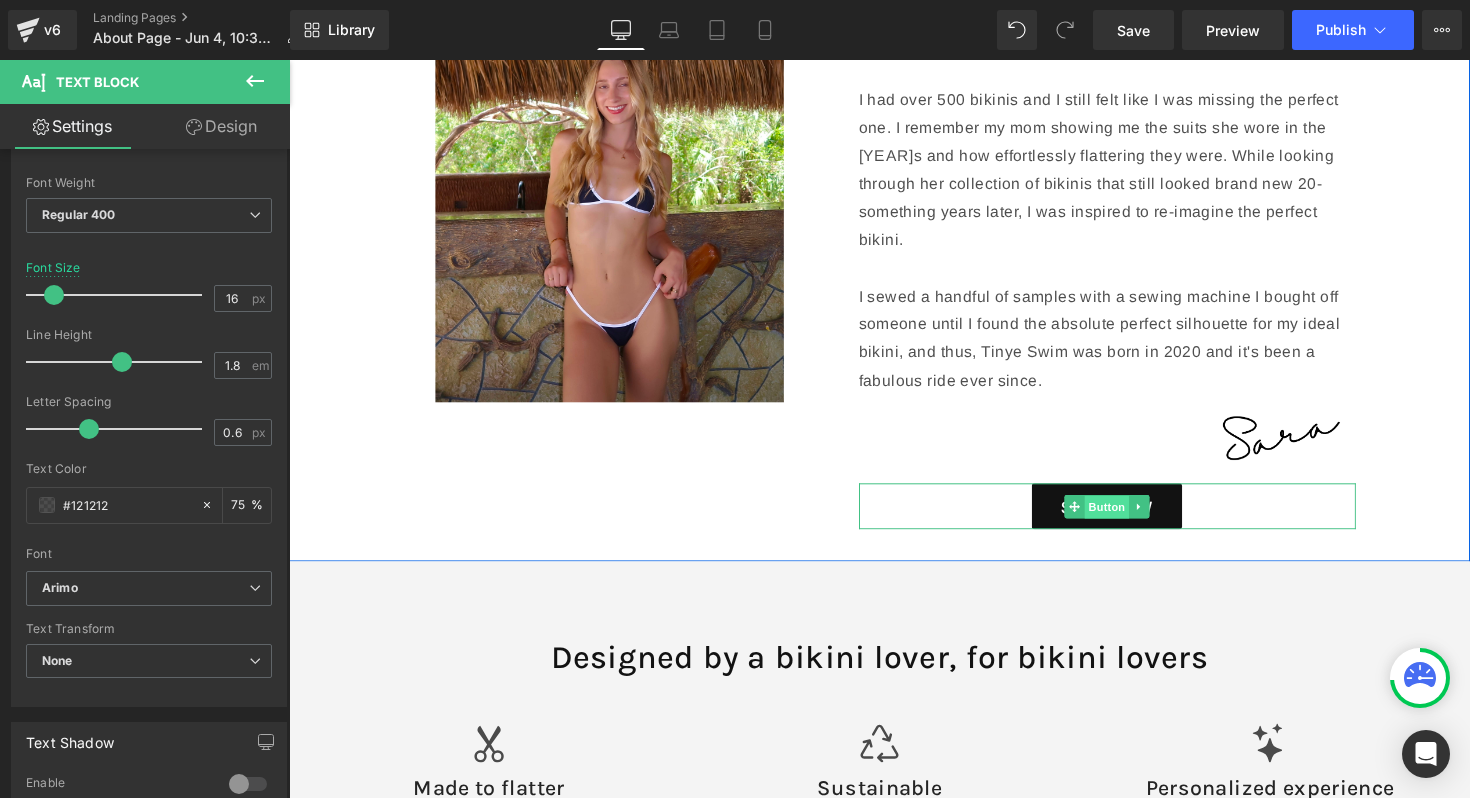 click on "Button" at bounding box center [1127, 518] 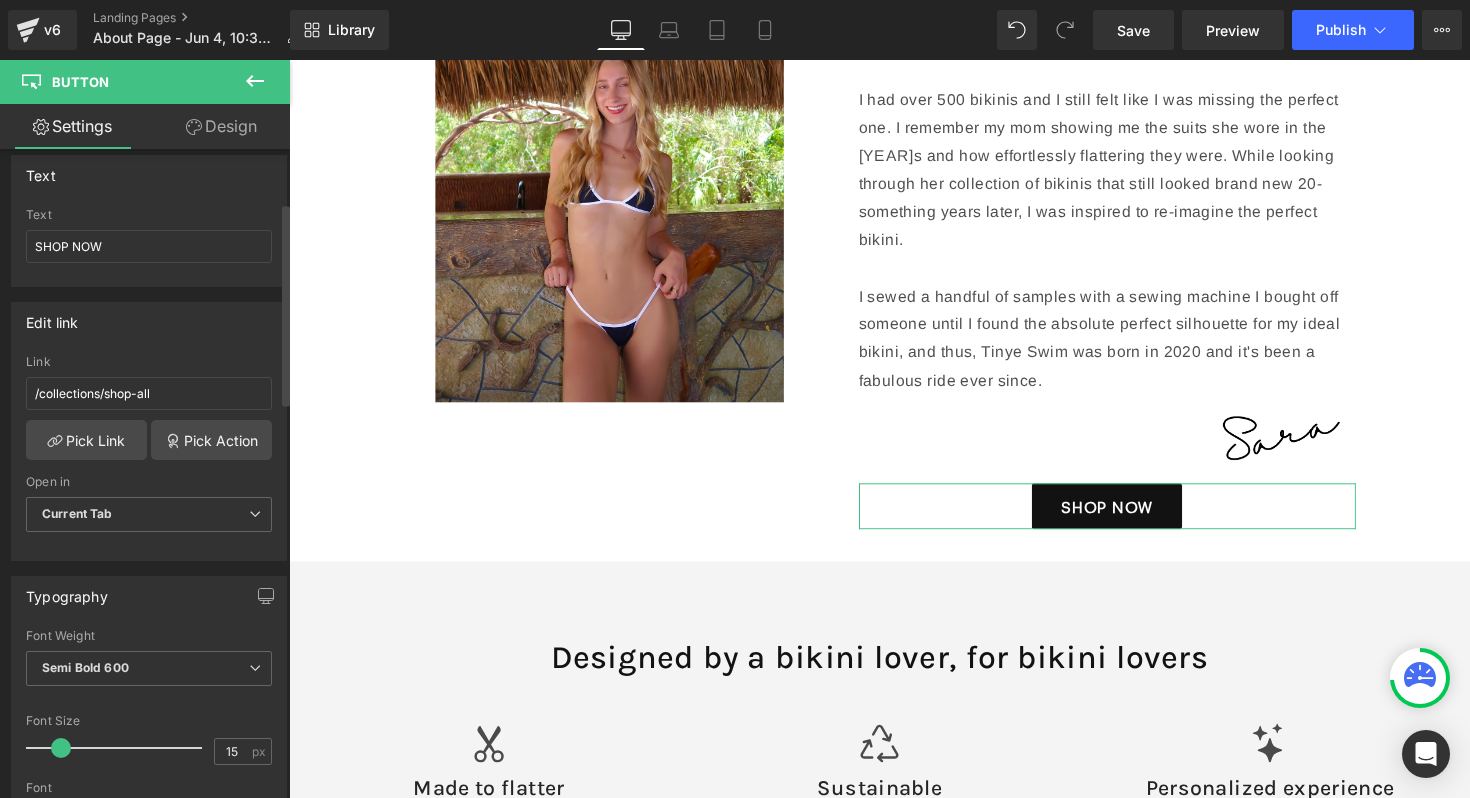 scroll, scrollTop: 0, scrollLeft: 0, axis: both 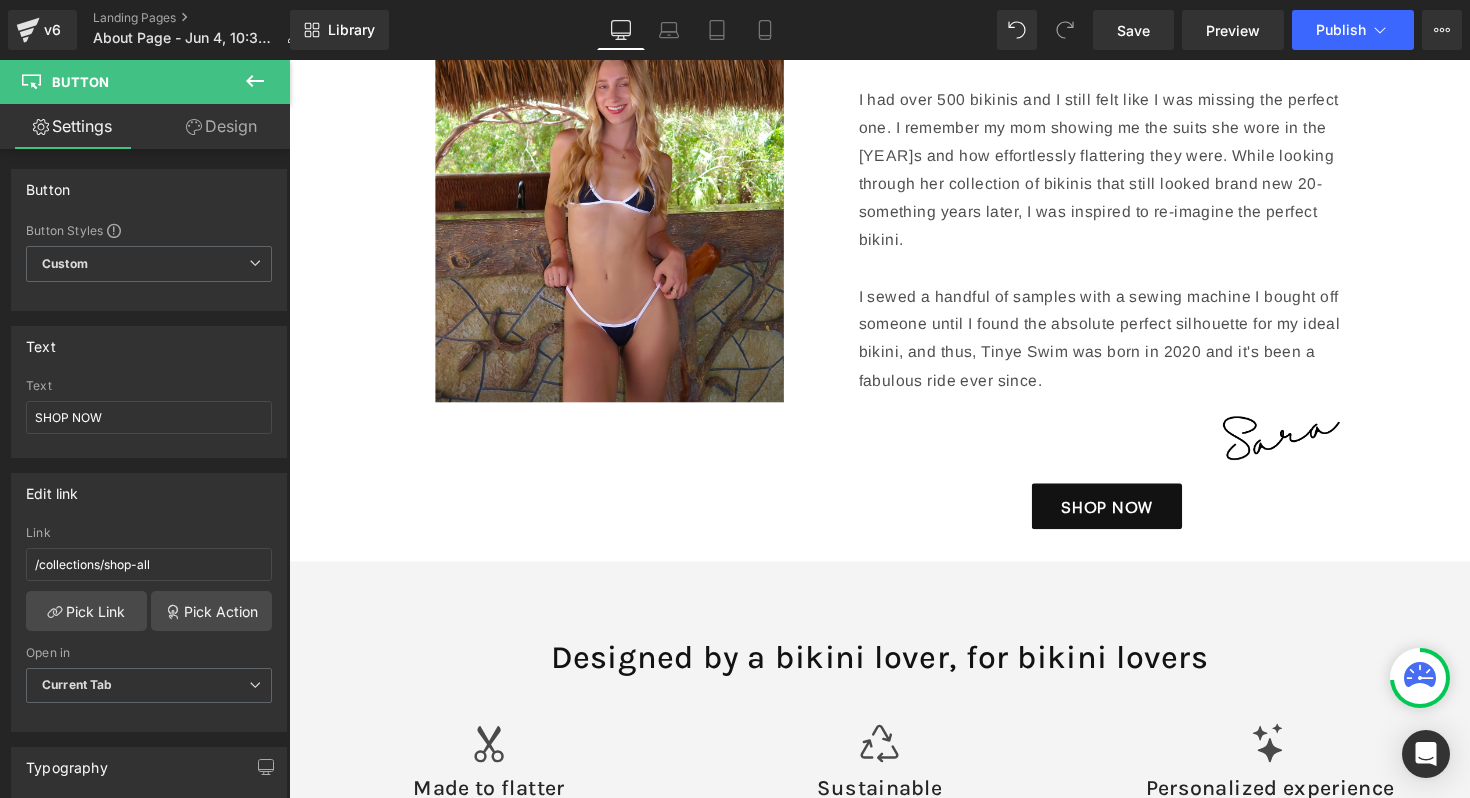 click 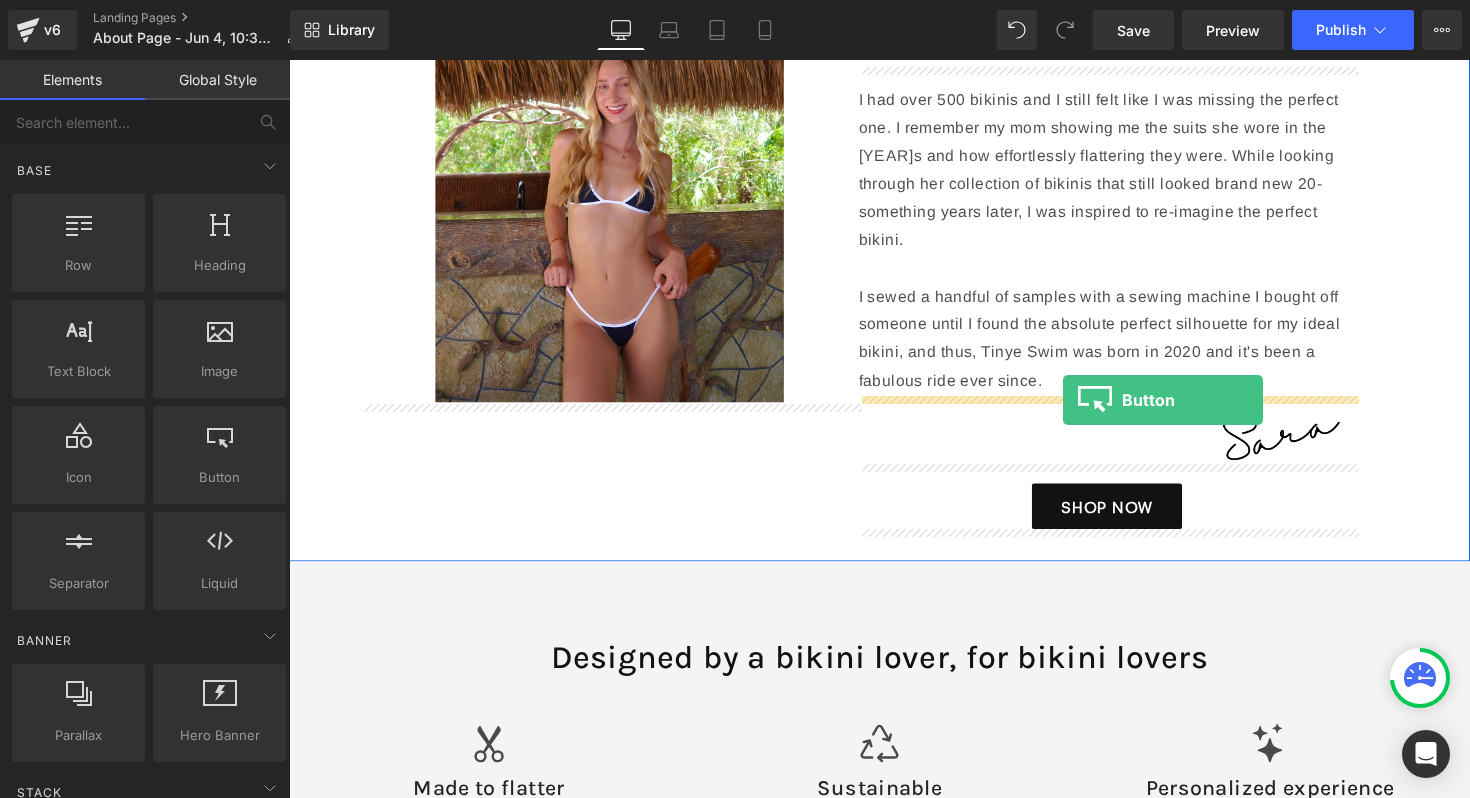 drag, startPoint x: 510, startPoint y: 520, endPoint x: 1082, endPoint y: 408, distance: 582.8619 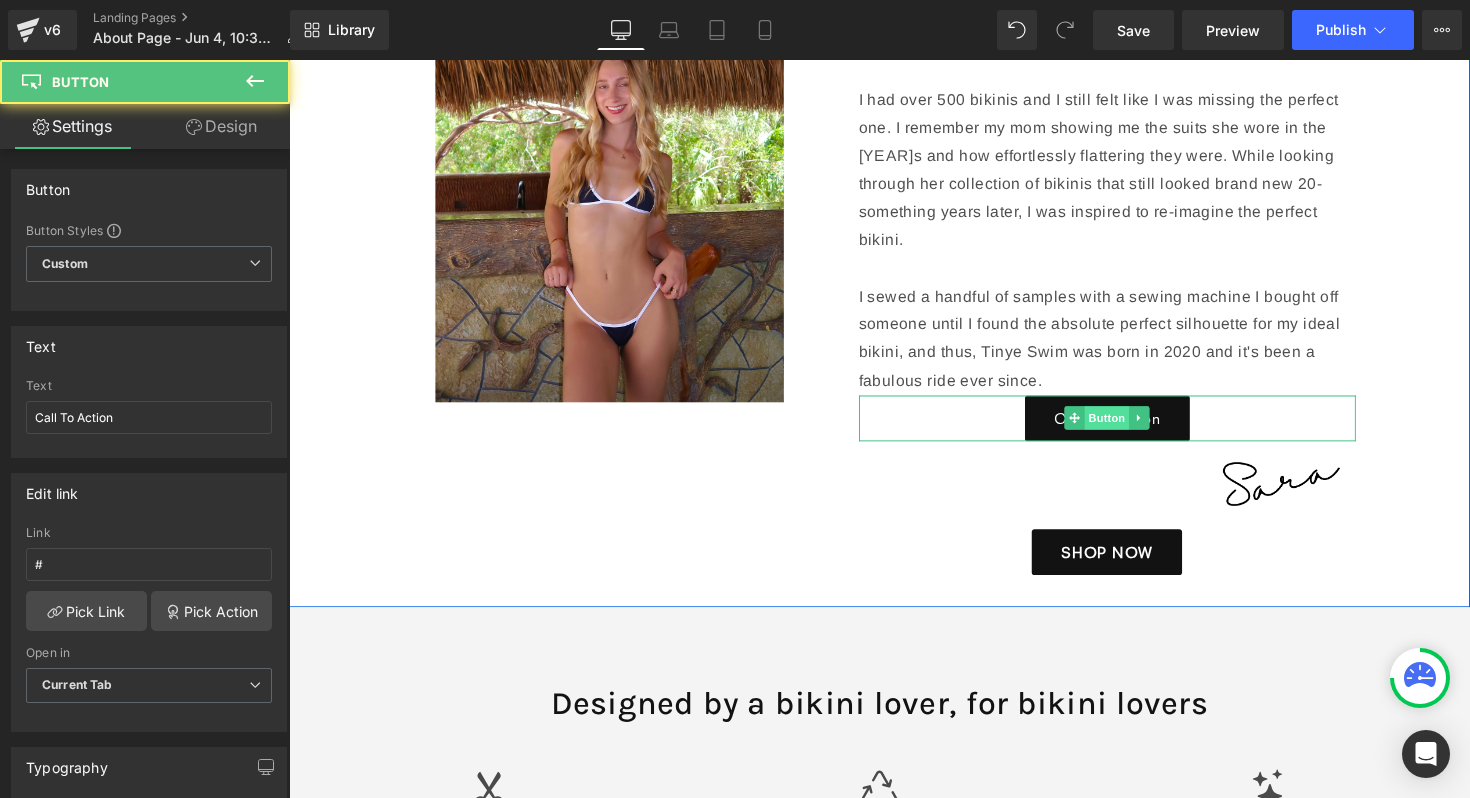 click on "Button" at bounding box center [1127, 427] 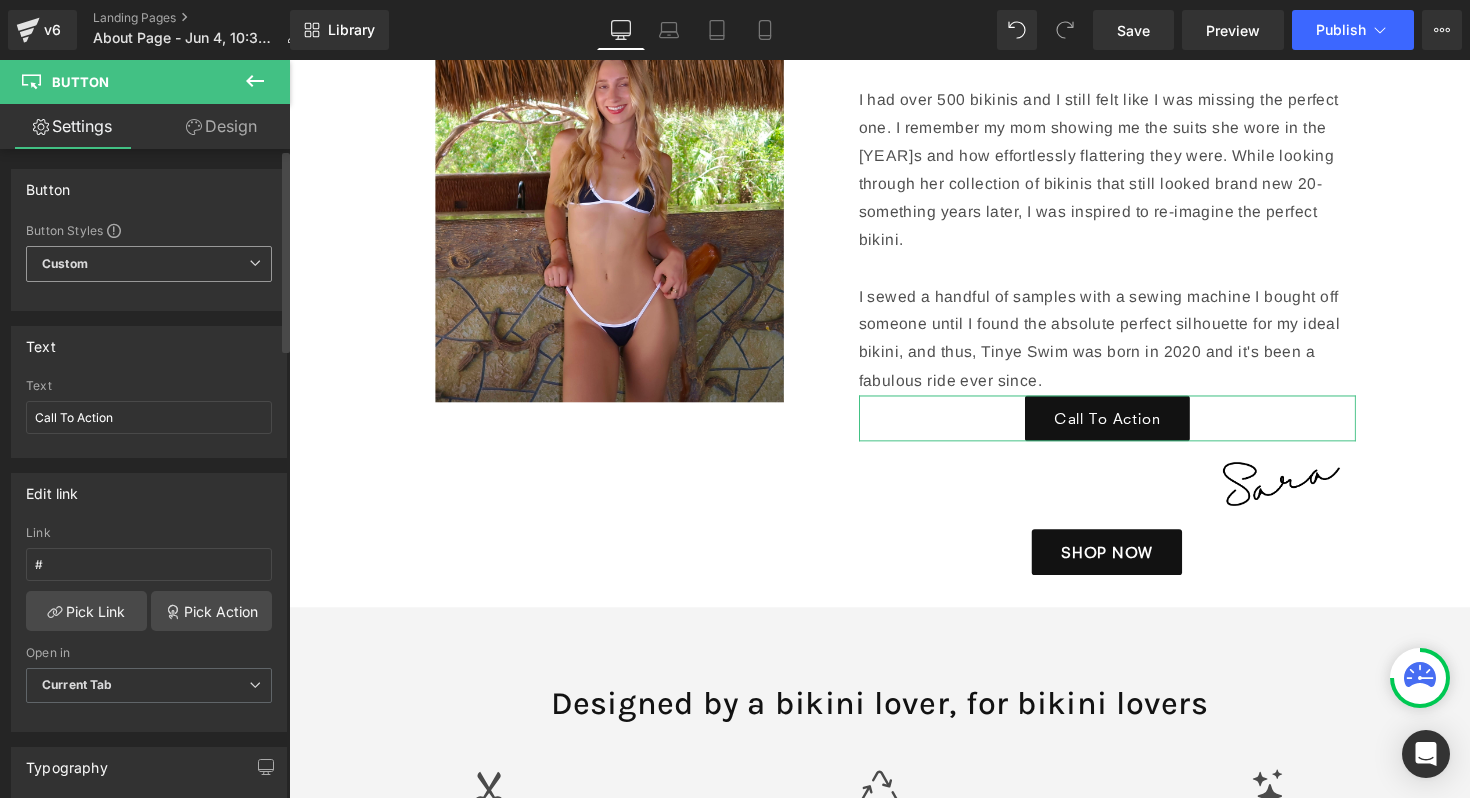 click on "Custom
Setup Global Style" at bounding box center [149, 264] 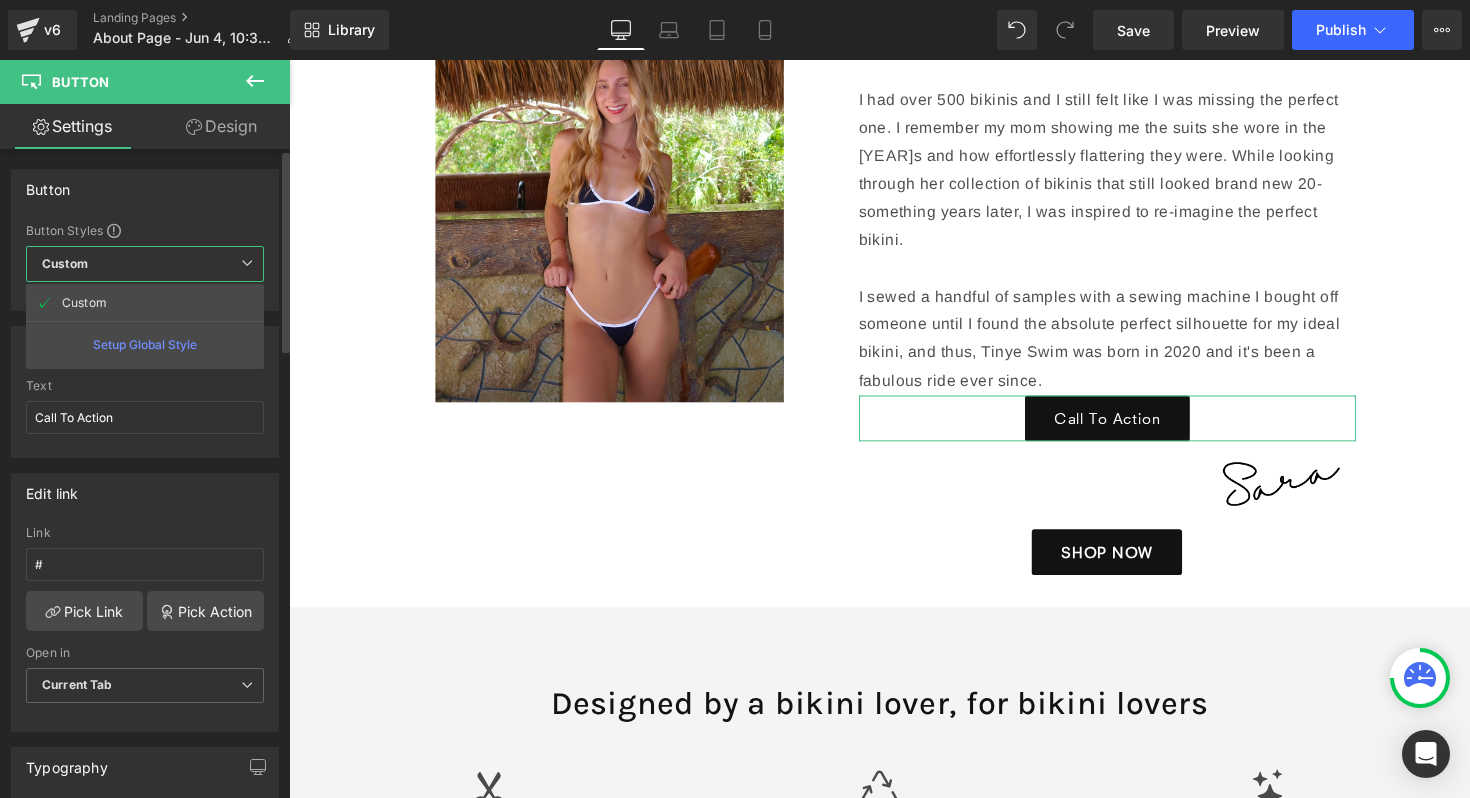 click on "Custom
Setup Global Style" at bounding box center [145, 264] 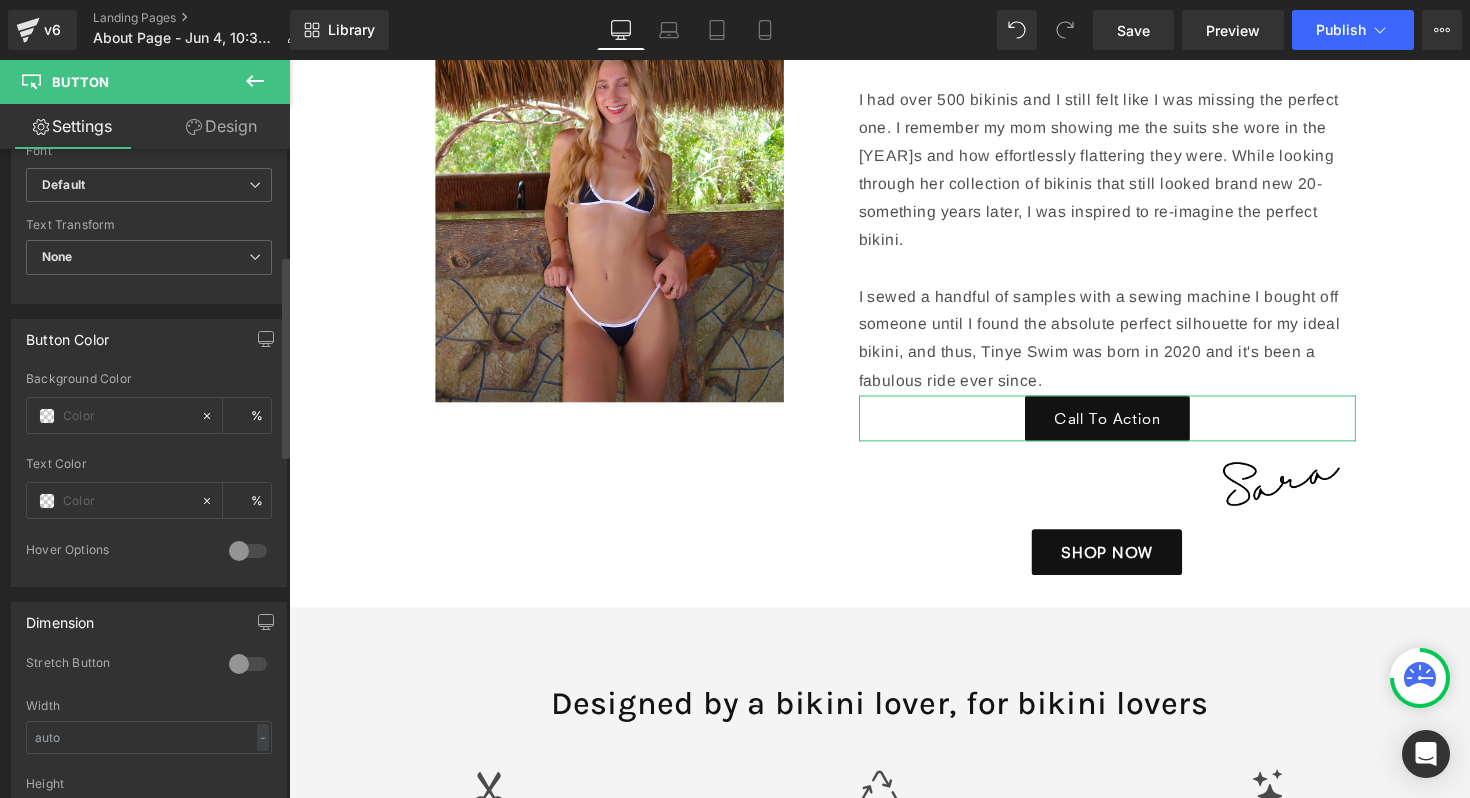 scroll, scrollTop: 0, scrollLeft: 0, axis: both 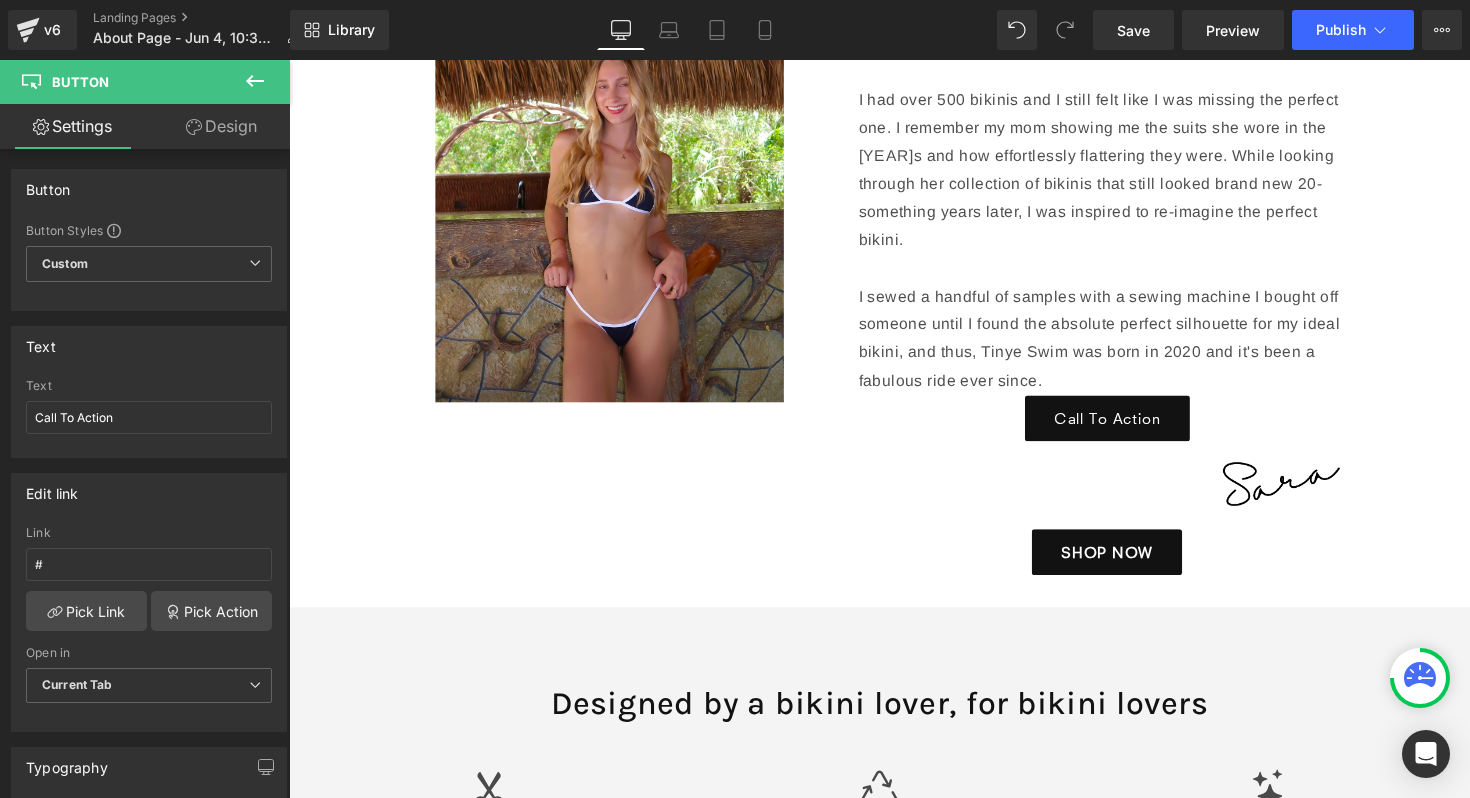click 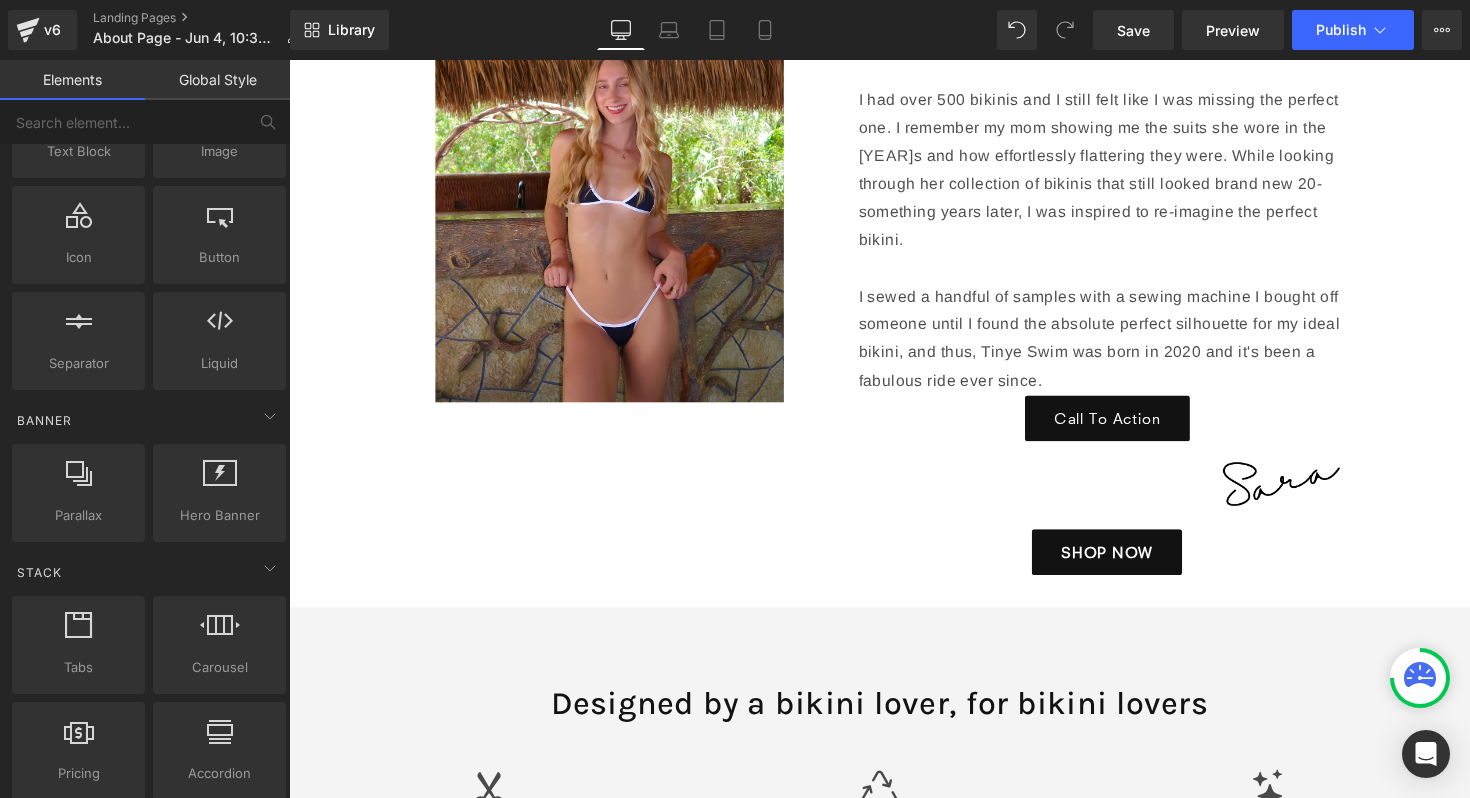 scroll, scrollTop: 0, scrollLeft: 0, axis: both 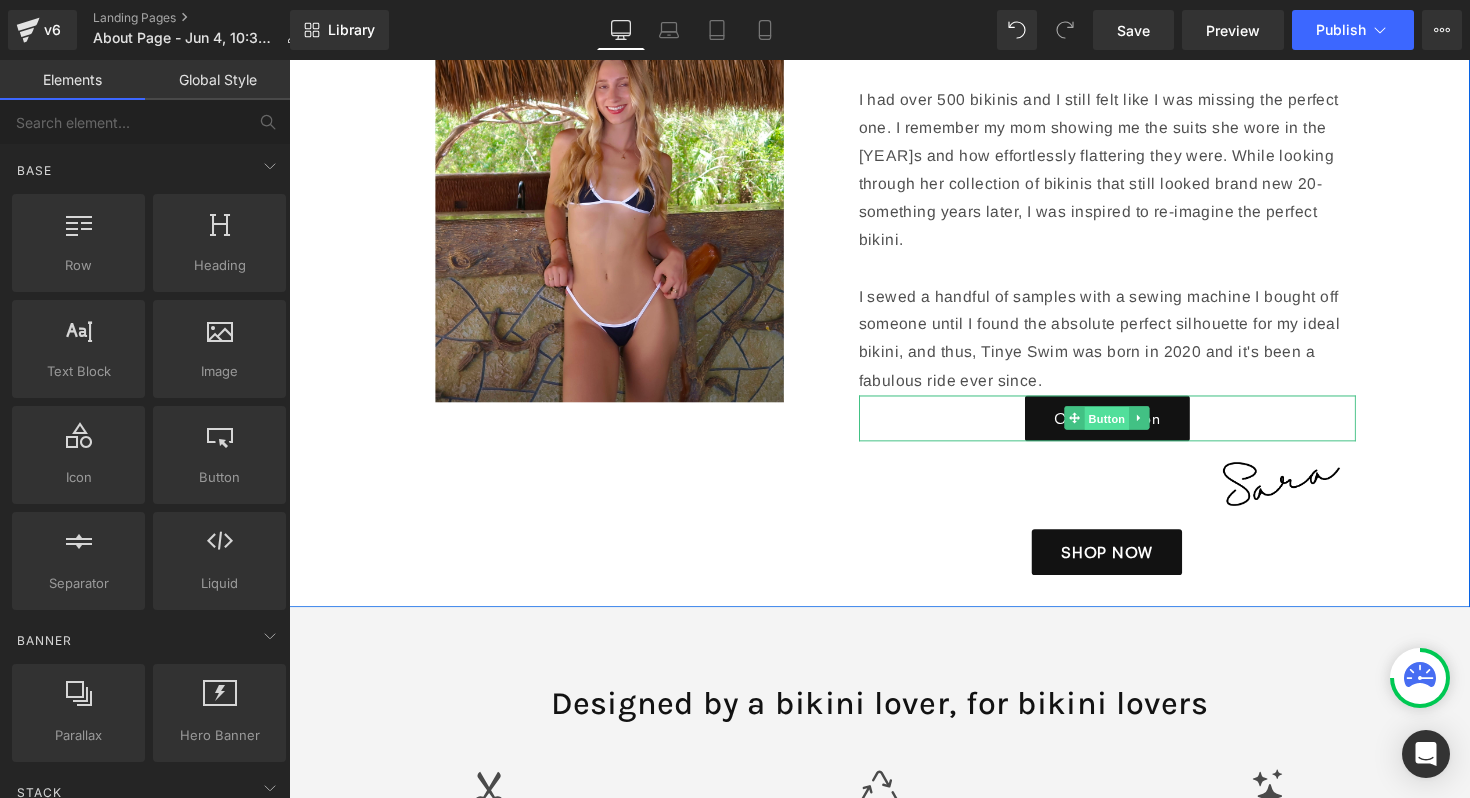 click on "Button" at bounding box center (1127, 428) 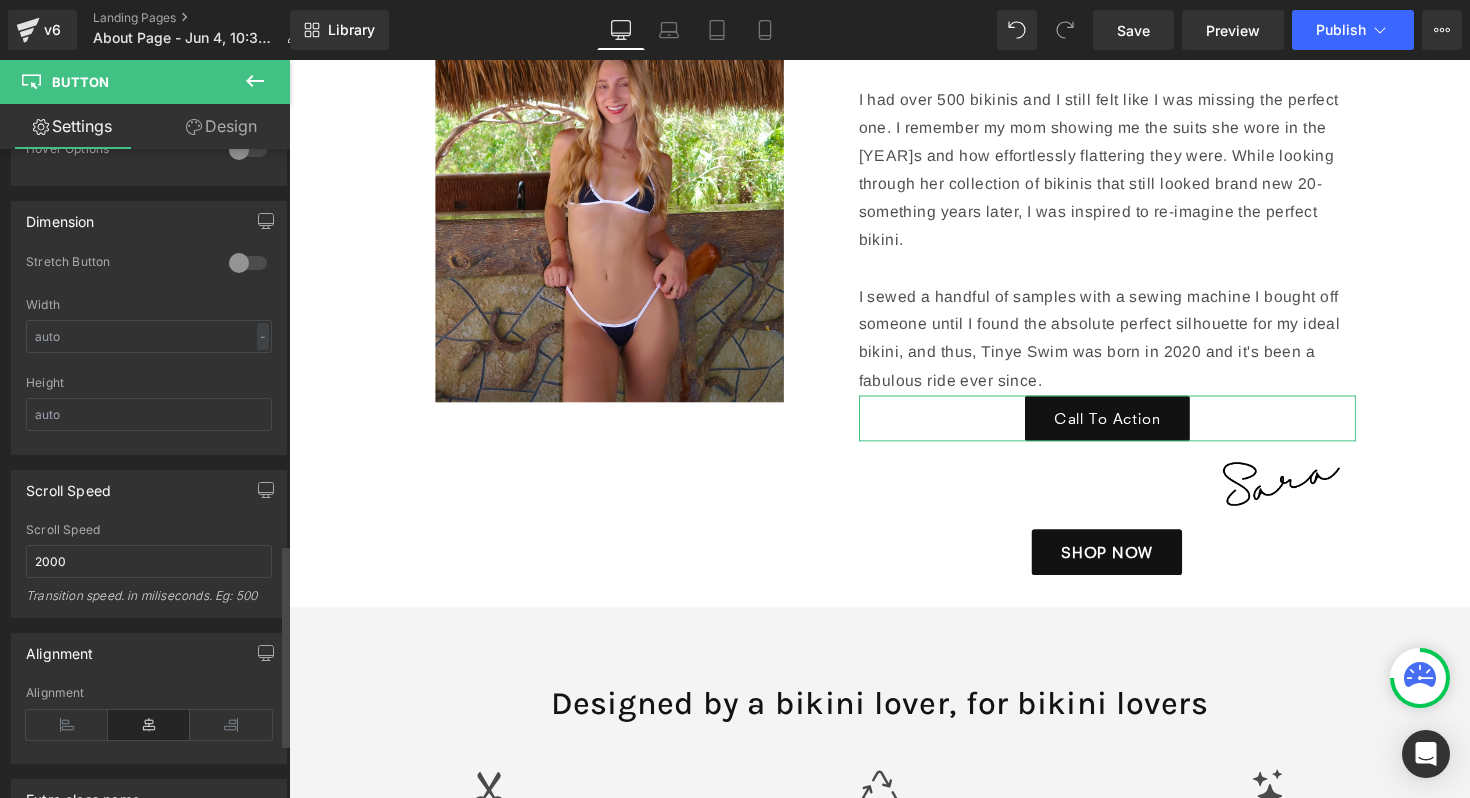 scroll, scrollTop: 1440, scrollLeft: 0, axis: vertical 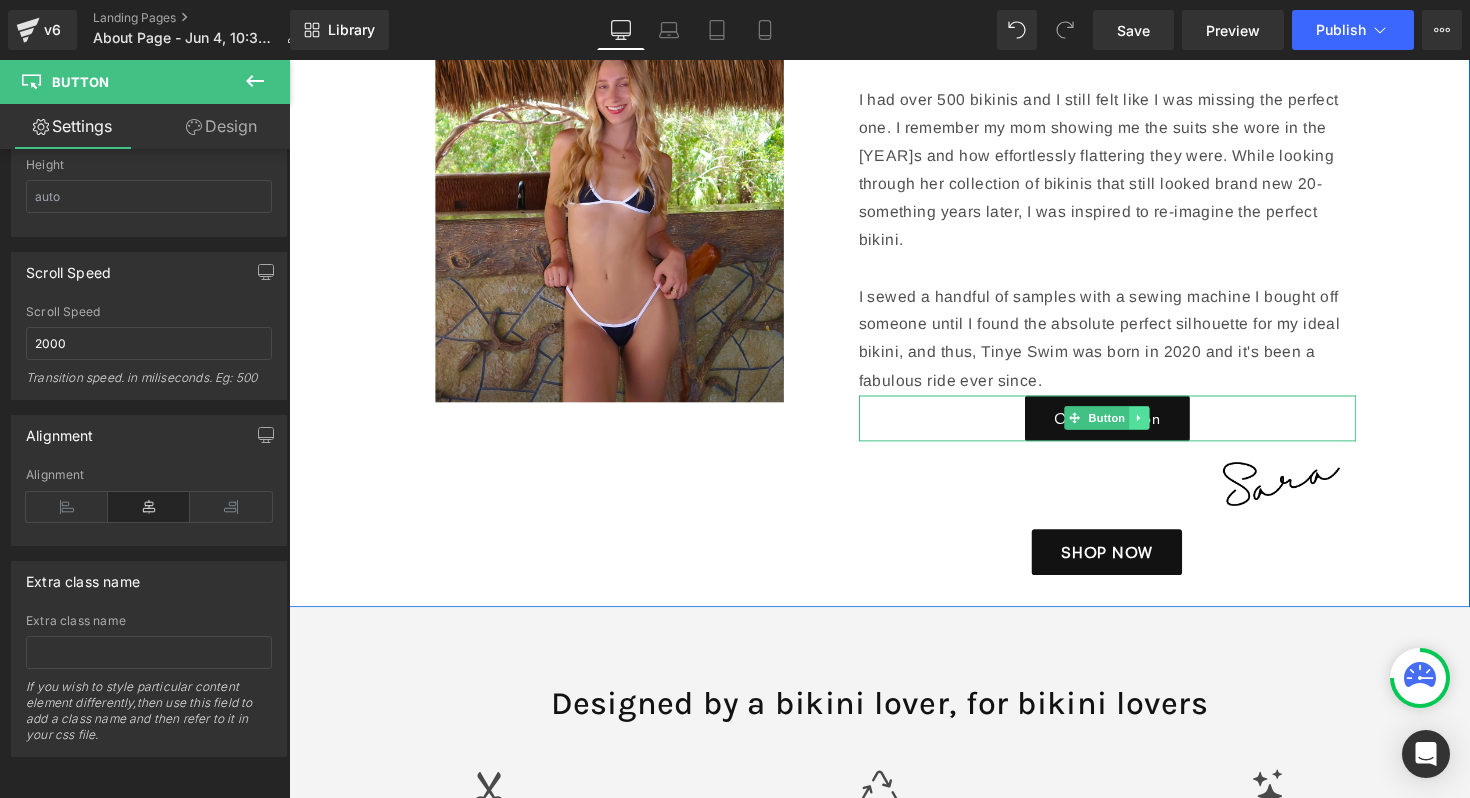 click at bounding box center (1160, 427) 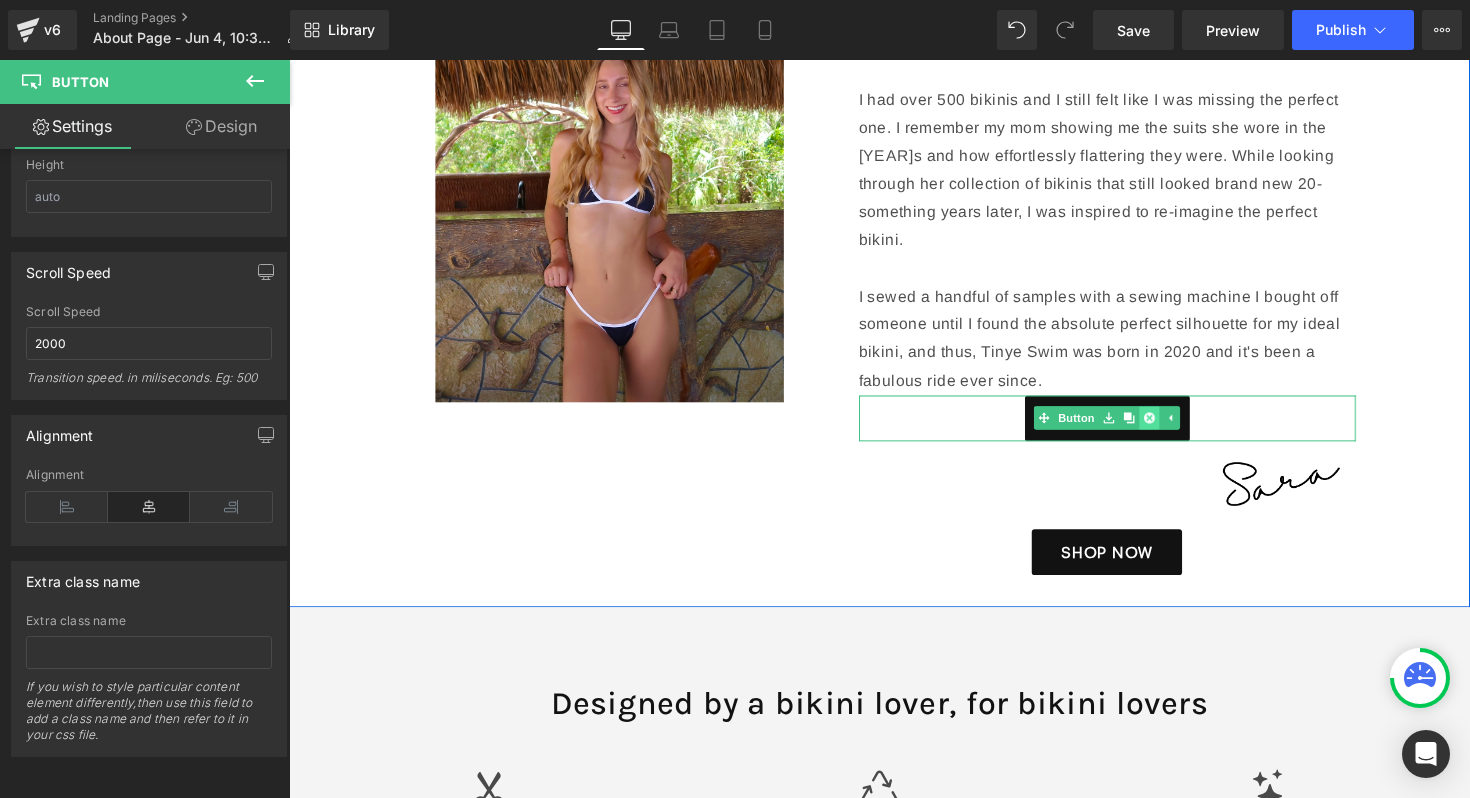 click 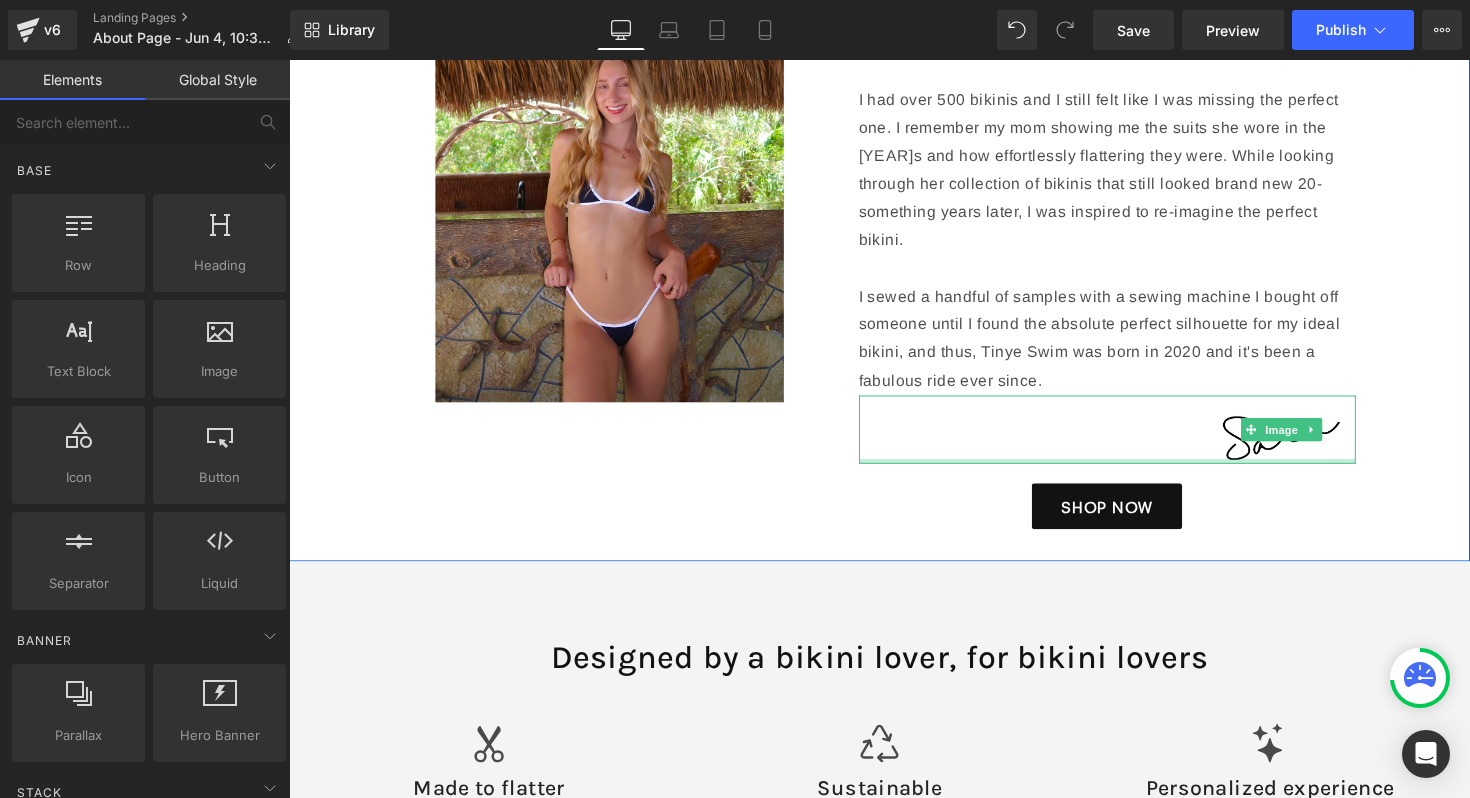 scroll, scrollTop: 617, scrollLeft: 0, axis: vertical 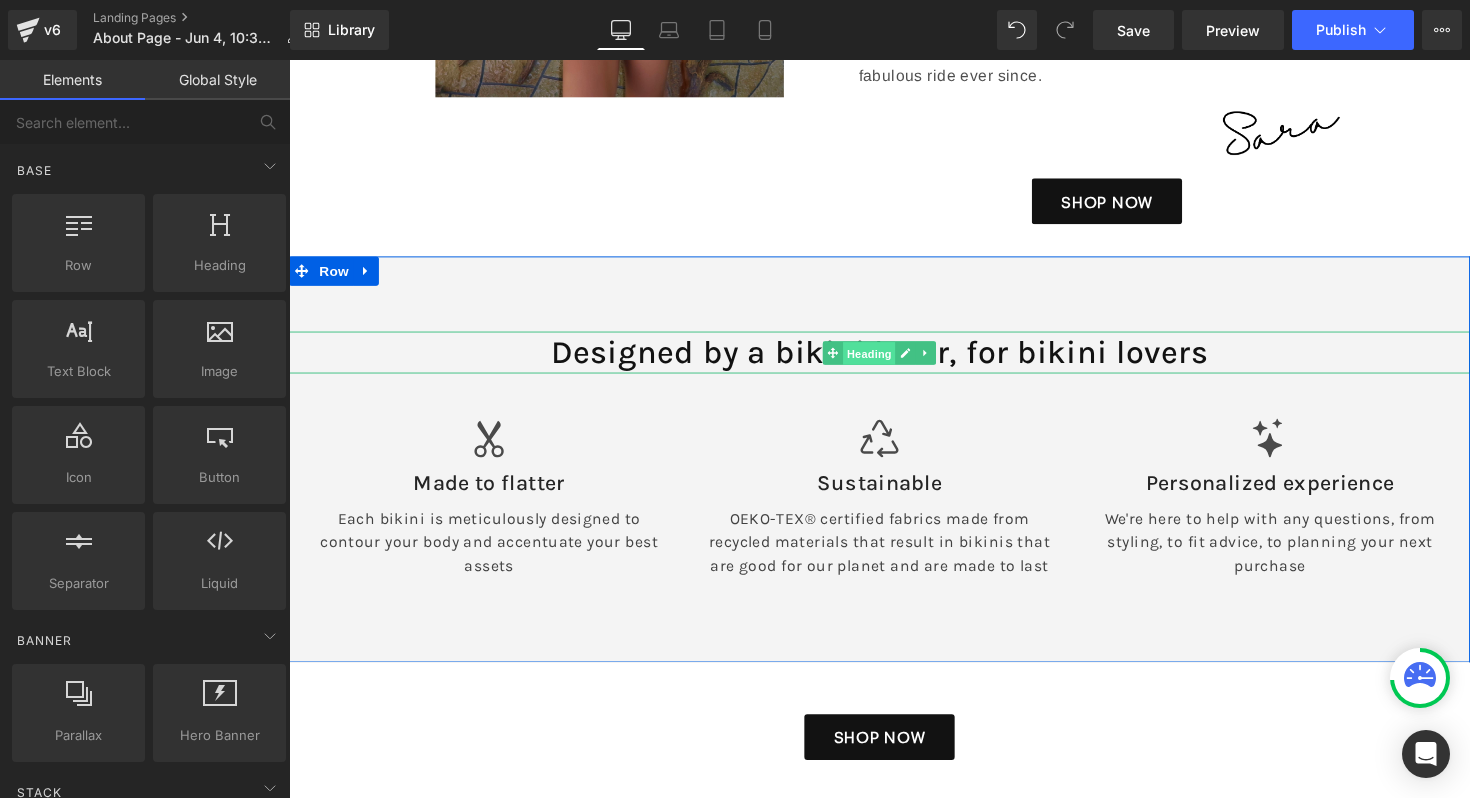 click on "Heading" at bounding box center [884, 360] 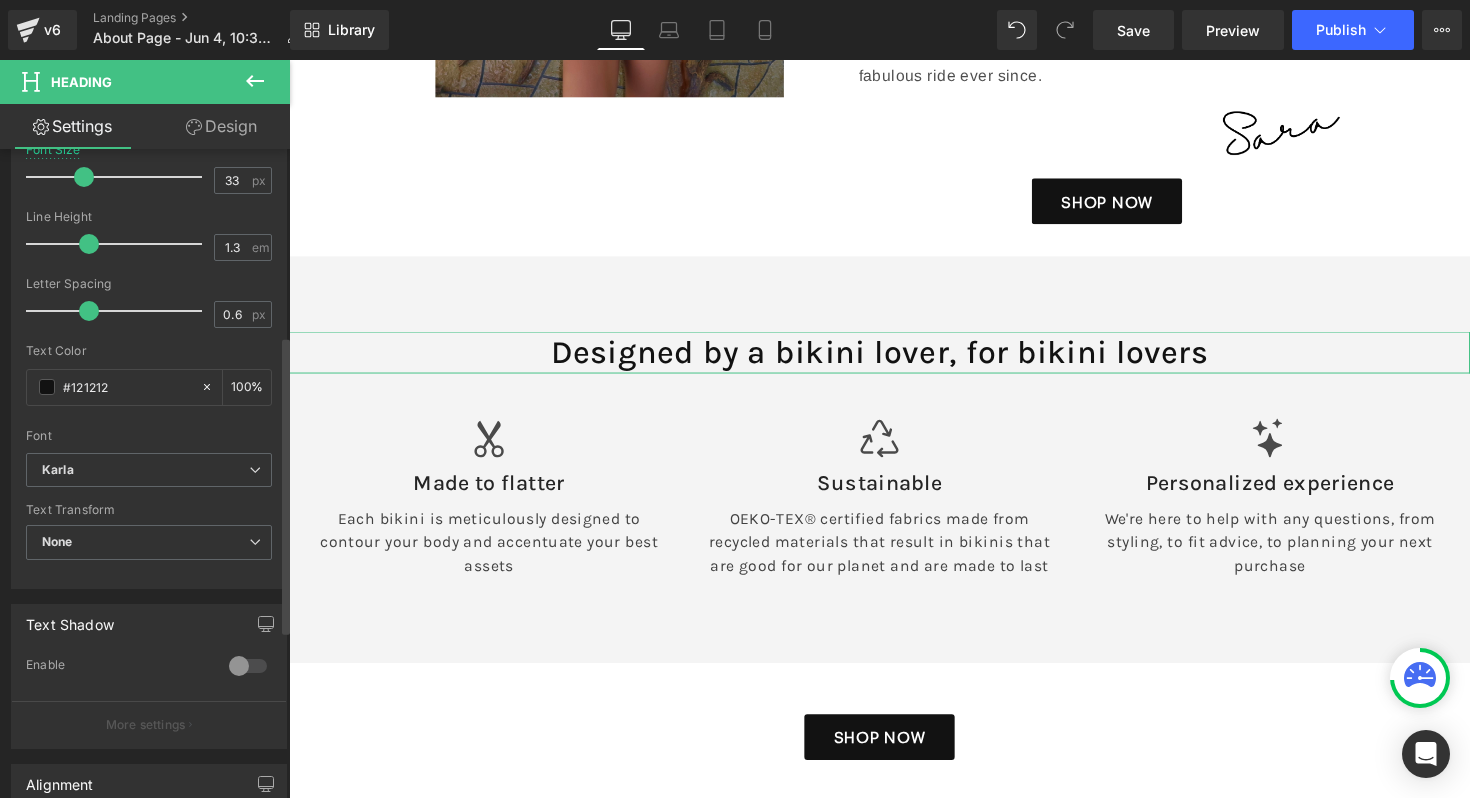 scroll, scrollTop: 423, scrollLeft: 0, axis: vertical 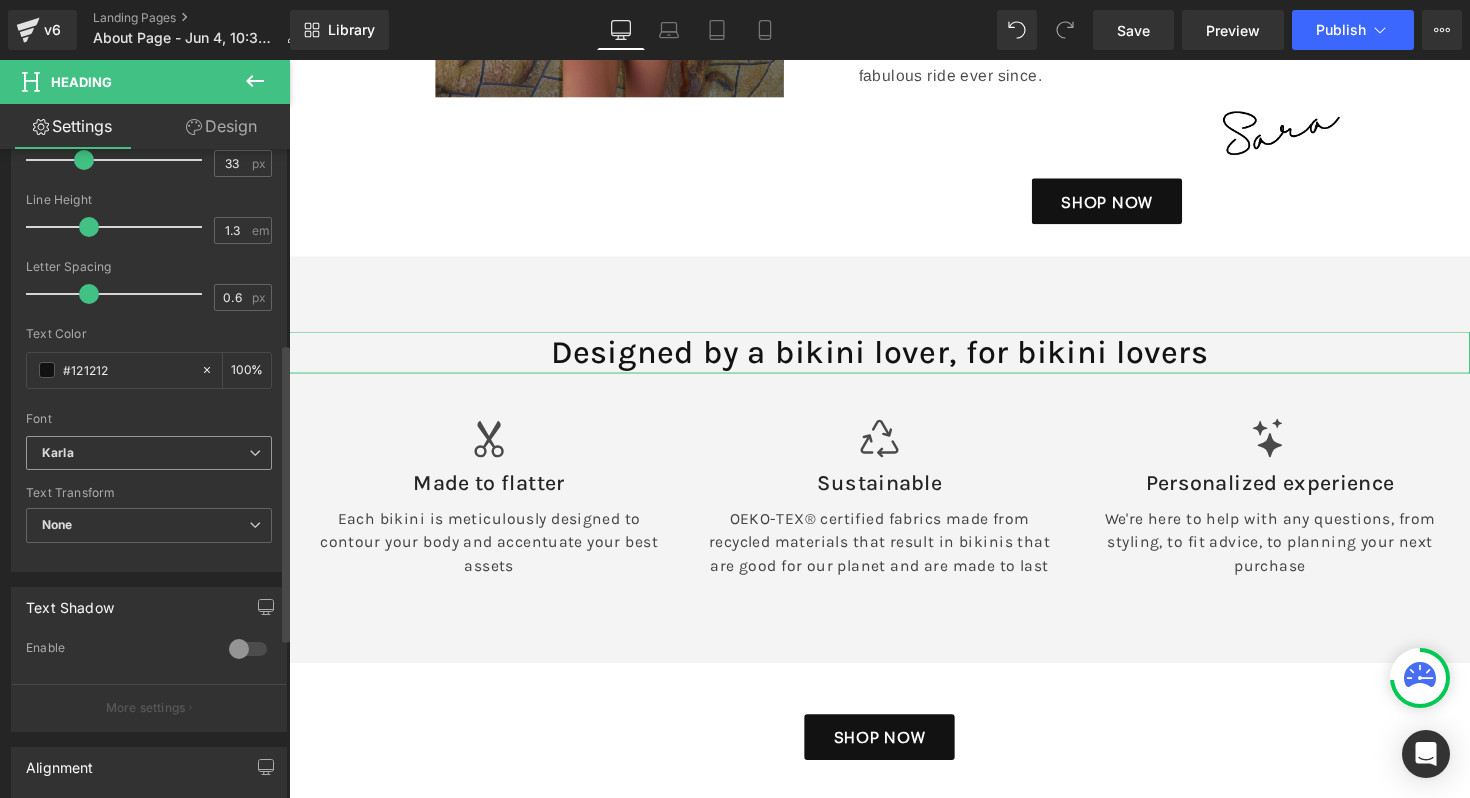 click on "Karla" at bounding box center (145, 453) 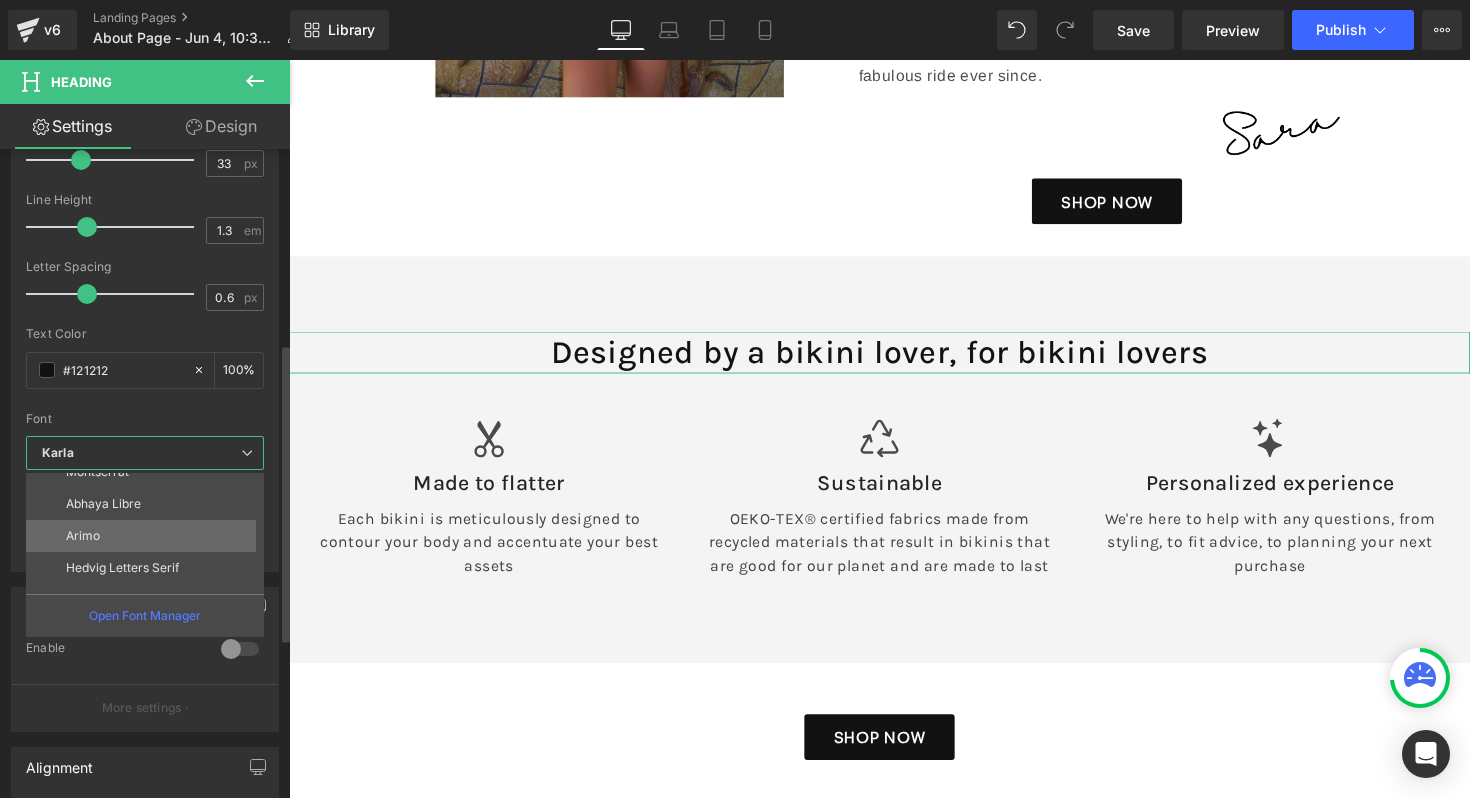 scroll, scrollTop: 115, scrollLeft: 0, axis: vertical 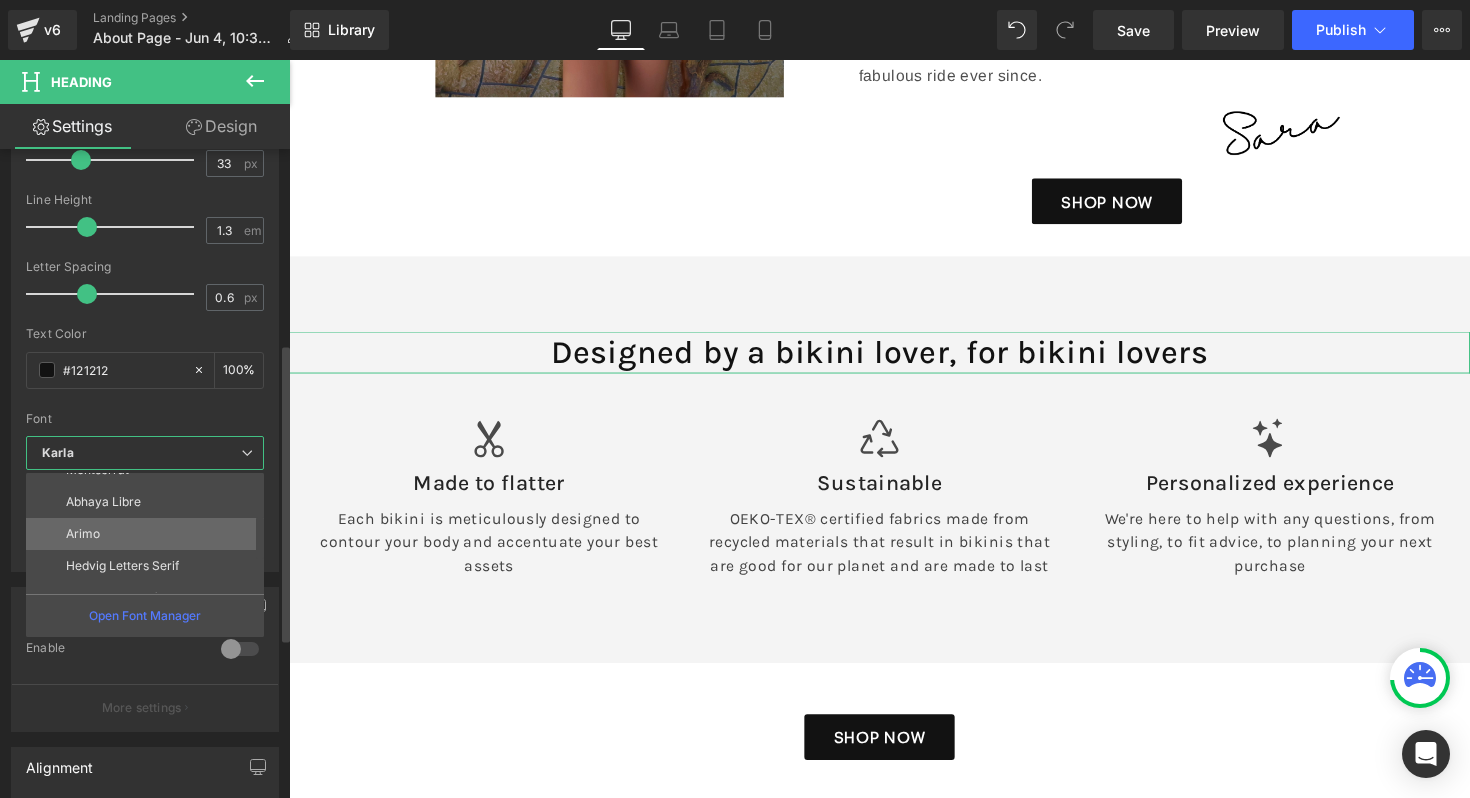 click on "Arimo" at bounding box center (149, 534) 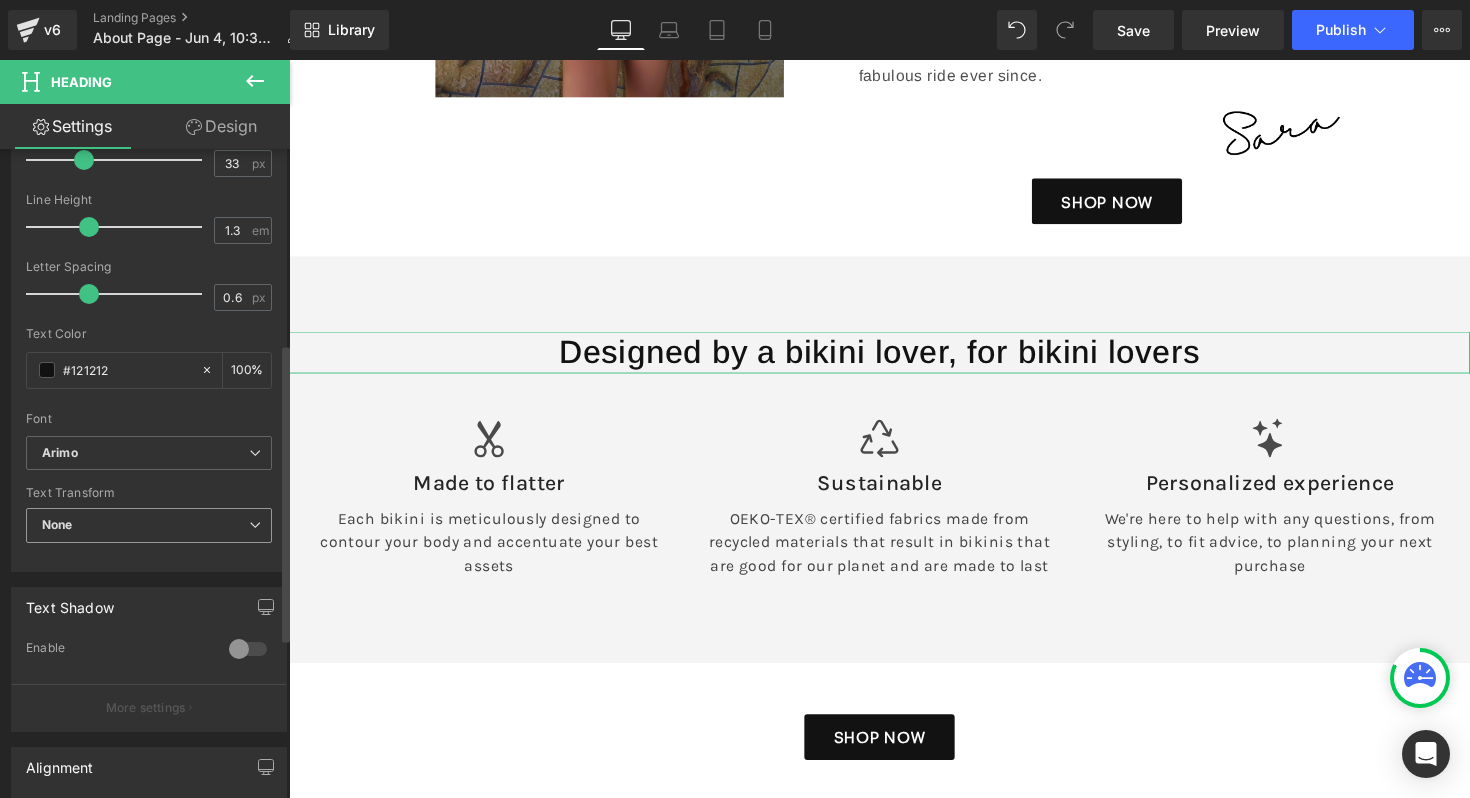 click on "None" at bounding box center [149, 525] 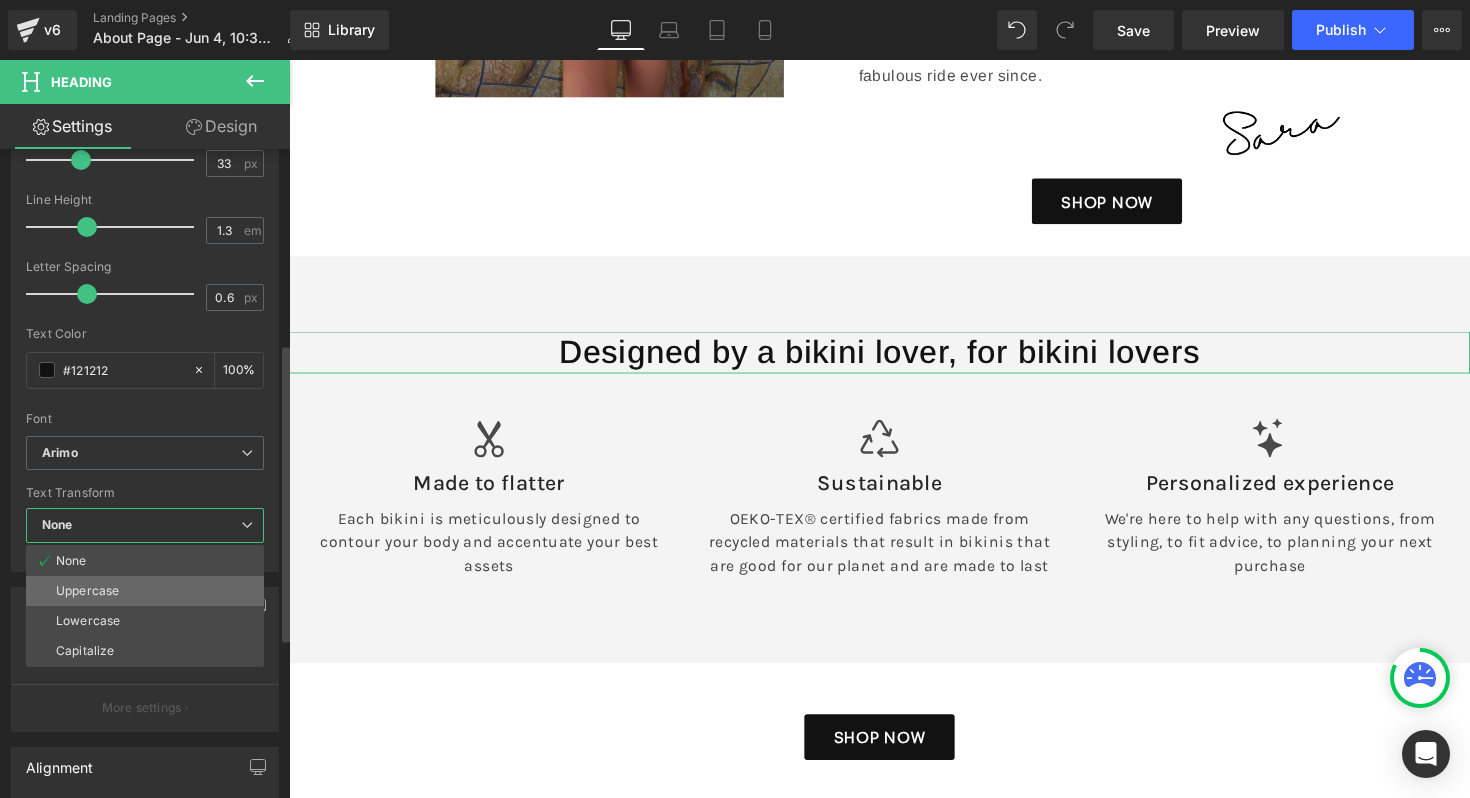 click on "Uppercase" at bounding box center [87, 591] 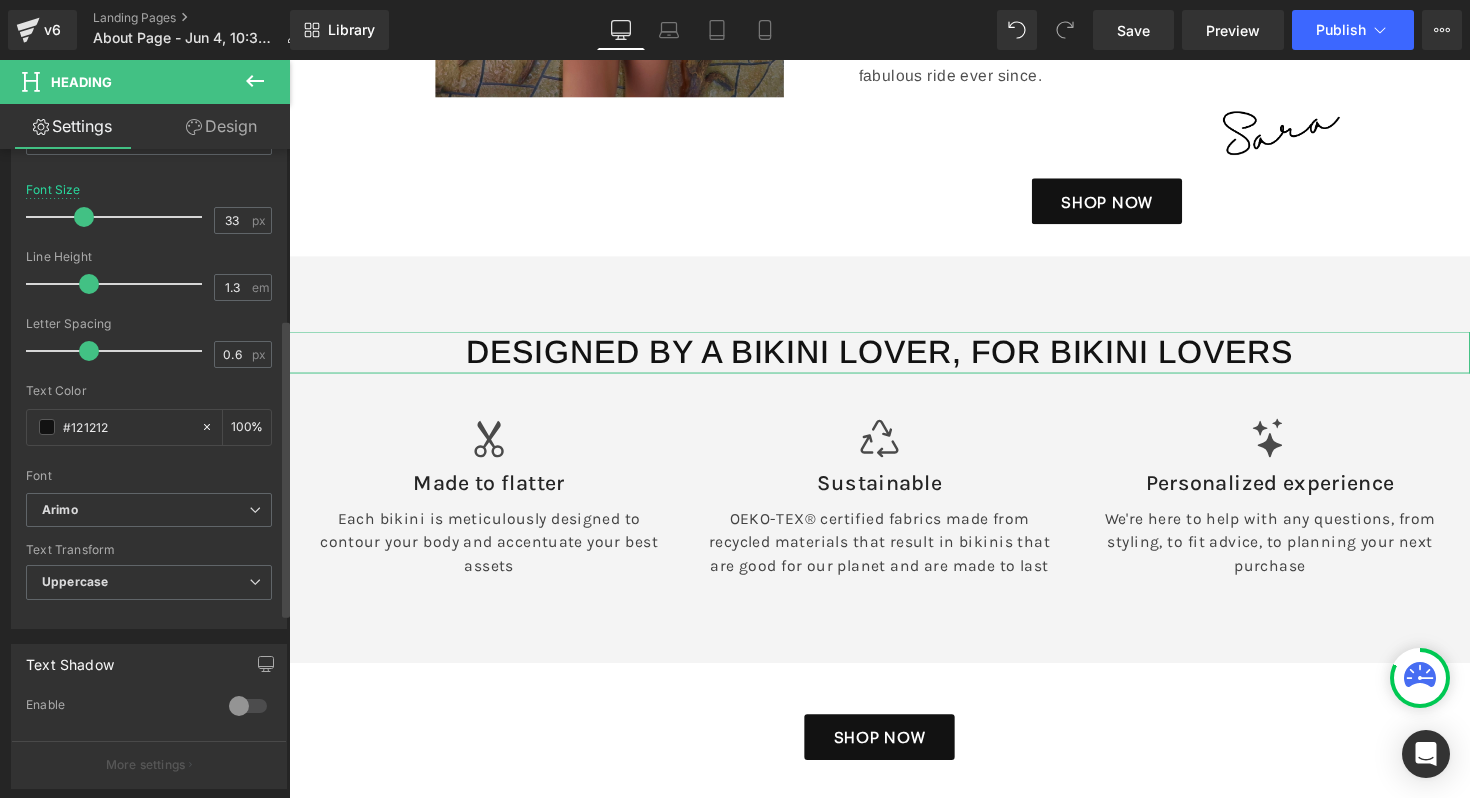 scroll, scrollTop: 354, scrollLeft: 0, axis: vertical 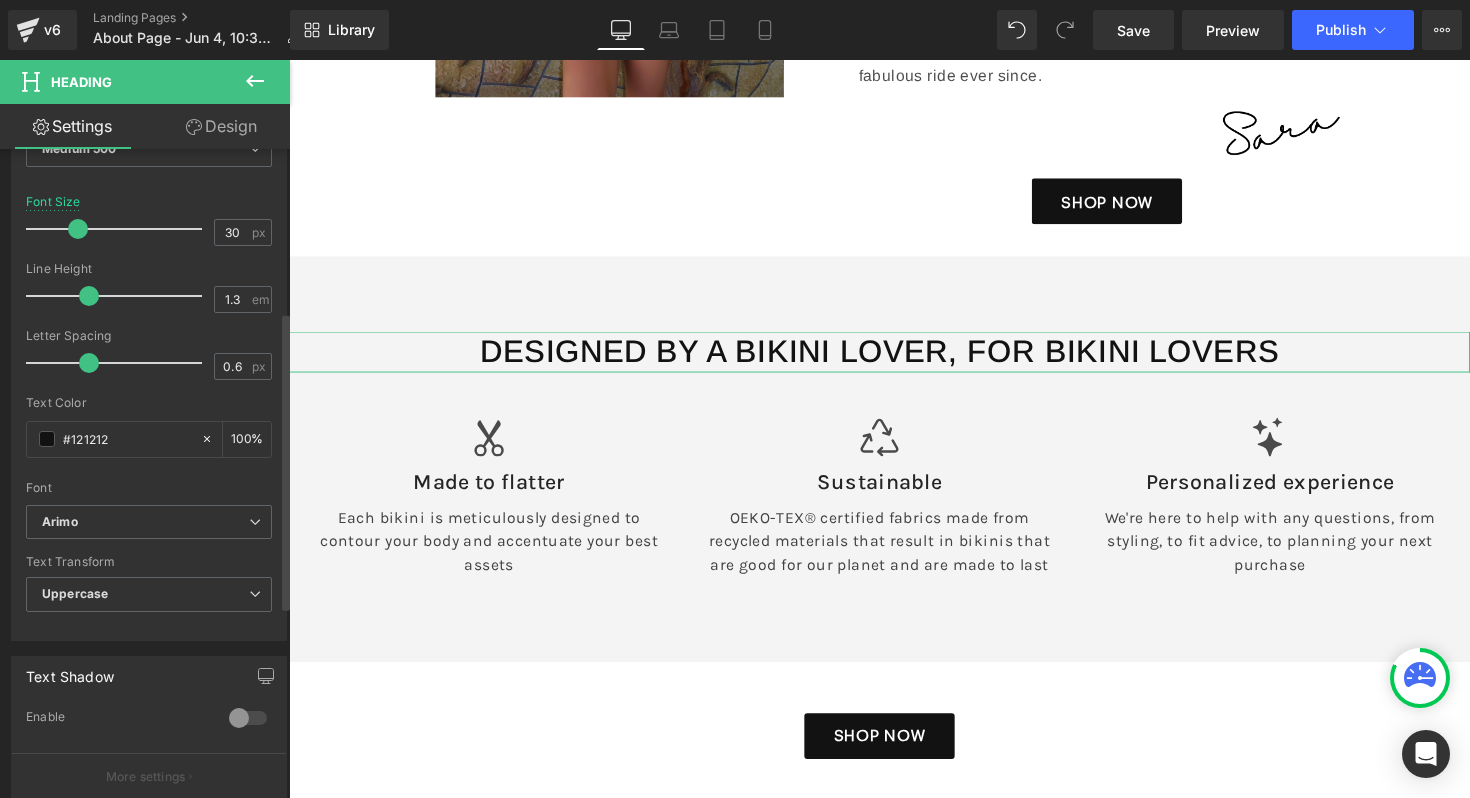 type on "29" 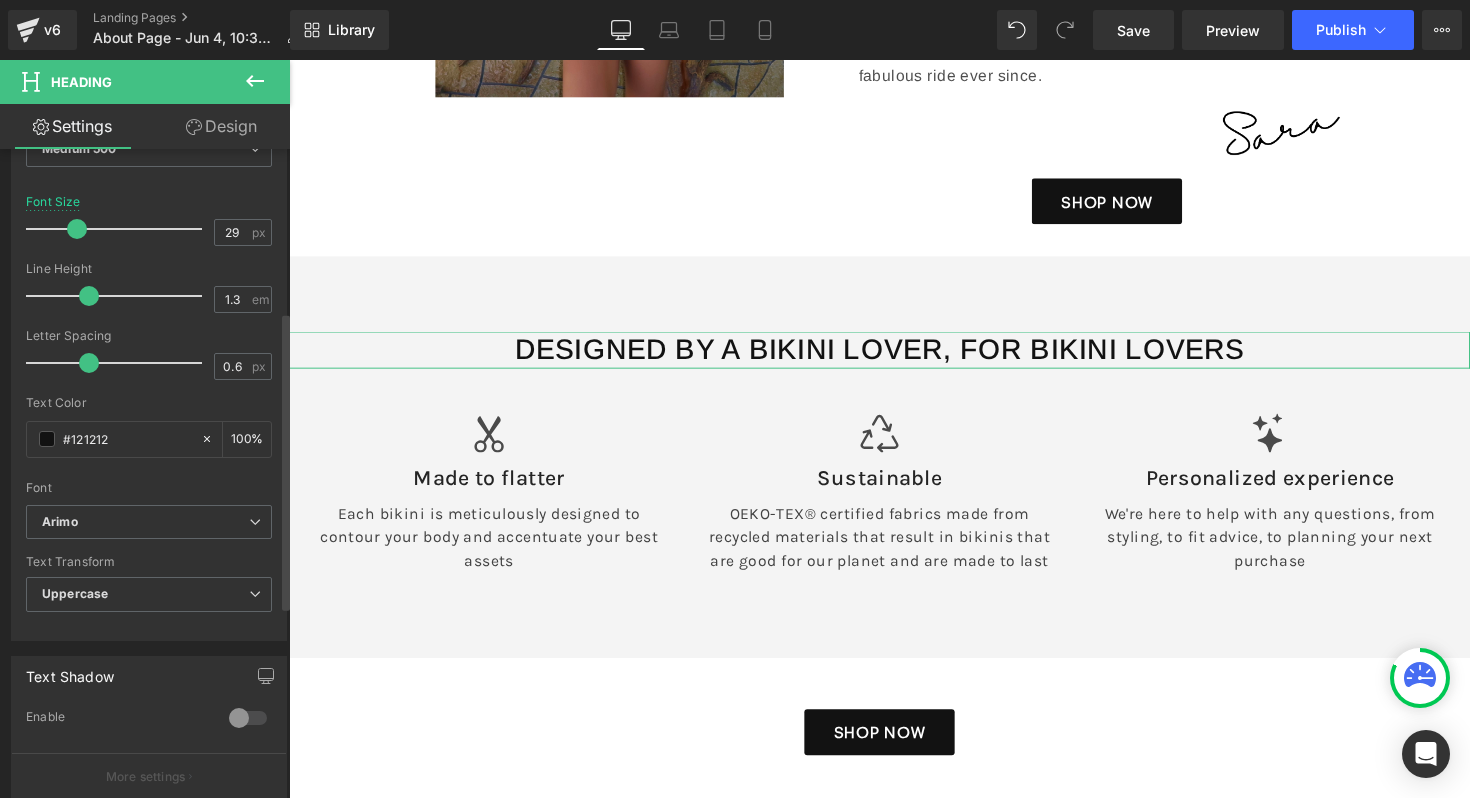 click at bounding box center [77, 229] 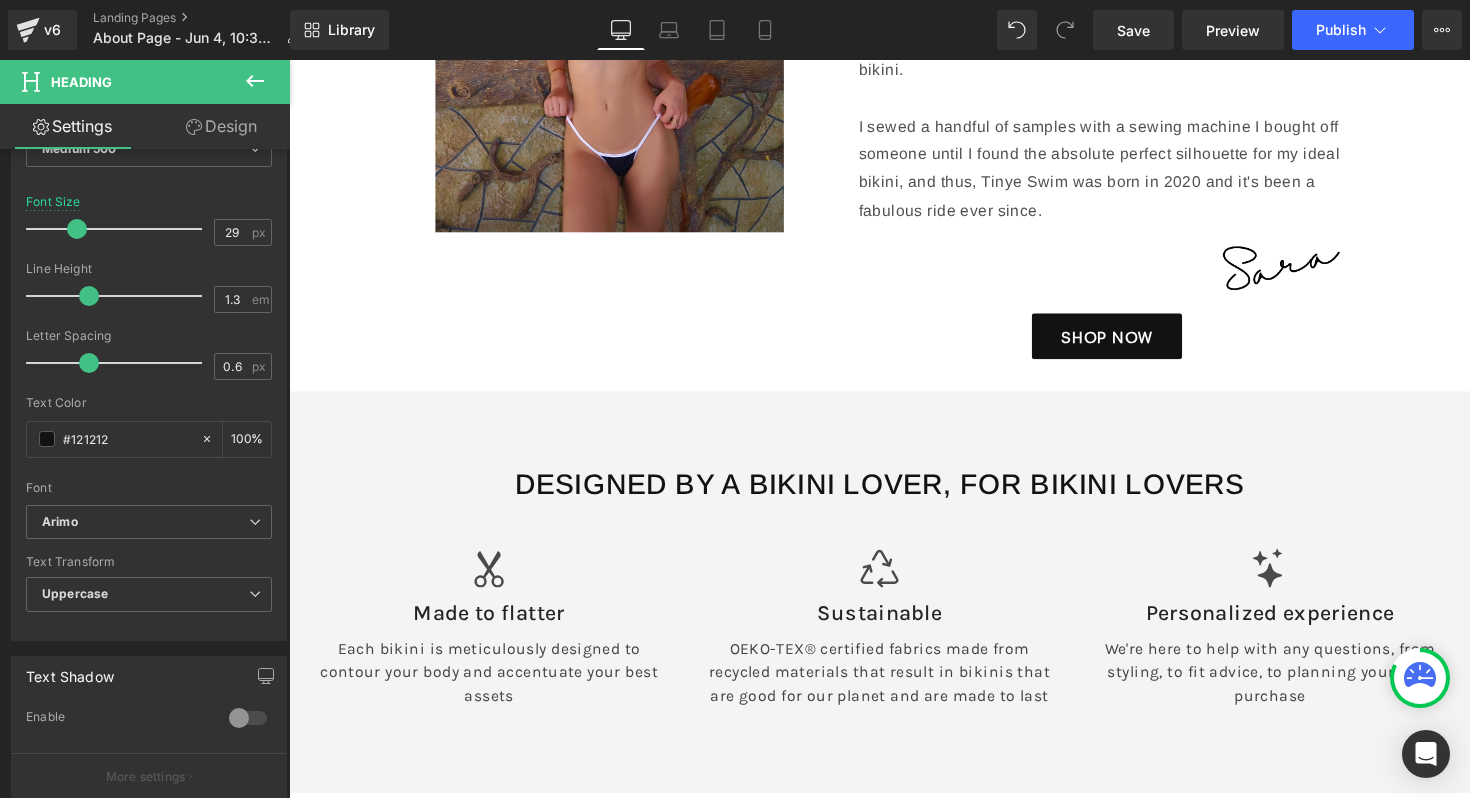 scroll, scrollTop: 506, scrollLeft: 0, axis: vertical 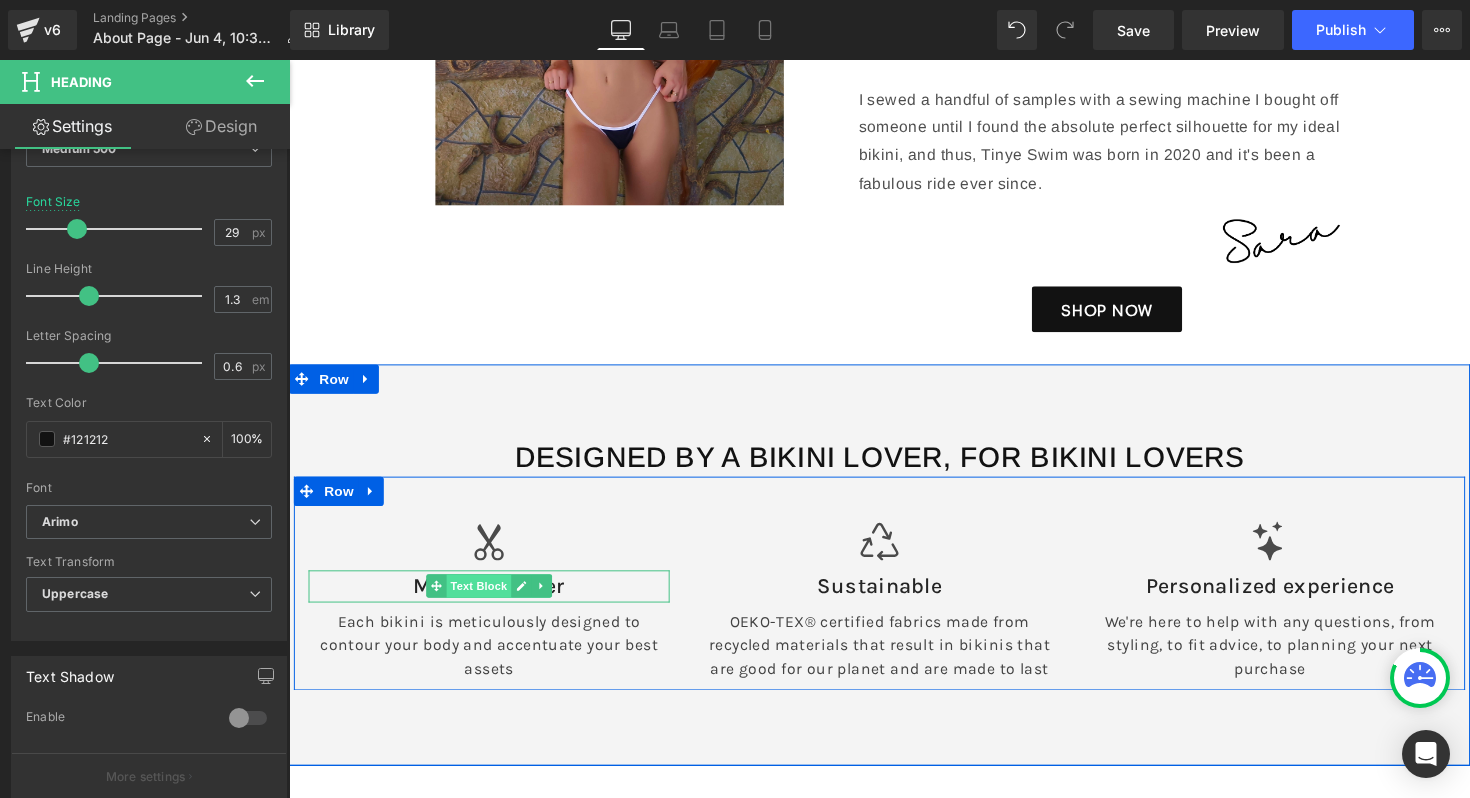 click on "Text Block" at bounding box center [483, 599] 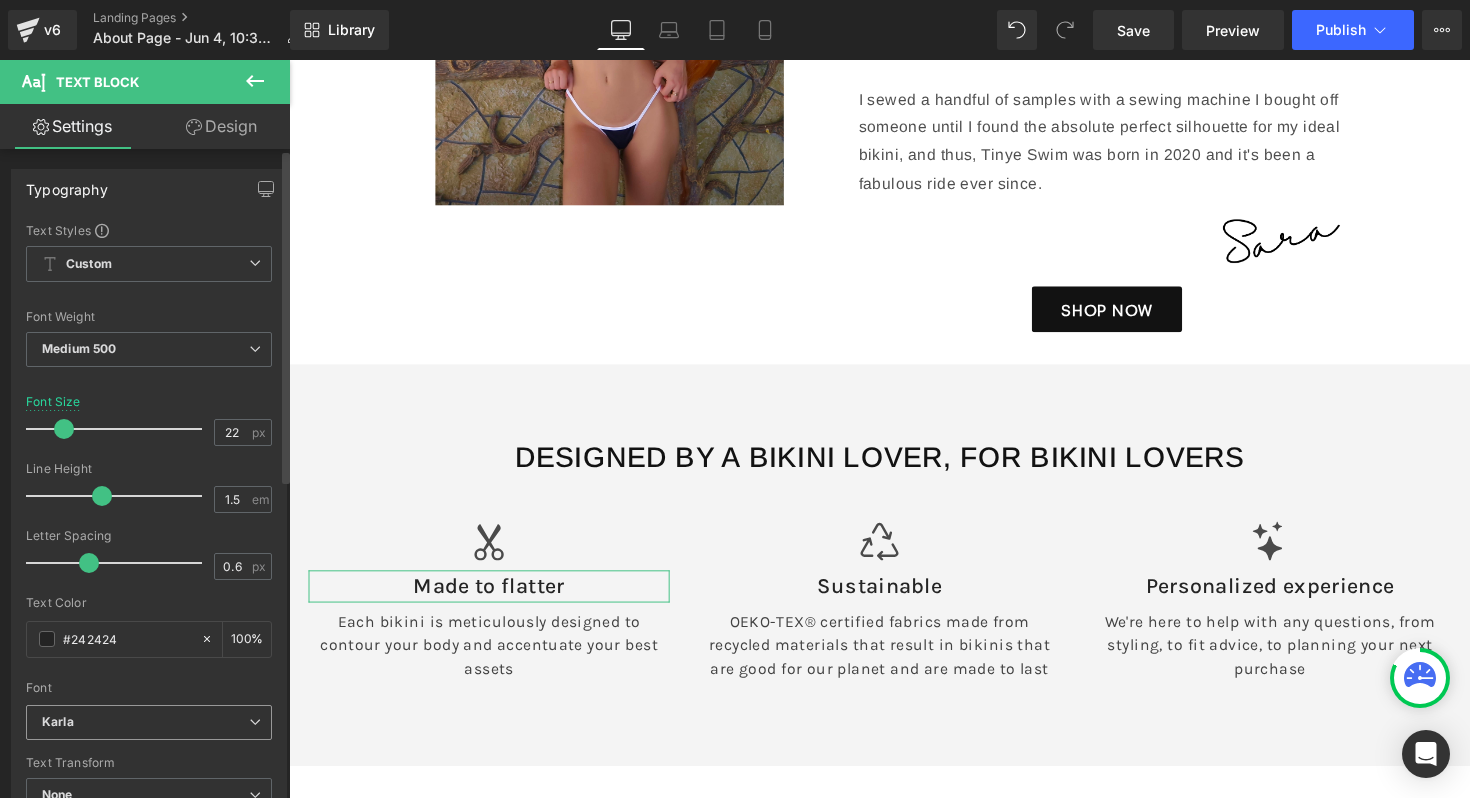 click on "Karla" at bounding box center (149, 722) 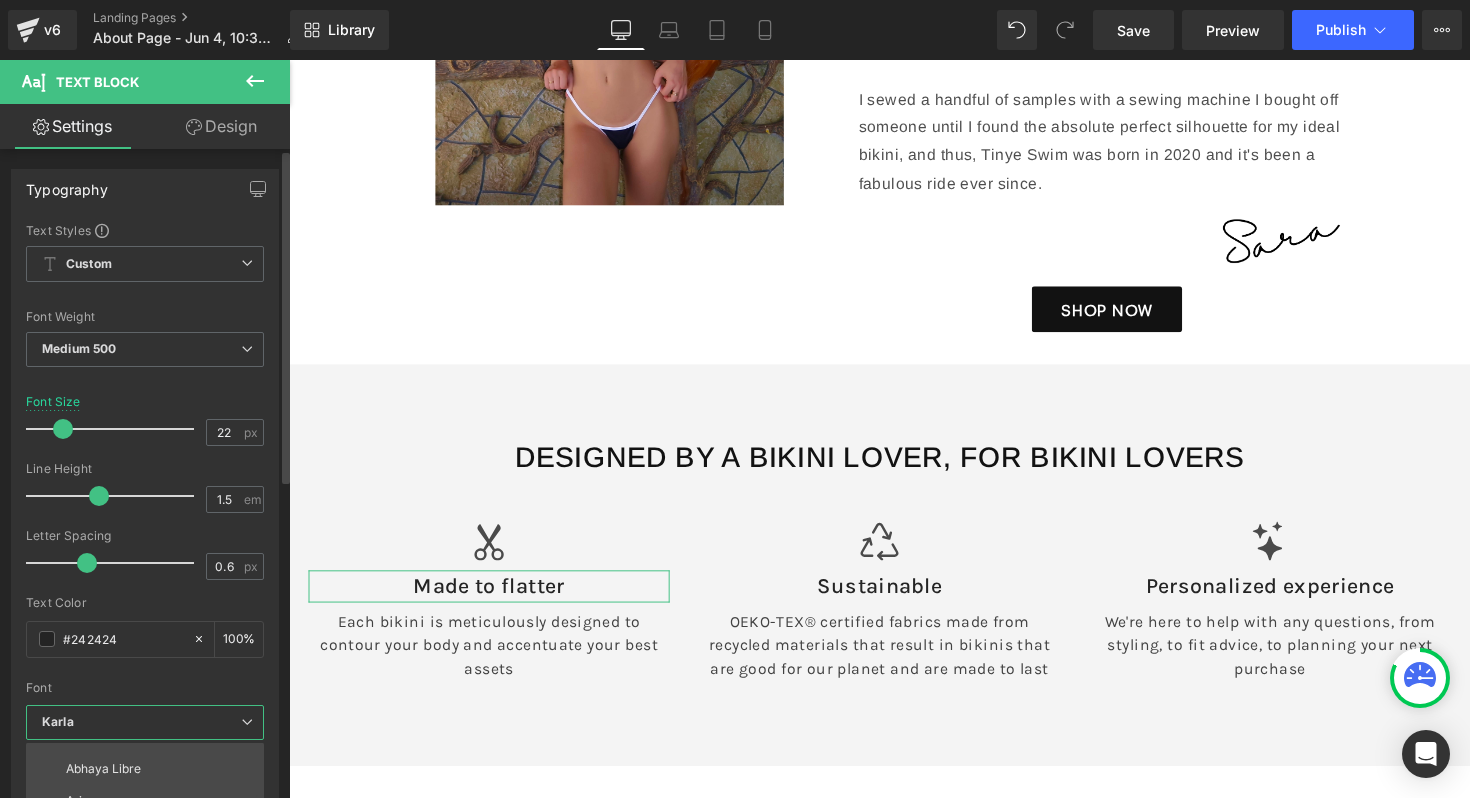 scroll, scrollTop: 147, scrollLeft: 0, axis: vertical 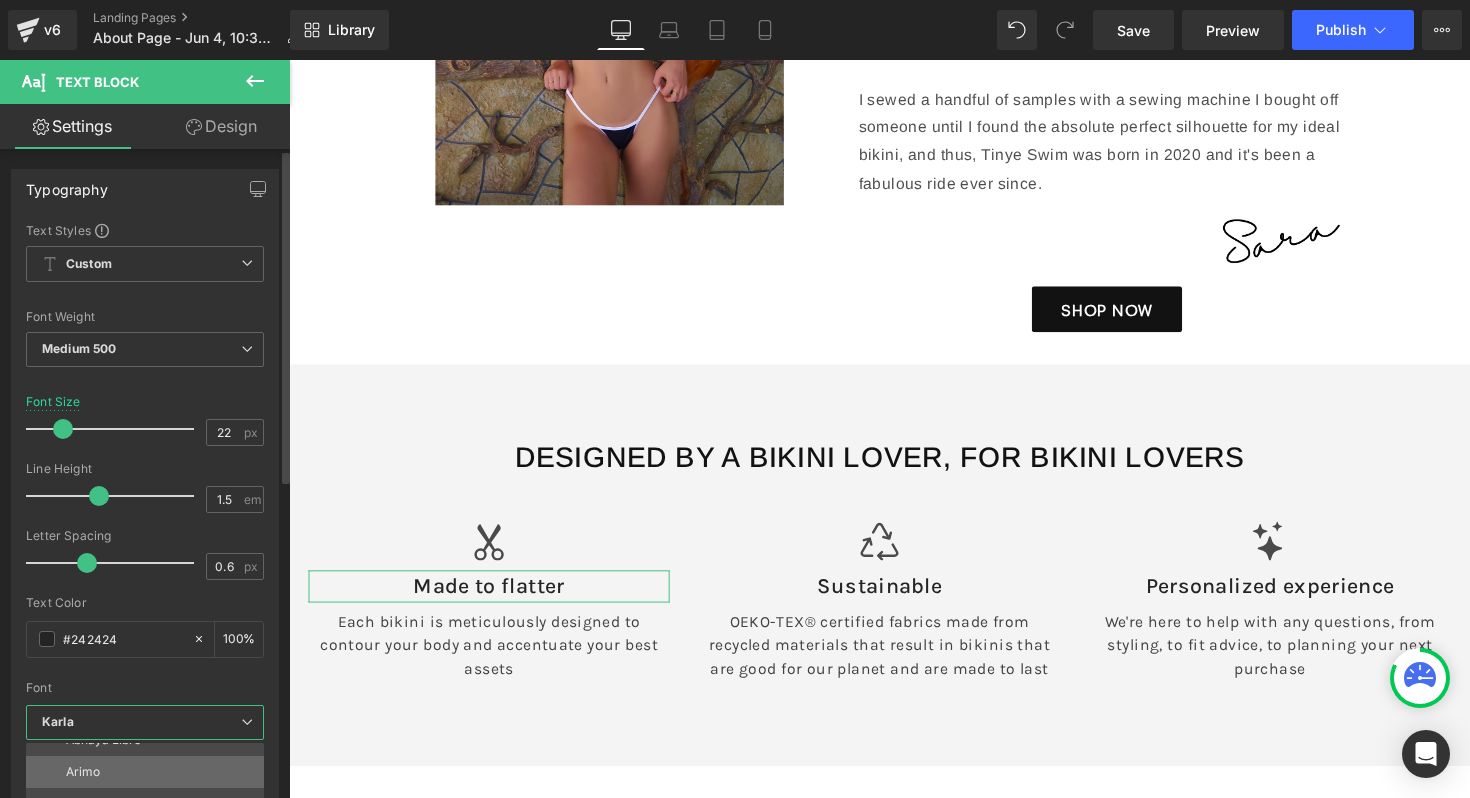 click on "Arimo" at bounding box center (149, 772) 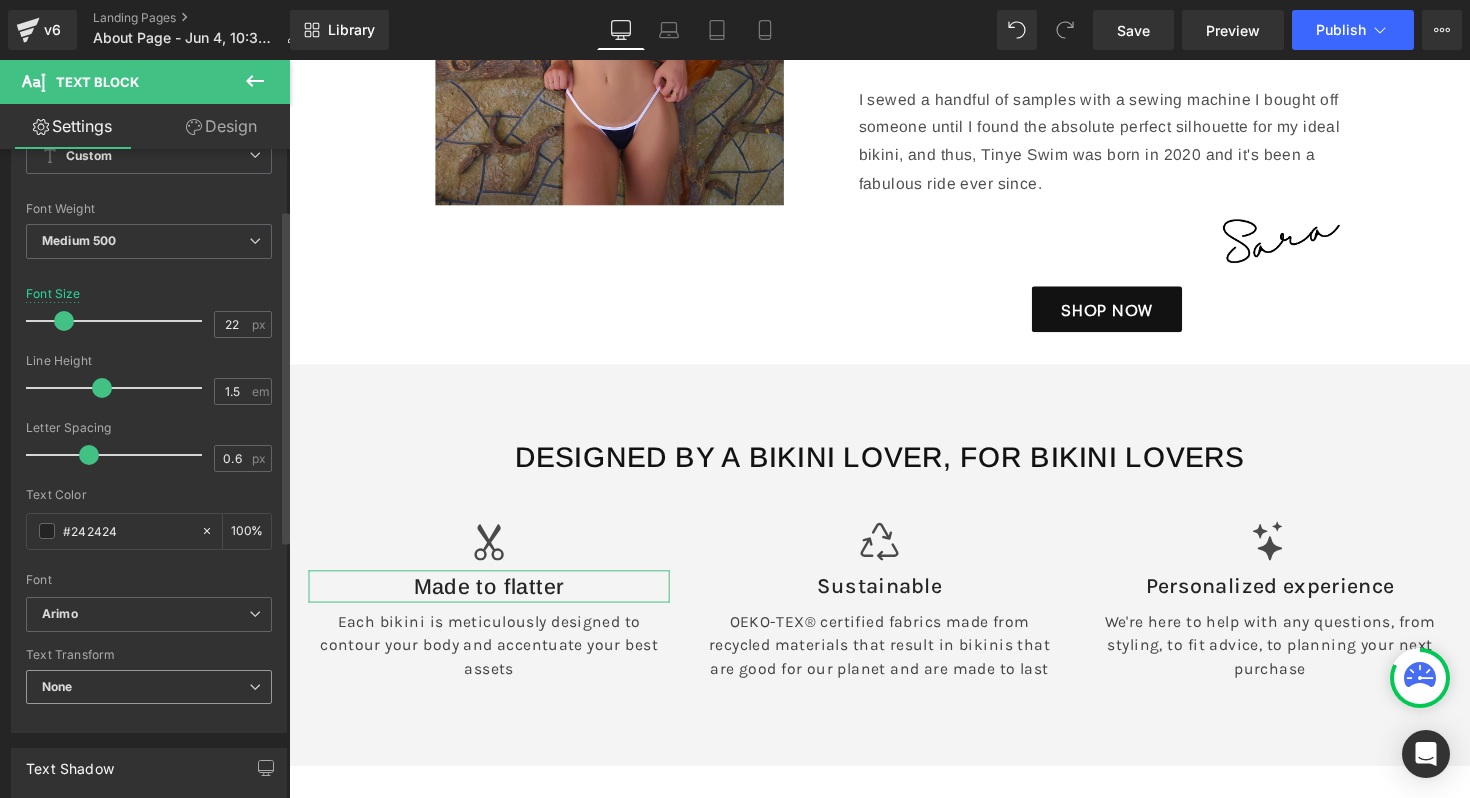 scroll, scrollTop: 117, scrollLeft: 0, axis: vertical 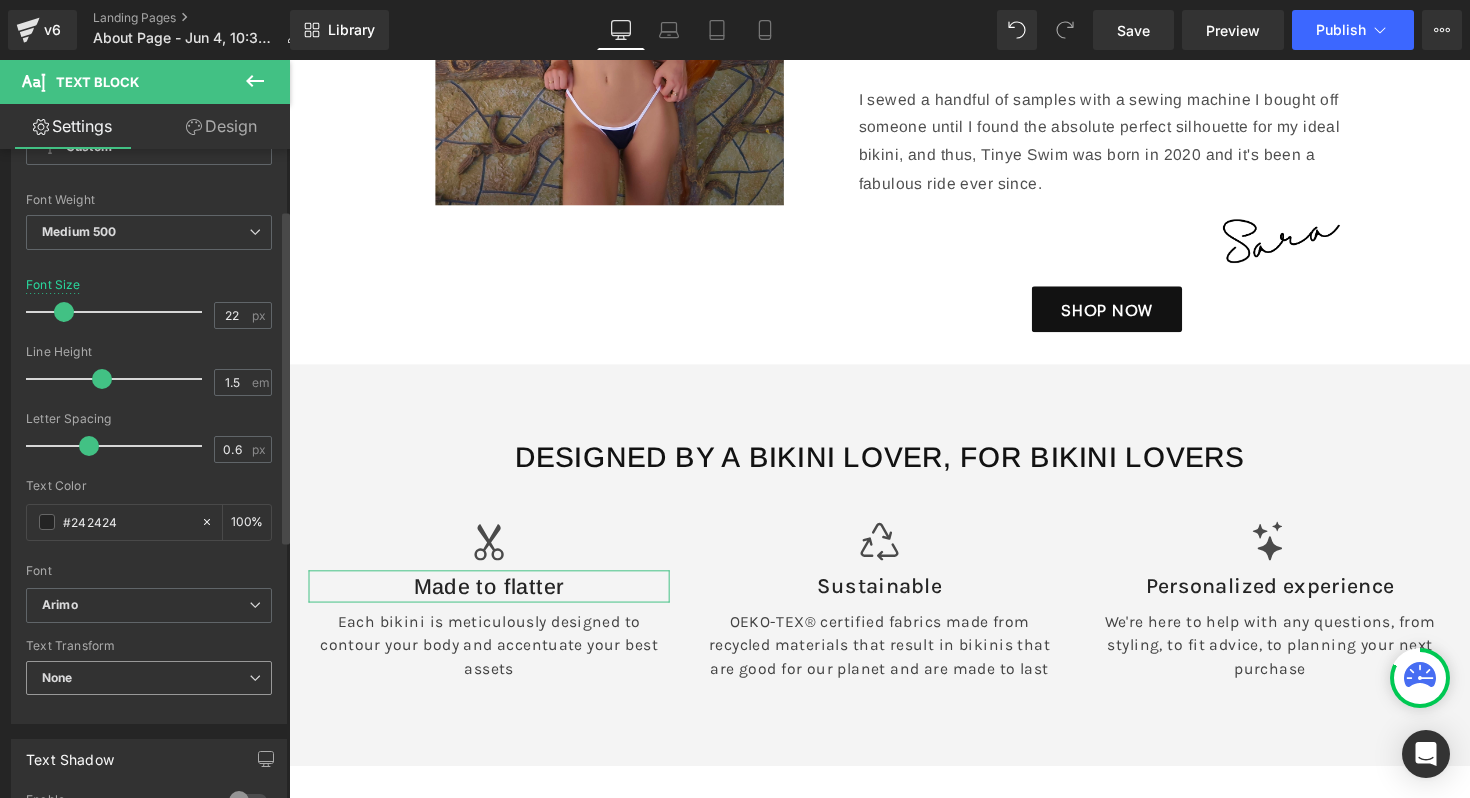 click on "None" at bounding box center (149, 678) 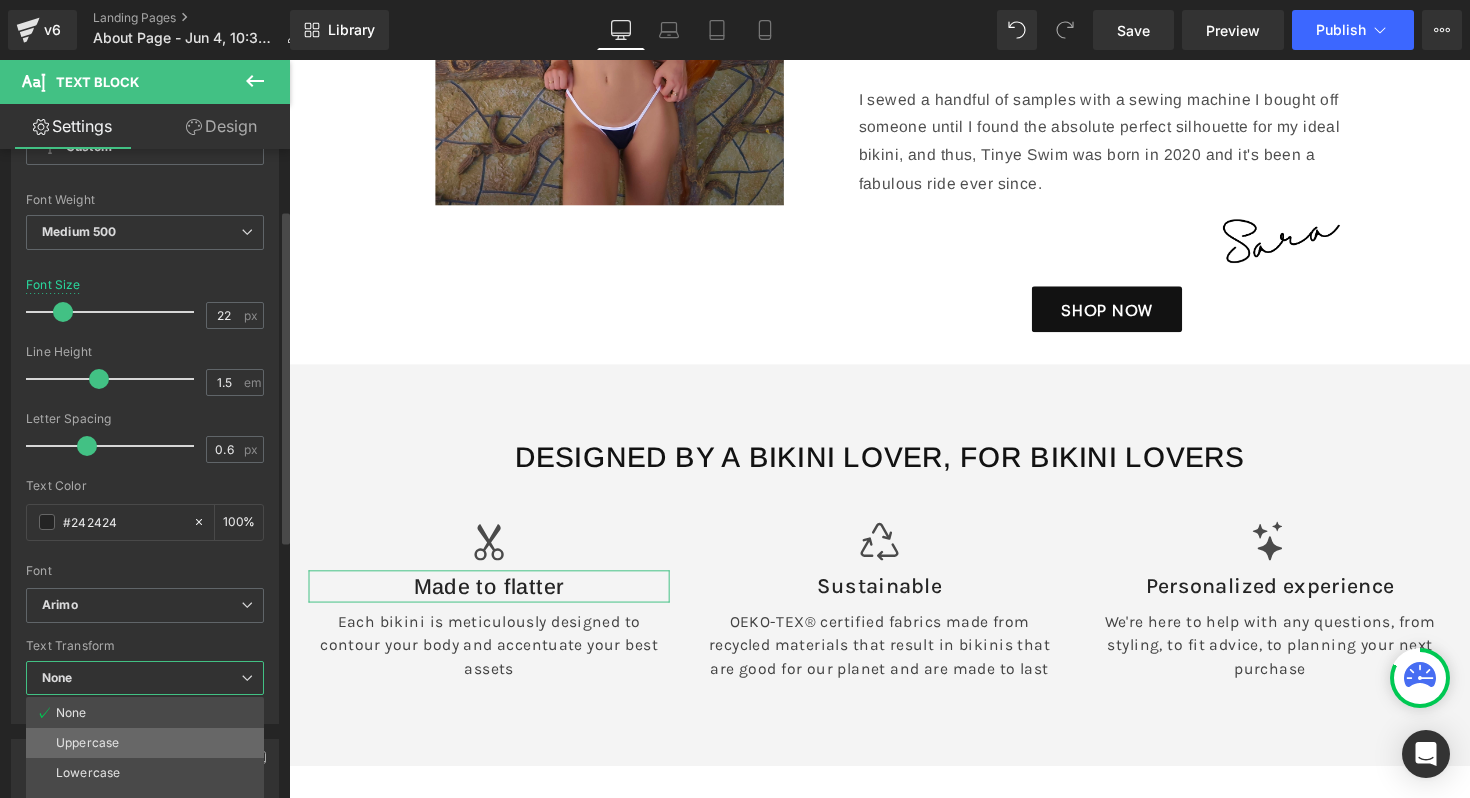click on "Uppercase" at bounding box center (87, 743) 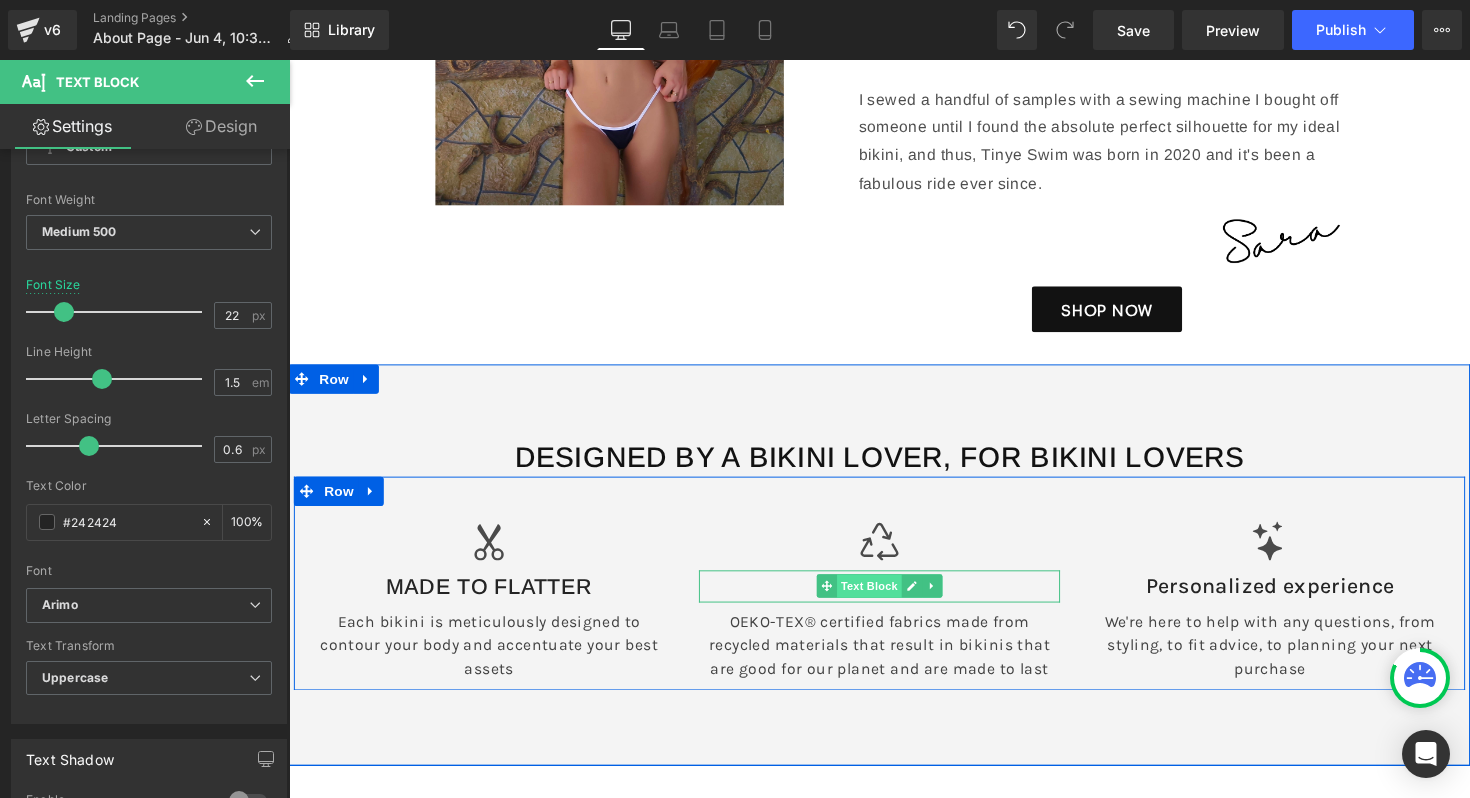 click on "Text Block" at bounding box center (883, 599) 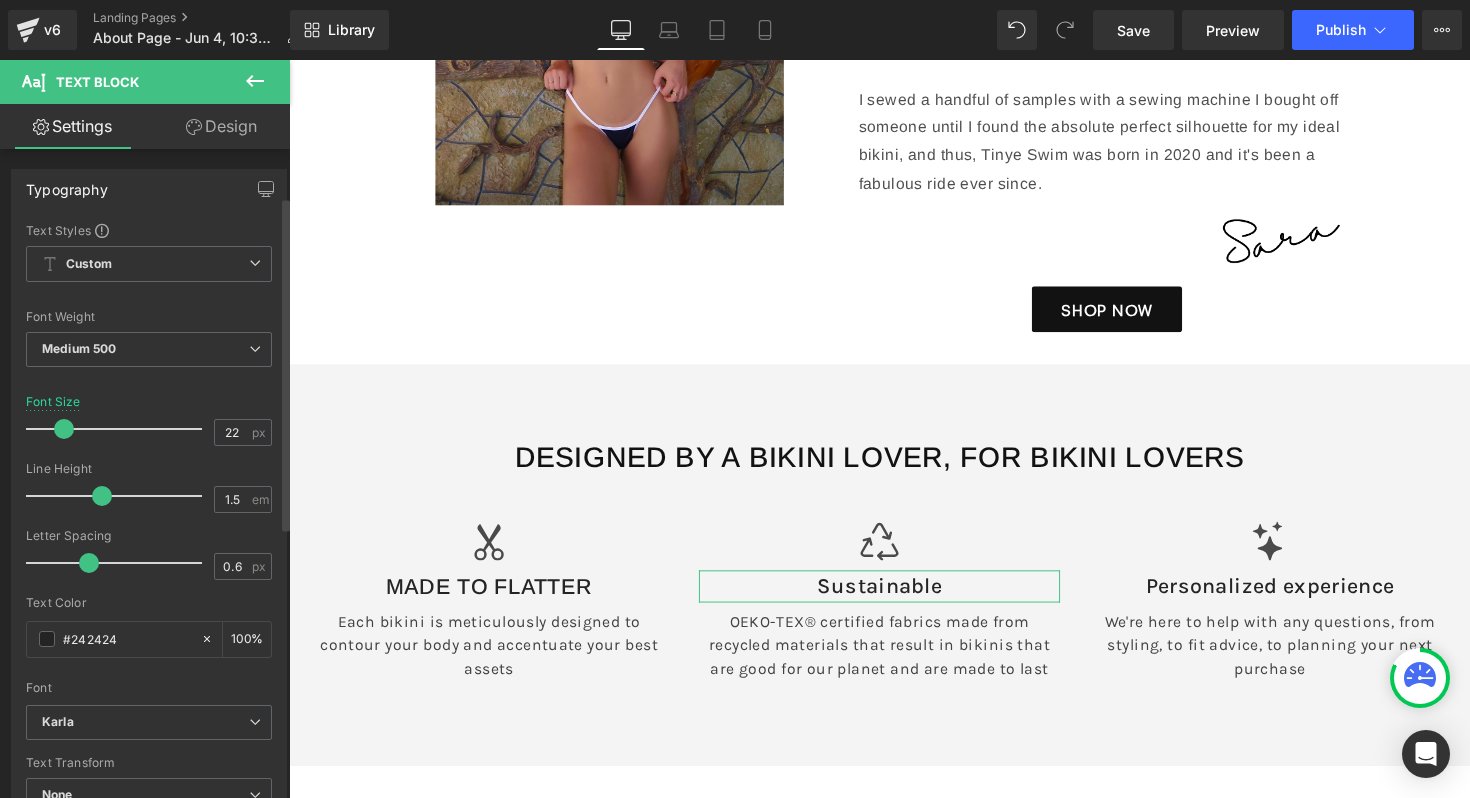 scroll, scrollTop: 323, scrollLeft: 0, axis: vertical 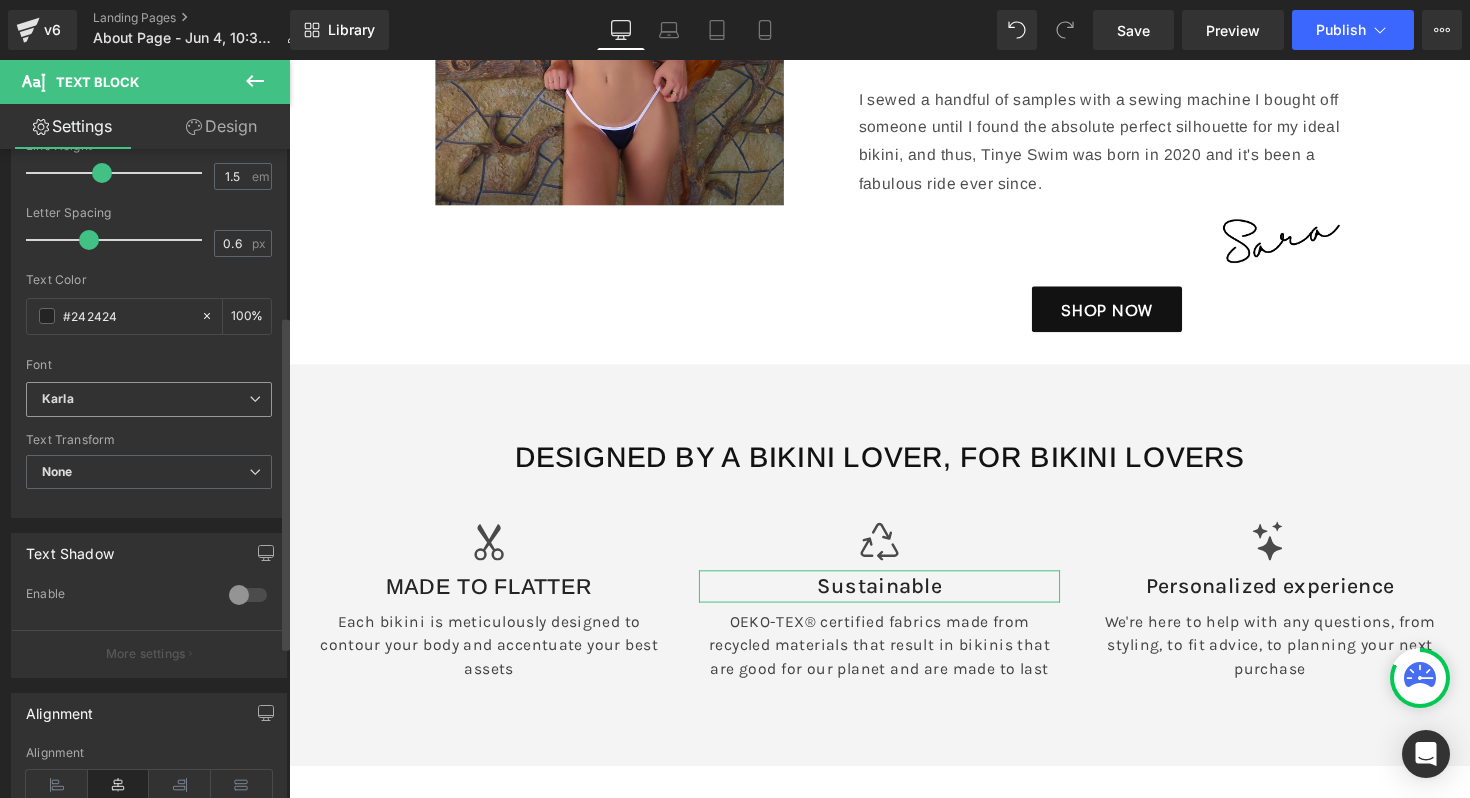 click on "Karla" at bounding box center (58, 399) 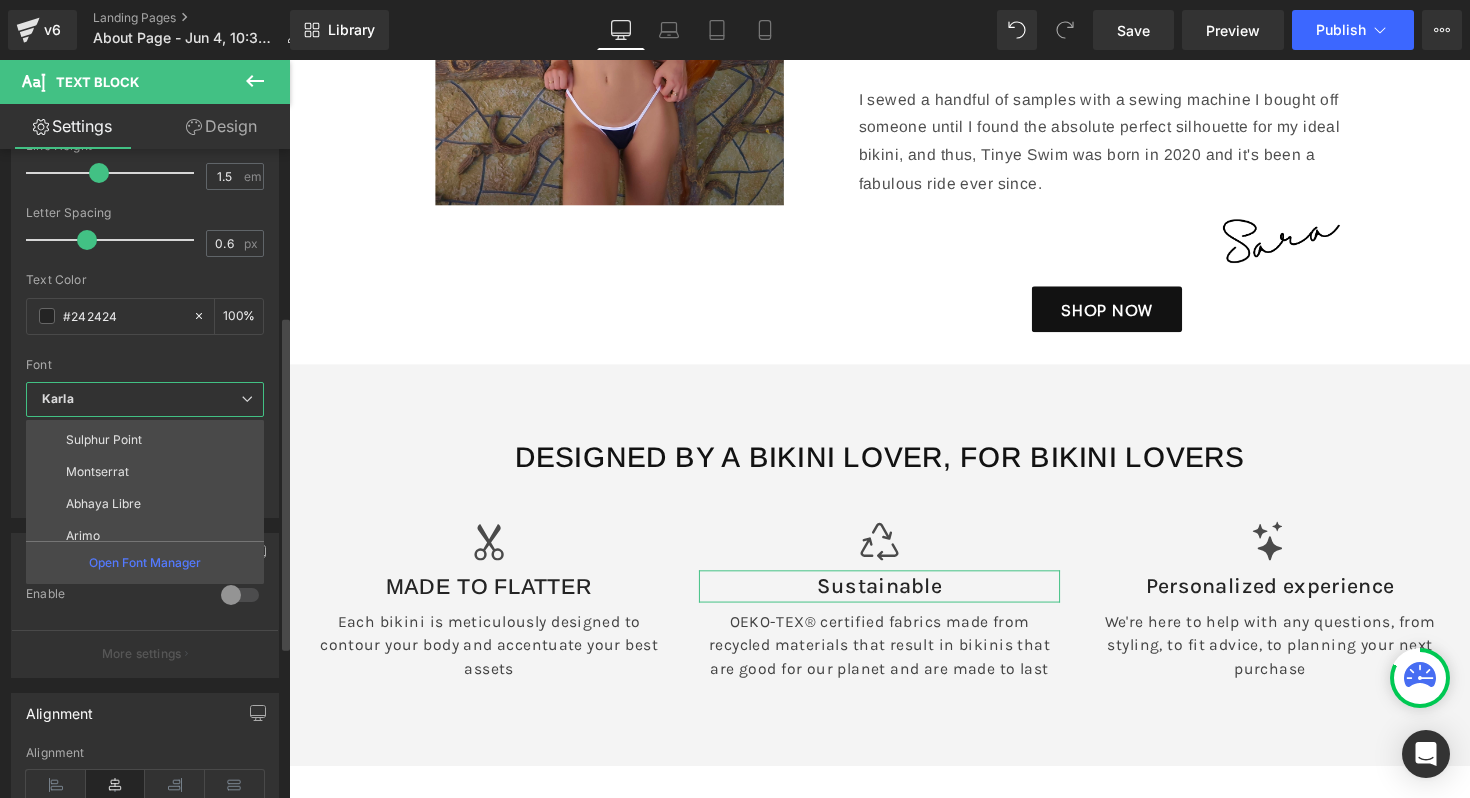 scroll, scrollTop: 71, scrollLeft: 0, axis: vertical 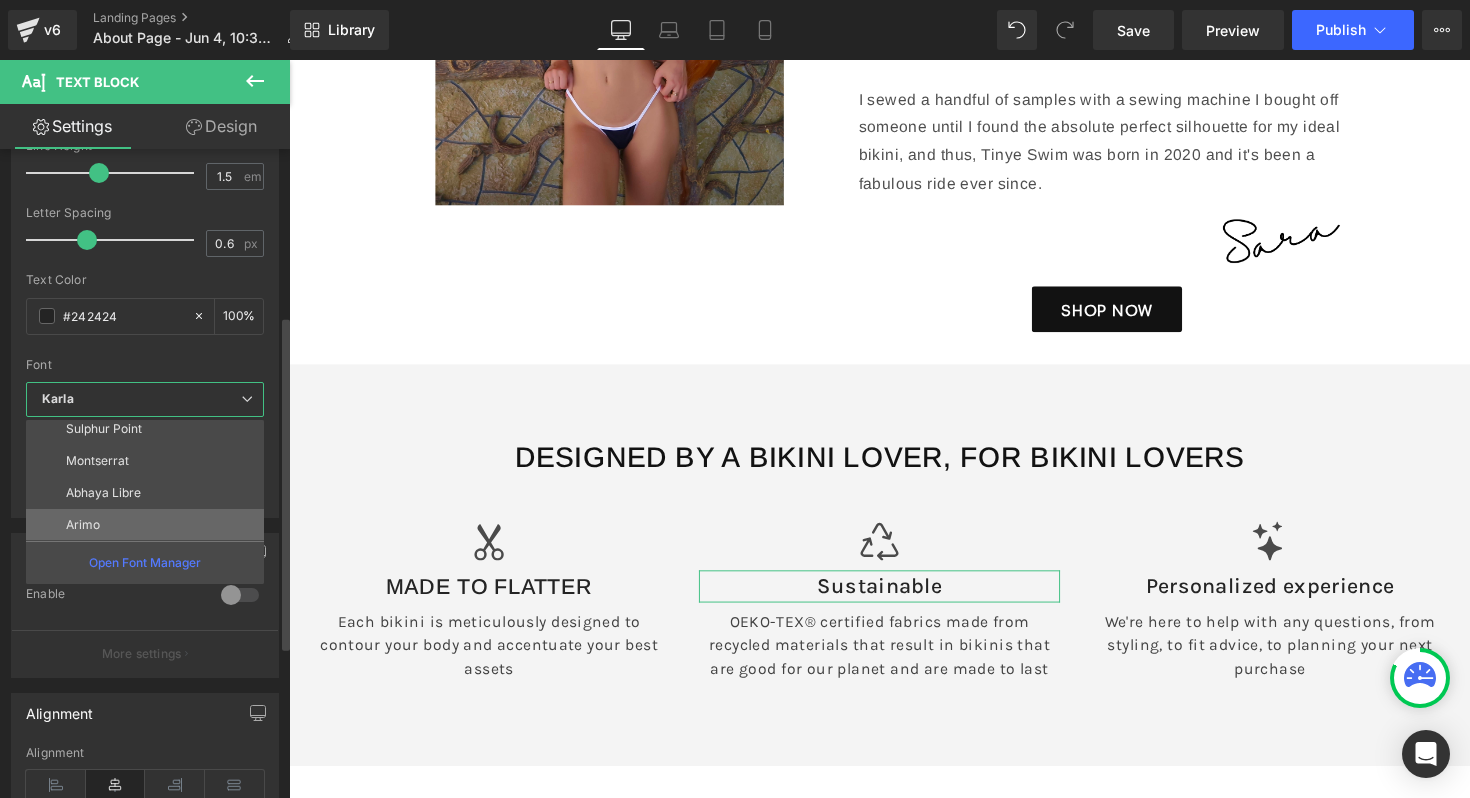 click on "Arimo" at bounding box center [149, 525] 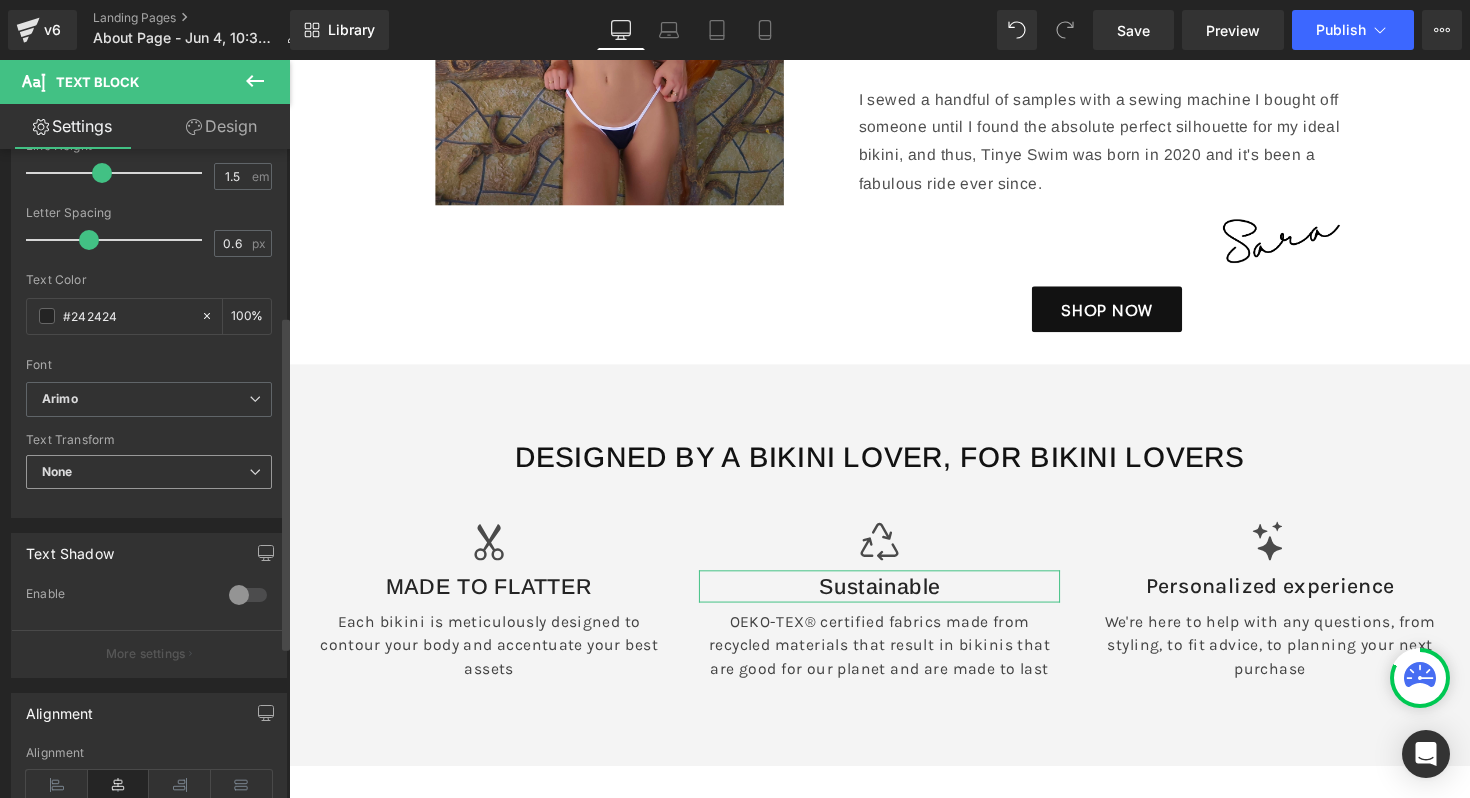 click on "None" at bounding box center (149, 472) 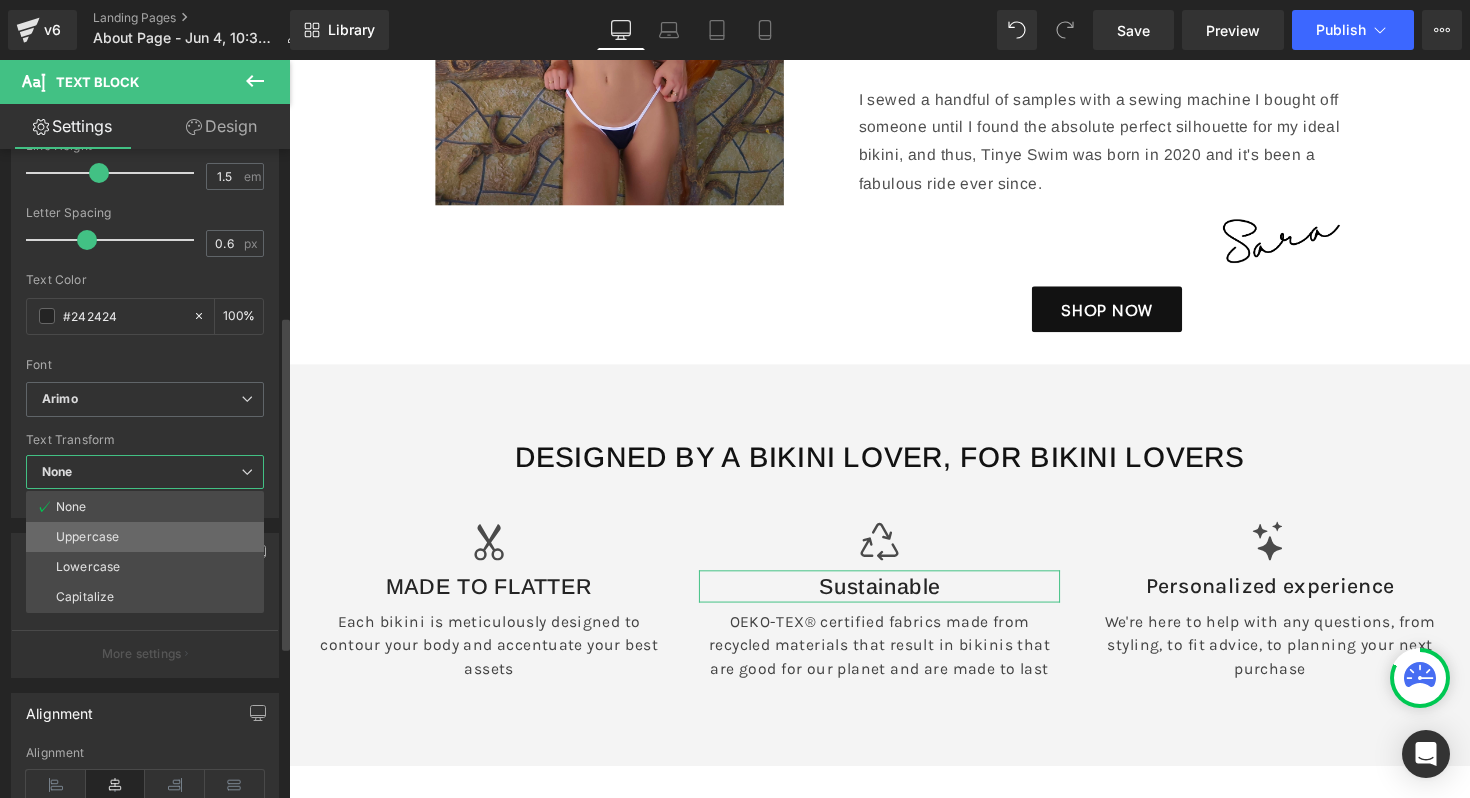 click on "Uppercase" at bounding box center (145, 537) 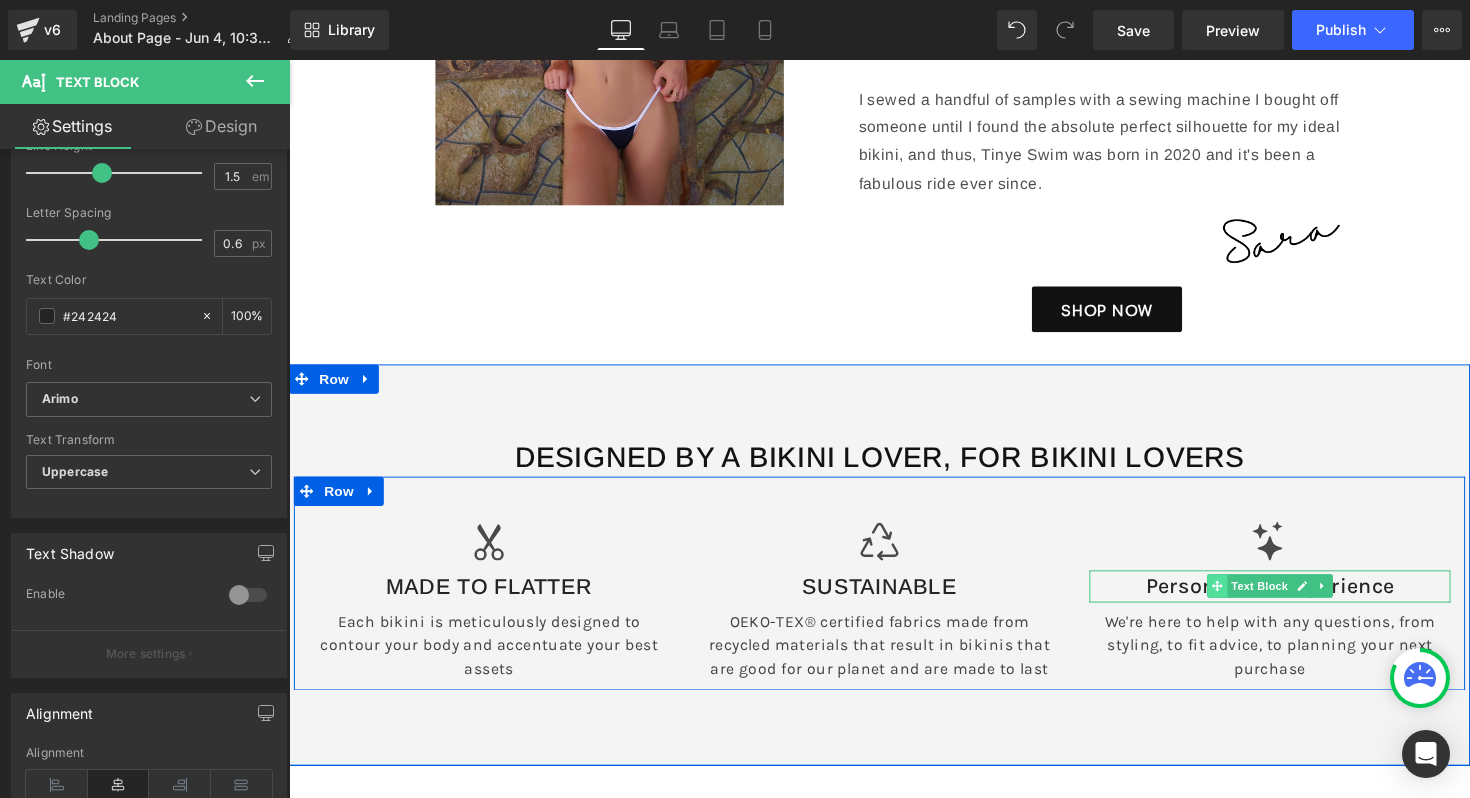 click 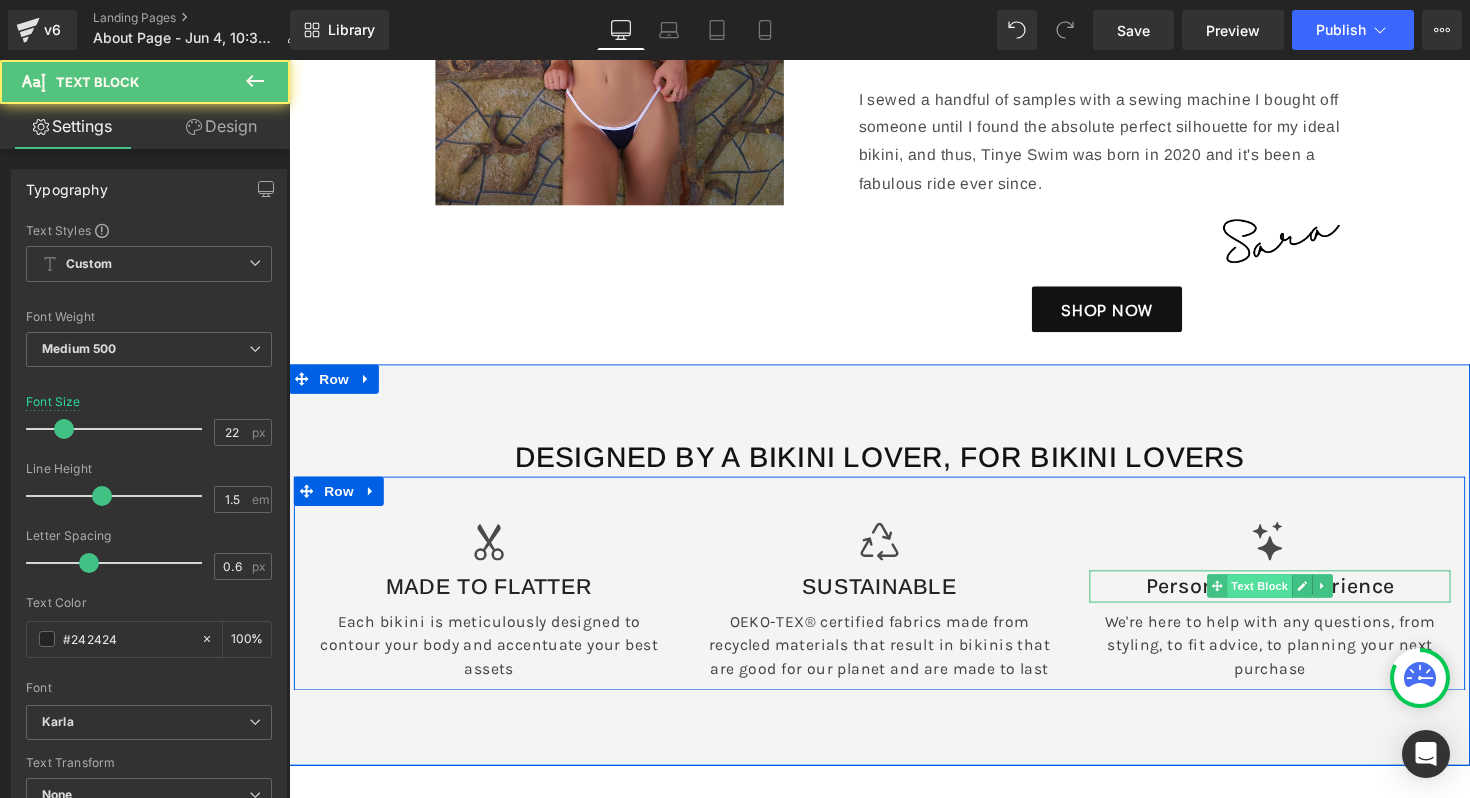 click on "Text Block" at bounding box center [1283, 599] 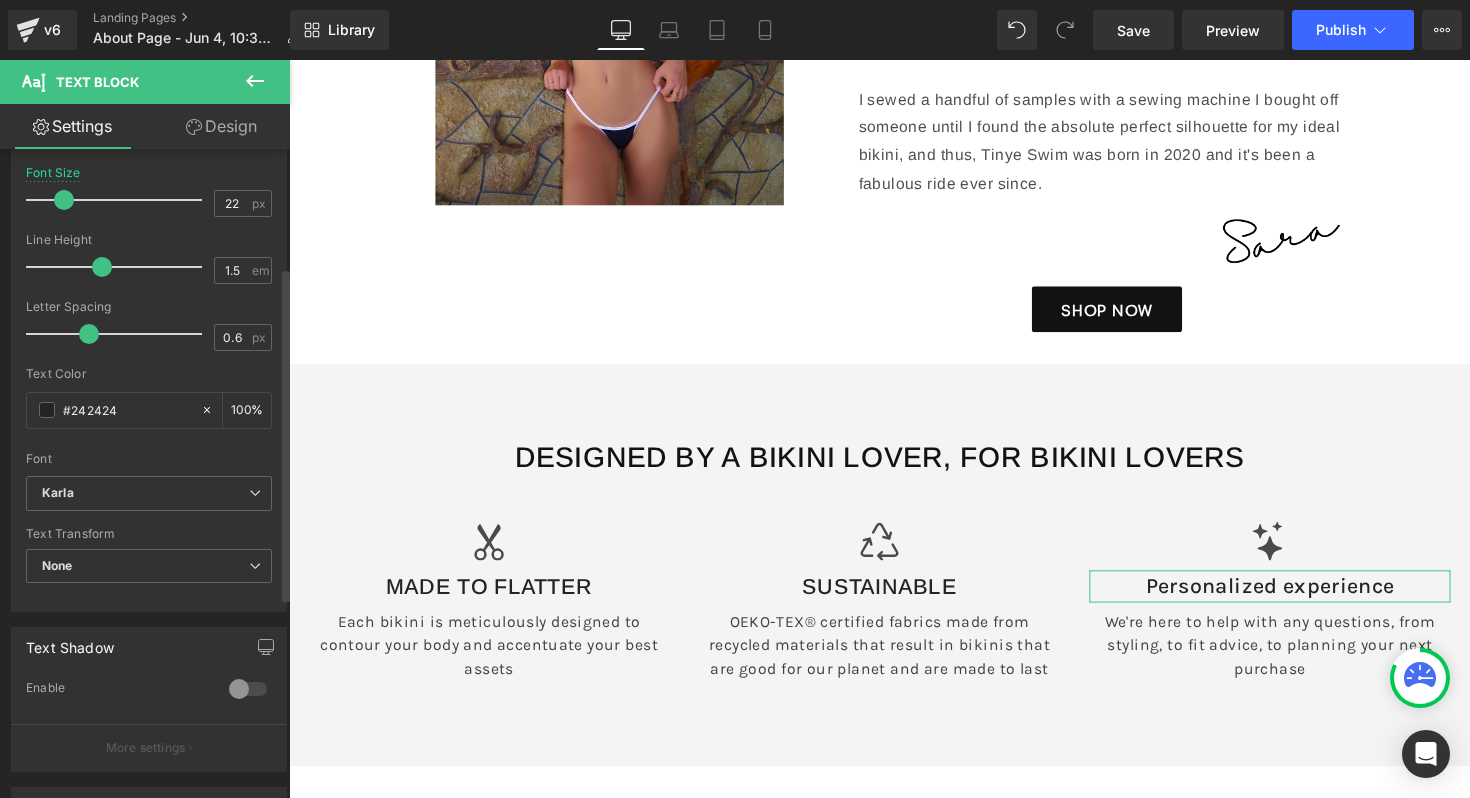 scroll, scrollTop: 438, scrollLeft: 0, axis: vertical 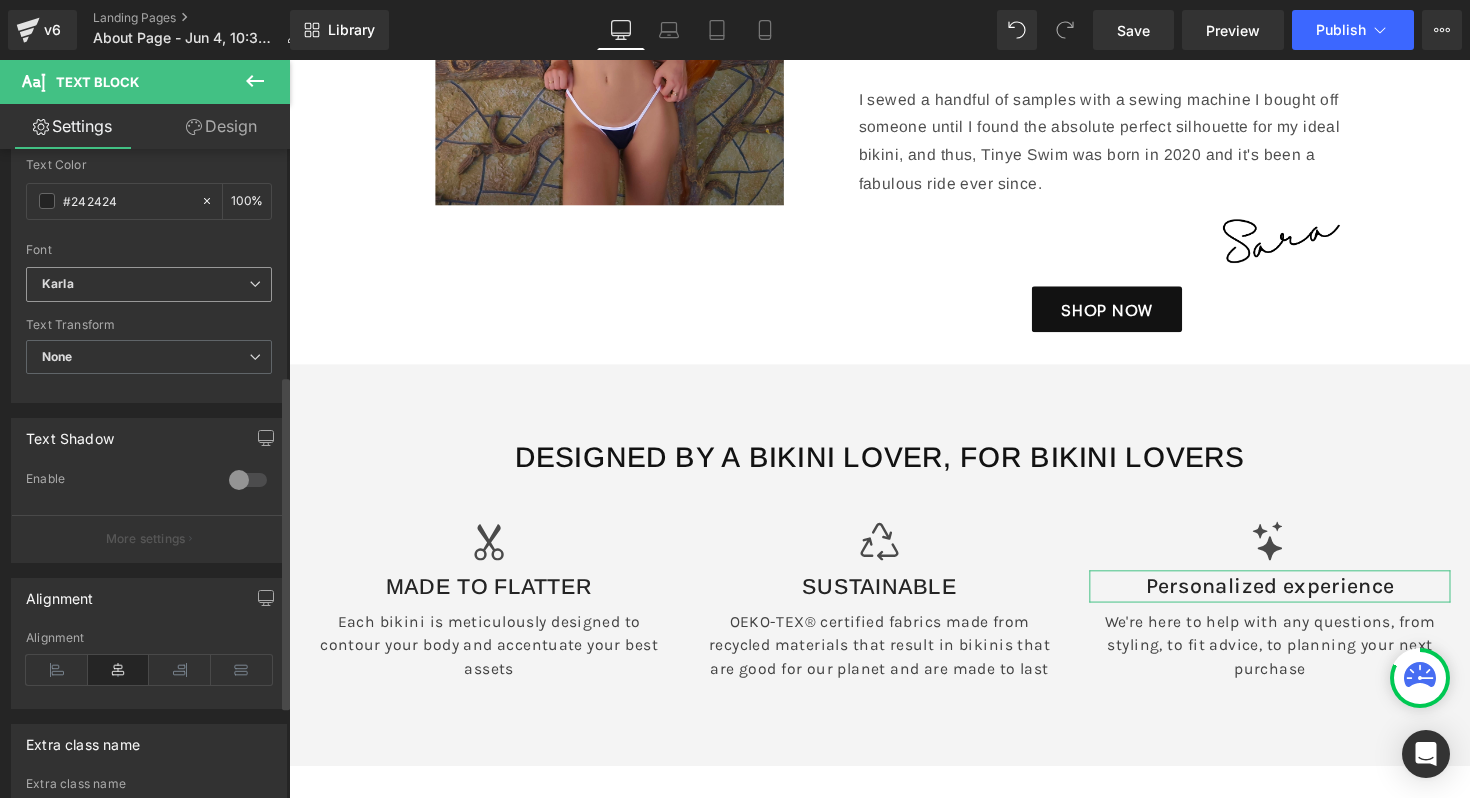 click on "Karla" at bounding box center [149, 284] 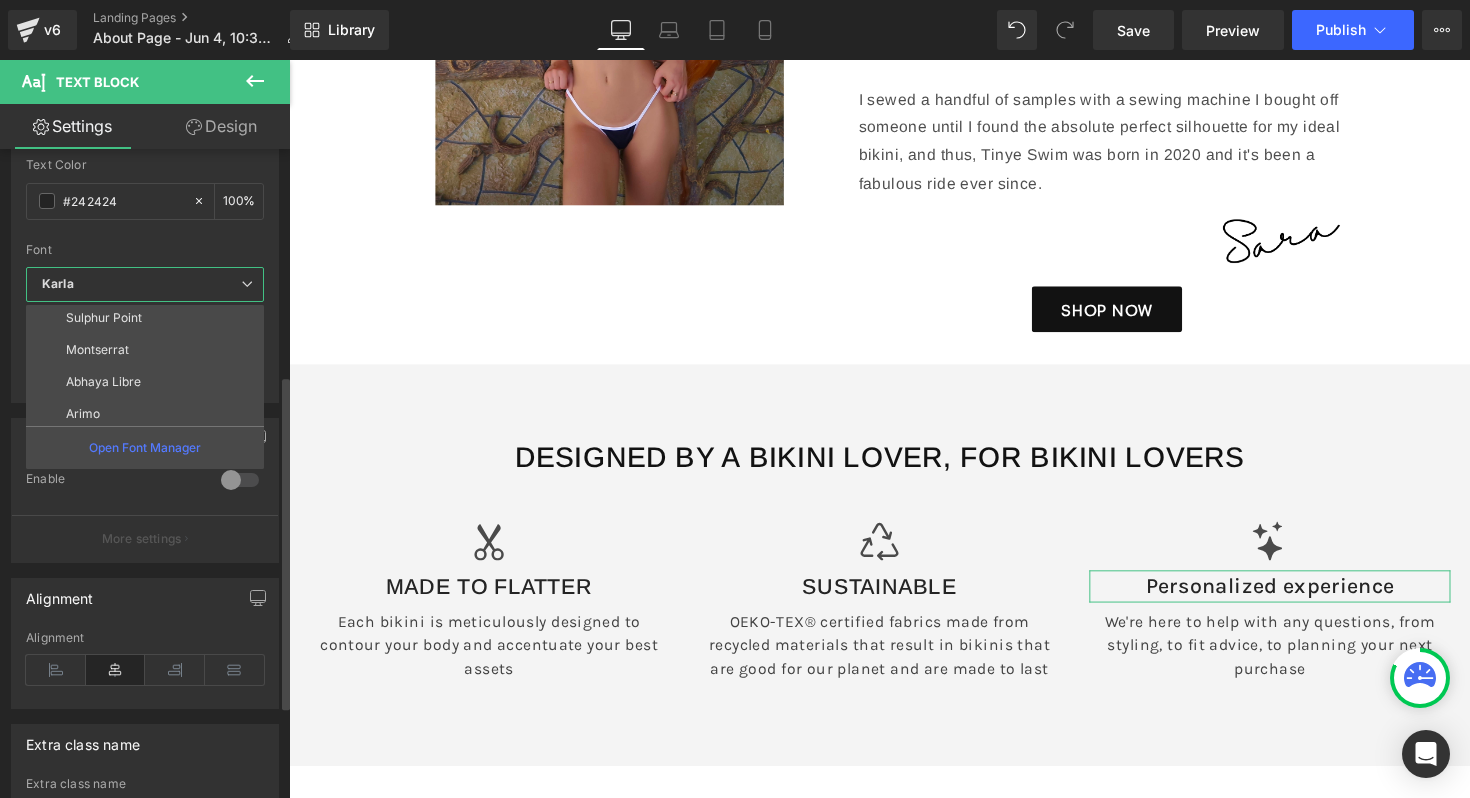 scroll, scrollTop: 77, scrollLeft: 0, axis: vertical 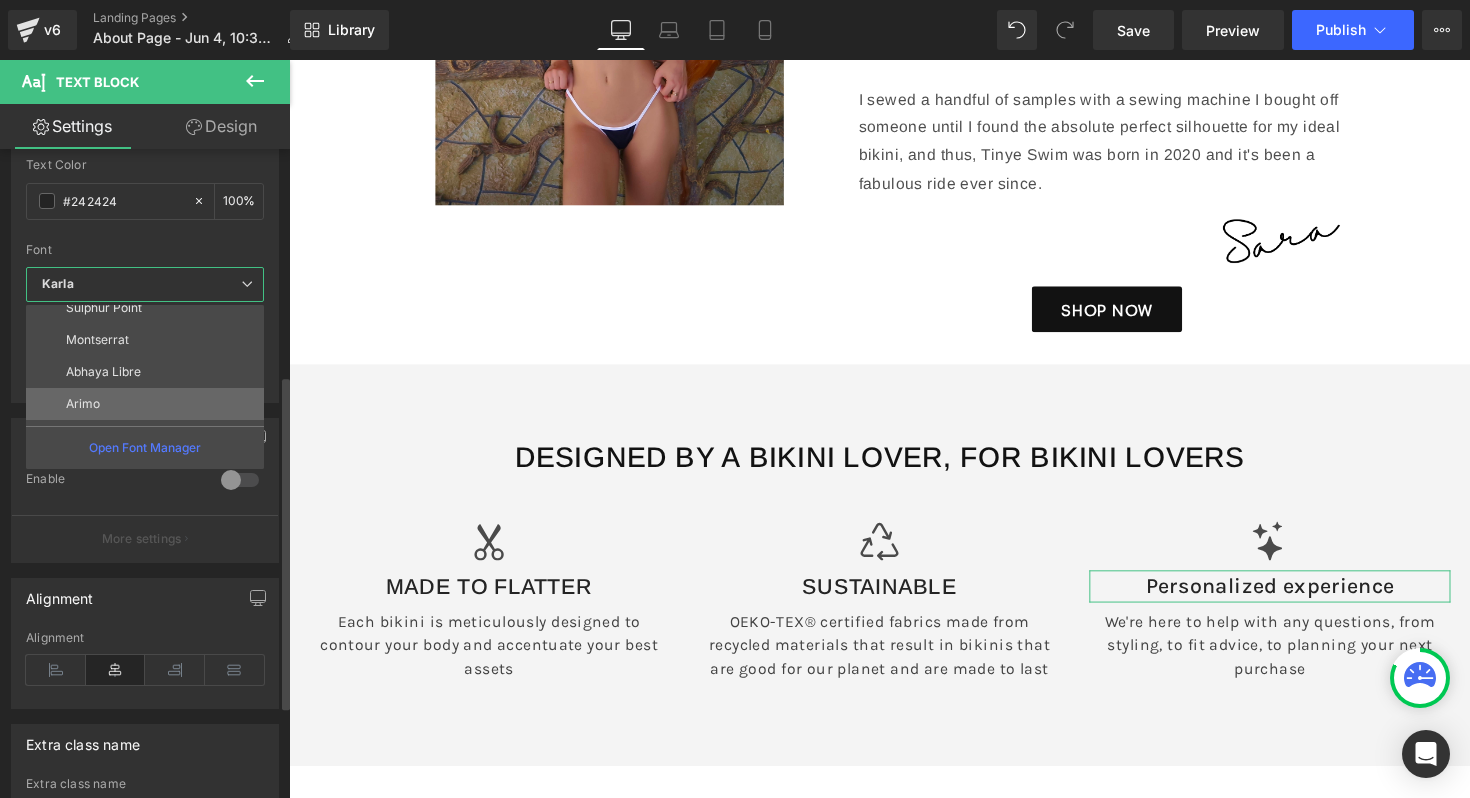 click on "Arimo" at bounding box center [149, 404] 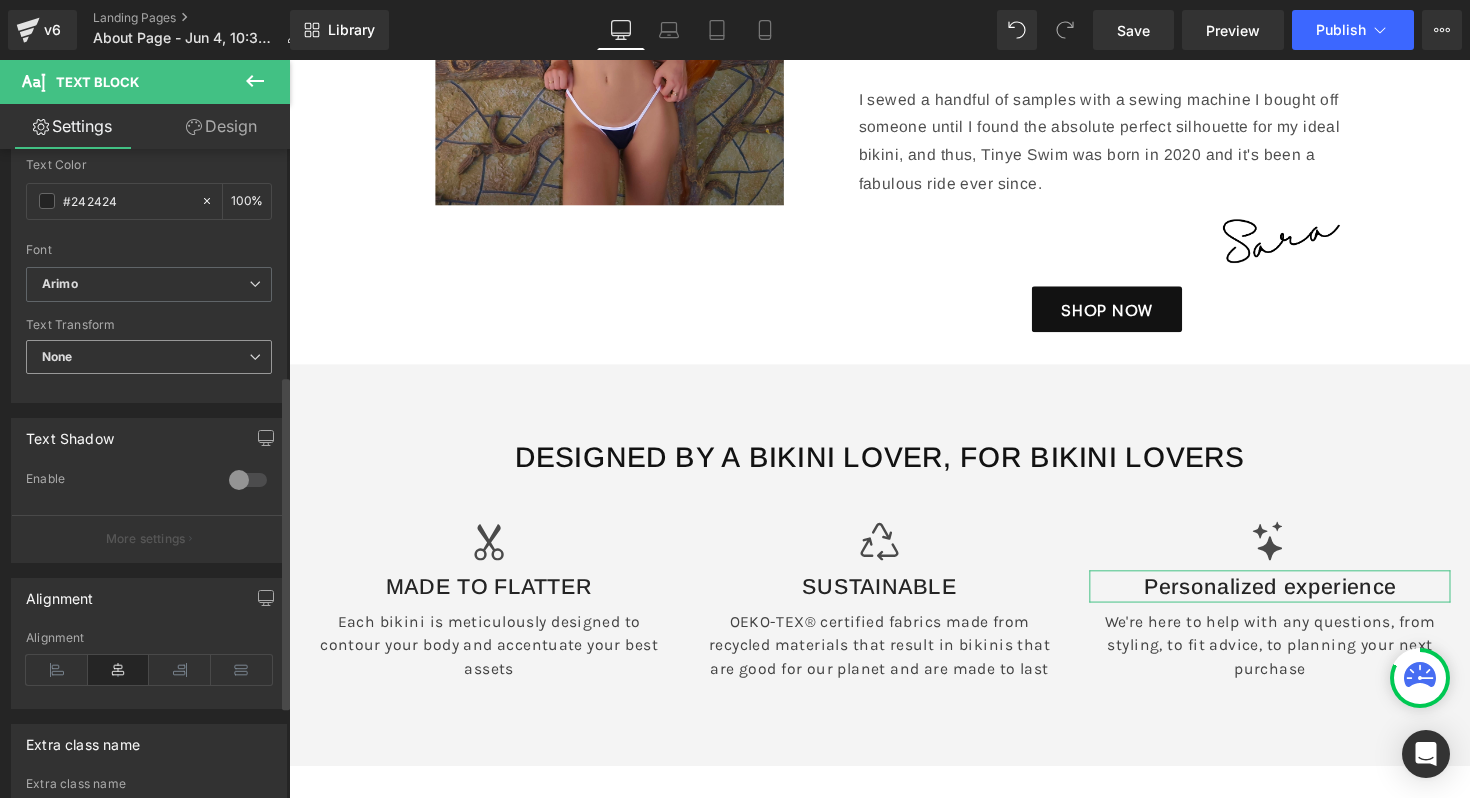 click on "None" at bounding box center (149, 357) 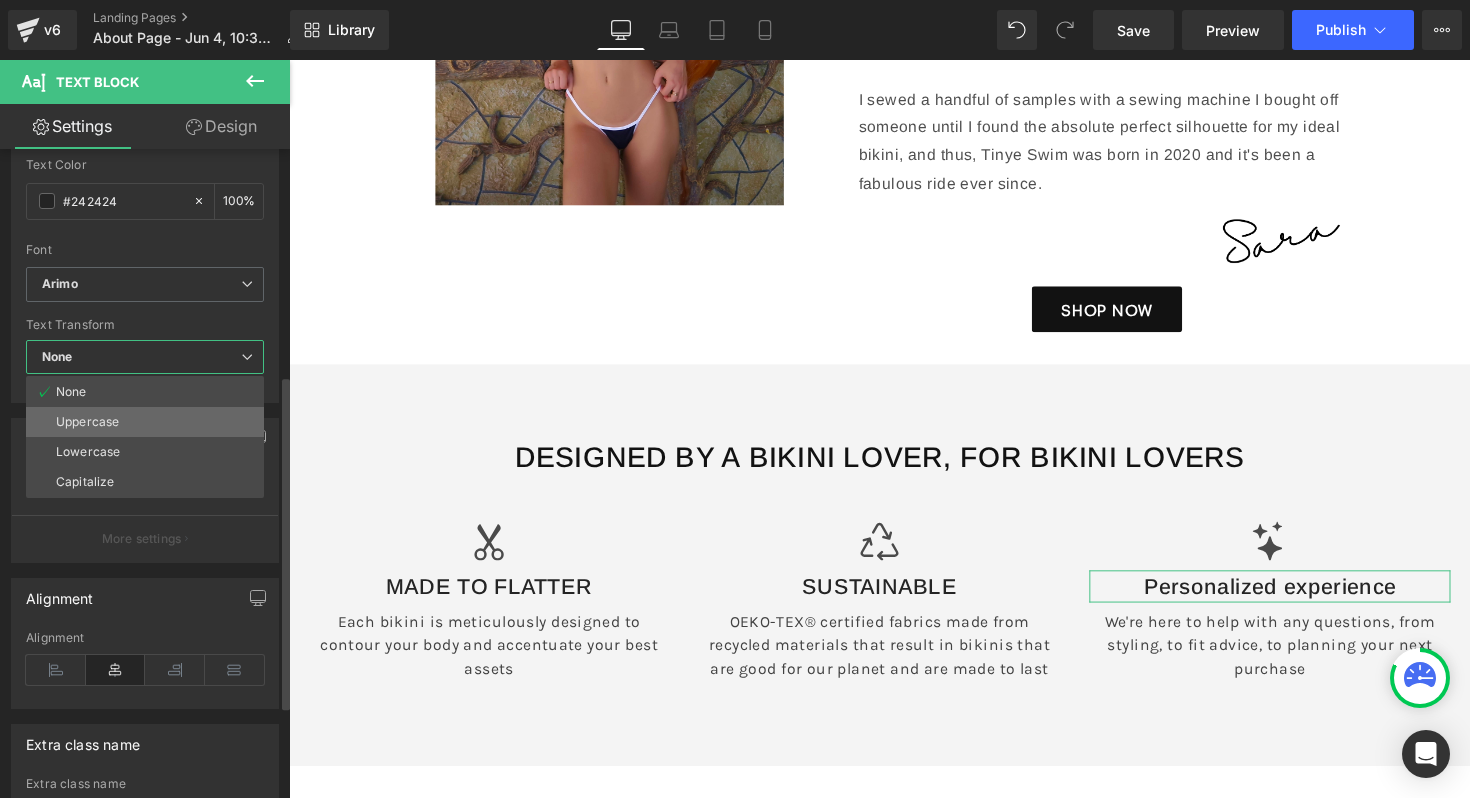 click on "Uppercase" at bounding box center [145, 422] 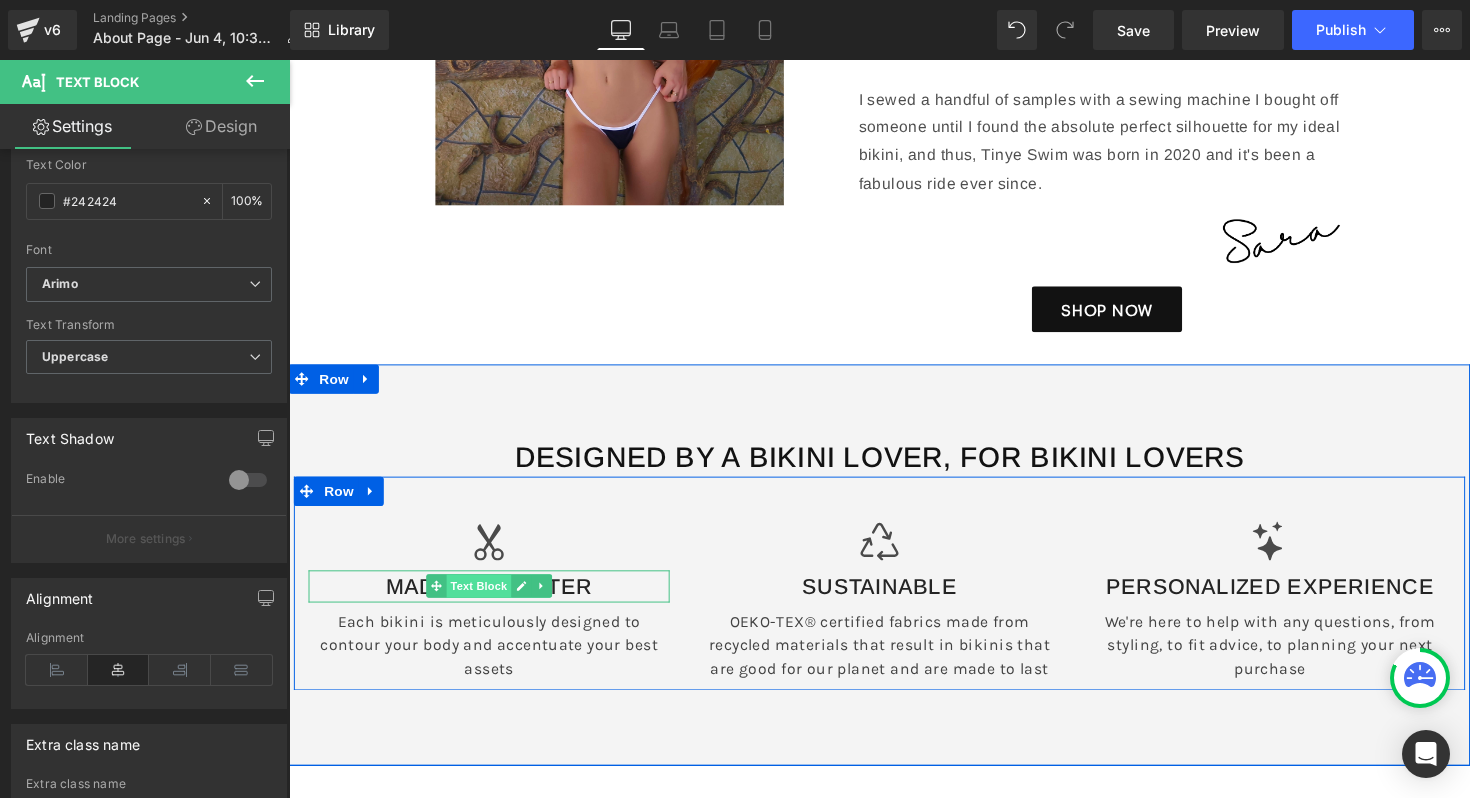 click on "Text Block" at bounding box center [483, 599] 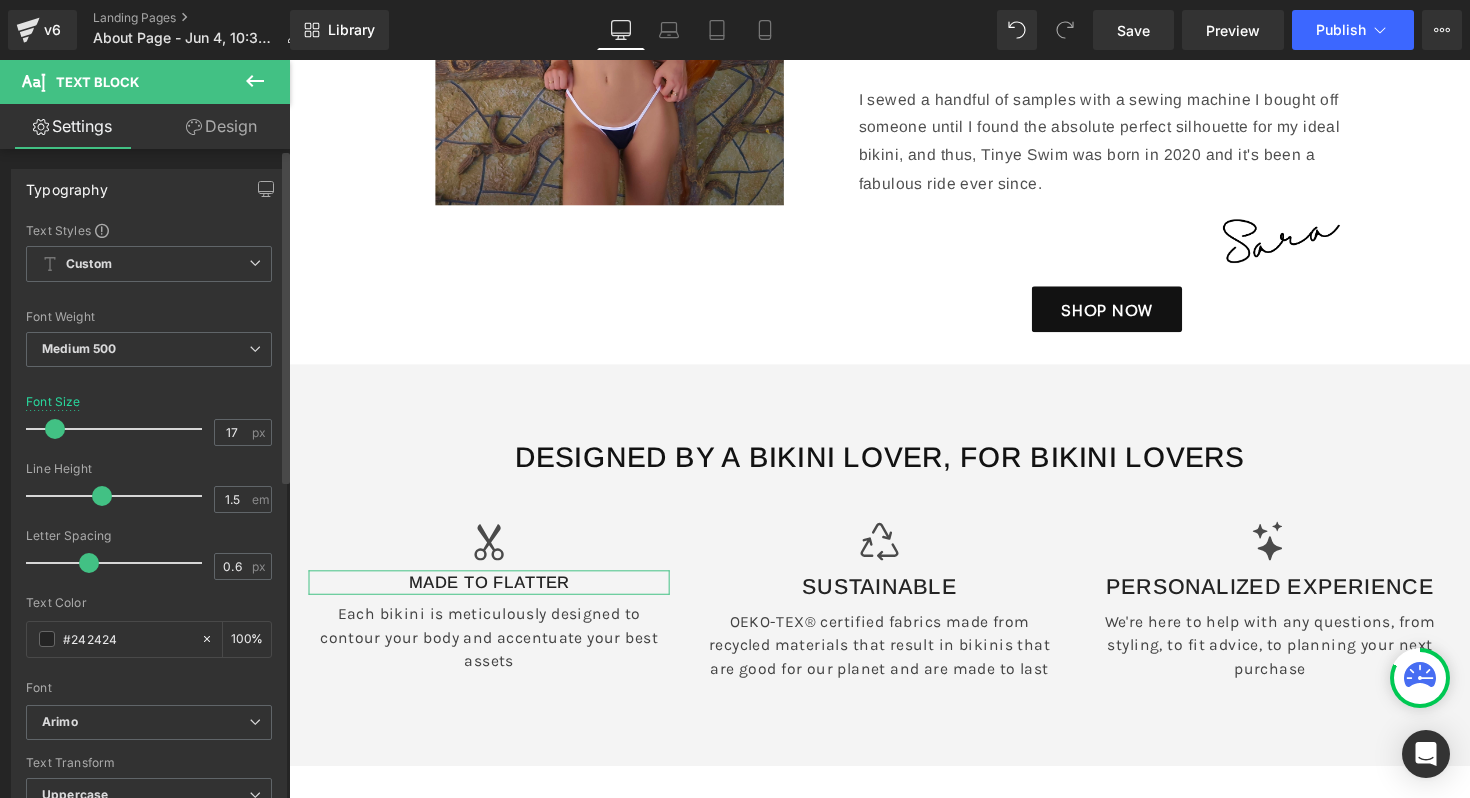 type on "18" 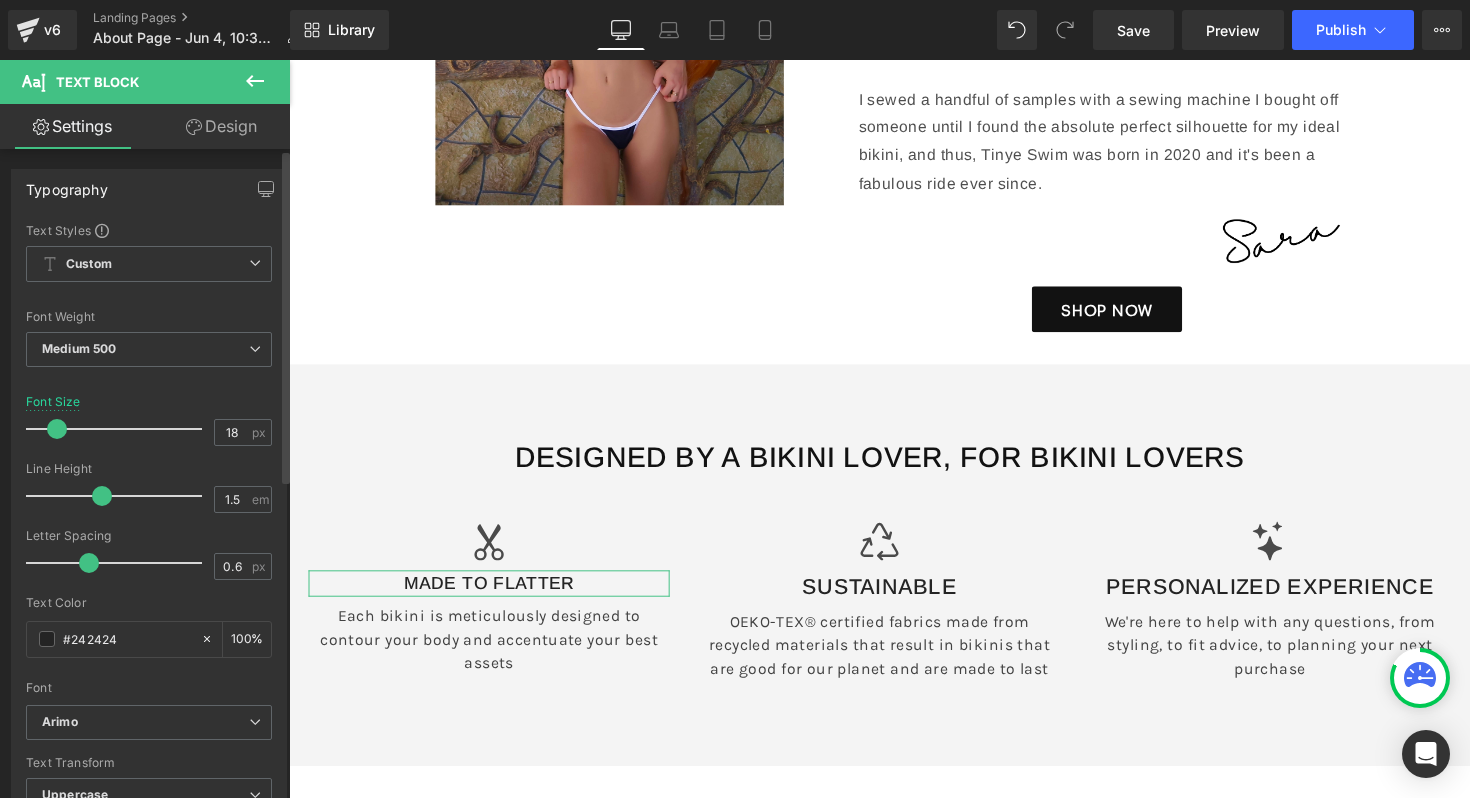 click at bounding box center [57, 429] 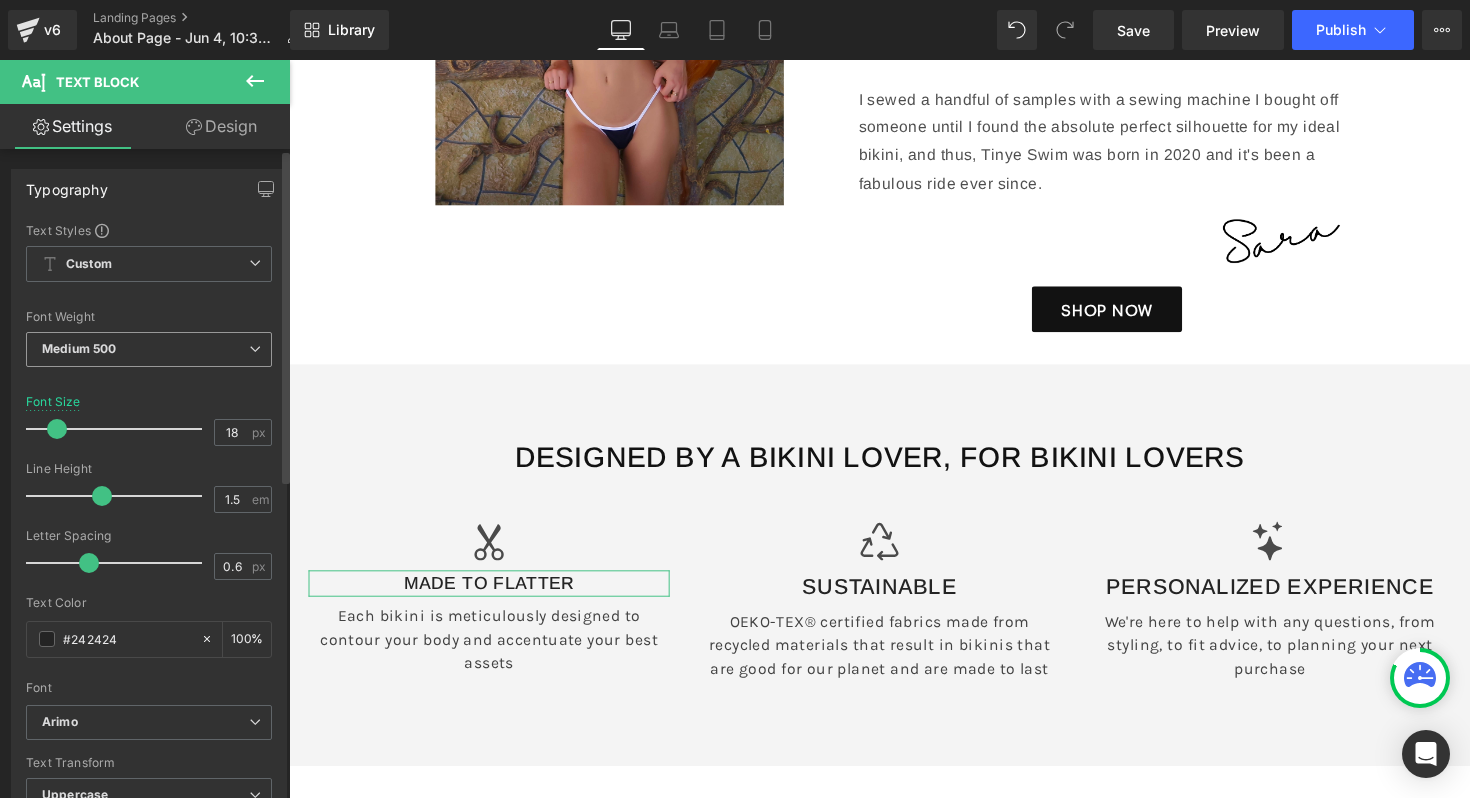 click on "Medium 500" at bounding box center [79, 348] 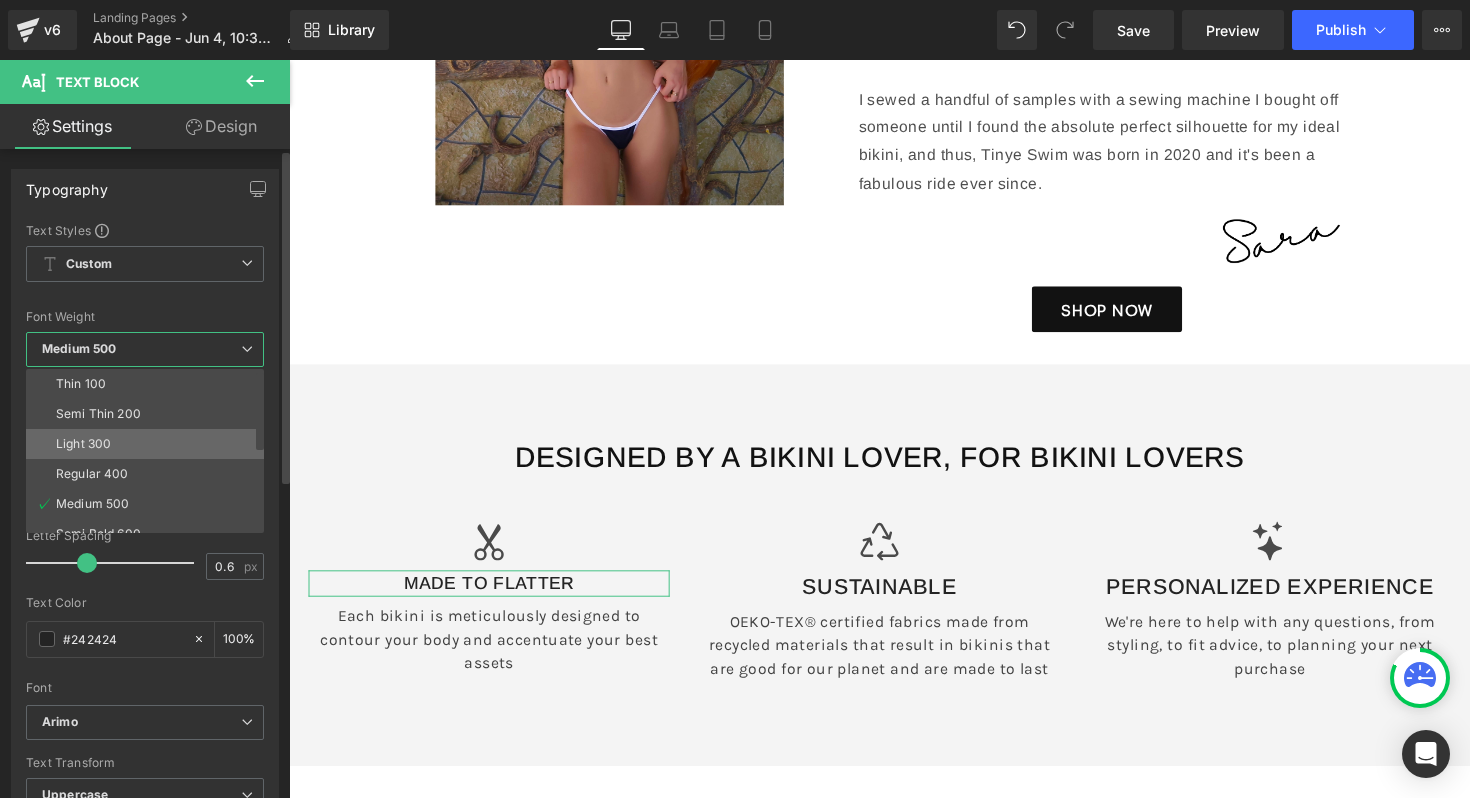 scroll, scrollTop: 58, scrollLeft: 0, axis: vertical 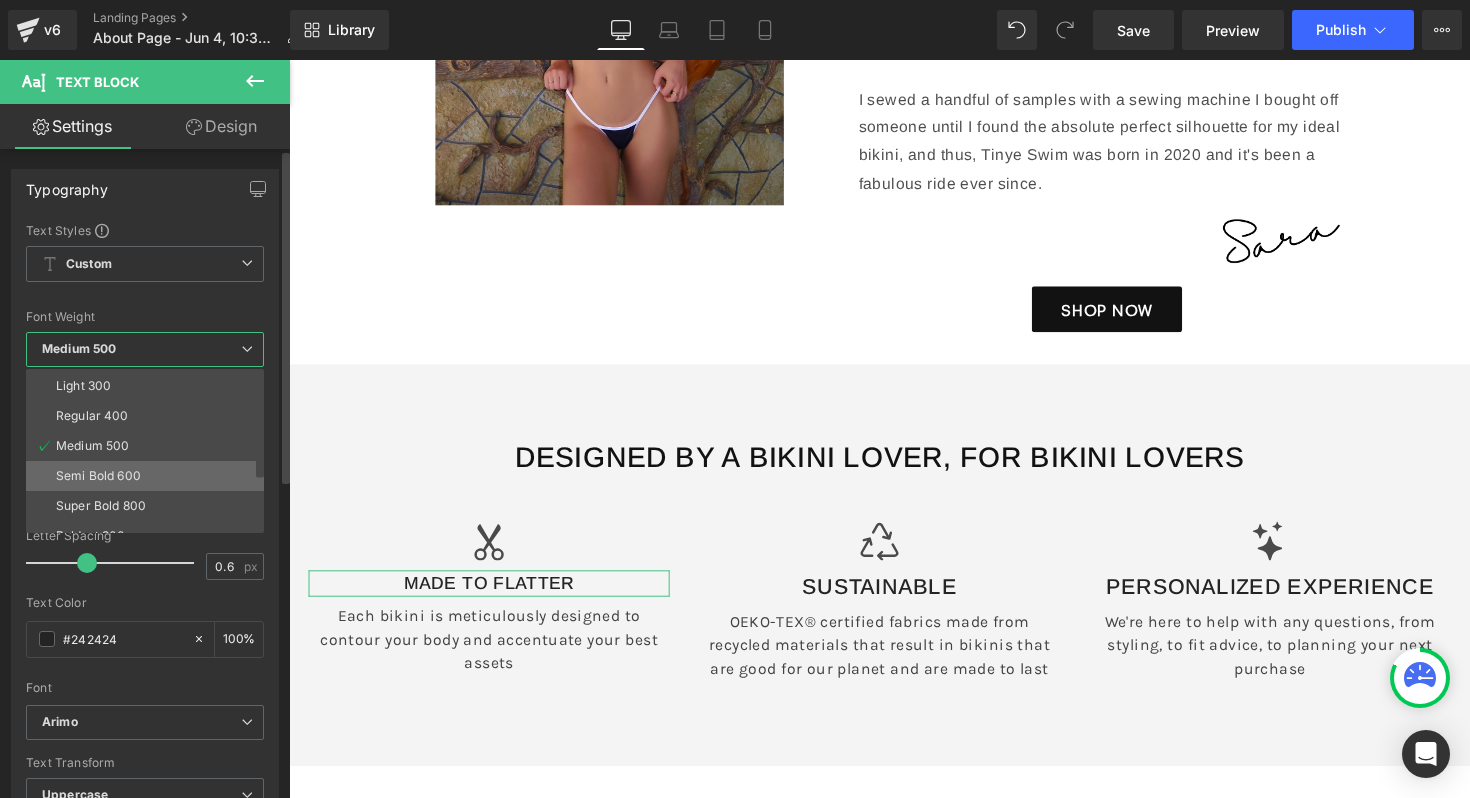 click on "Semi Bold 600" at bounding box center [98, 476] 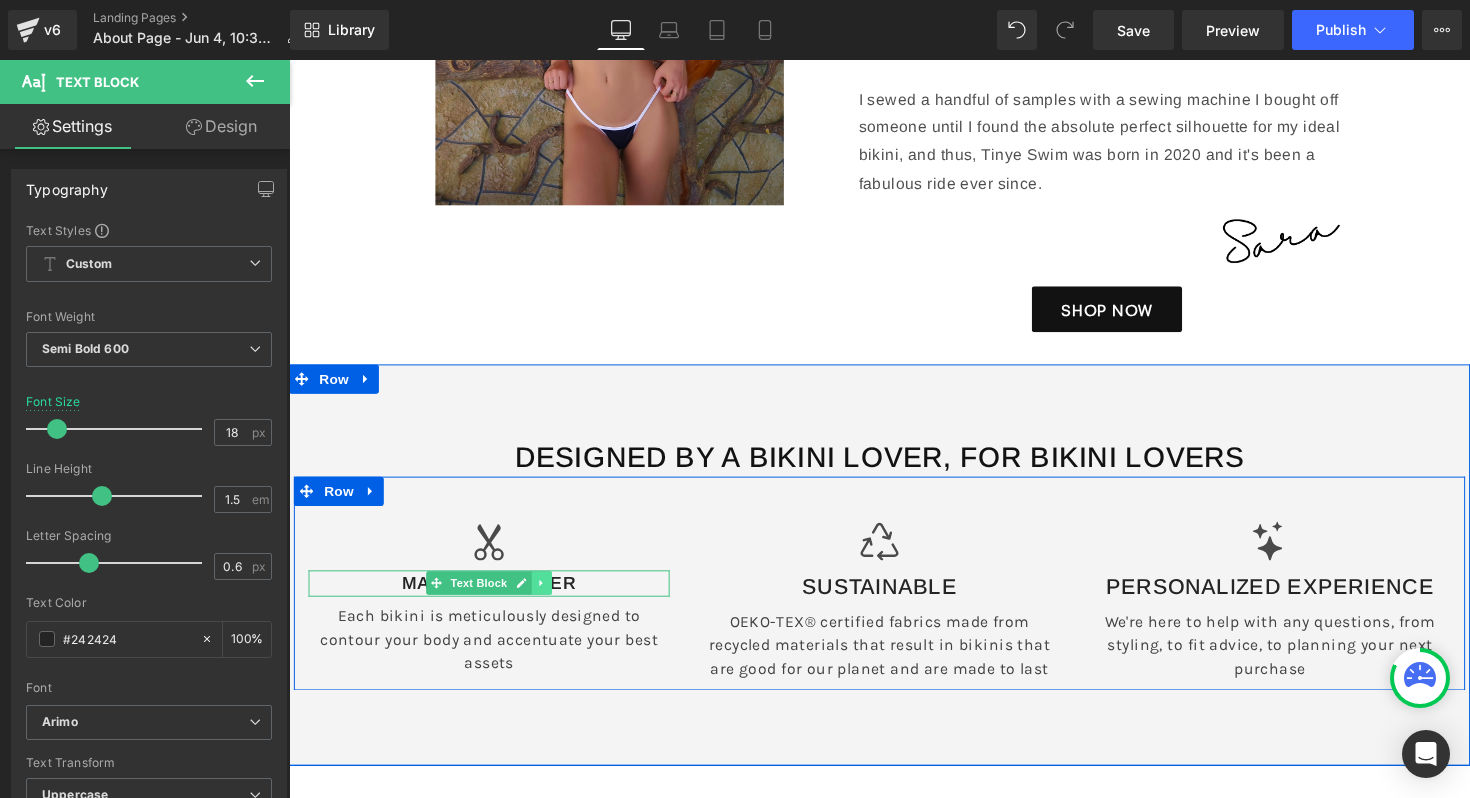 click at bounding box center (547, 596) 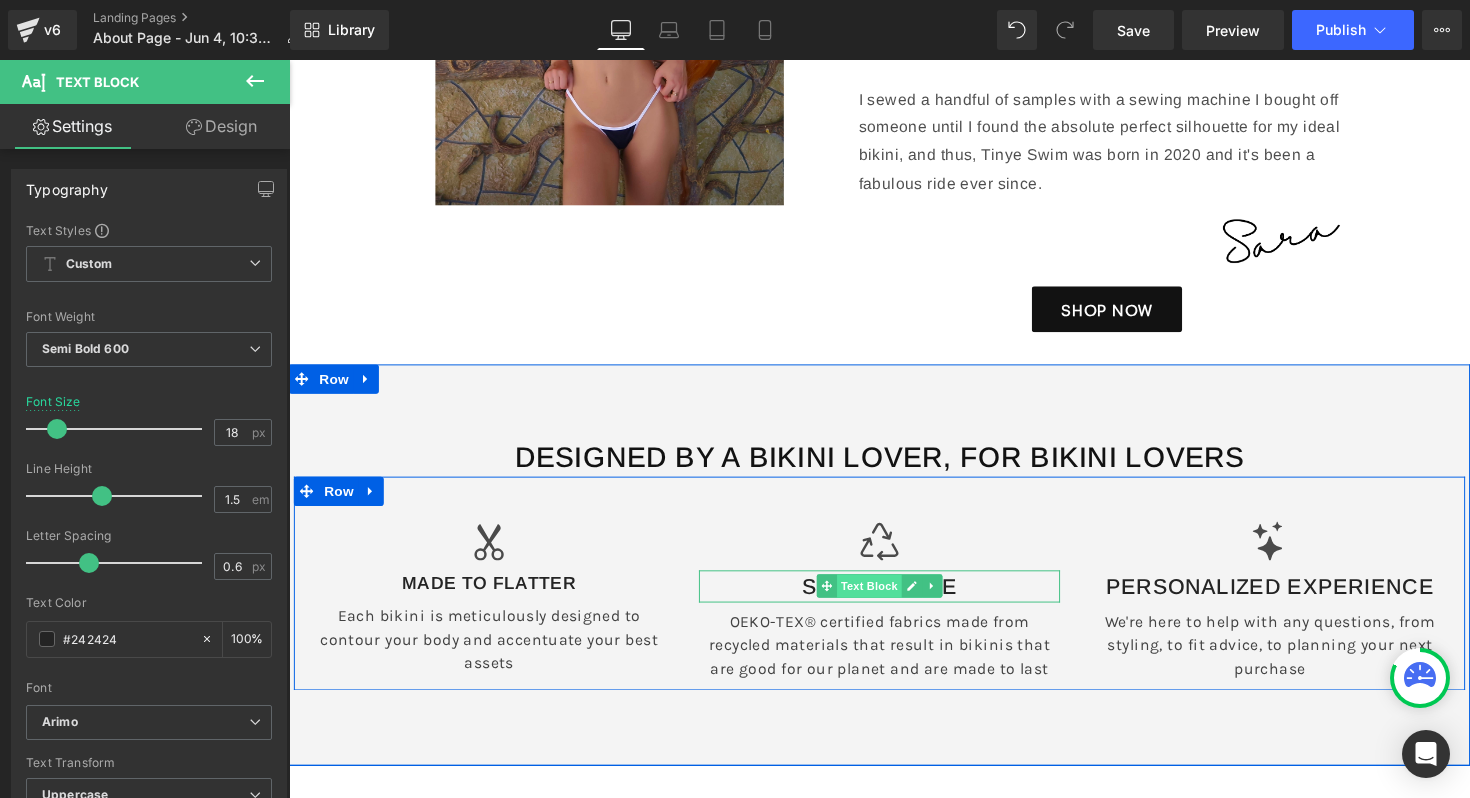 click on "Text Block" at bounding box center [883, 599] 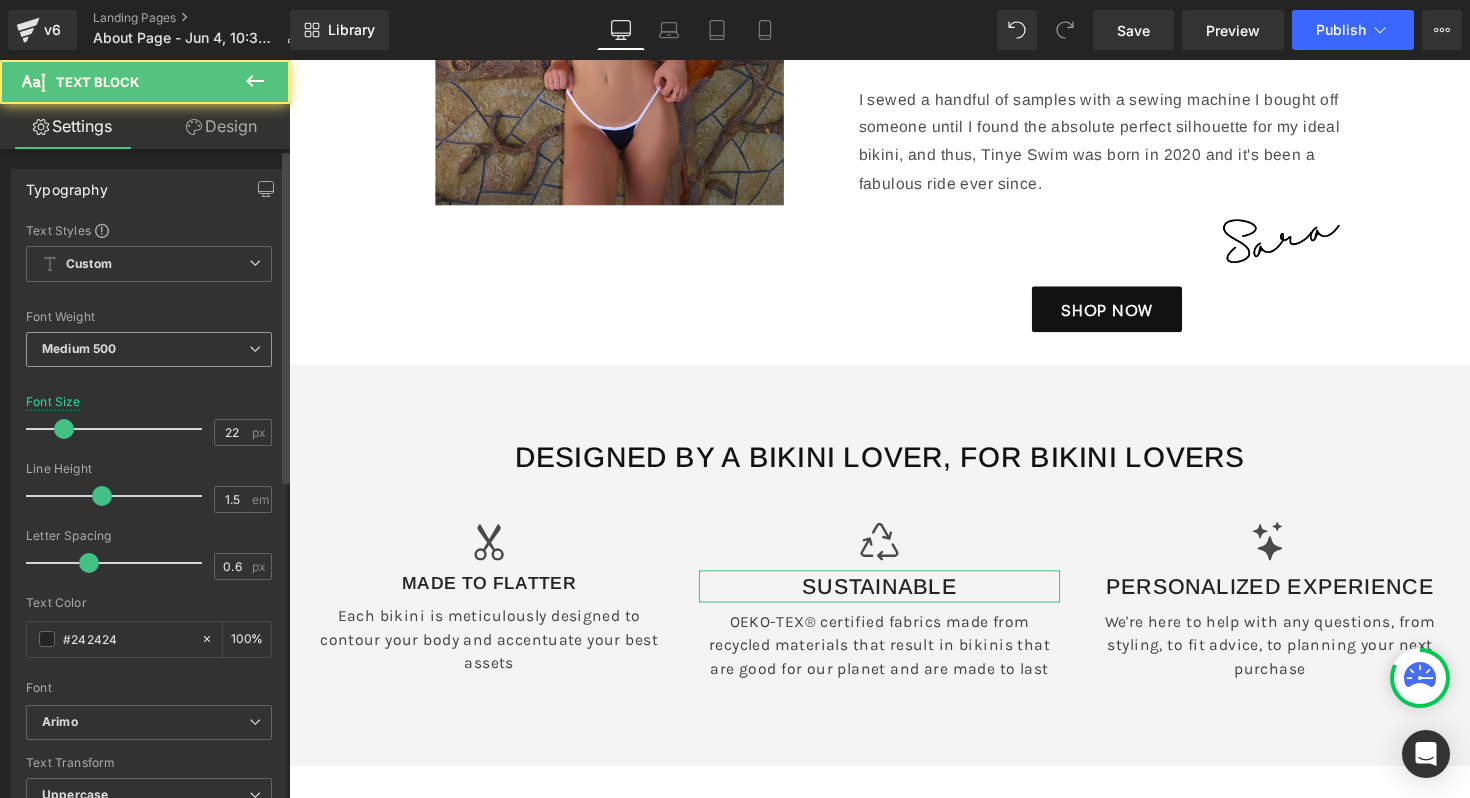 click on "Medium 500" at bounding box center (149, 349) 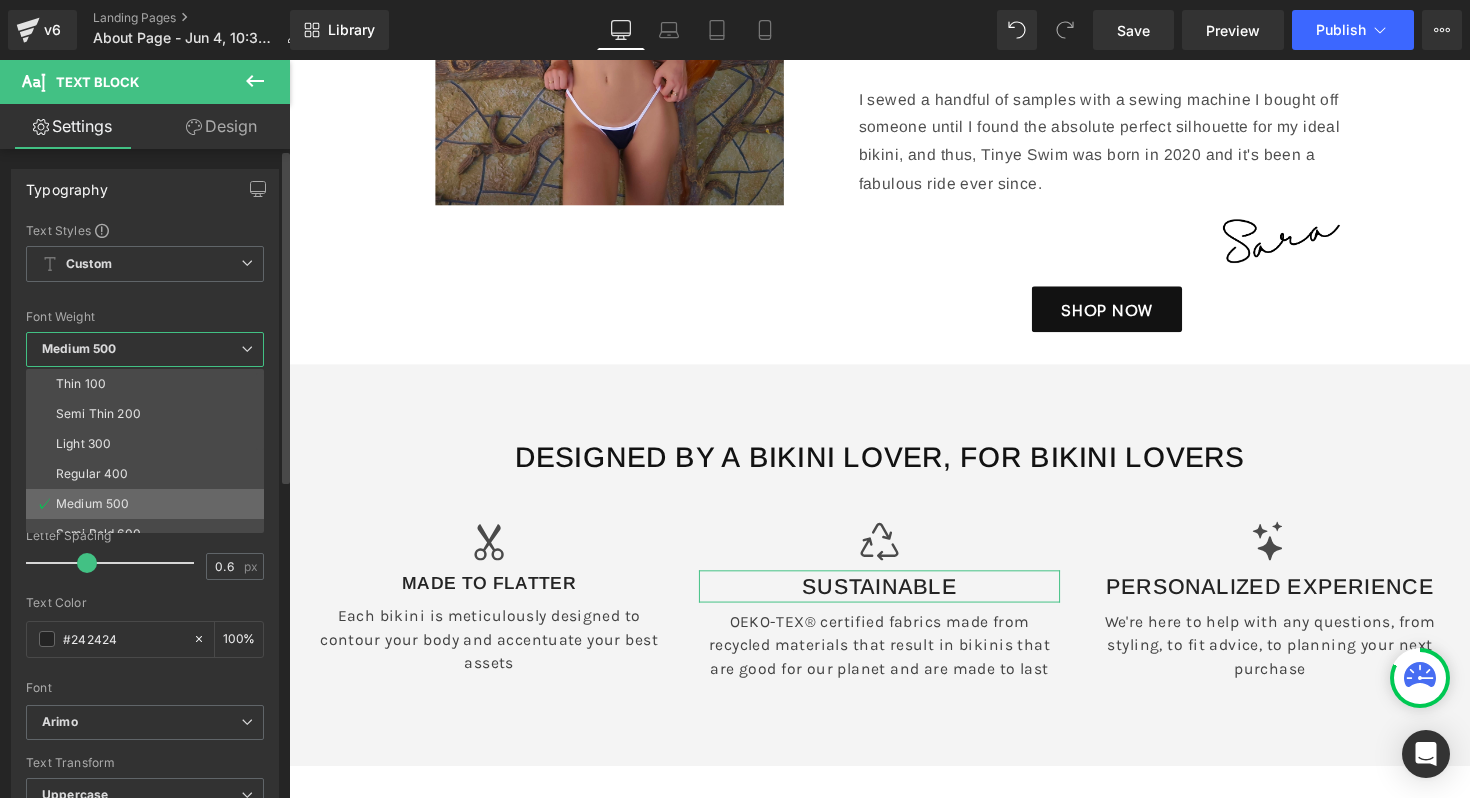 scroll, scrollTop: 58, scrollLeft: 0, axis: vertical 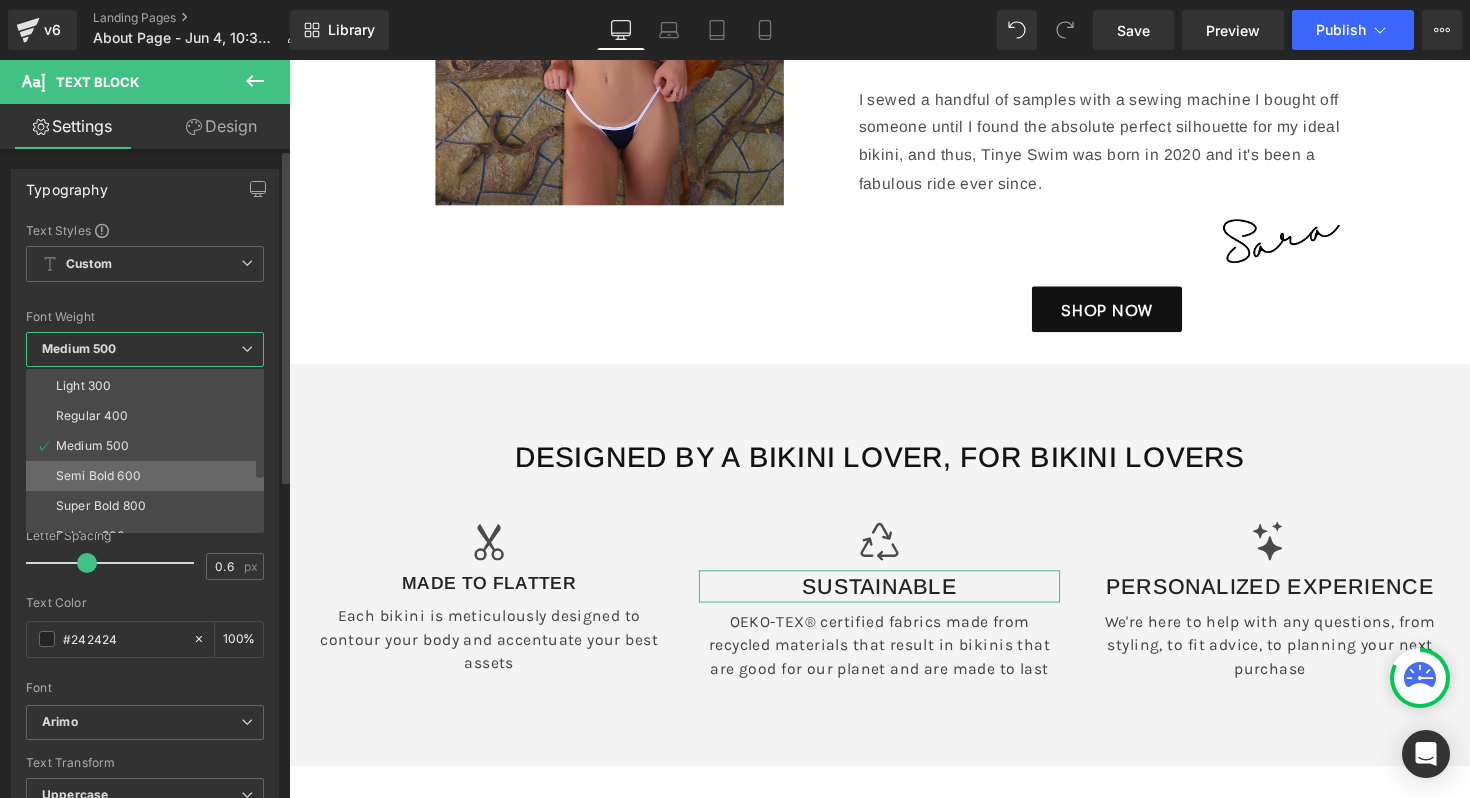 click on "Semi Bold 600" at bounding box center [98, 476] 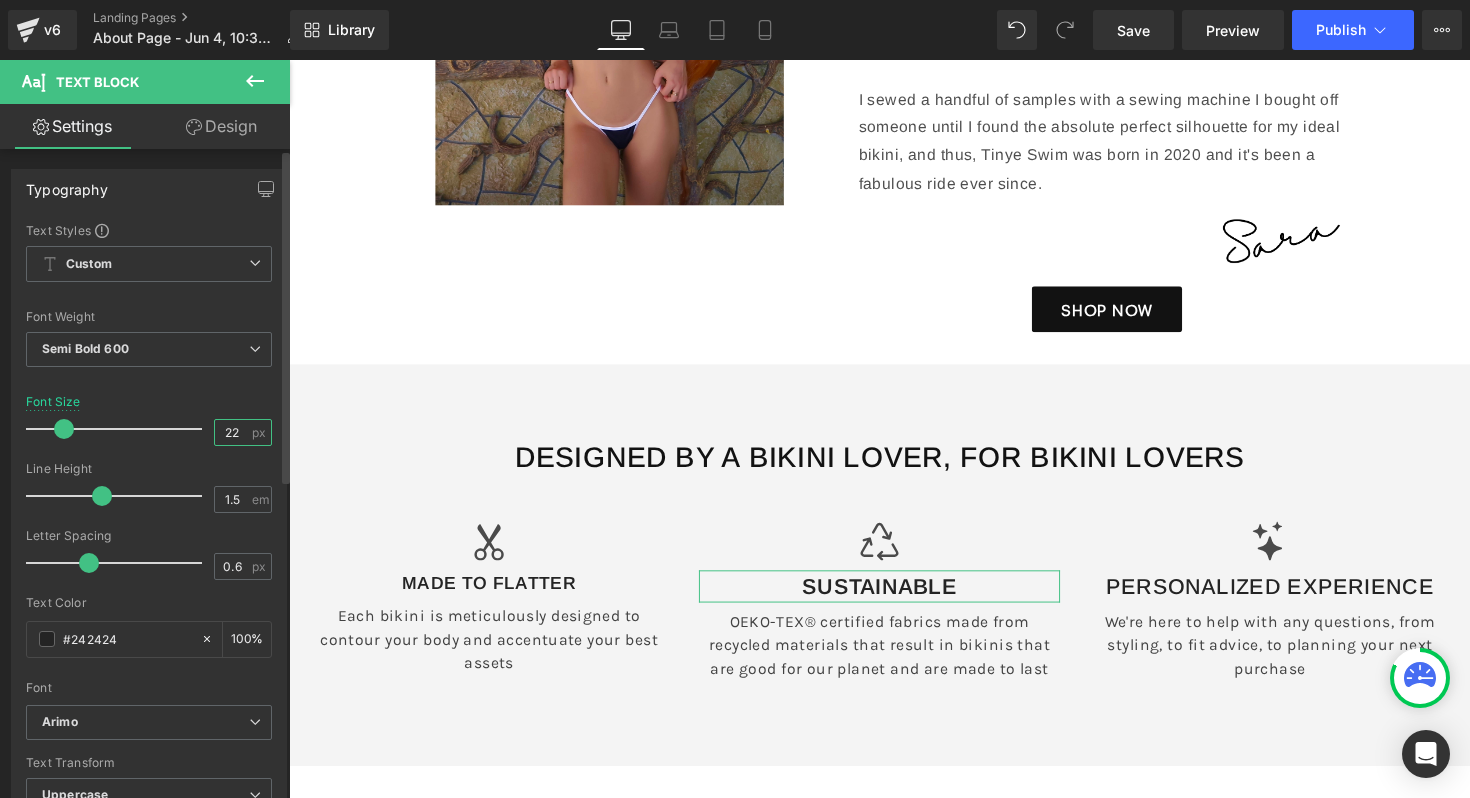 click on "22" at bounding box center (232, 432) 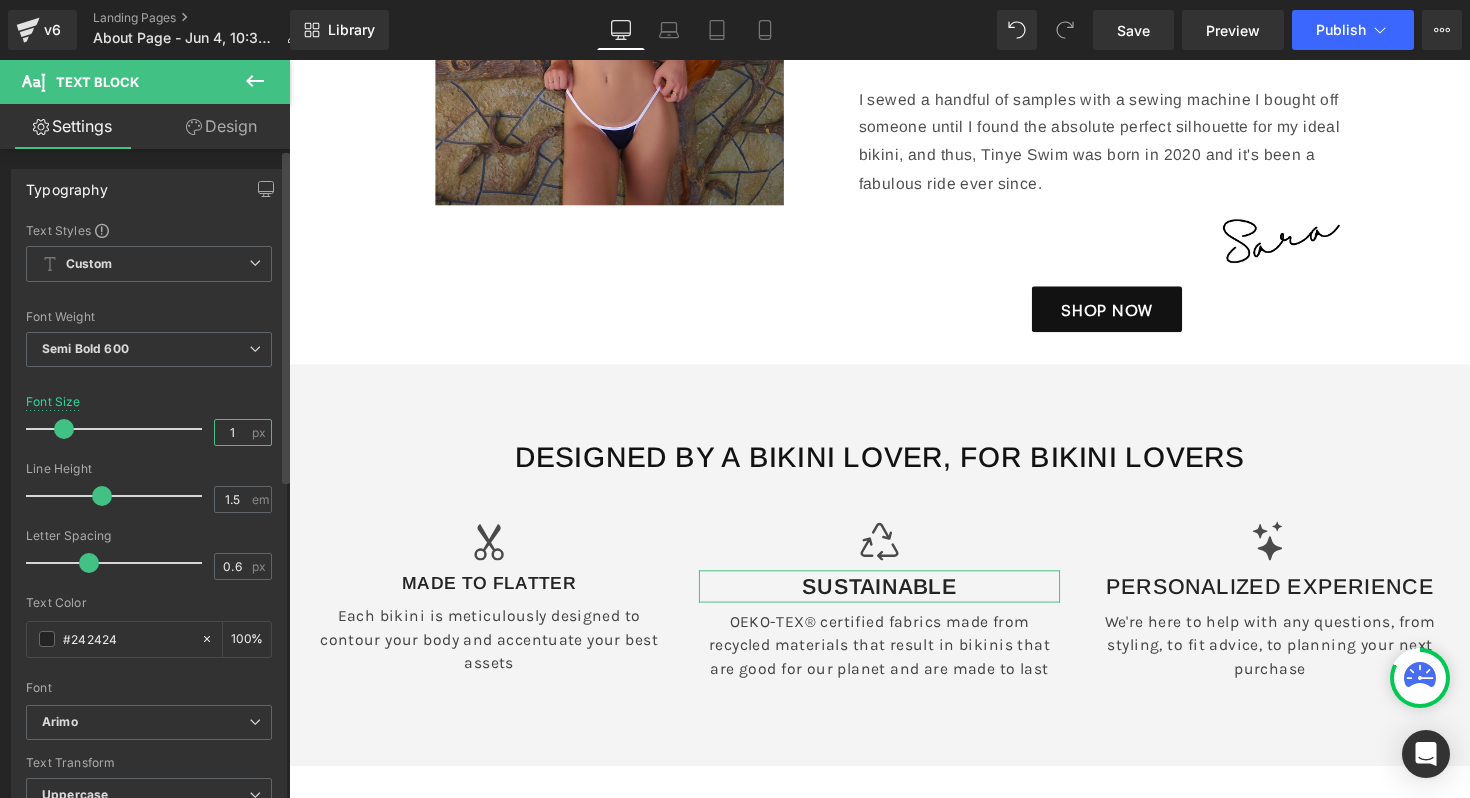 type on "18" 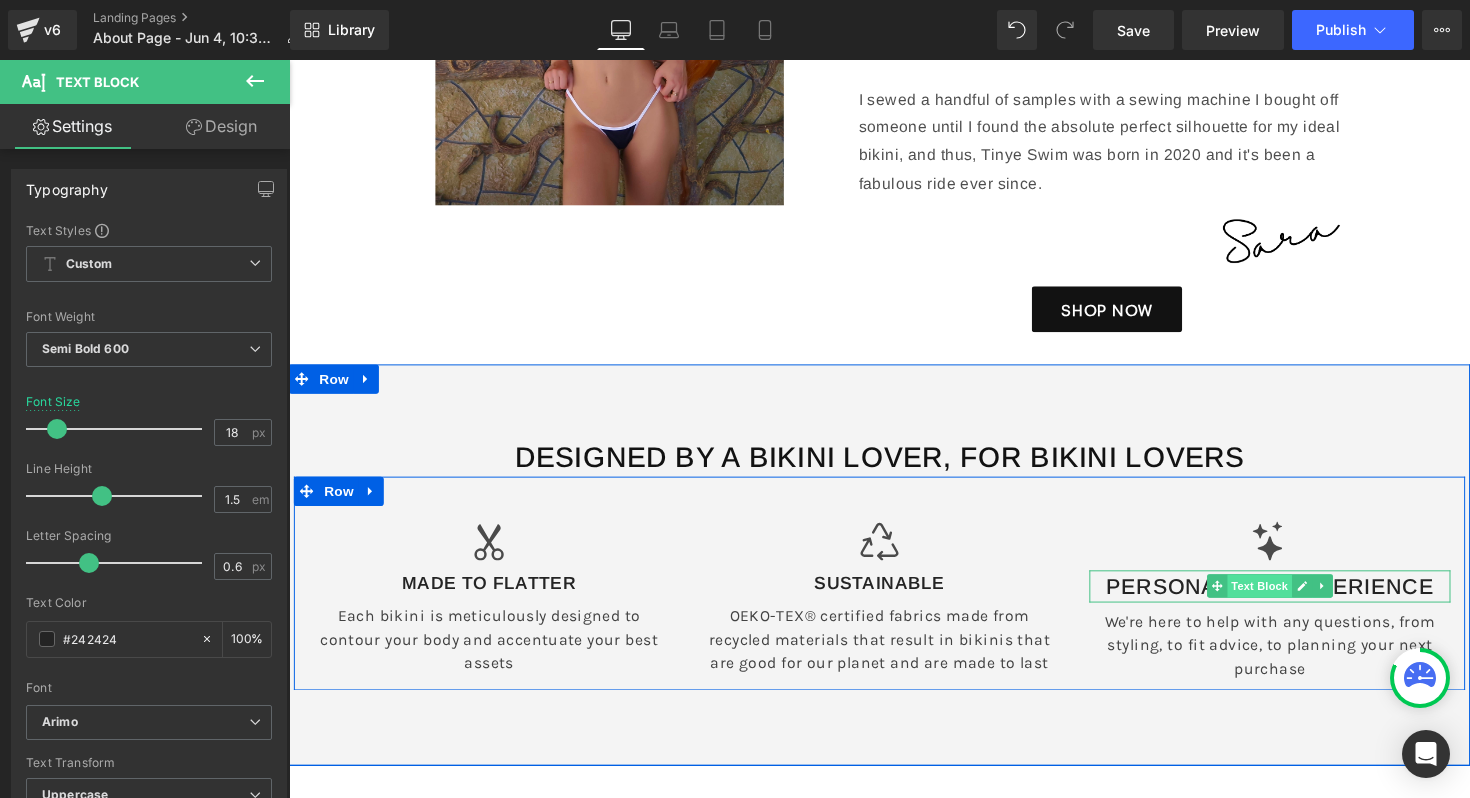 click on "Text Block" at bounding box center (1283, 599) 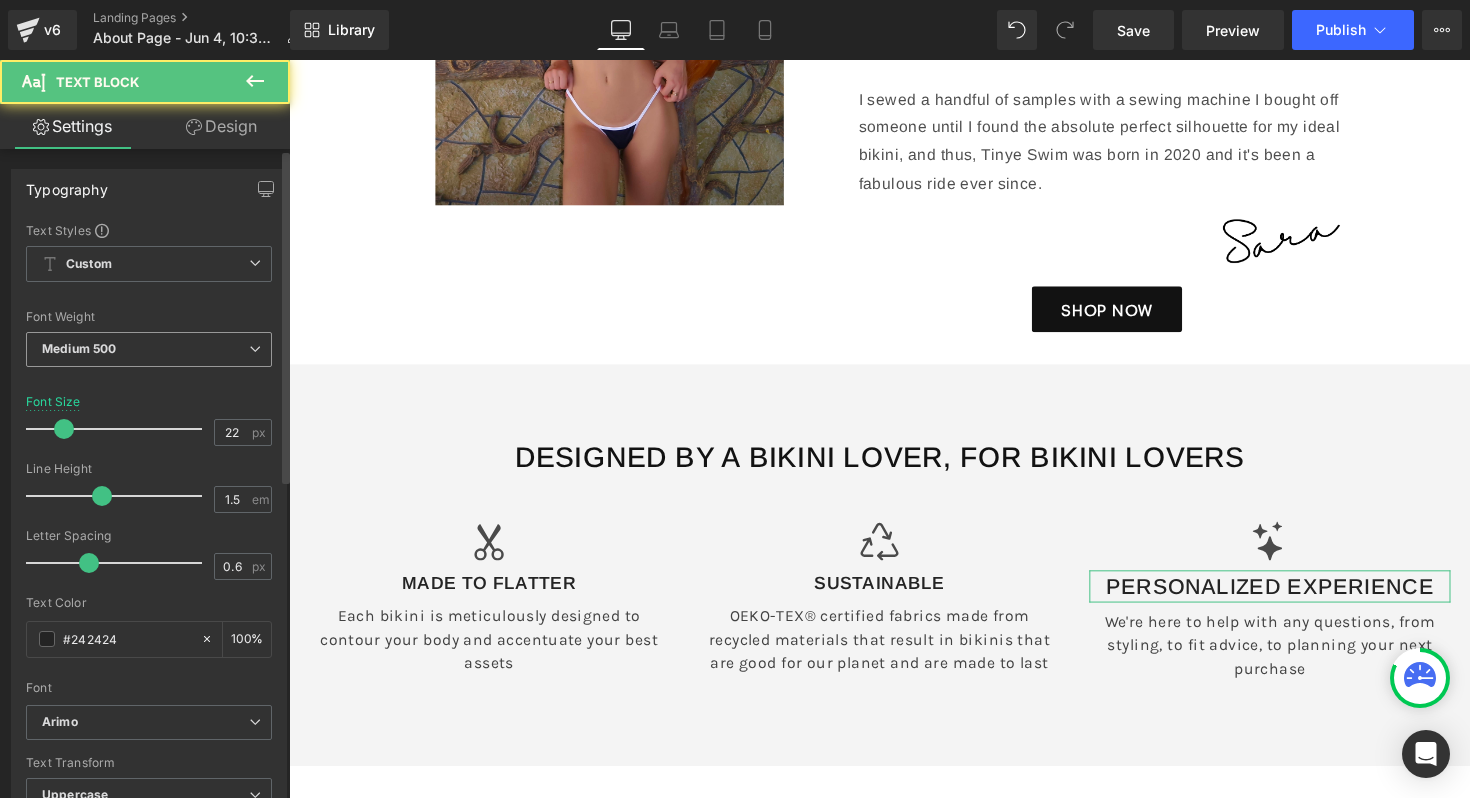 click on "Medium 500" at bounding box center (149, 349) 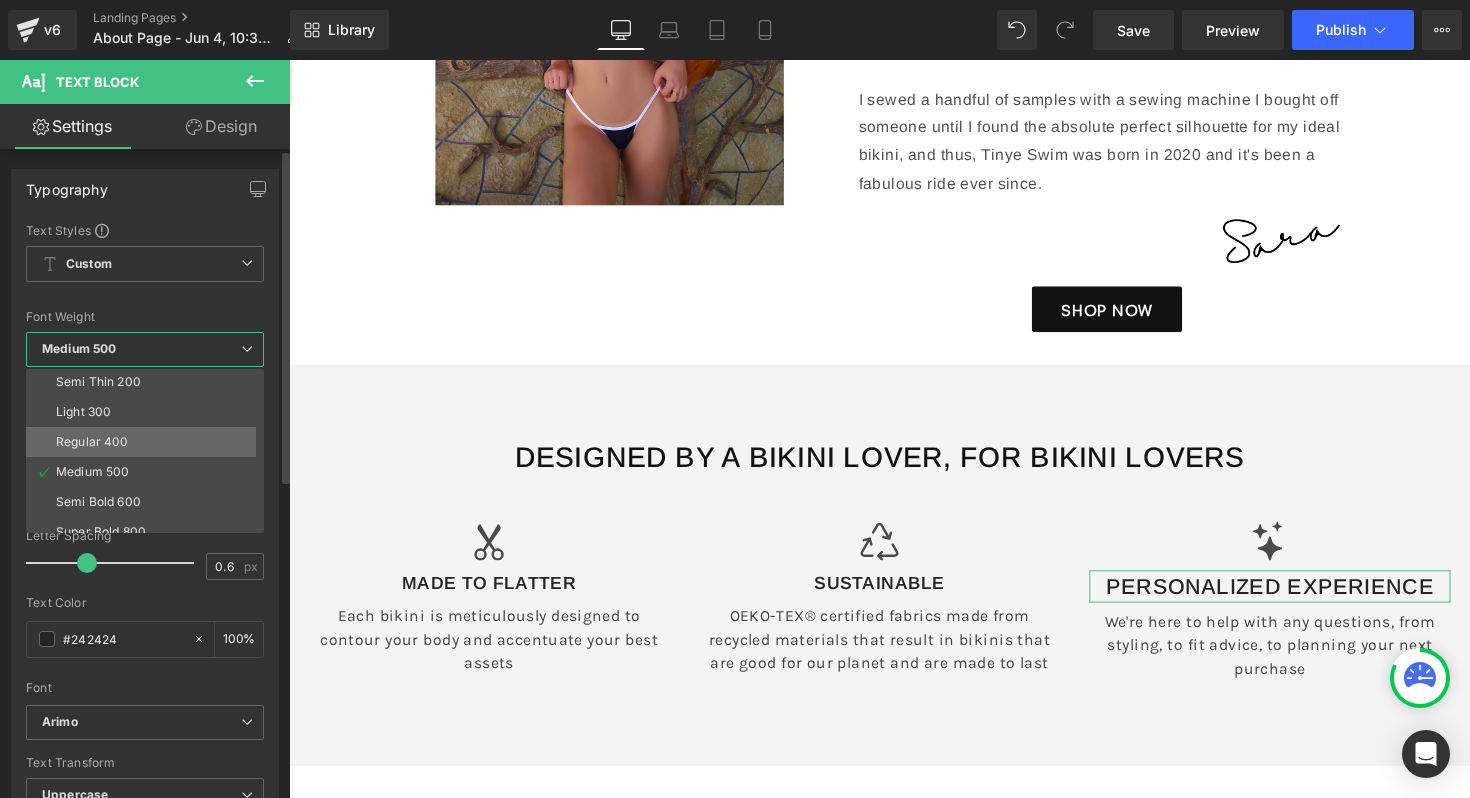 scroll, scrollTop: 35, scrollLeft: 0, axis: vertical 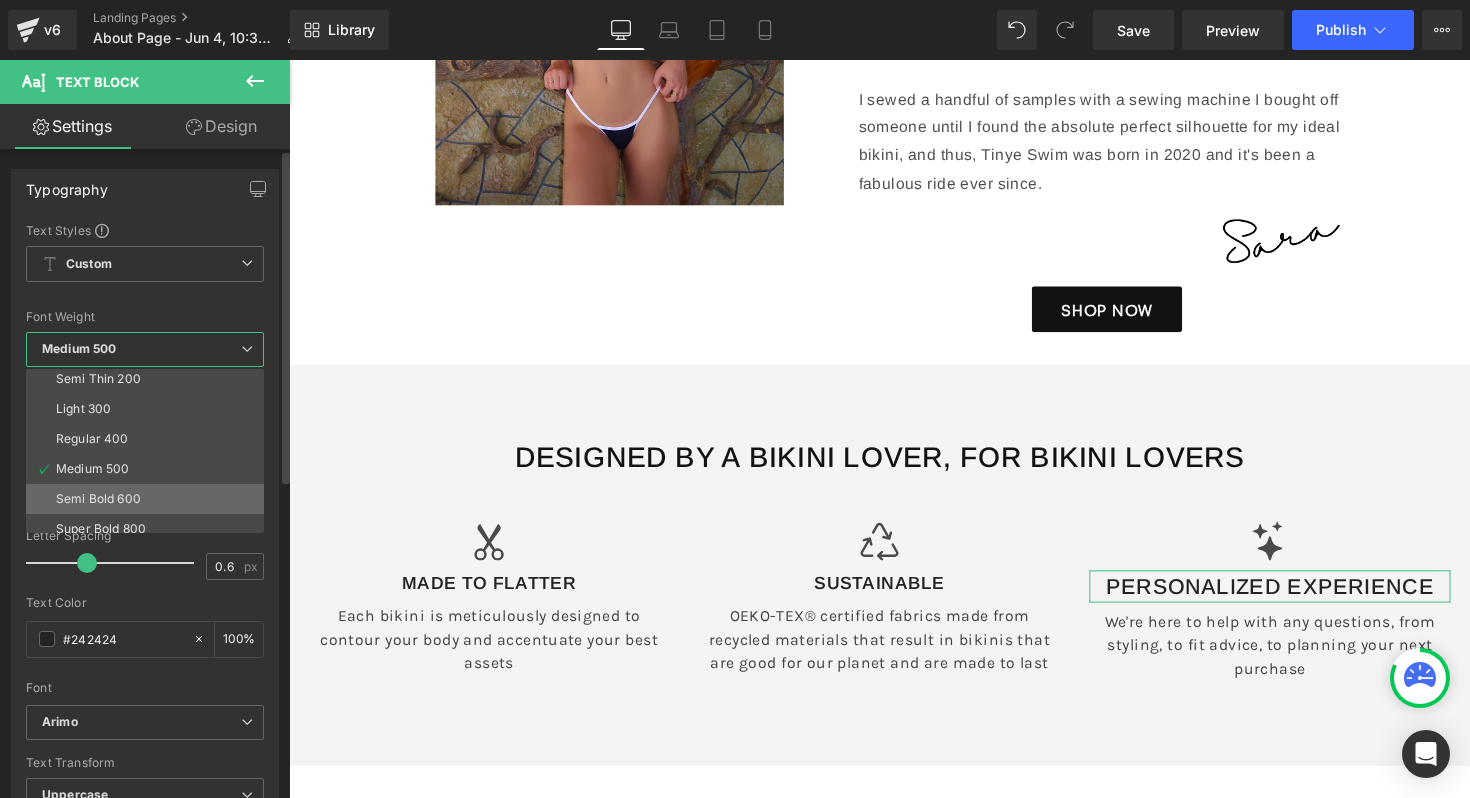 click on "Semi Bold 600" at bounding box center (98, 499) 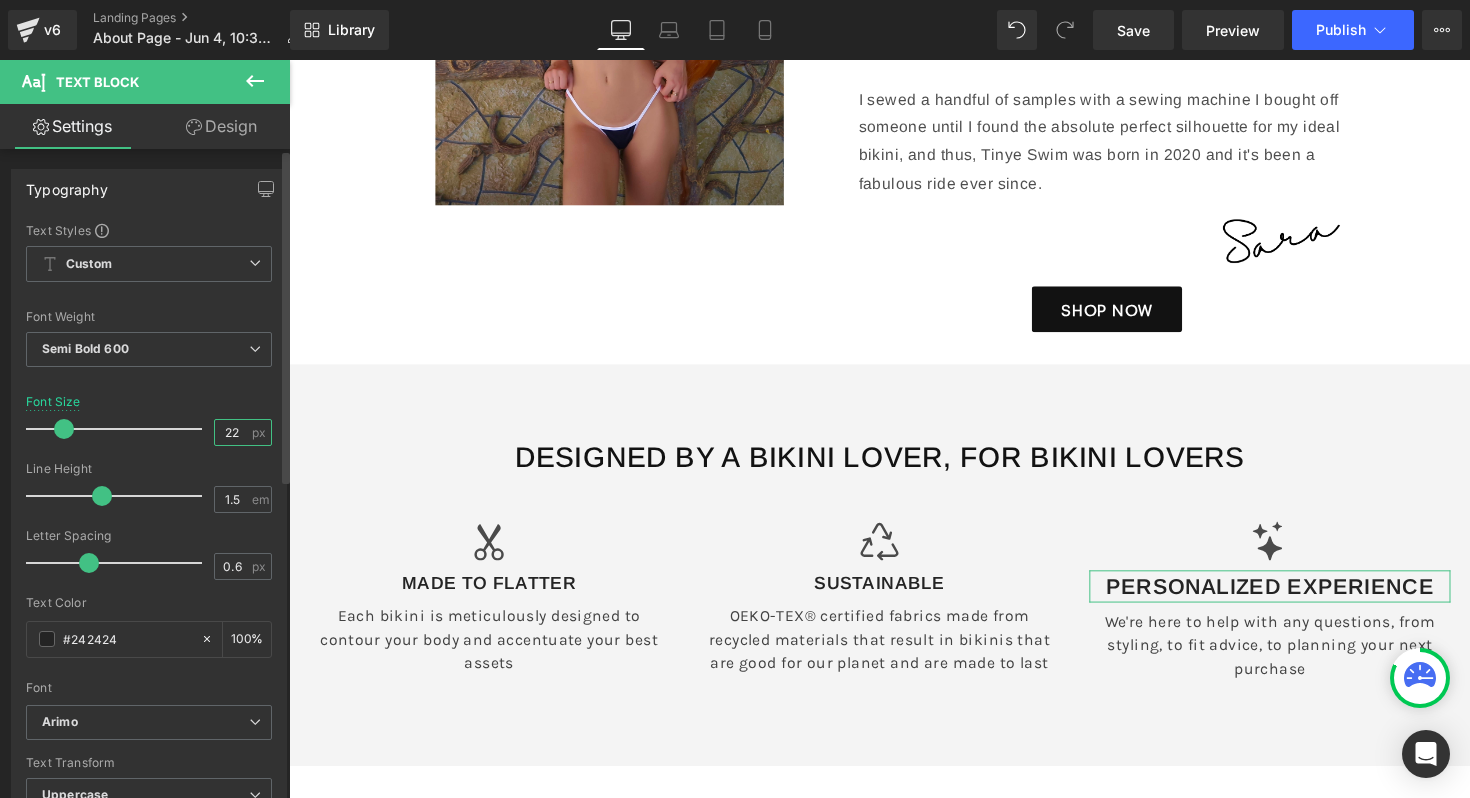 click on "22" at bounding box center [232, 432] 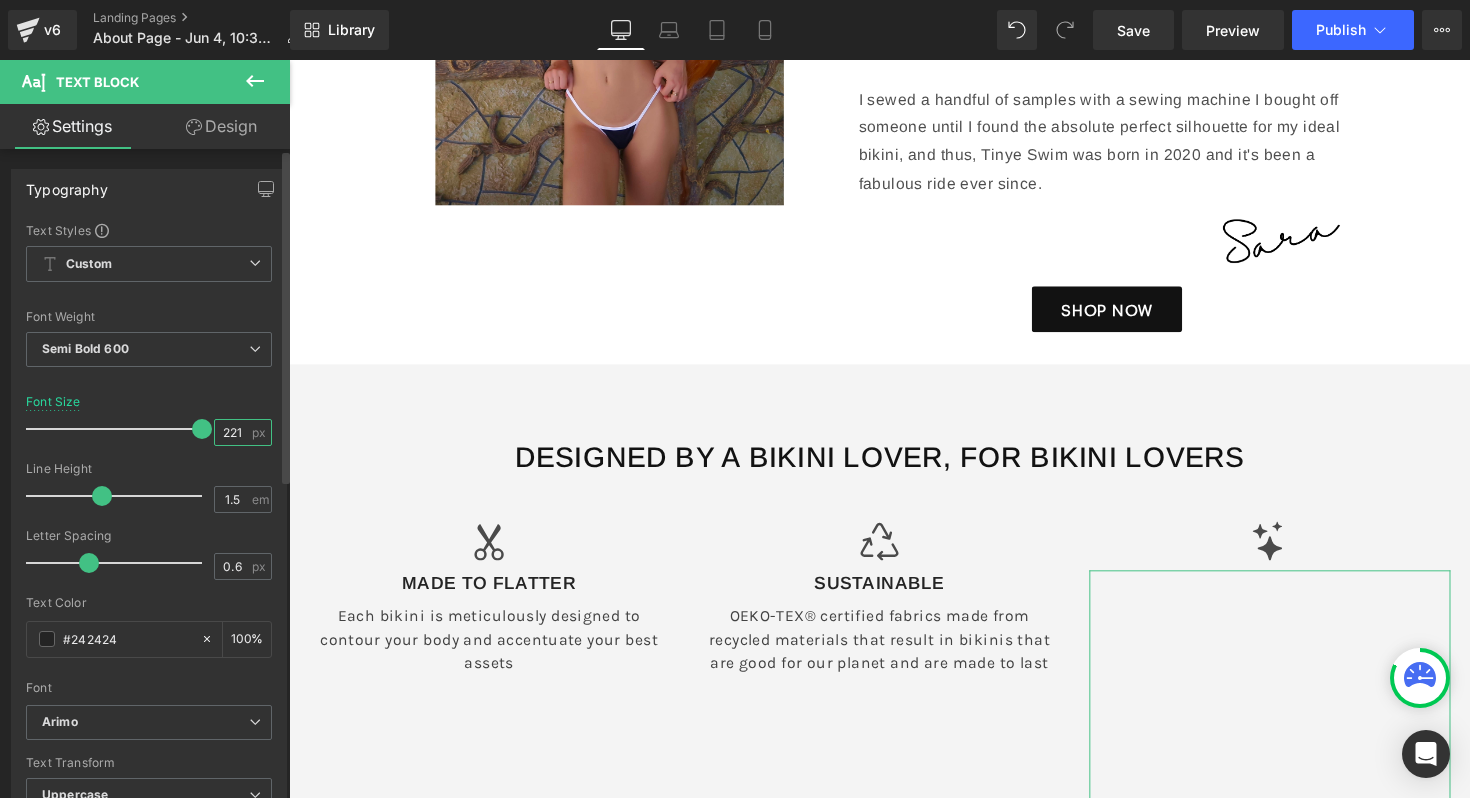 scroll, scrollTop: 0, scrollLeft: 0, axis: both 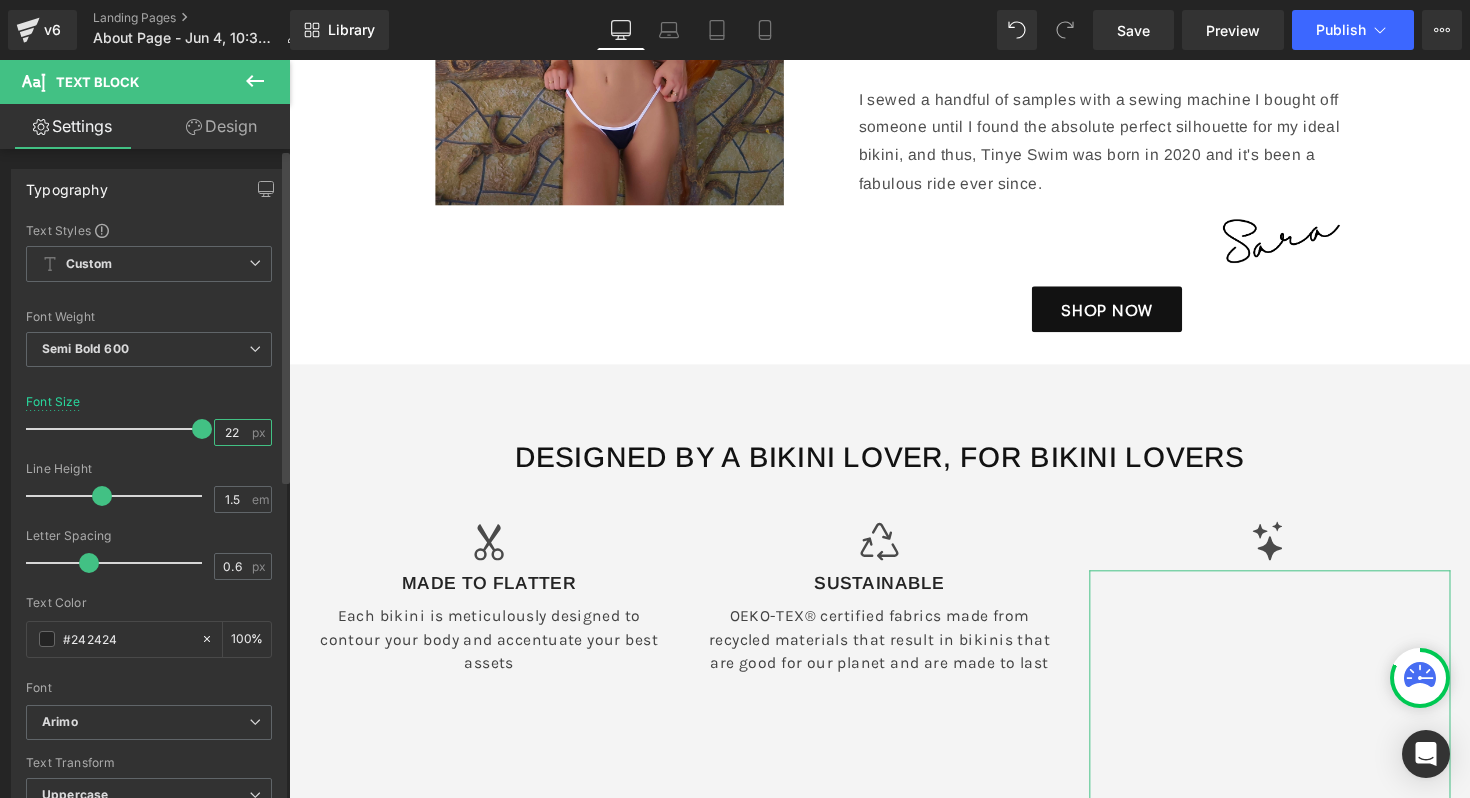 type on "2" 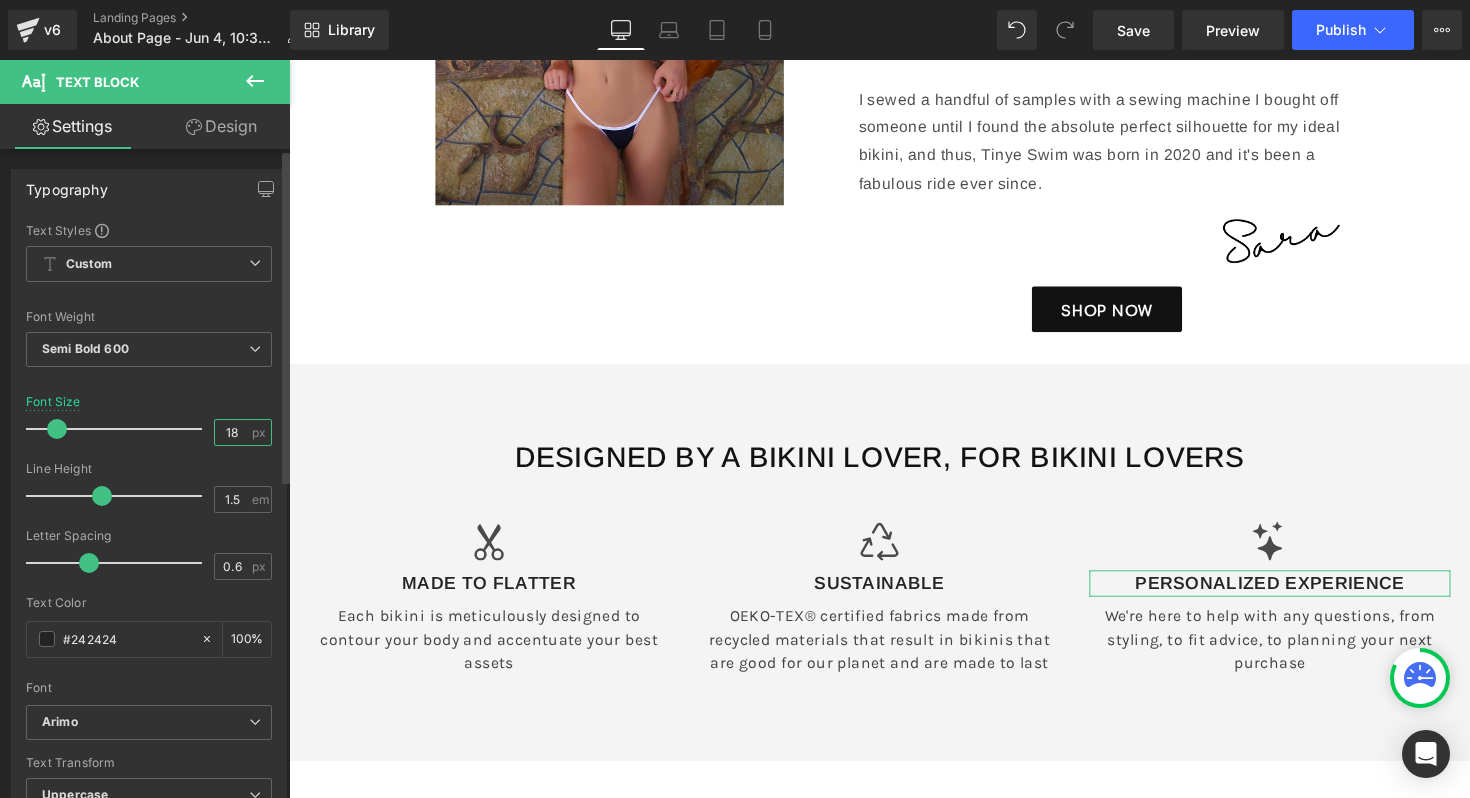 type on "18" 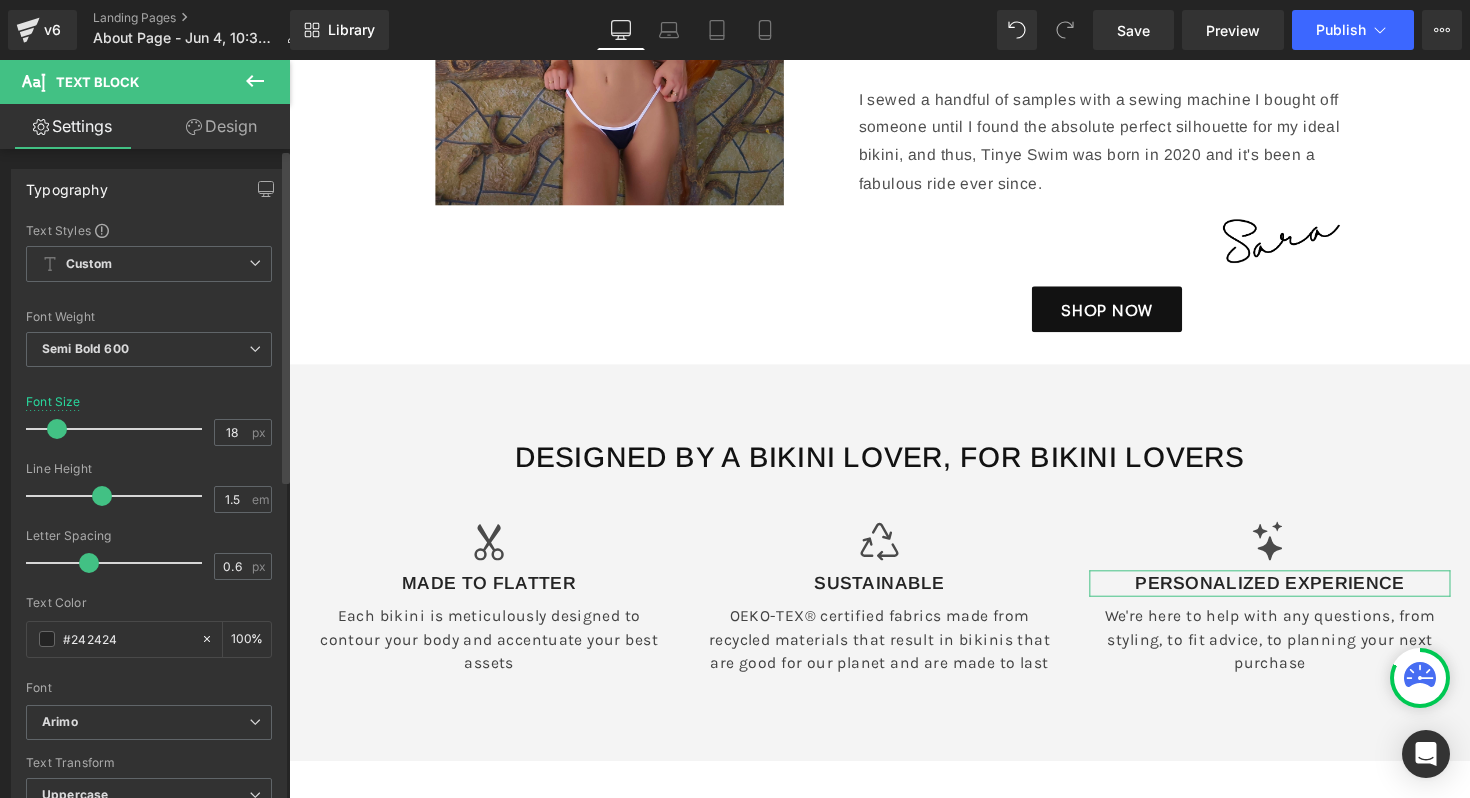 click at bounding box center [149, 455] 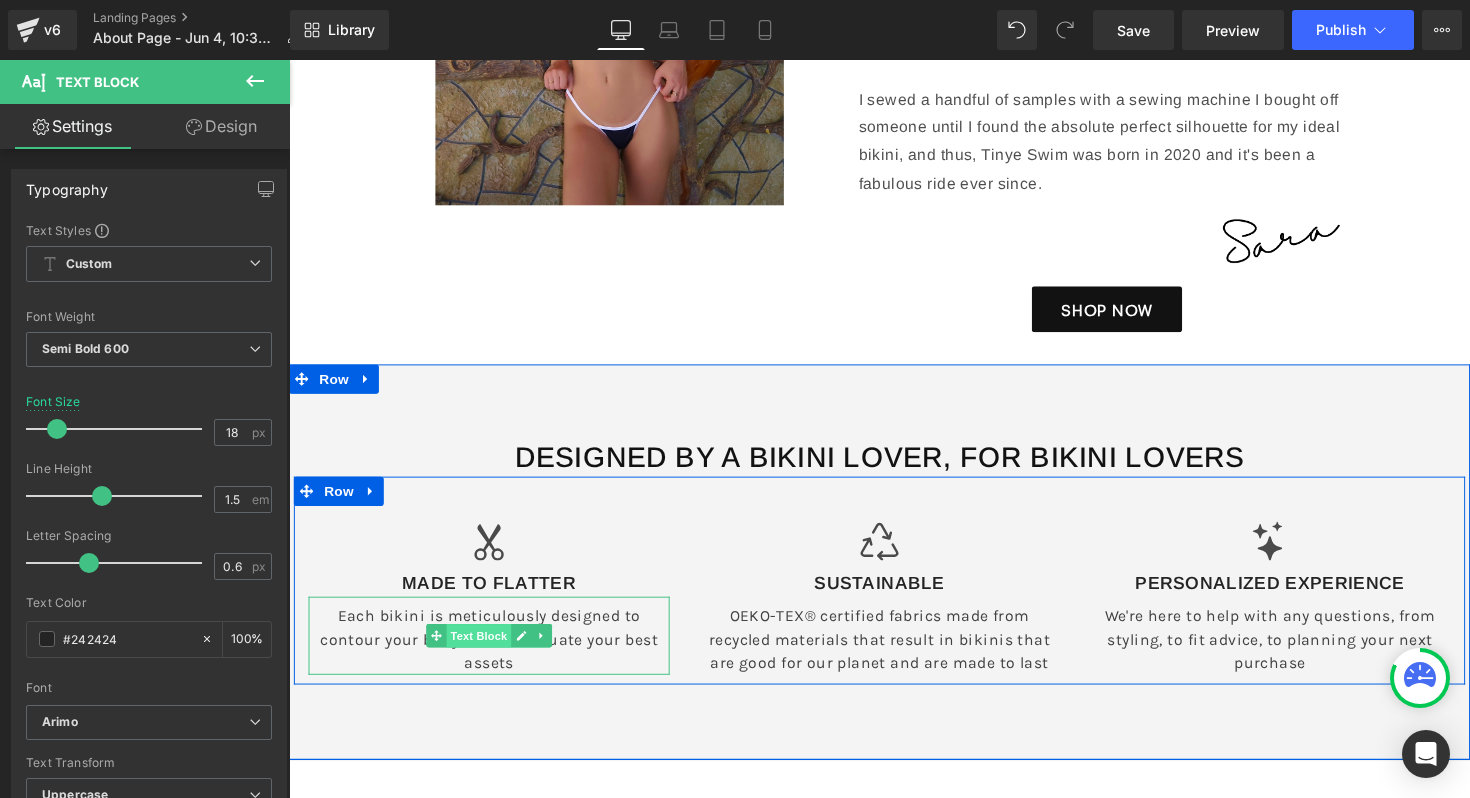 click on "Text Block" at bounding box center [483, 650] 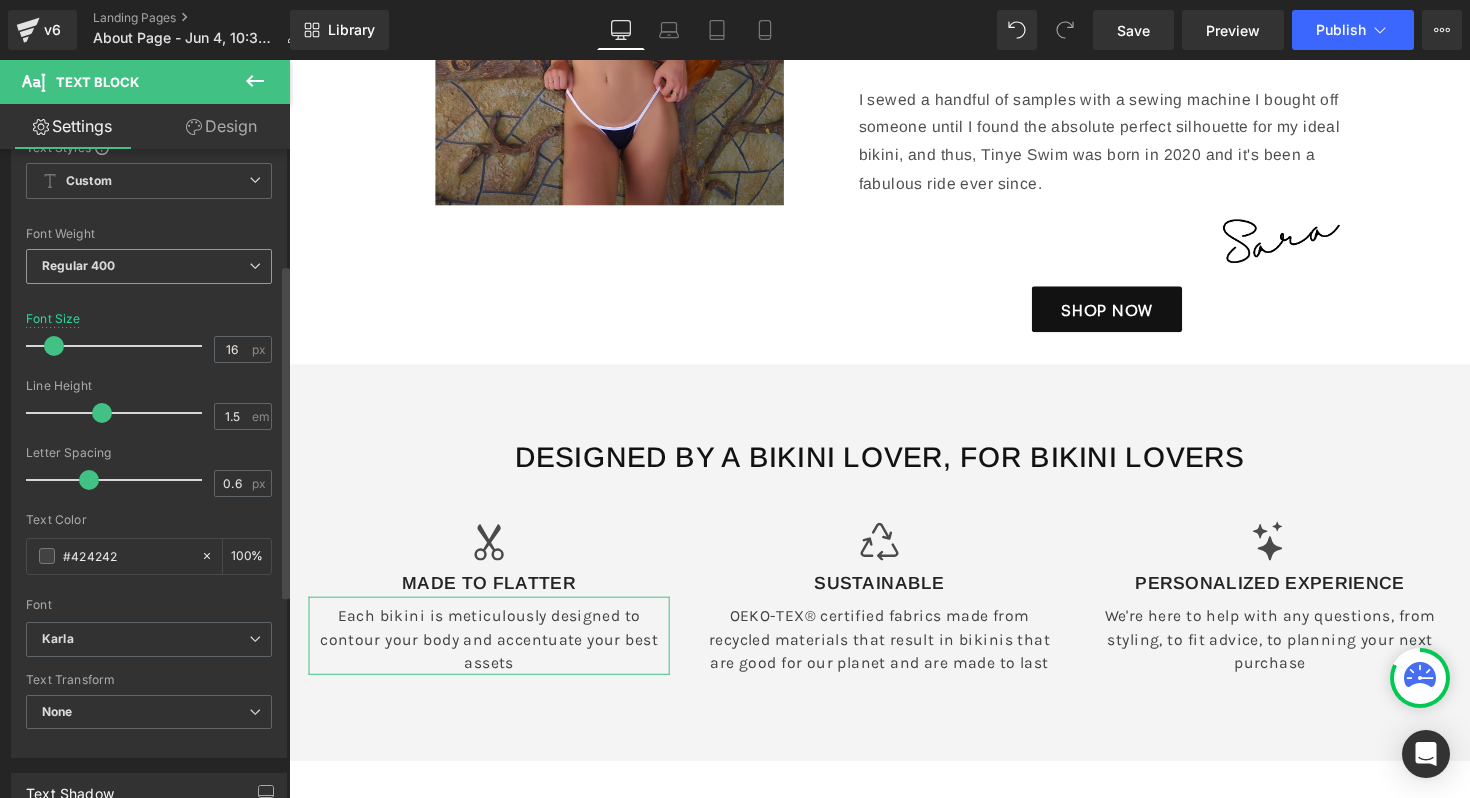 scroll, scrollTop: 223, scrollLeft: 0, axis: vertical 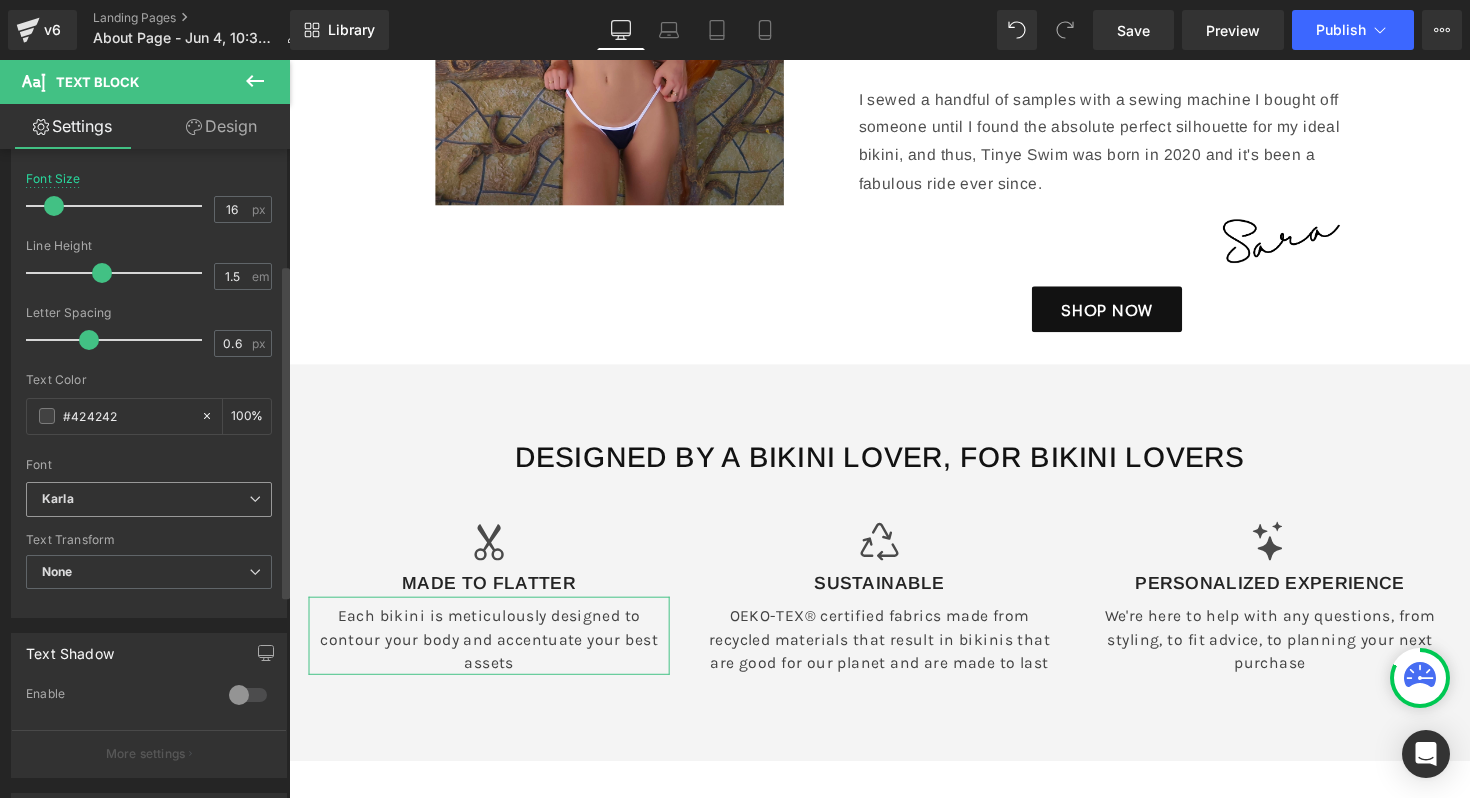 click on "Karla" at bounding box center (149, 499) 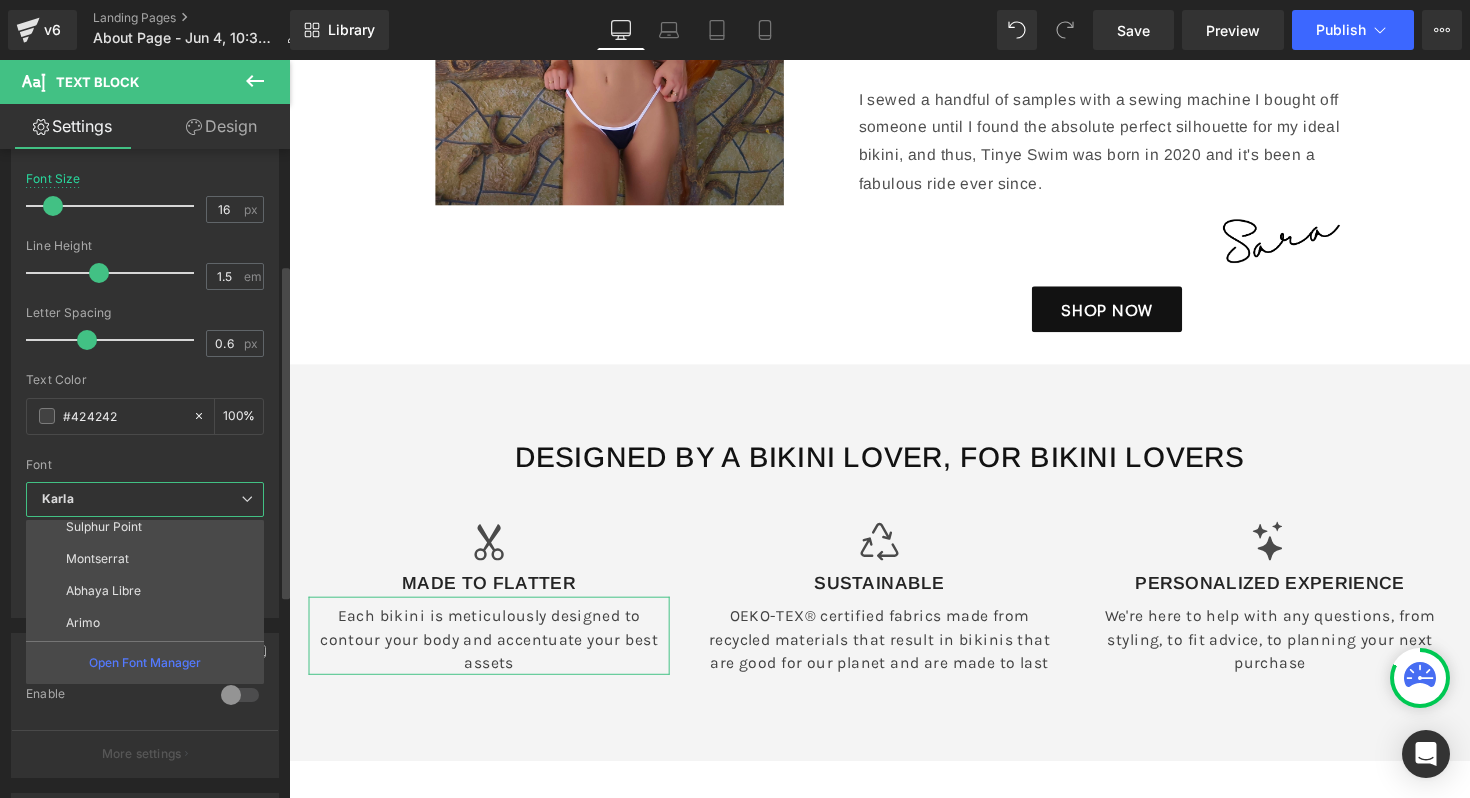 scroll, scrollTop: 115, scrollLeft: 0, axis: vertical 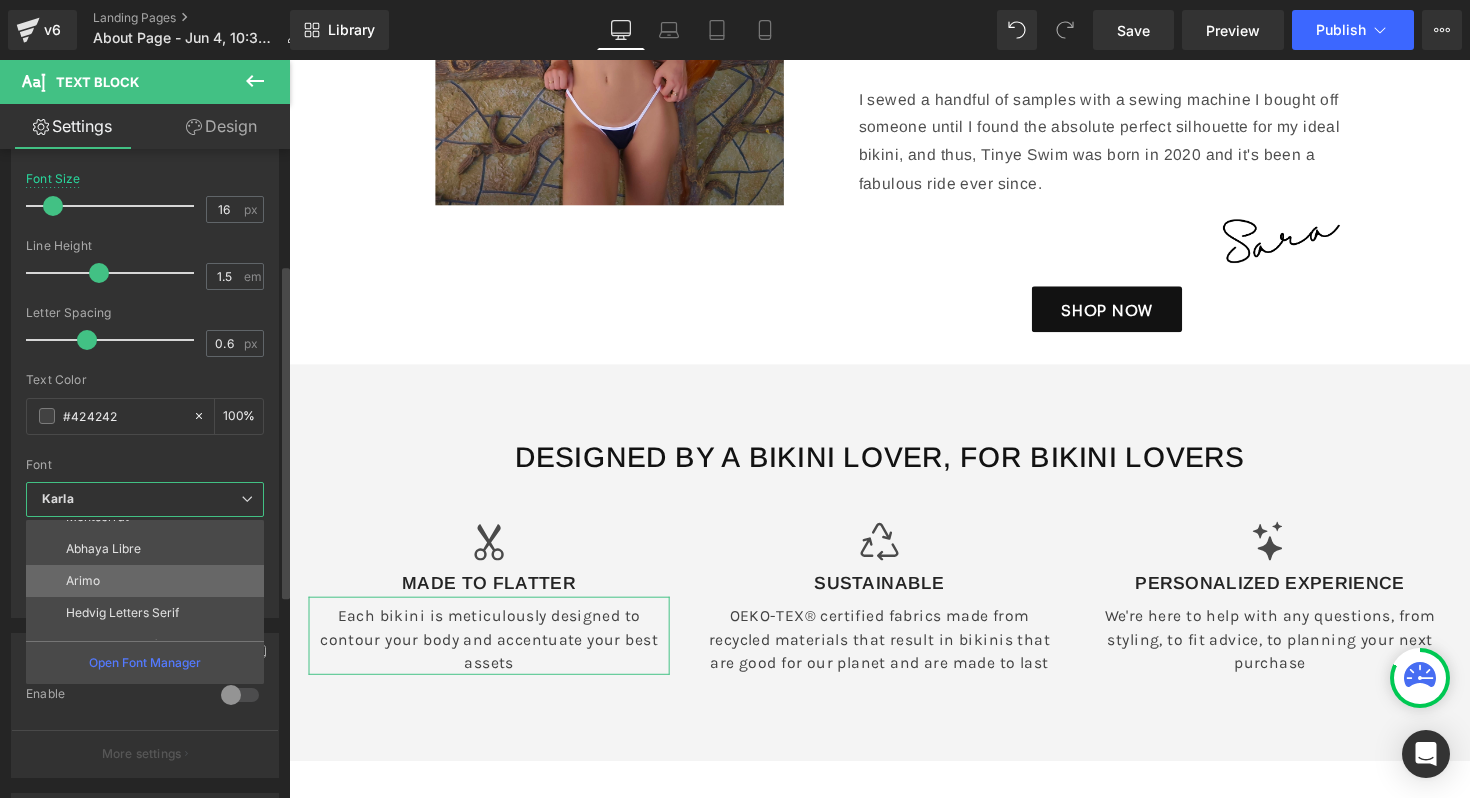 click on "Arimo" at bounding box center [149, 581] 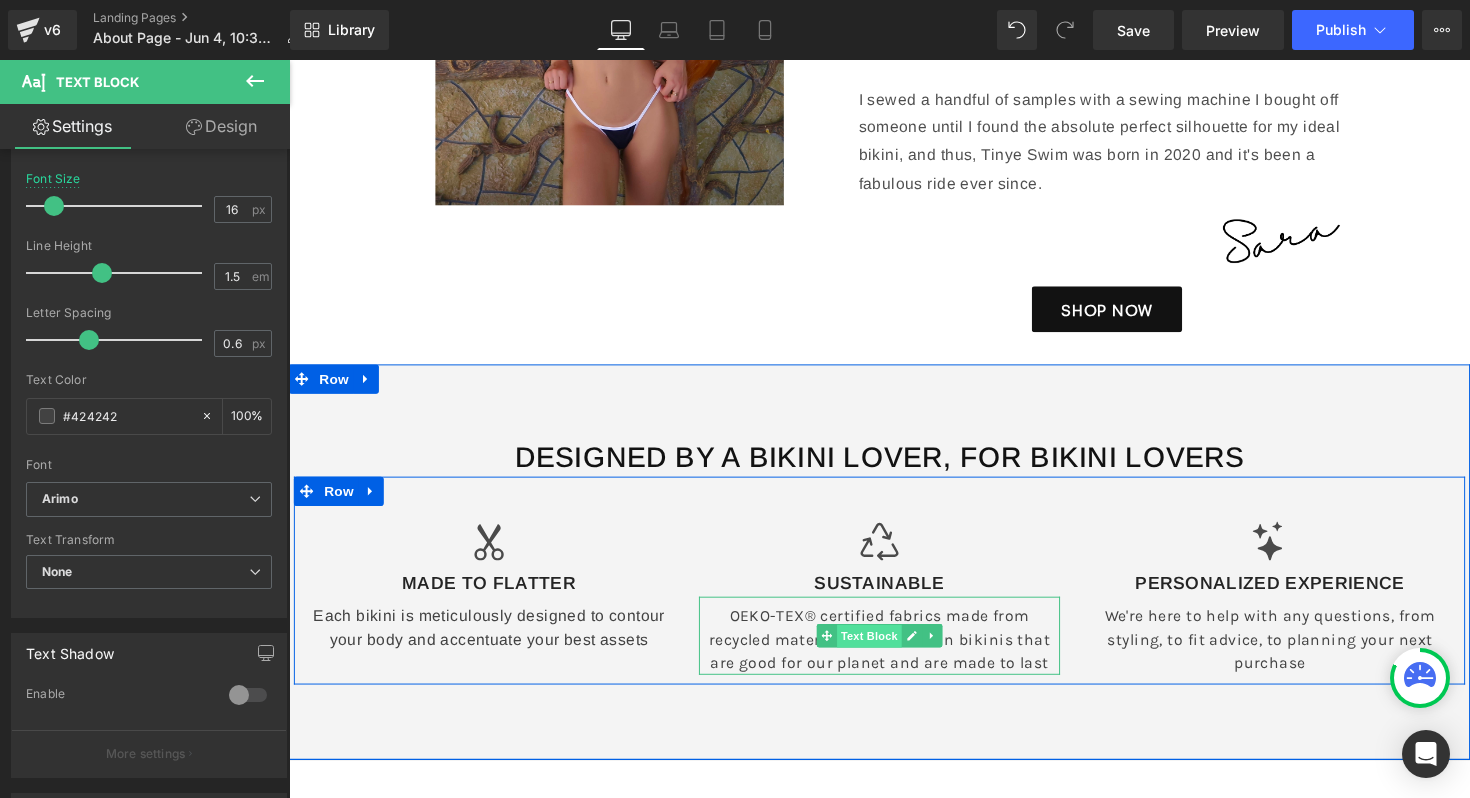 click on "Text Block" at bounding box center (883, 651) 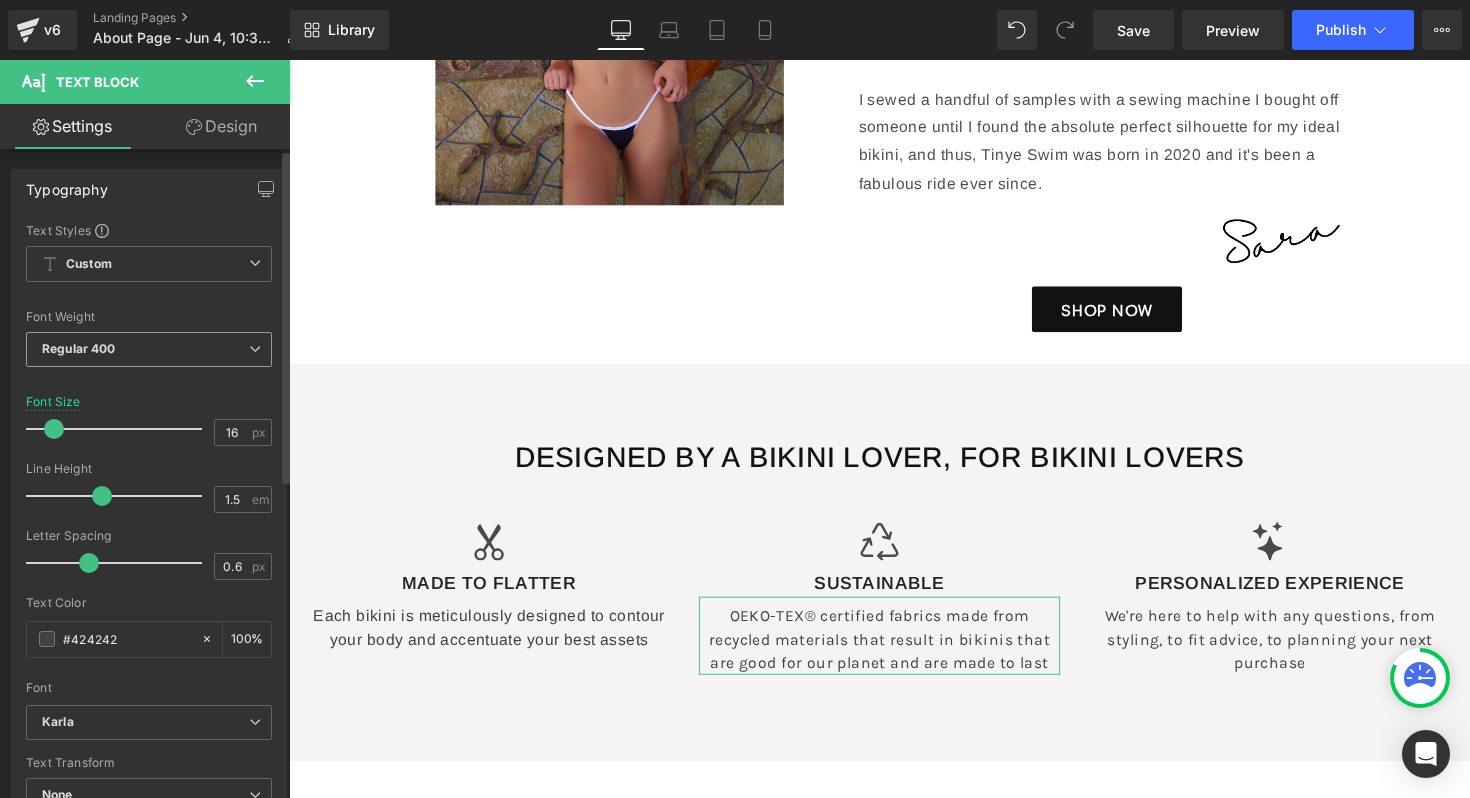 click on "Regular 400
Thin 100 Semi Thin 200 Light 300 Regular 400 Medium 500 Semi Bold 600 Super Bold 800 Boldest 900 Bold 700 Lighter Bolder" at bounding box center (149, 354) 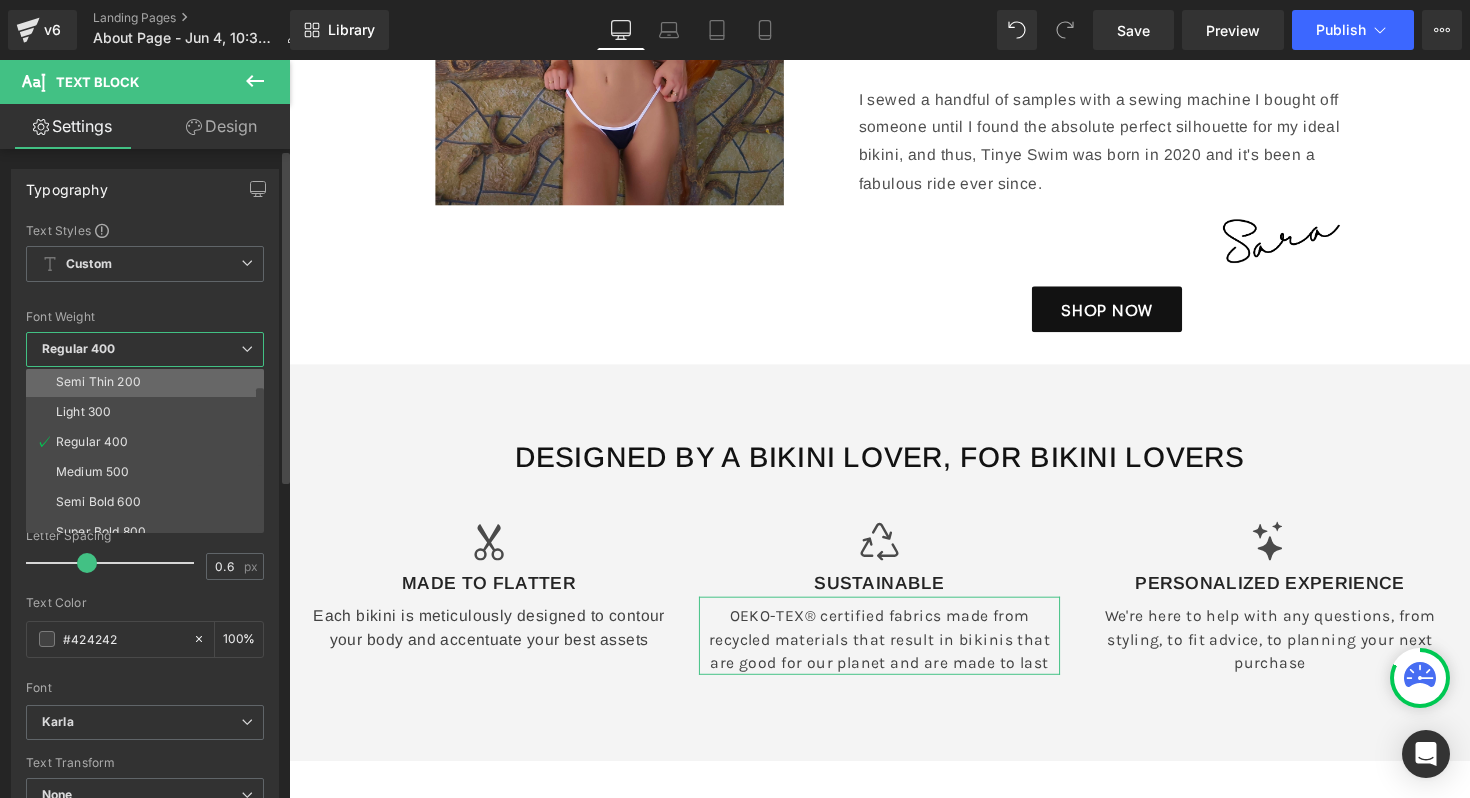 scroll, scrollTop: 34, scrollLeft: 0, axis: vertical 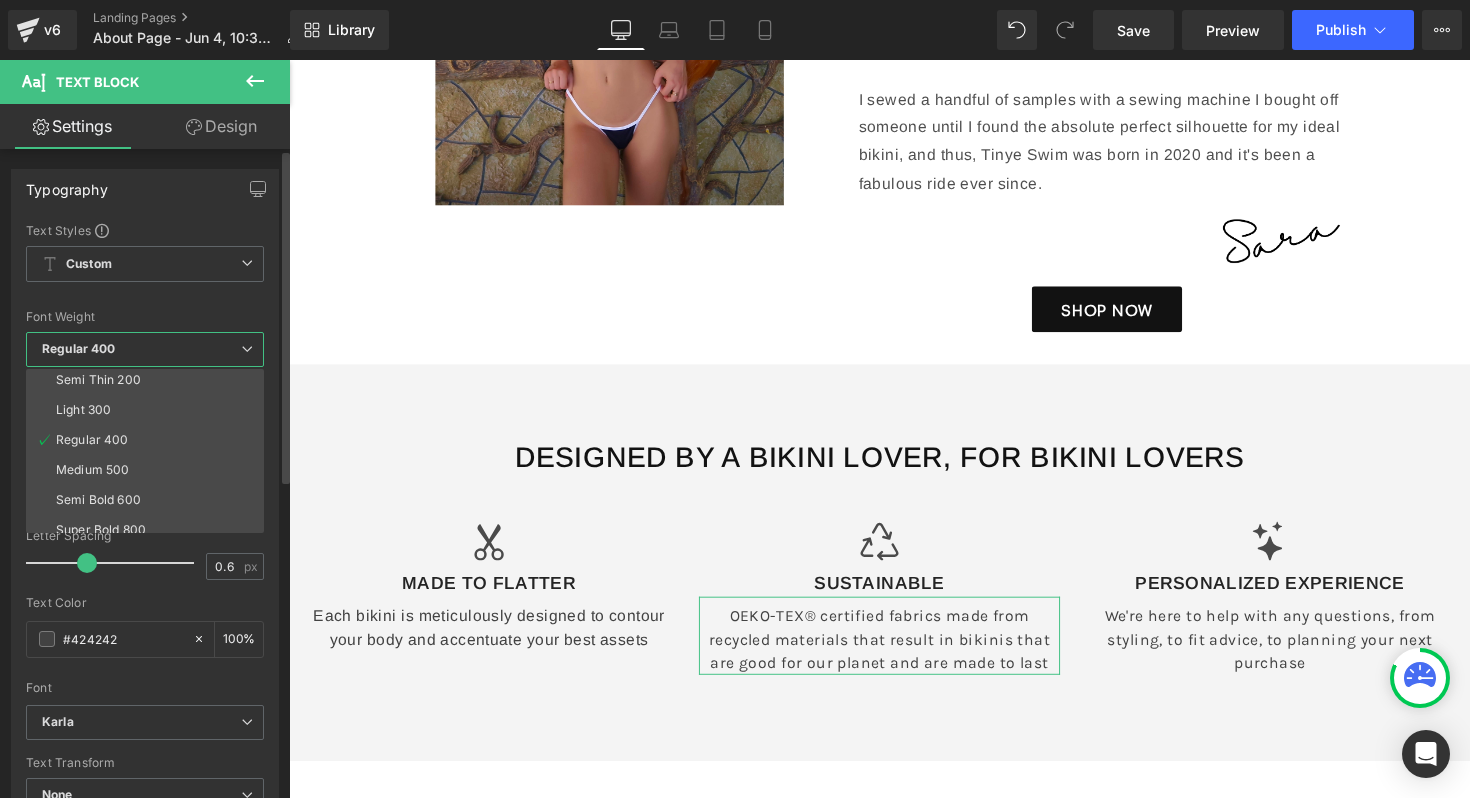 click on "Regular 400" at bounding box center (145, 349) 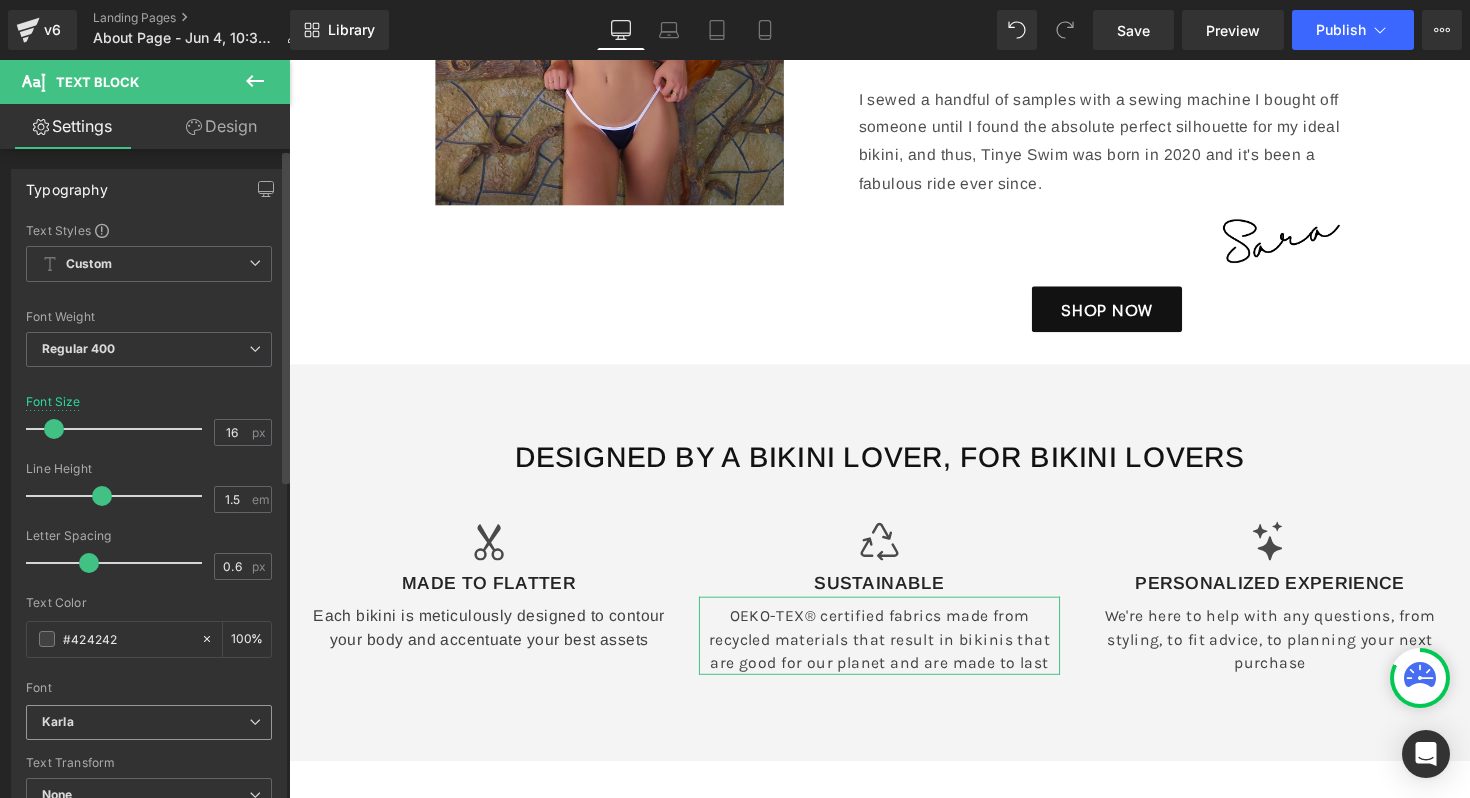 click on "Karla" at bounding box center [145, 722] 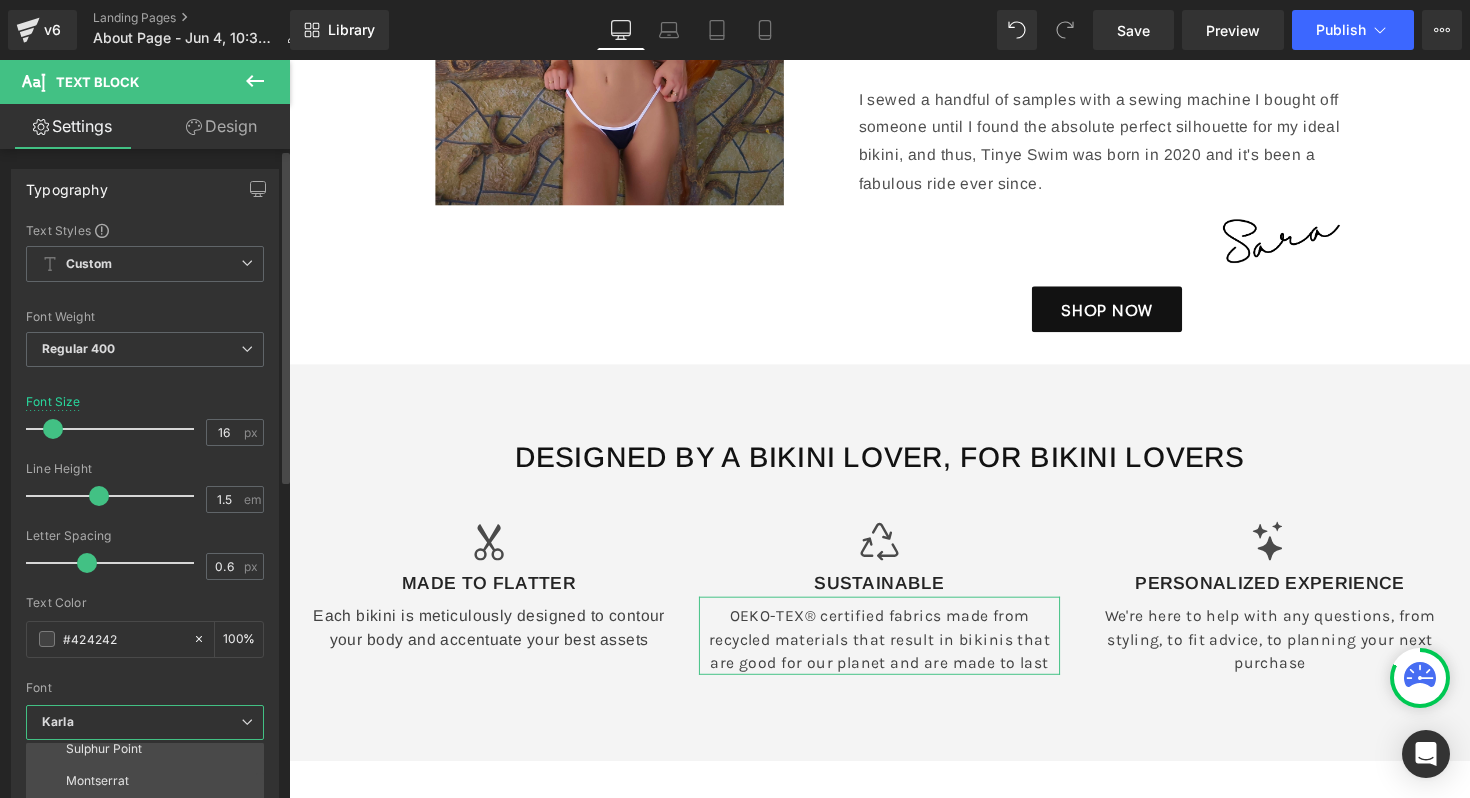 scroll, scrollTop: 75, scrollLeft: 0, axis: vertical 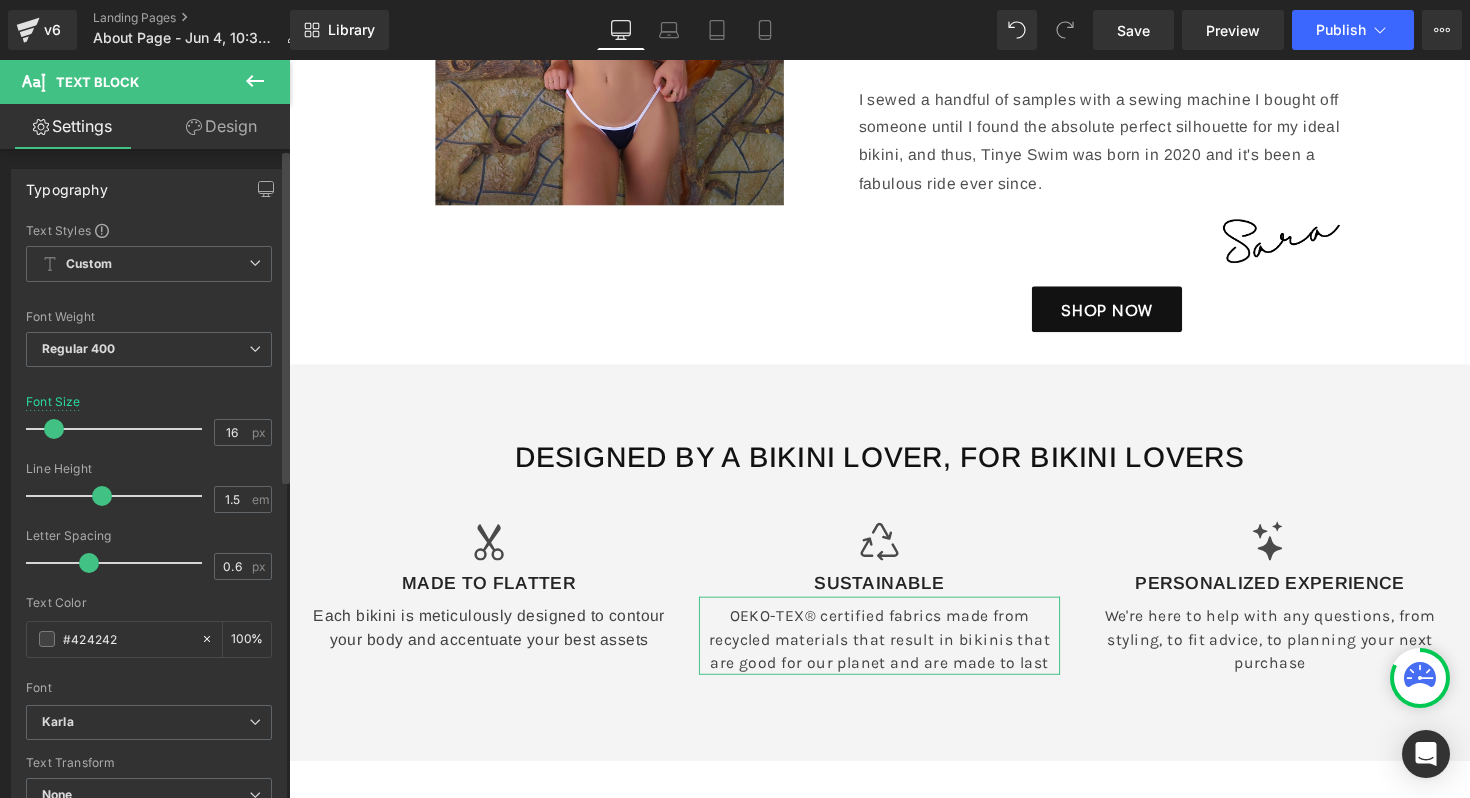 click on "Typography Text Styles Custom
Custom
Setup Global Style
Custom
Setup Global Style
Thin 100 Semi Thin 200 Light 300 Regular 400 Medium 500 Semi Bold 600 Super Bold 800 Boldest 900 Bold 700 Lighter Bolder Font Weight
Regular 400
Thin 100 Semi Thin 200 Light 300 Regular 400 Medium 500 Semi Bold 600 Super Bold 800 Boldest 900 Bold 700 Lighter Bolder 16px Font Size 16 px 1.5em Line Height 1.5 em 0.6px Letter Spacing 0.6 px #424242 Text Color #424242 100 % Karla
Font
Default
Karla
Sulphur Point
Montserrat
Abhaya Libre" at bounding box center (149, 497) 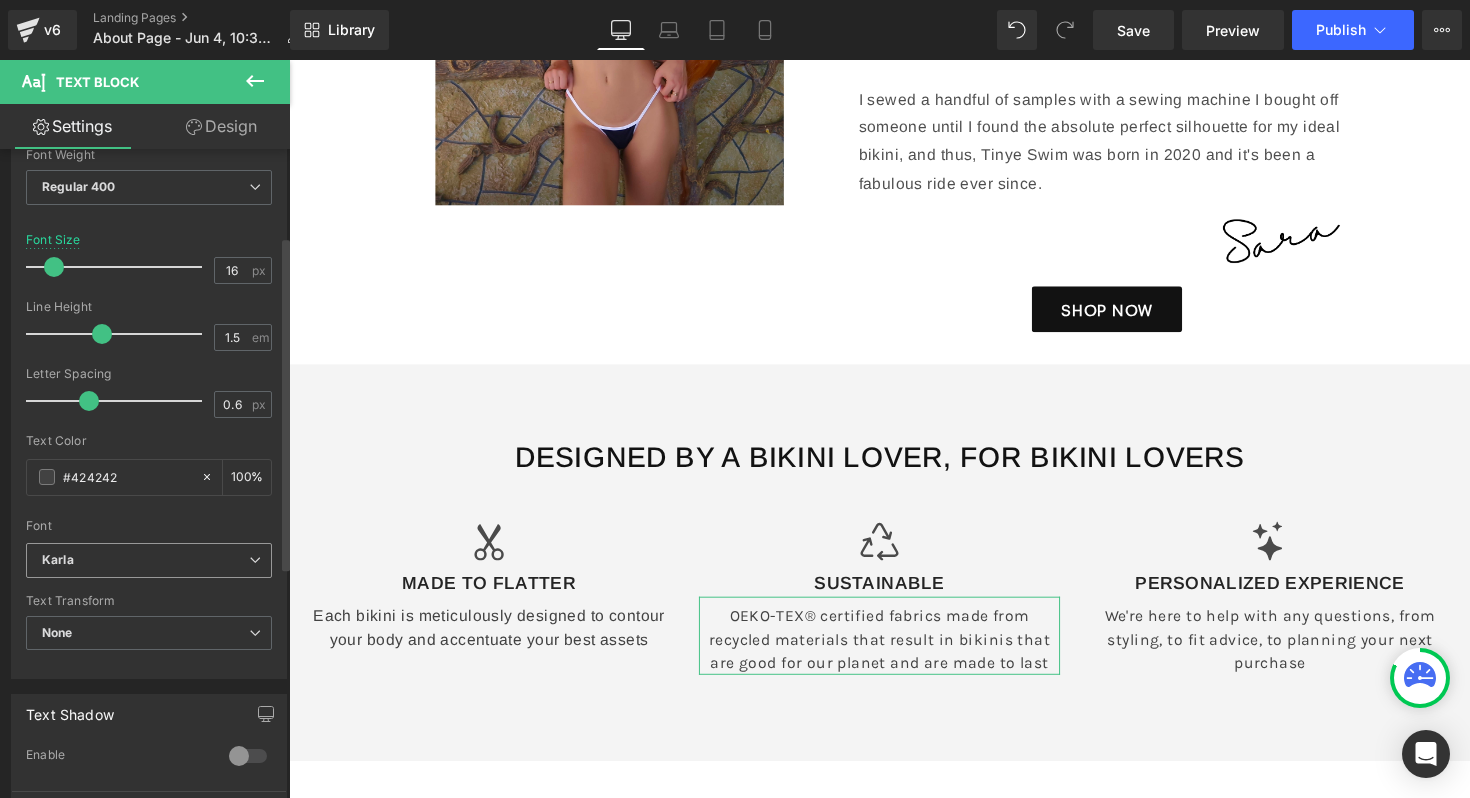 scroll, scrollTop: 176, scrollLeft: 0, axis: vertical 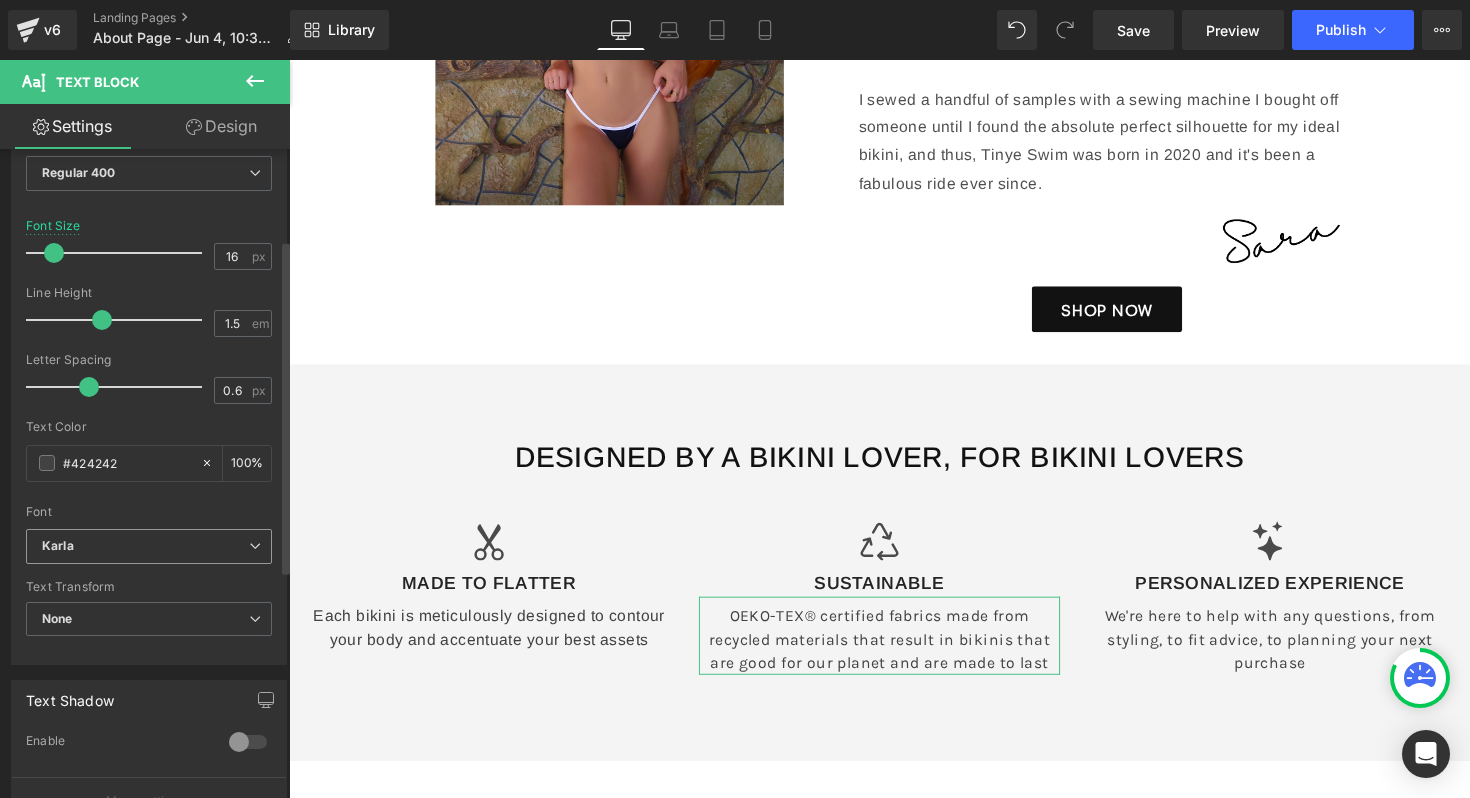 click on "Karla" at bounding box center (145, 546) 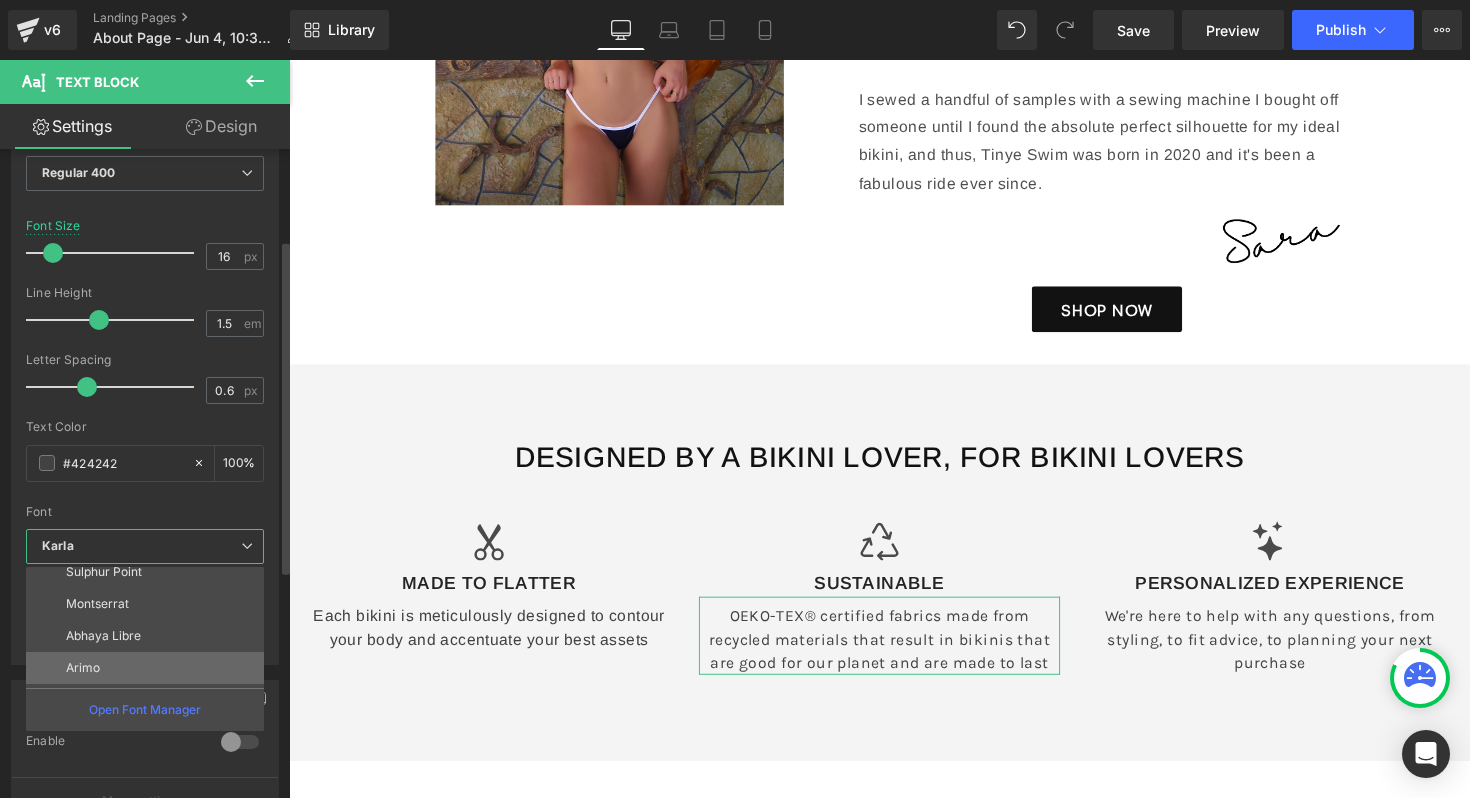 click on "Arimo" at bounding box center (149, 668) 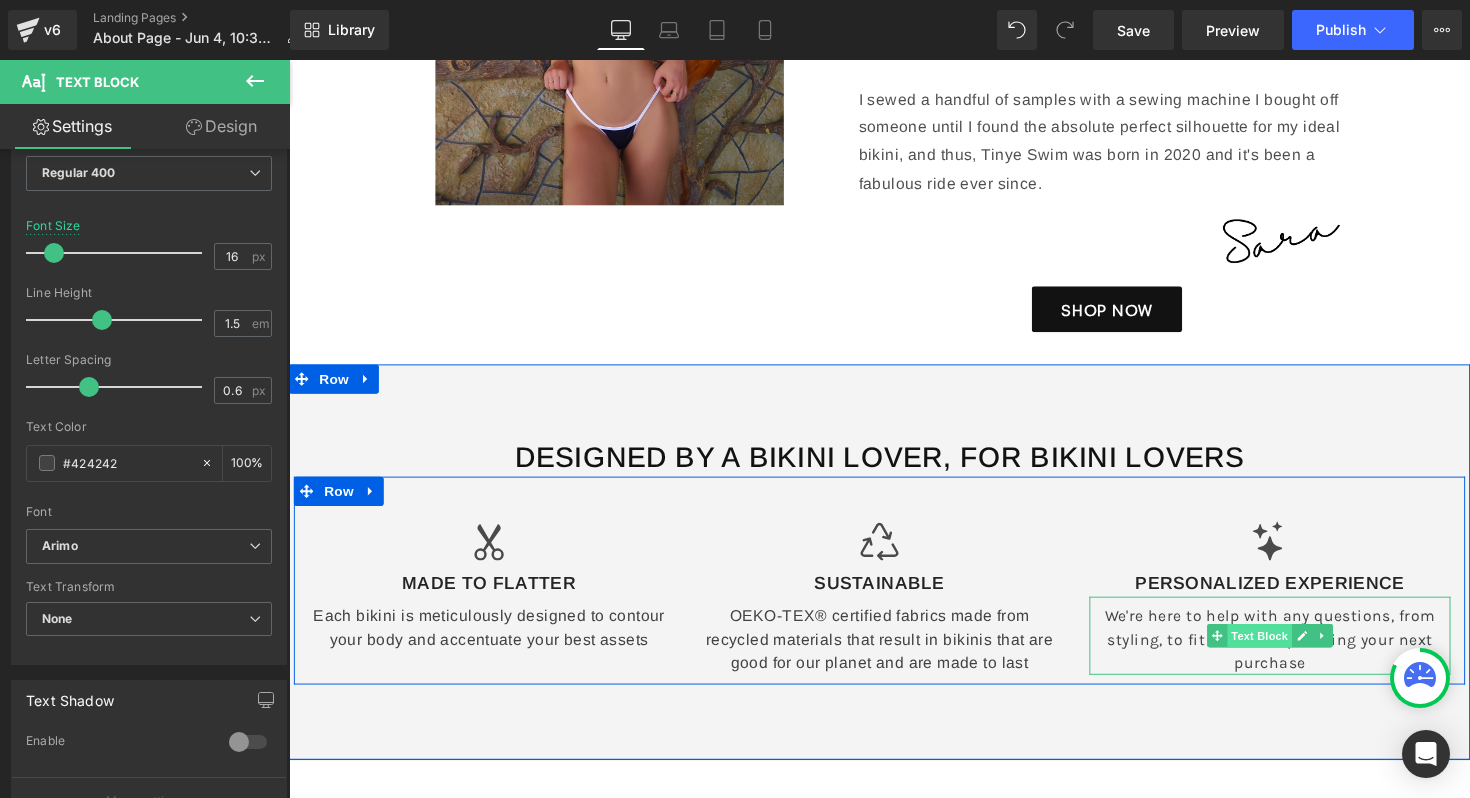 click on "Text Block" at bounding box center (1283, 650) 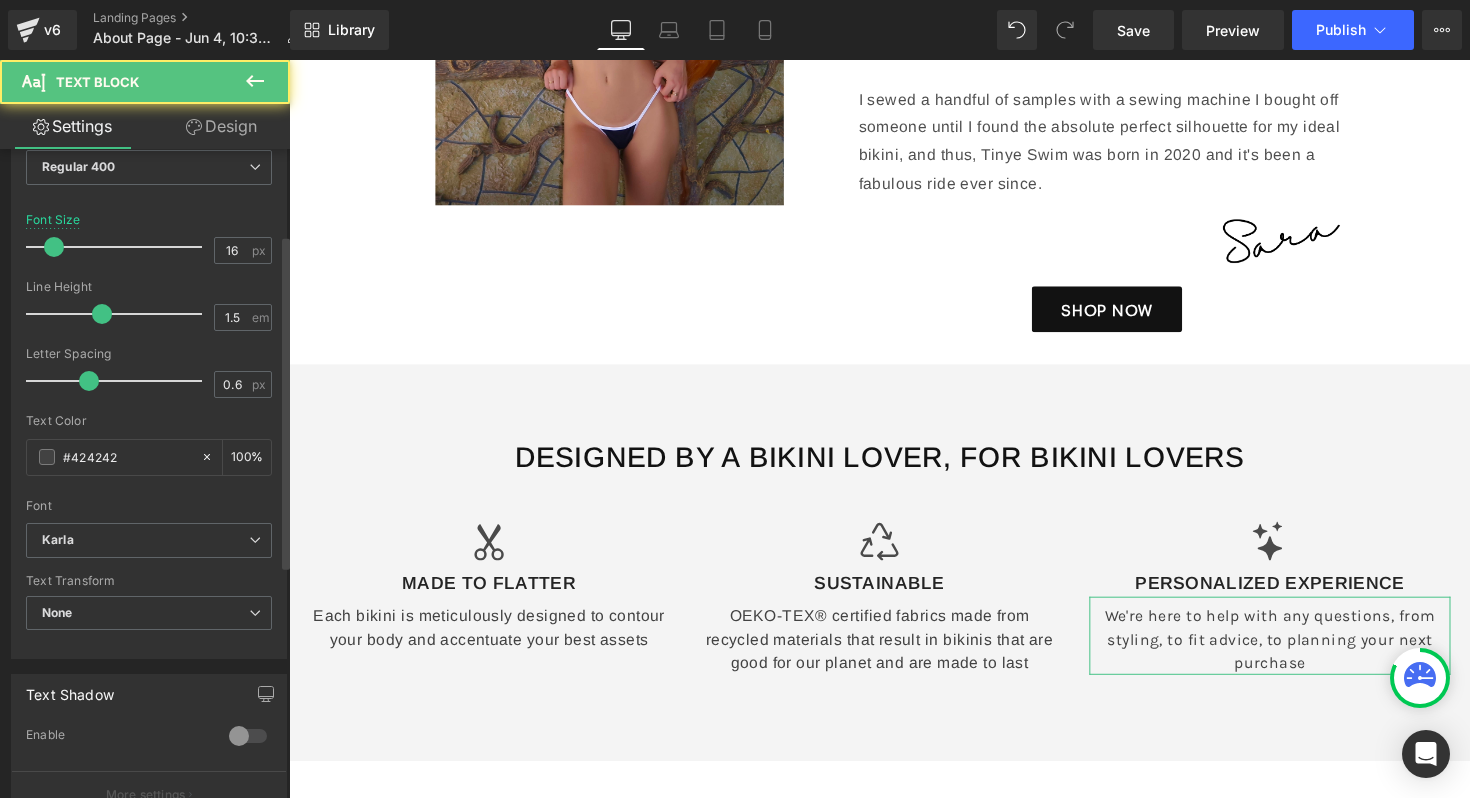scroll, scrollTop: 215, scrollLeft: 0, axis: vertical 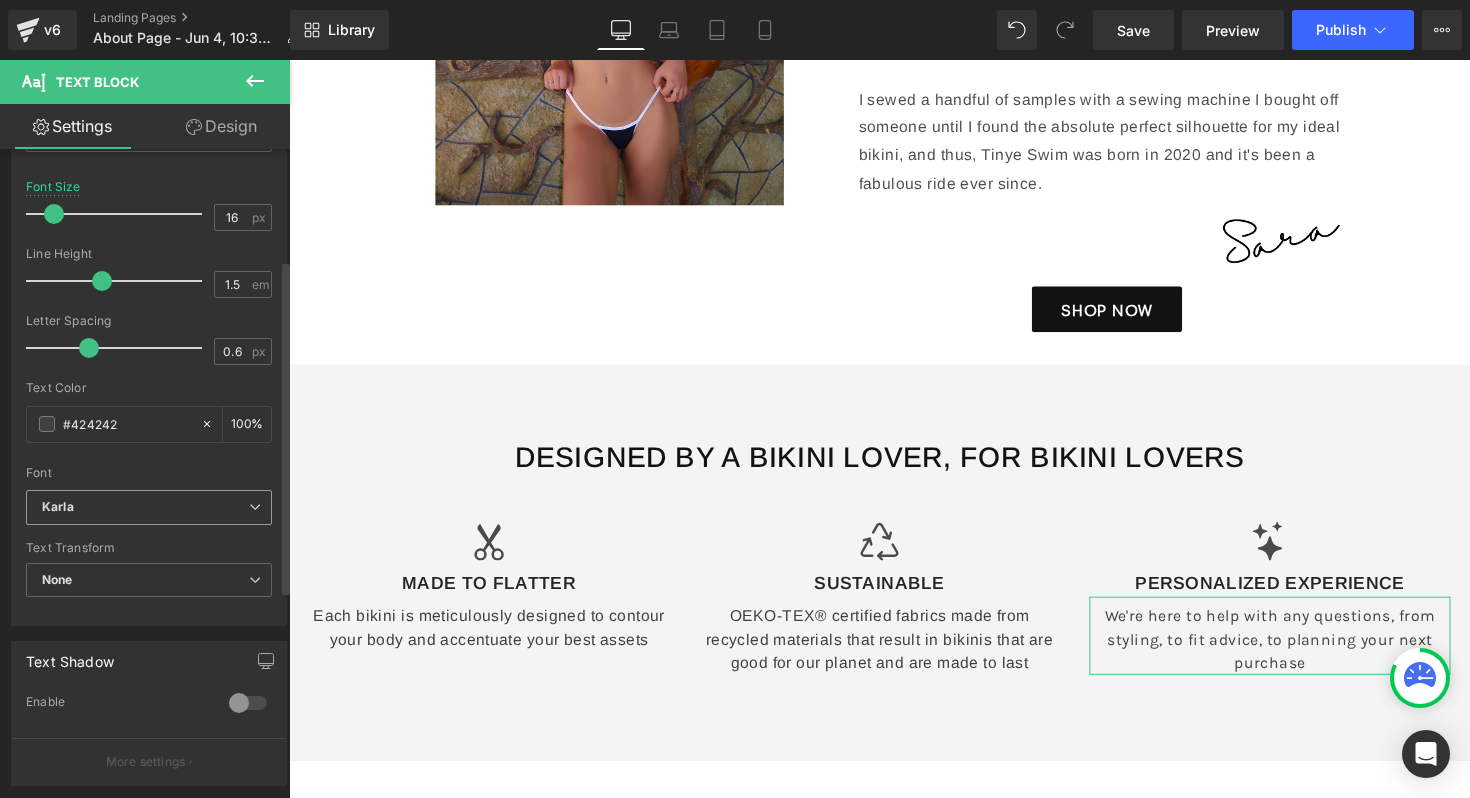 click on "Karla" at bounding box center [149, 507] 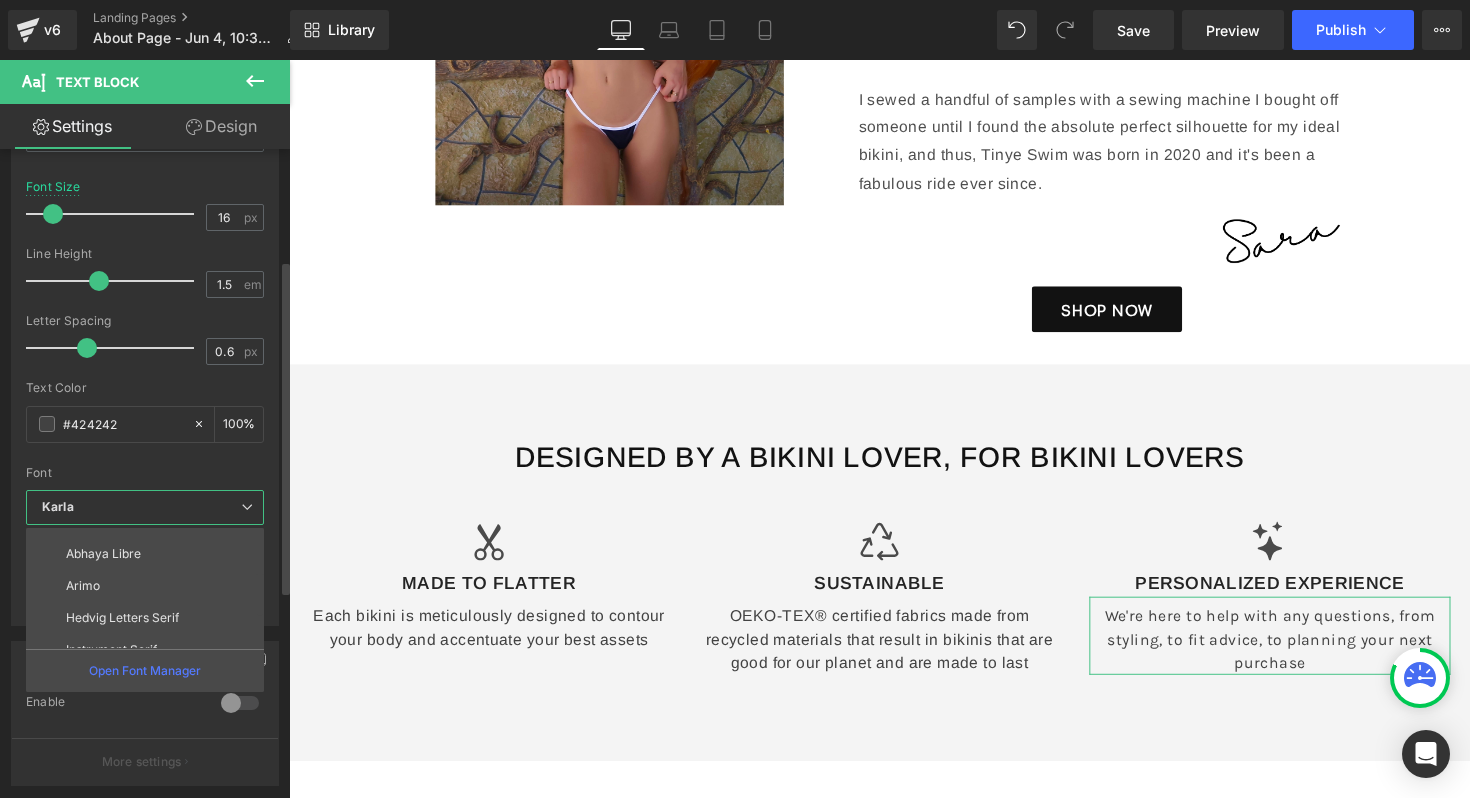 scroll, scrollTop: 127, scrollLeft: 0, axis: vertical 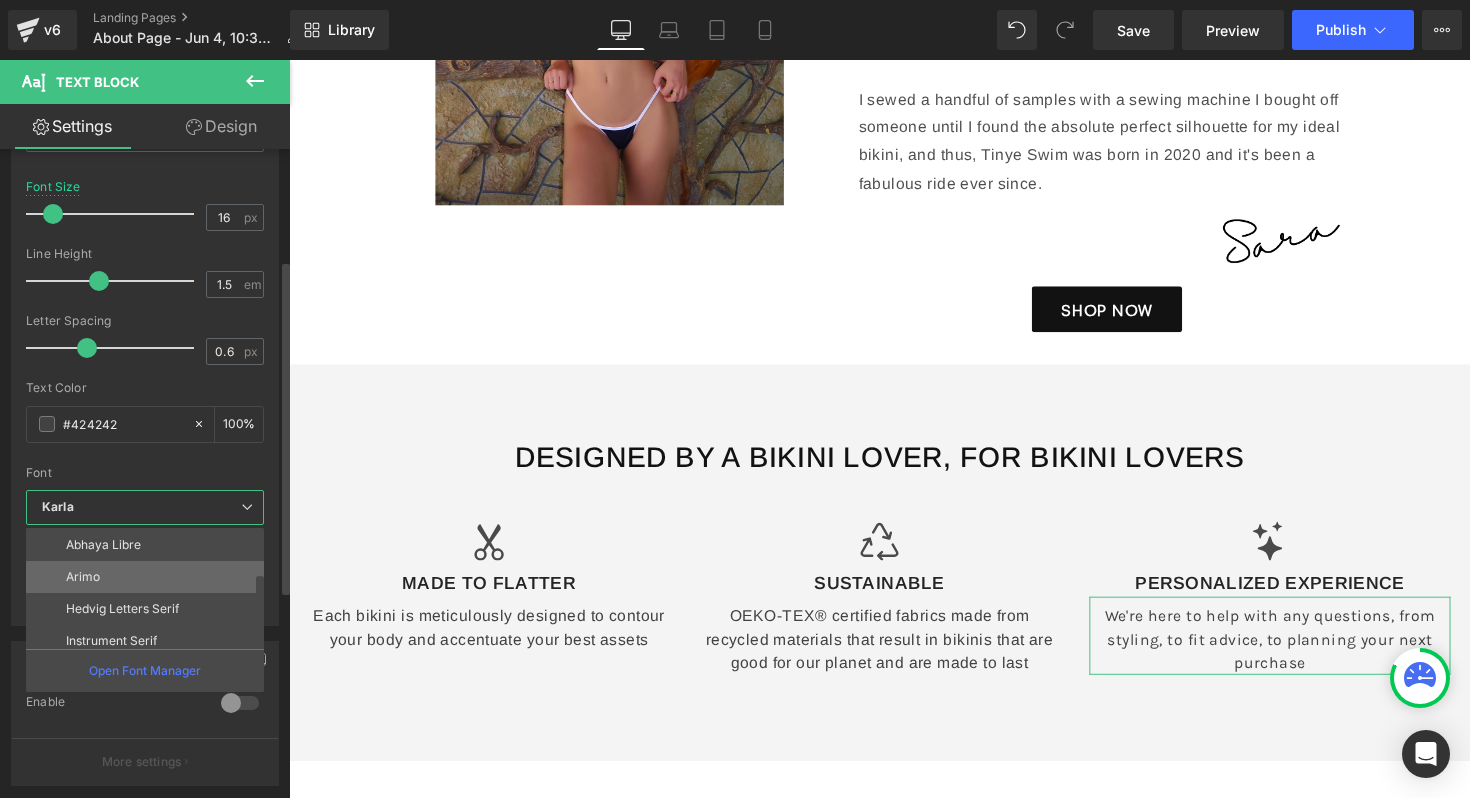 click on "Arimo" at bounding box center [149, 577] 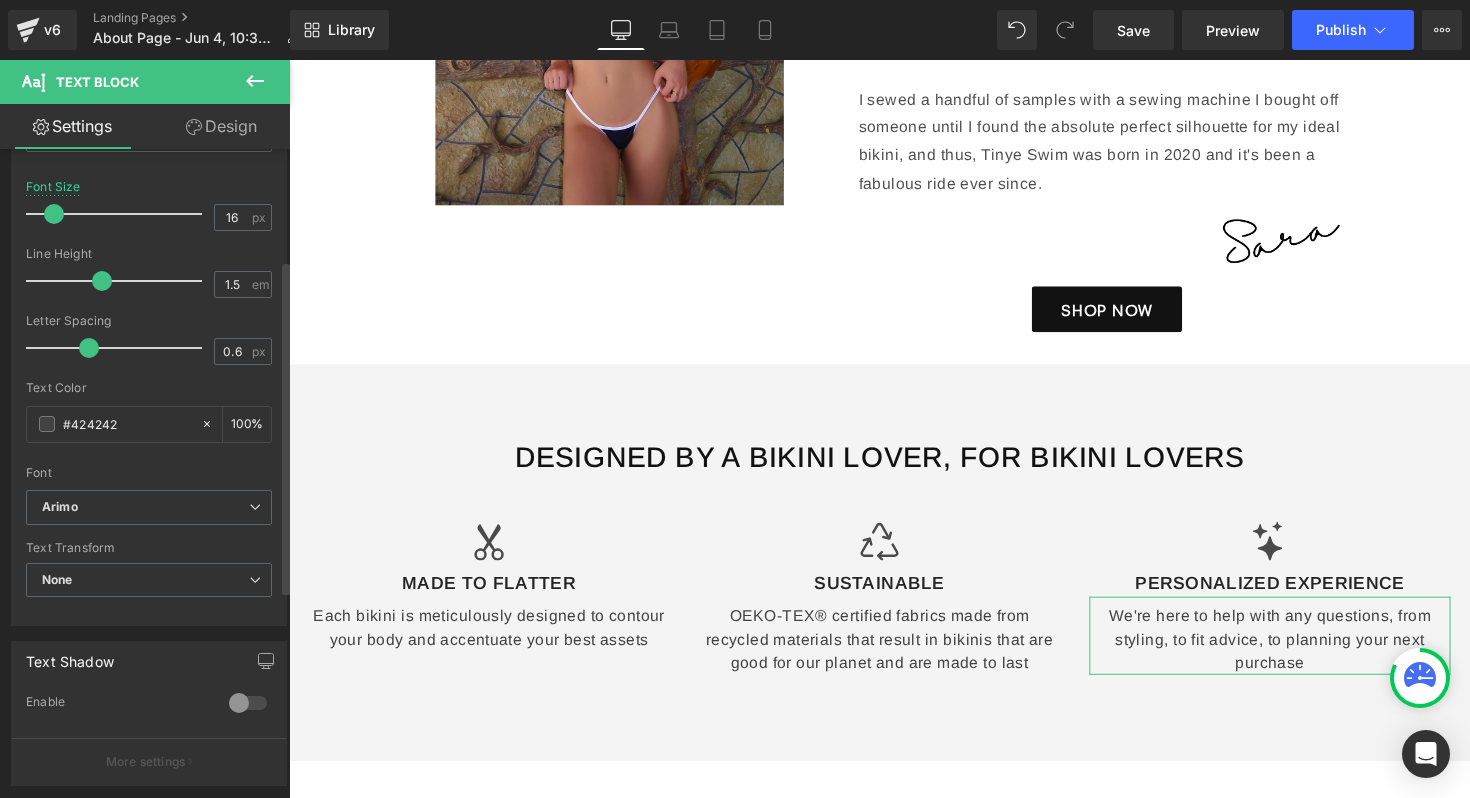 click on "Font" at bounding box center [149, 473] 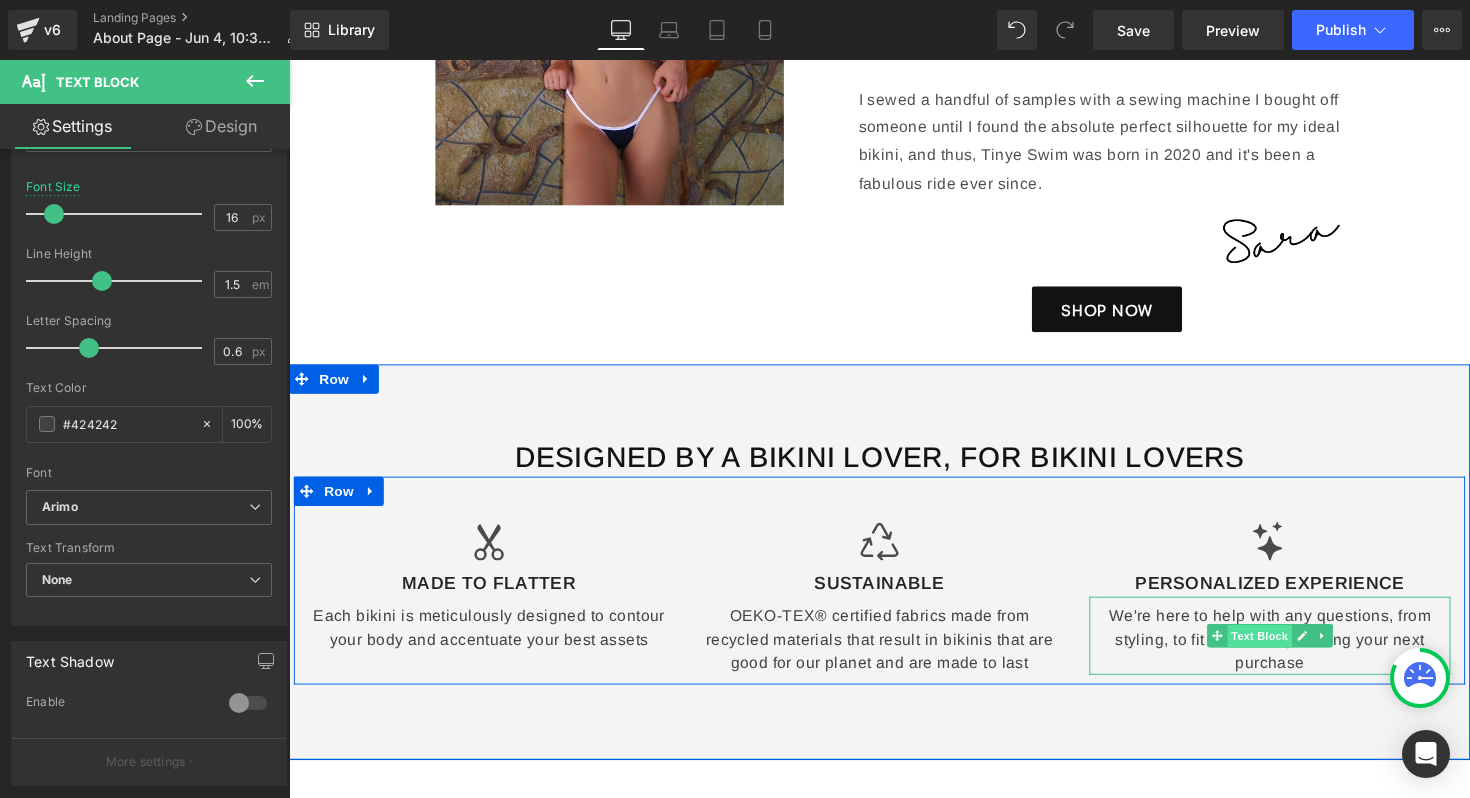 click on "Text Block" at bounding box center [1283, 651] 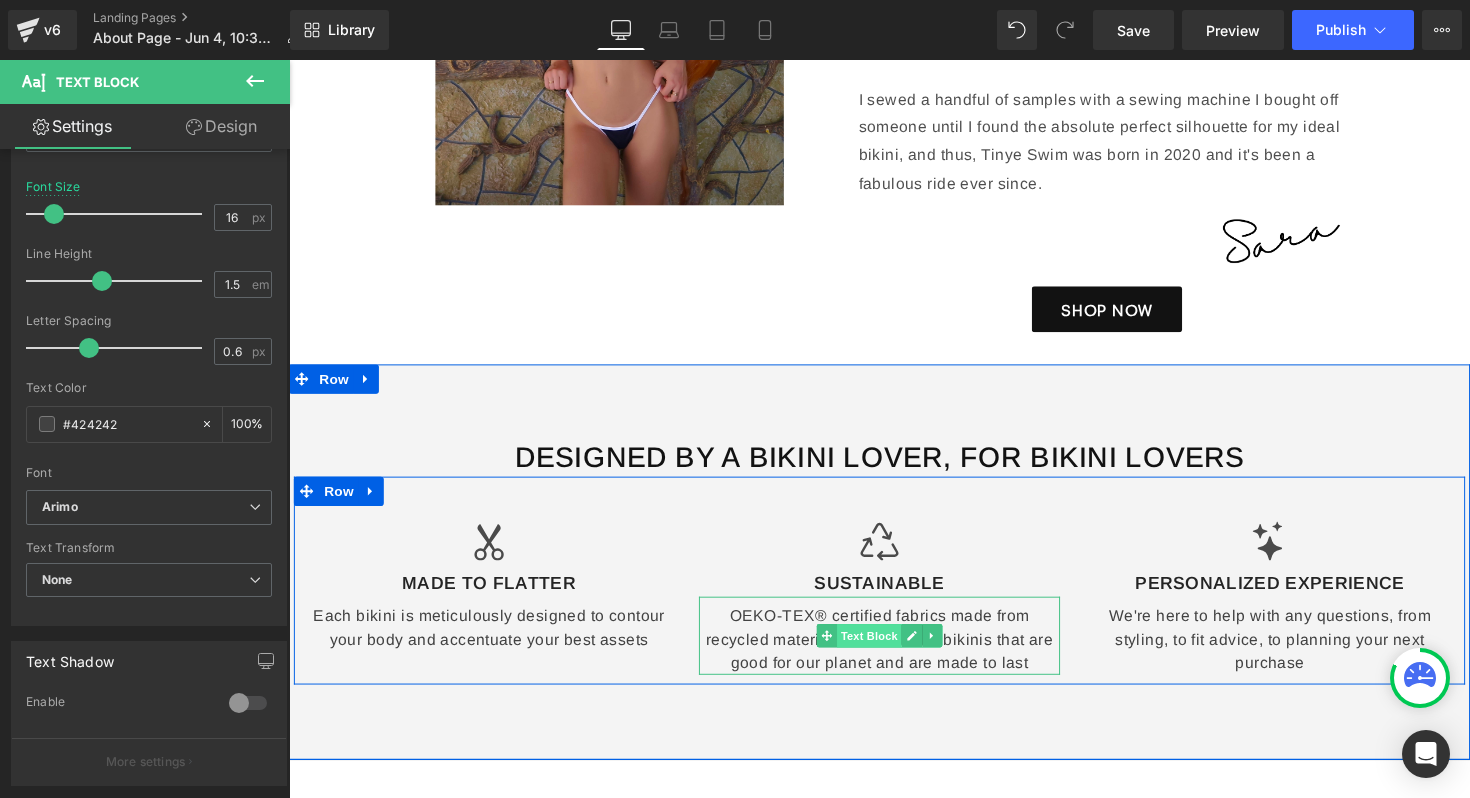 click on "Text Block" at bounding box center [883, 650] 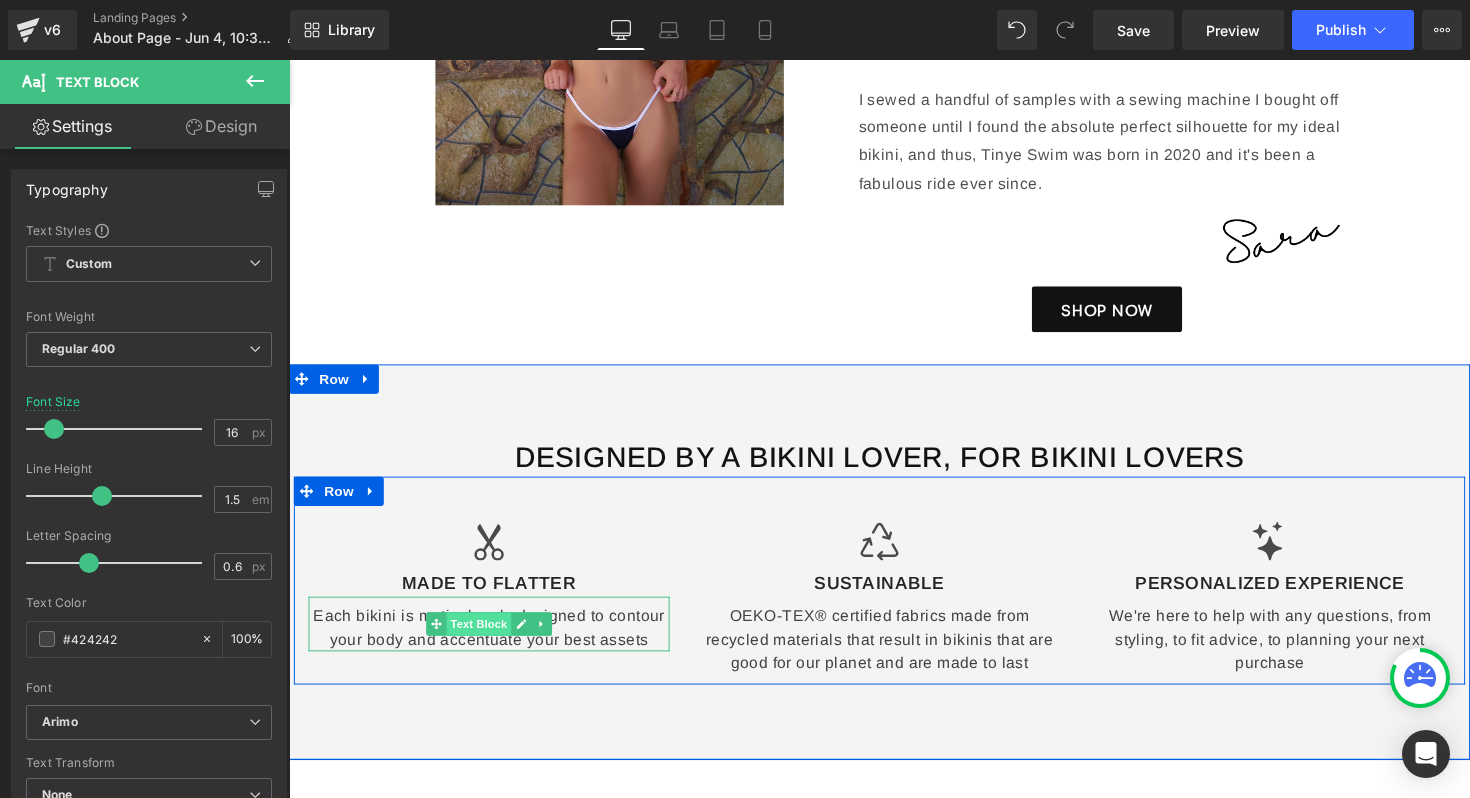 click on "Text Block" at bounding box center (483, 638) 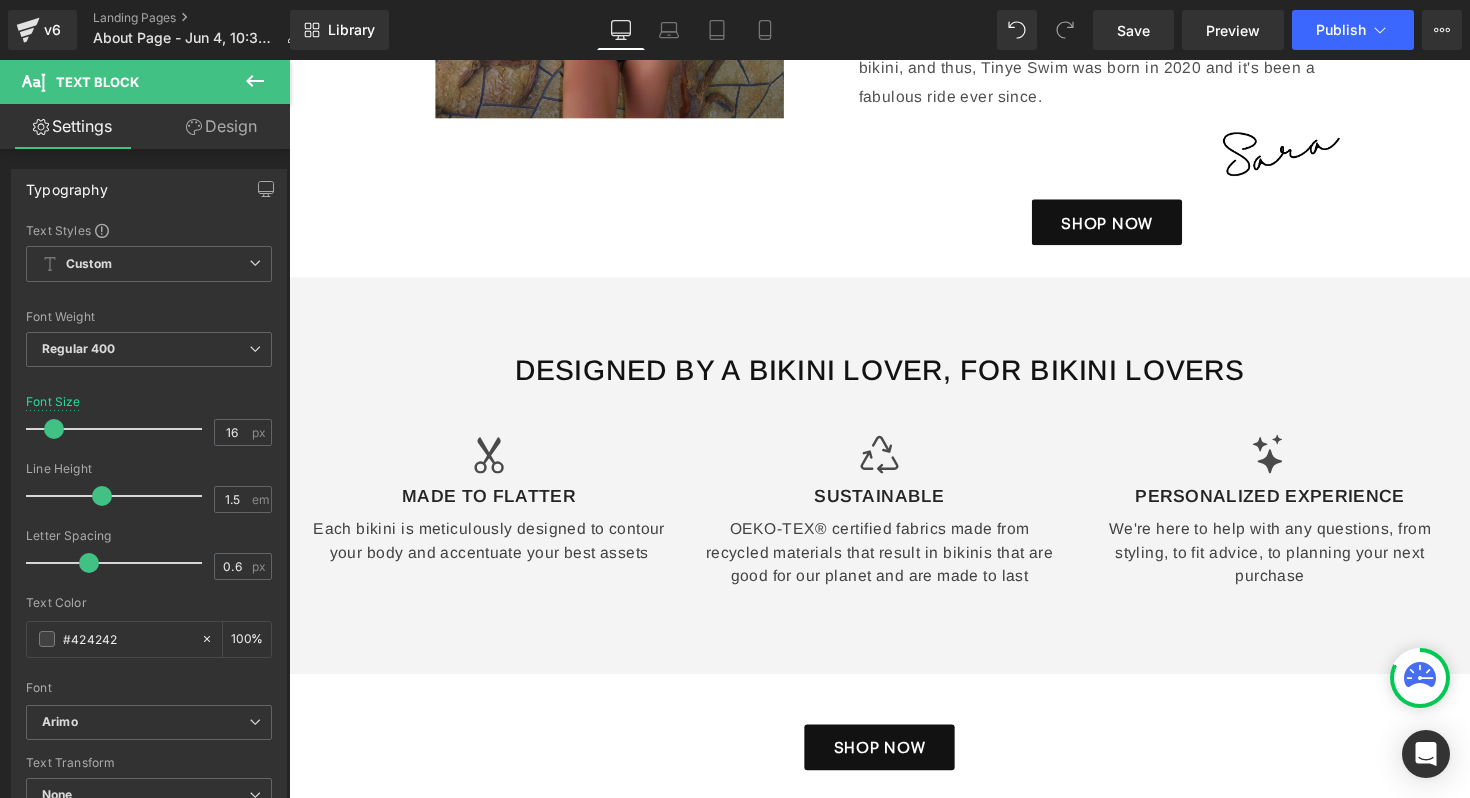 scroll, scrollTop: 637, scrollLeft: 0, axis: vertical 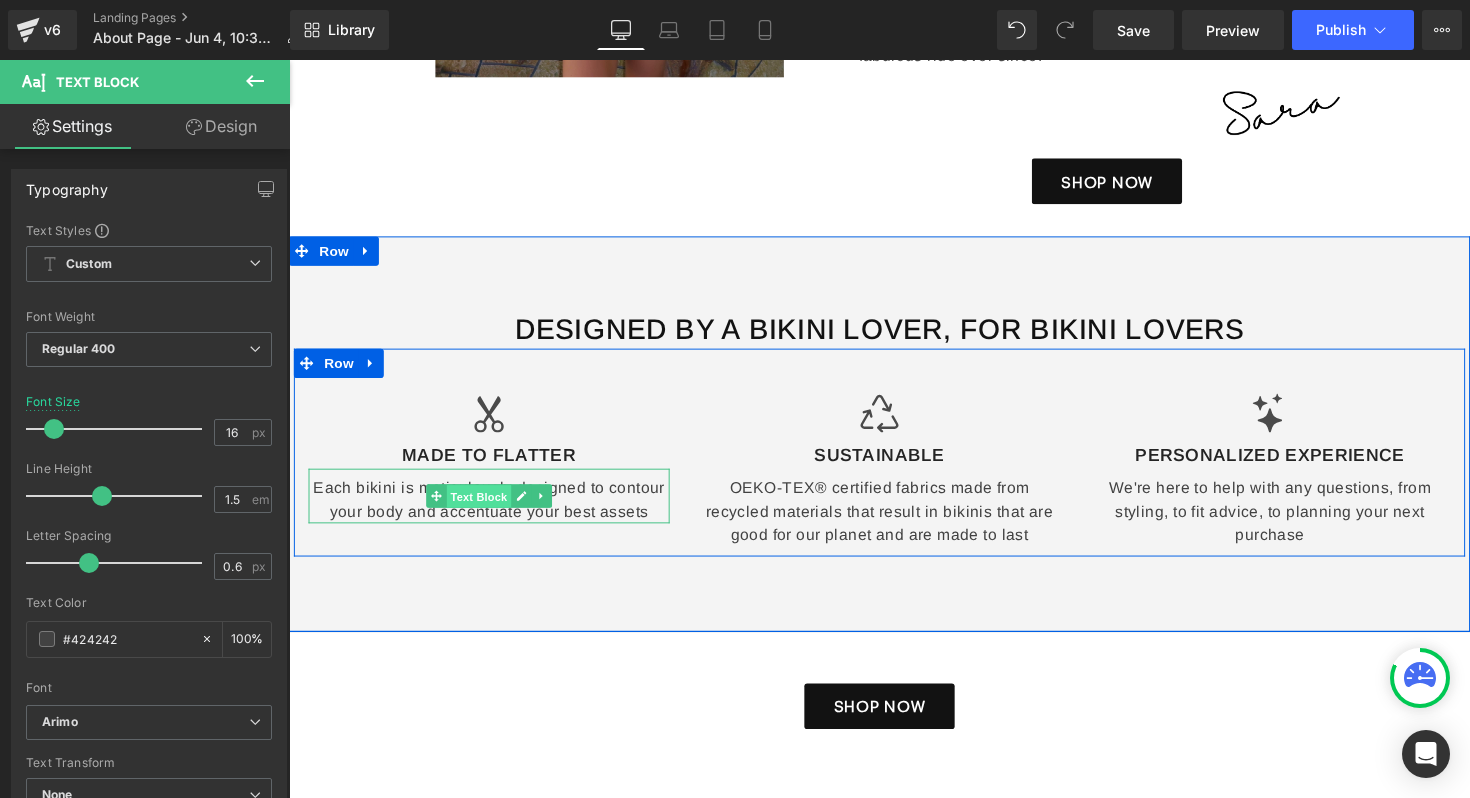click on "Text Block" at bounding box center (483, 508) 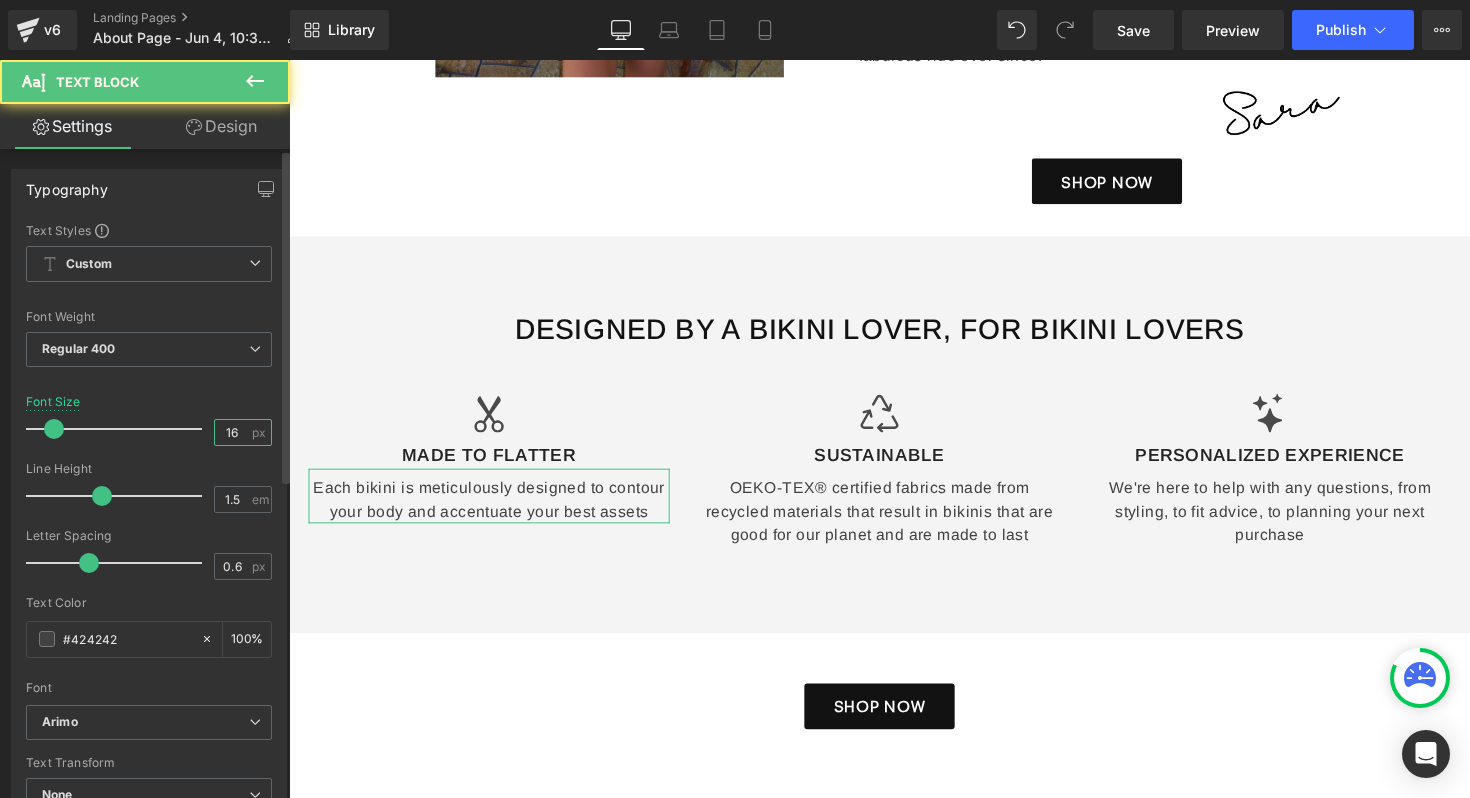 click on "16" at bounding box center [232, 432] 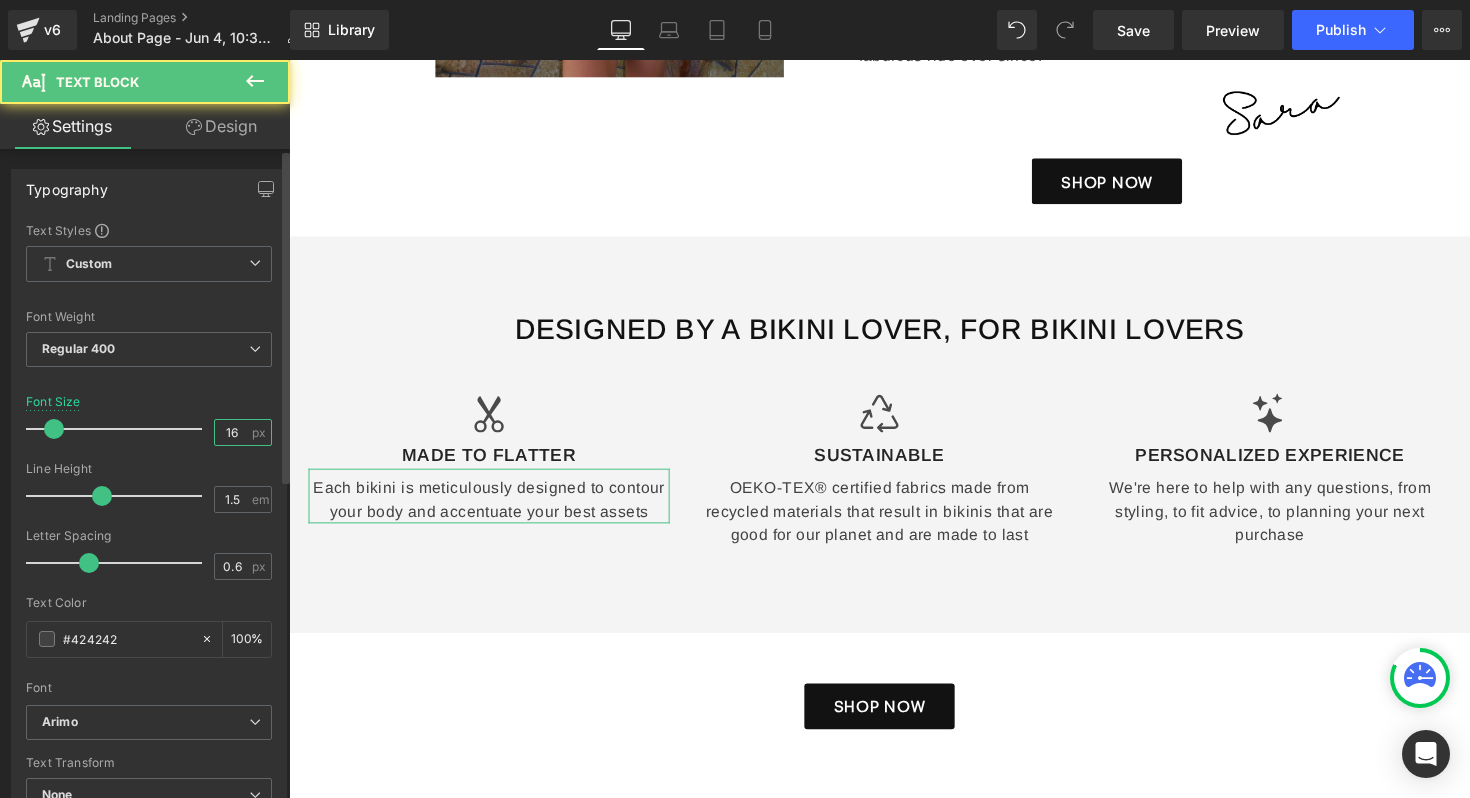 click on "16" at bounding box center [232, 432] 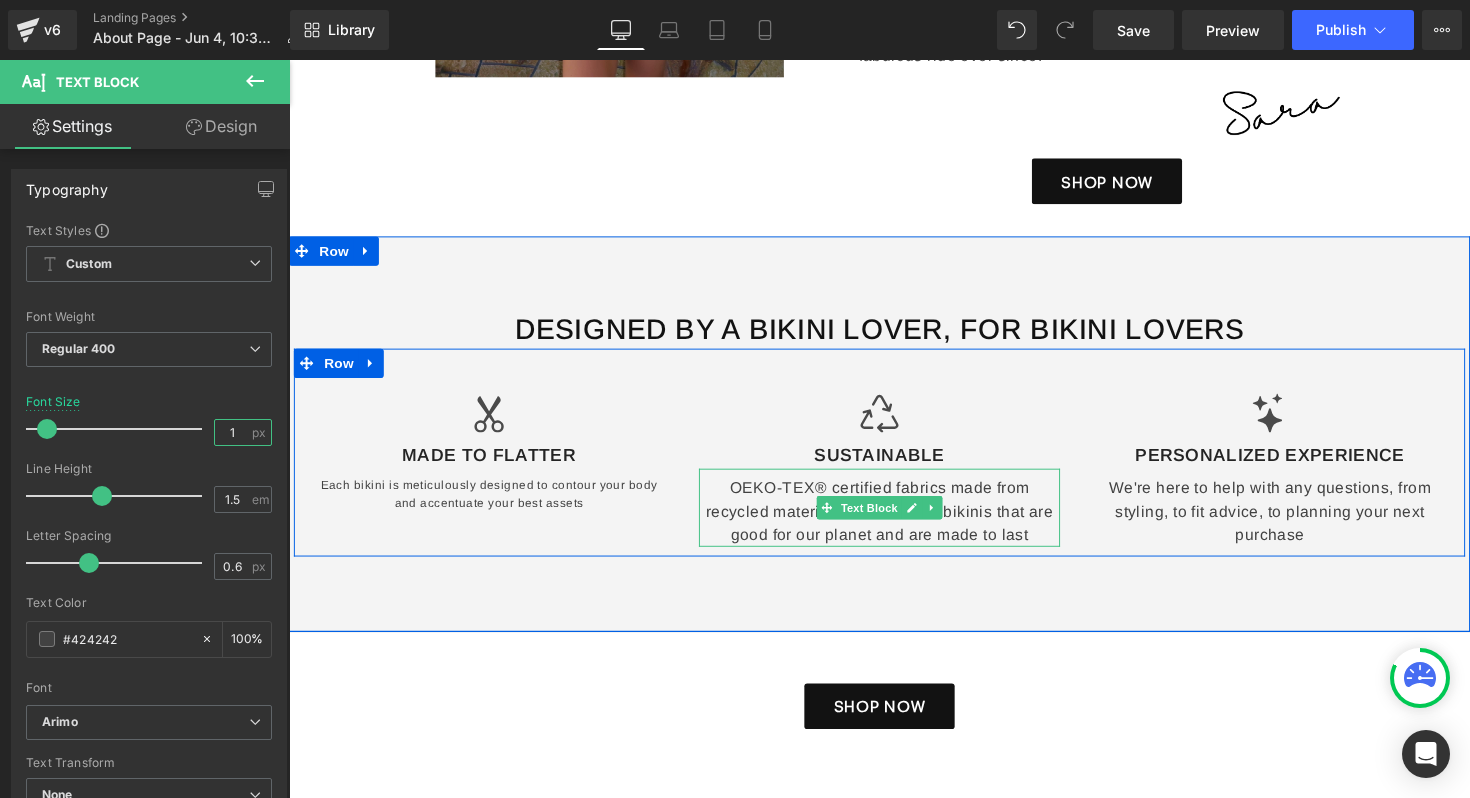 type on "14" 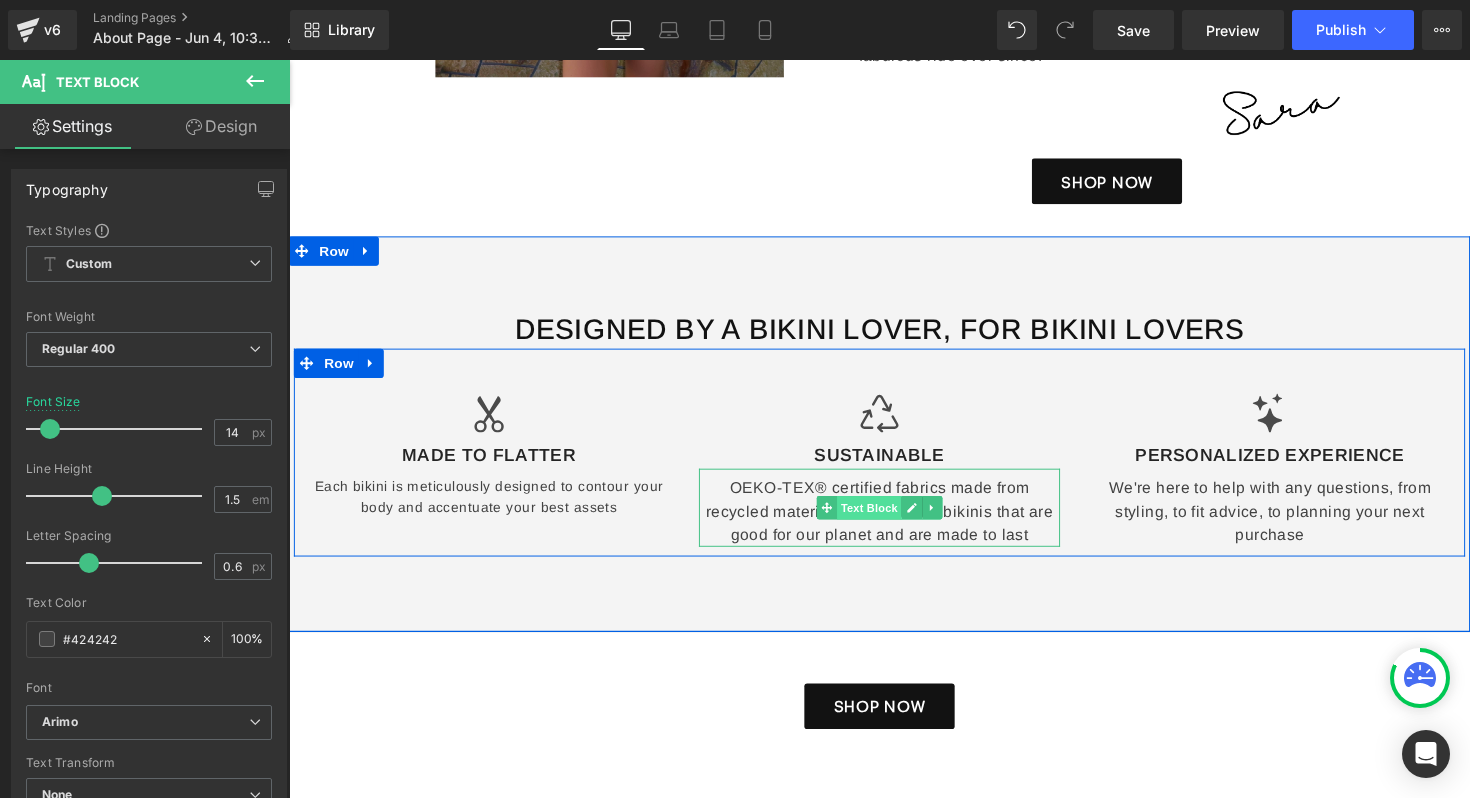 click on "Text Block" at bounding box center [883, 519] 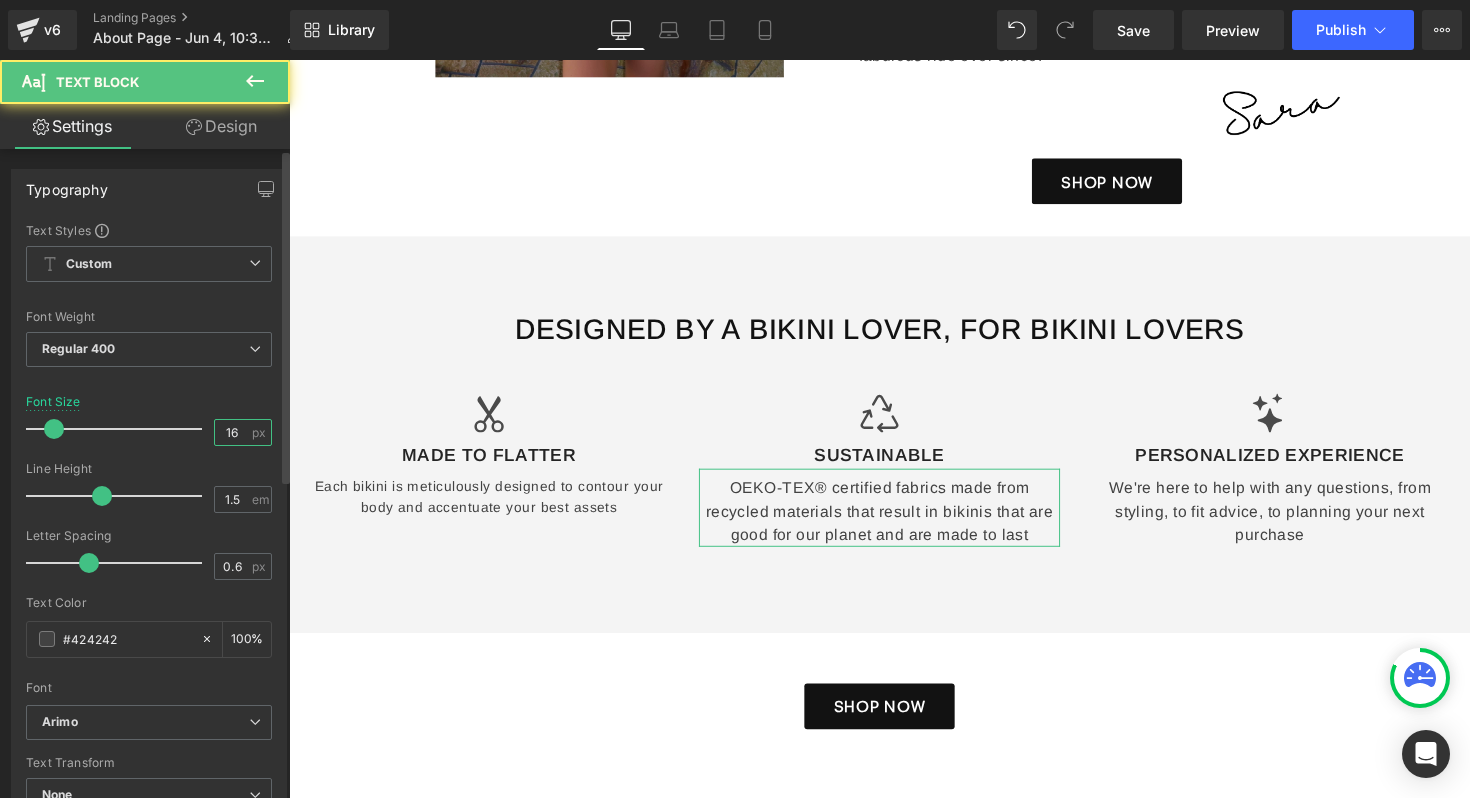 click on "16" at bounding box center (232, 432) 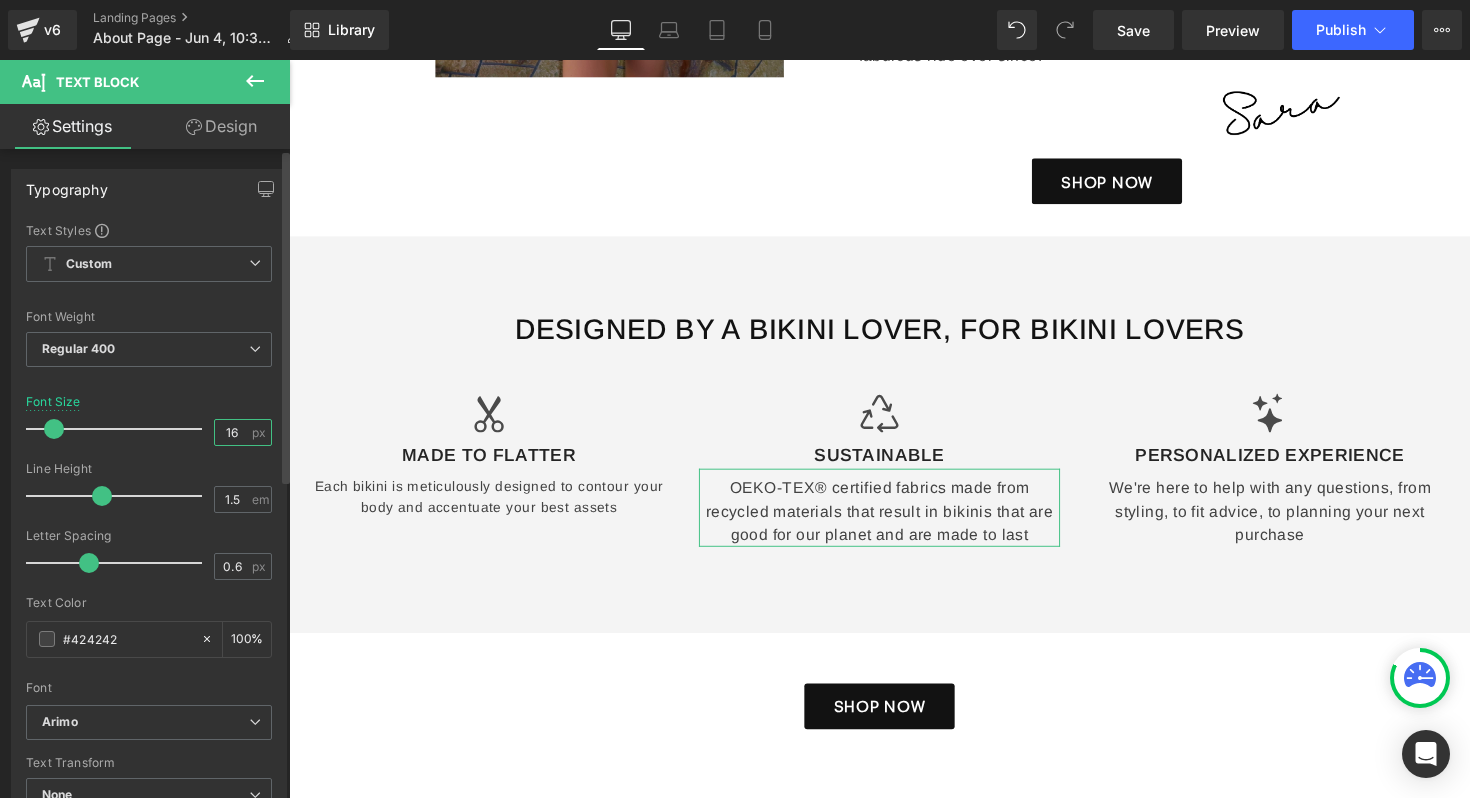 click on "16" at bounding box center (232, 432) 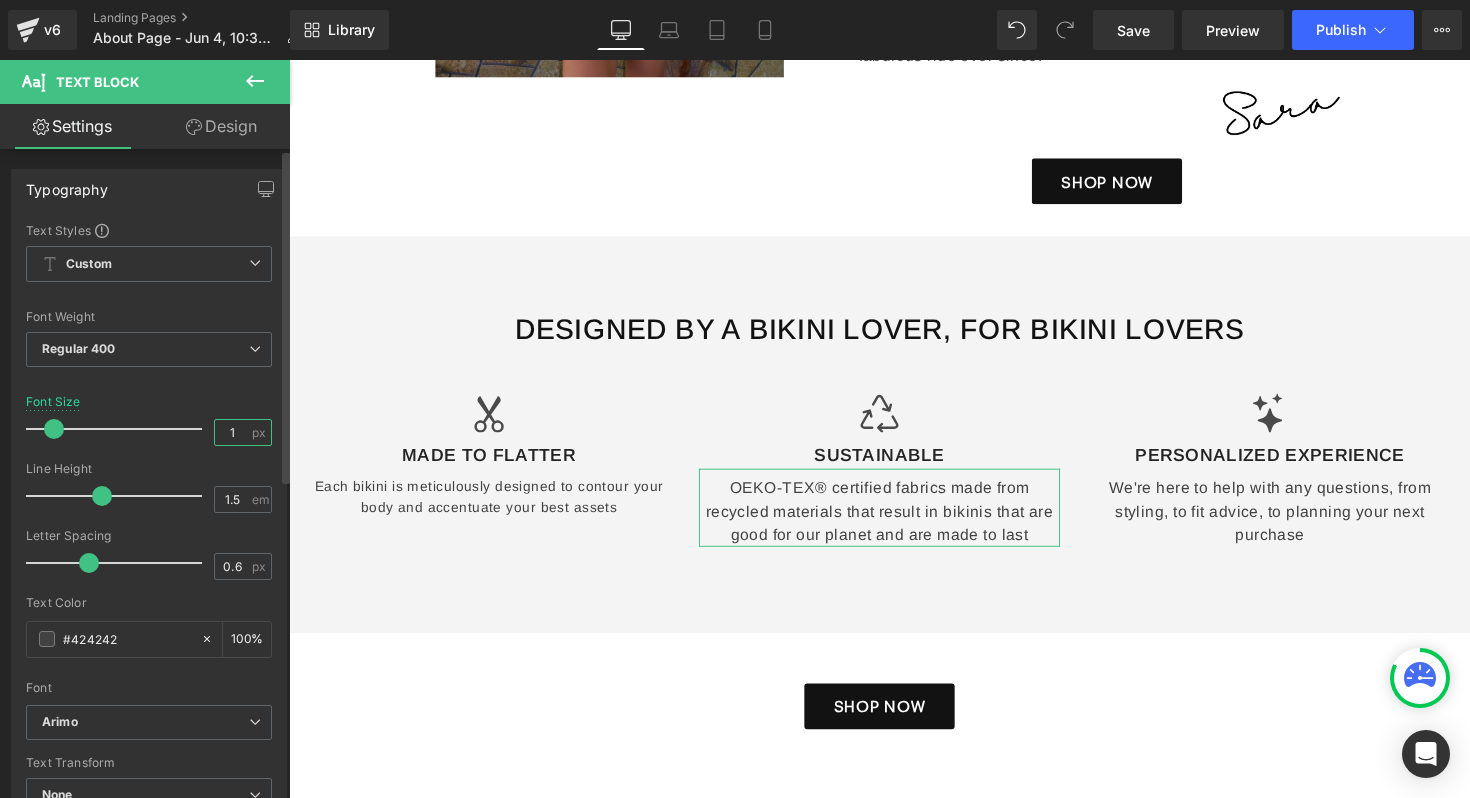 type on "14" 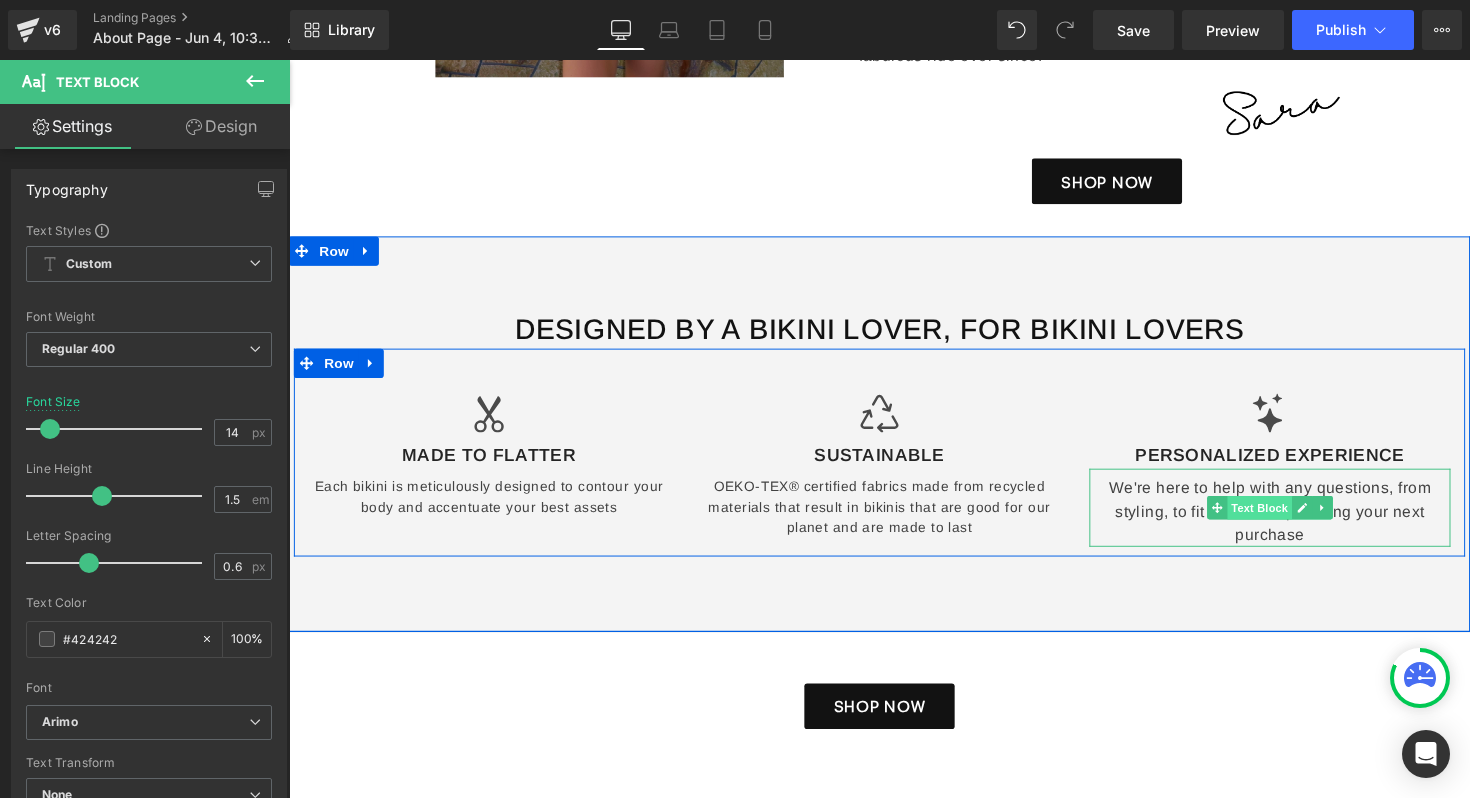 click on "Text Block" at bounding box center [1283, 519] 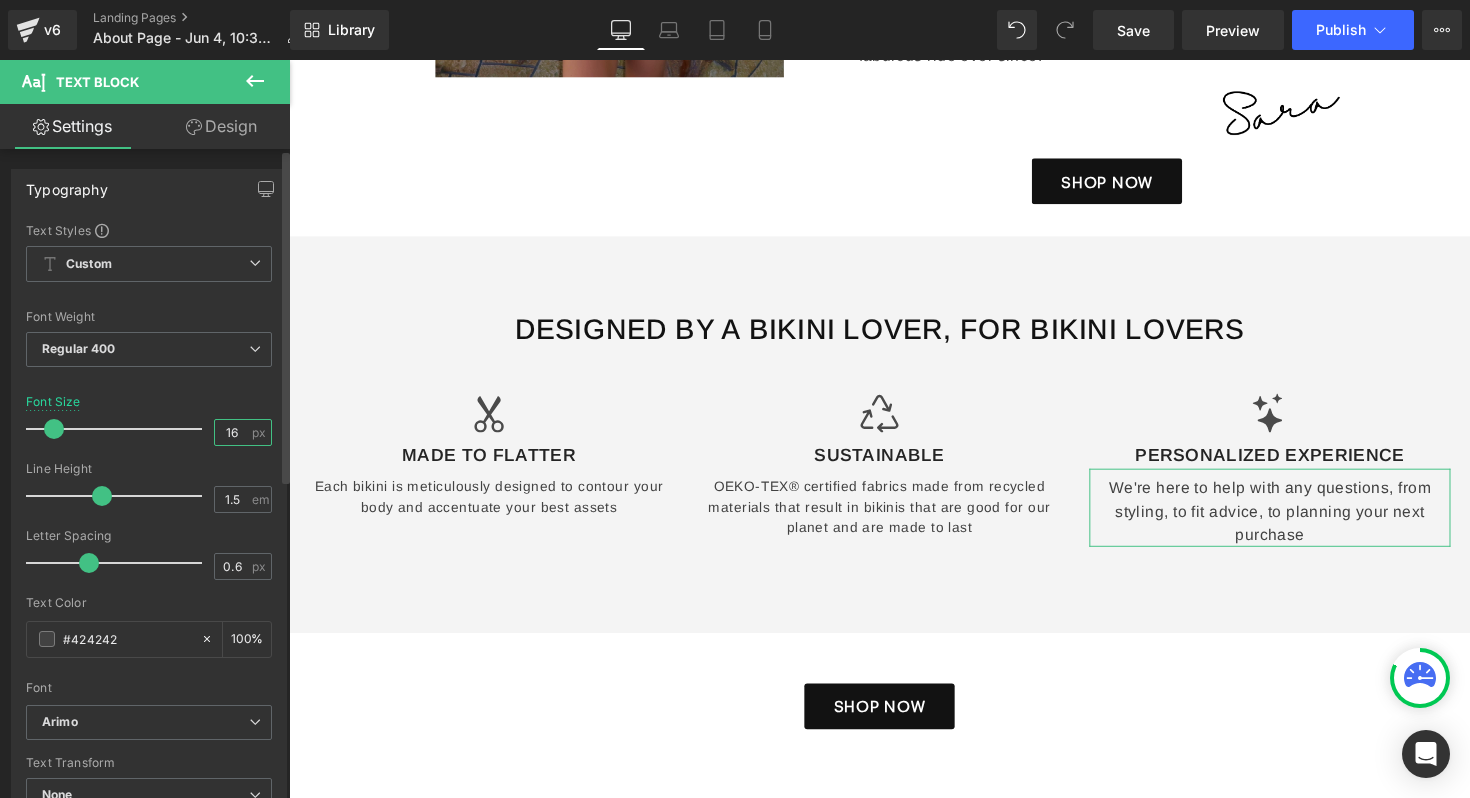 click on "16" at bounding box center [232, 432] 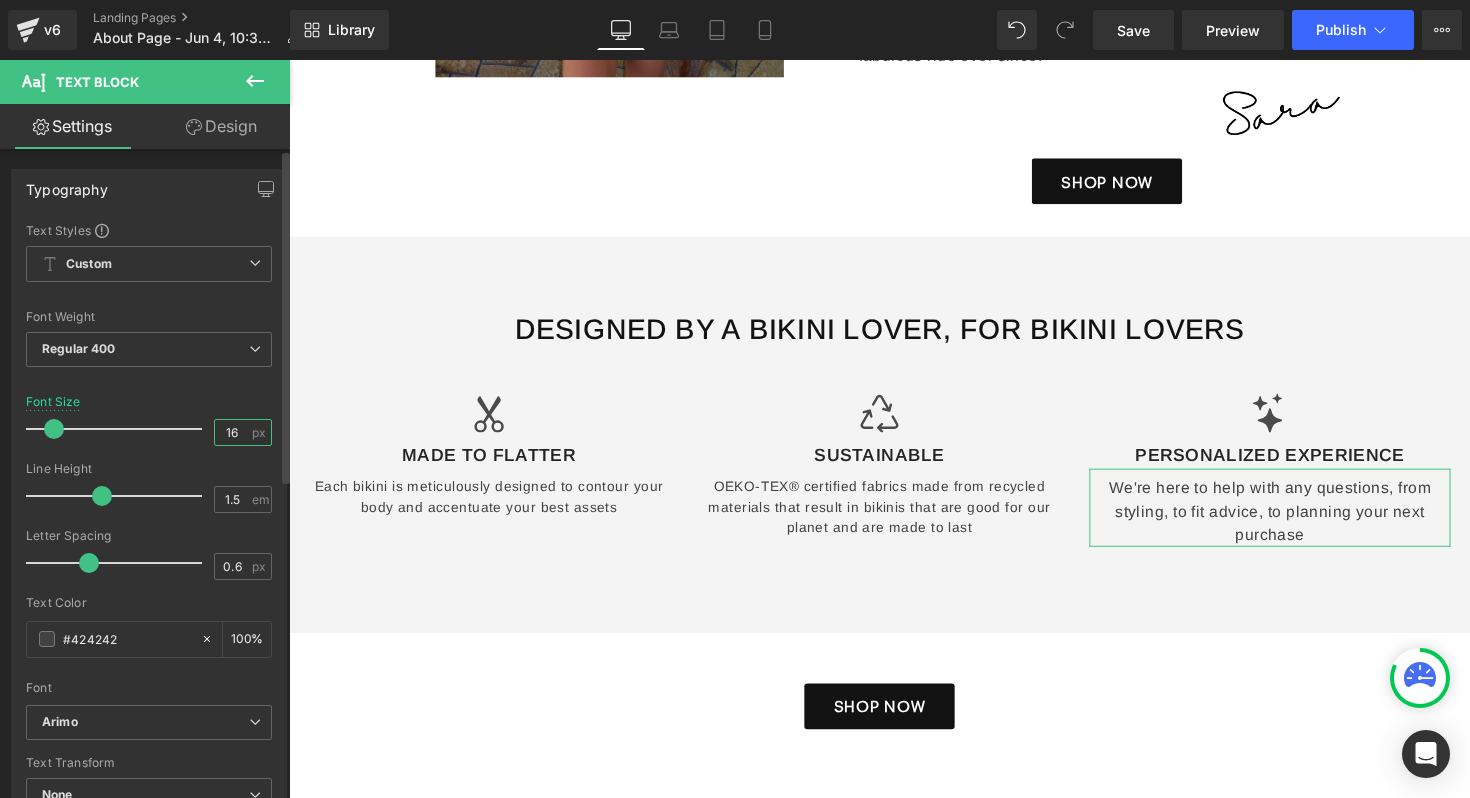 click on "16" at bounding box center (232, 432) 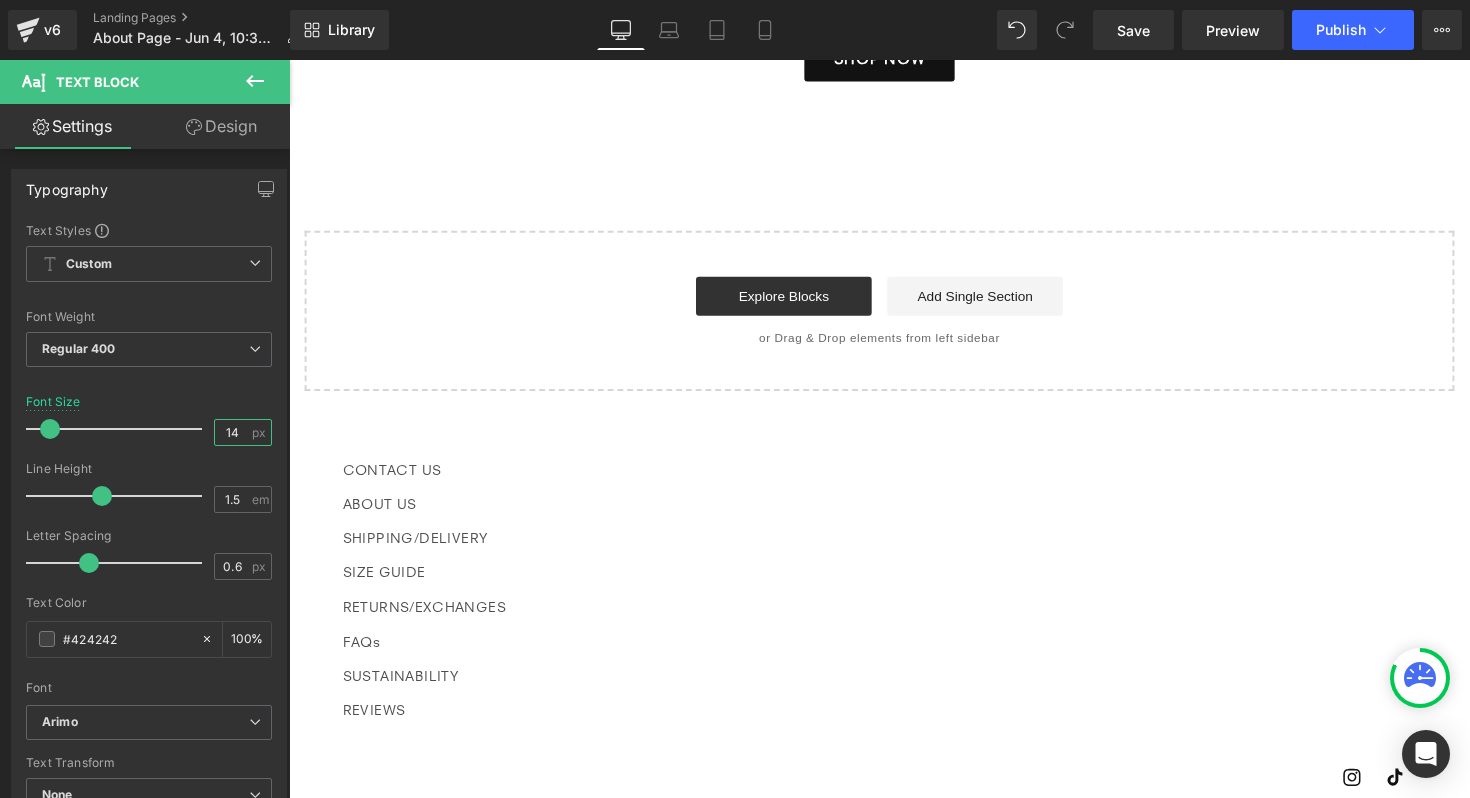 scroll, scrollTop: 1531, scrollLeft: 0, axis: vertical 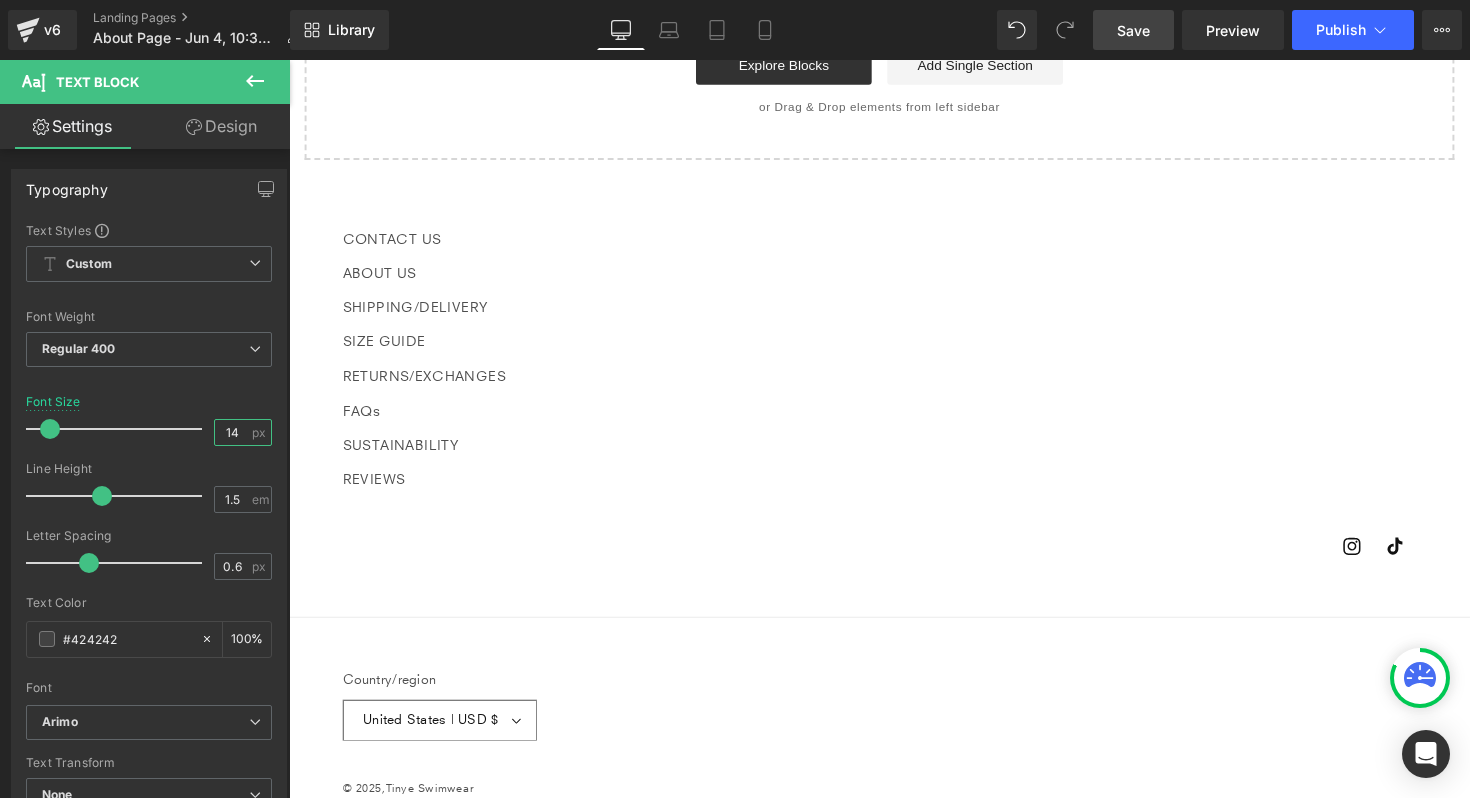 type on "14" 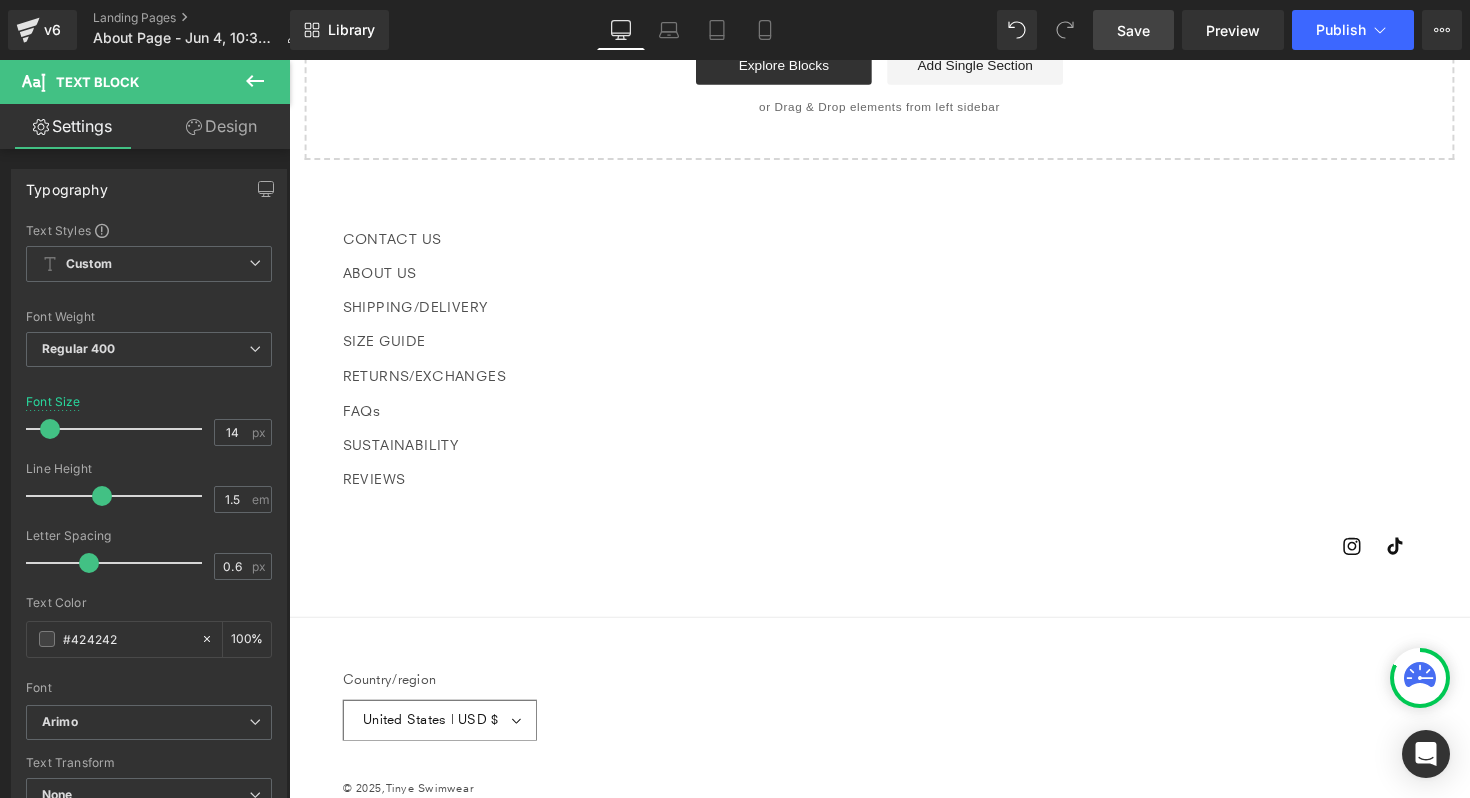 click on "Save" at bounding box center (1133, 30) 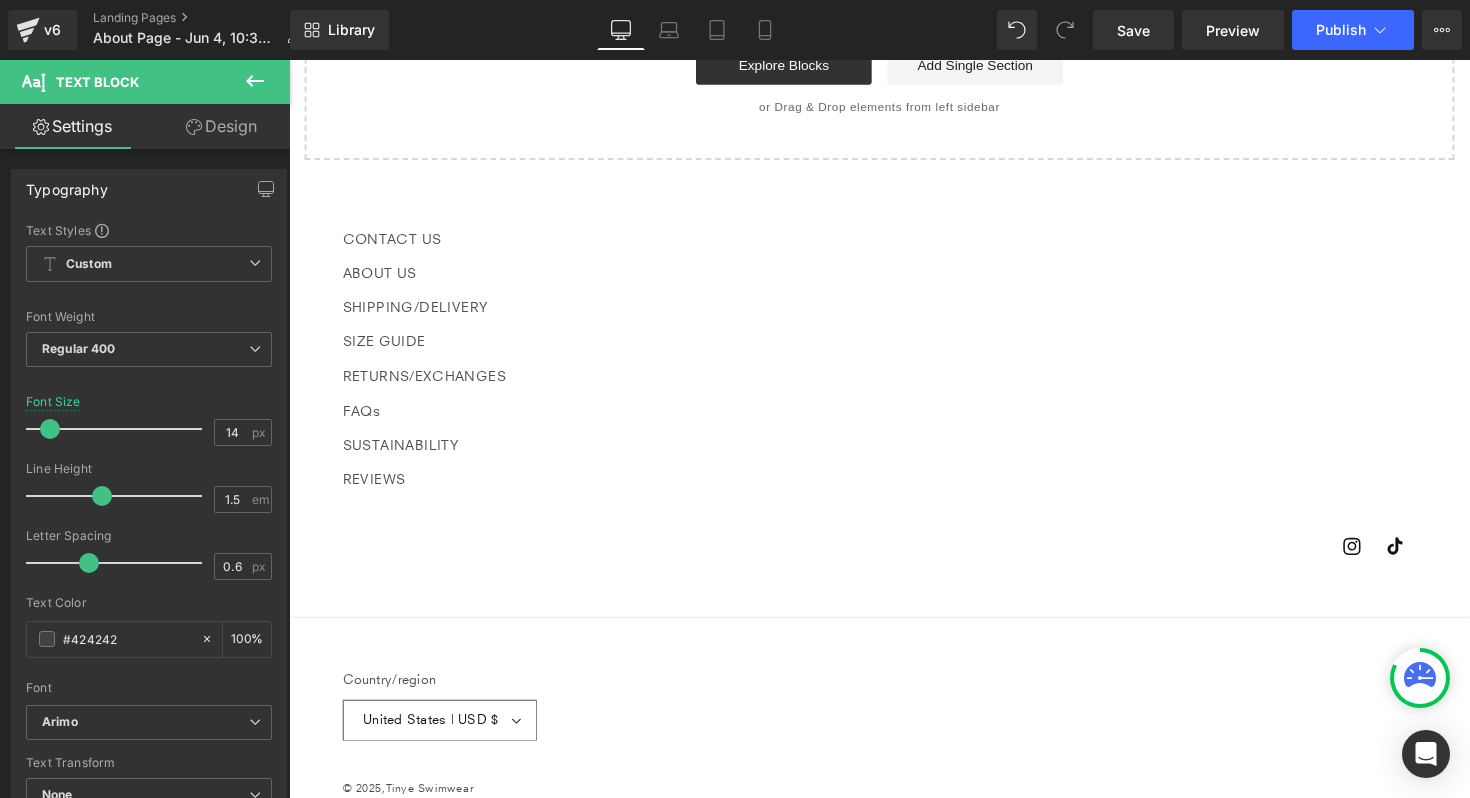 click on "SHIPPING/DELIVERY" at bounding box center [609, 312] 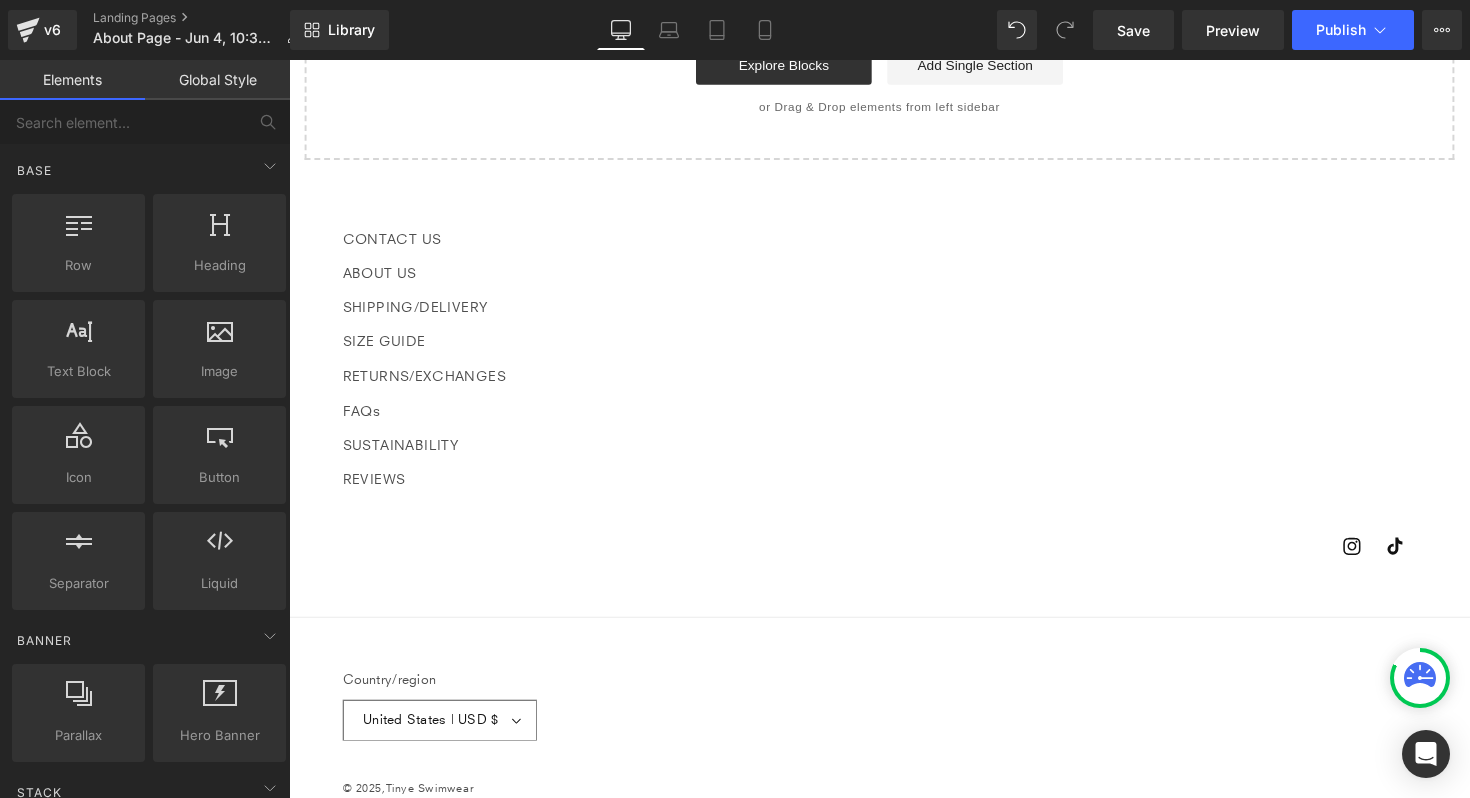 click on "FAQs" at bounding box center (609, 418) 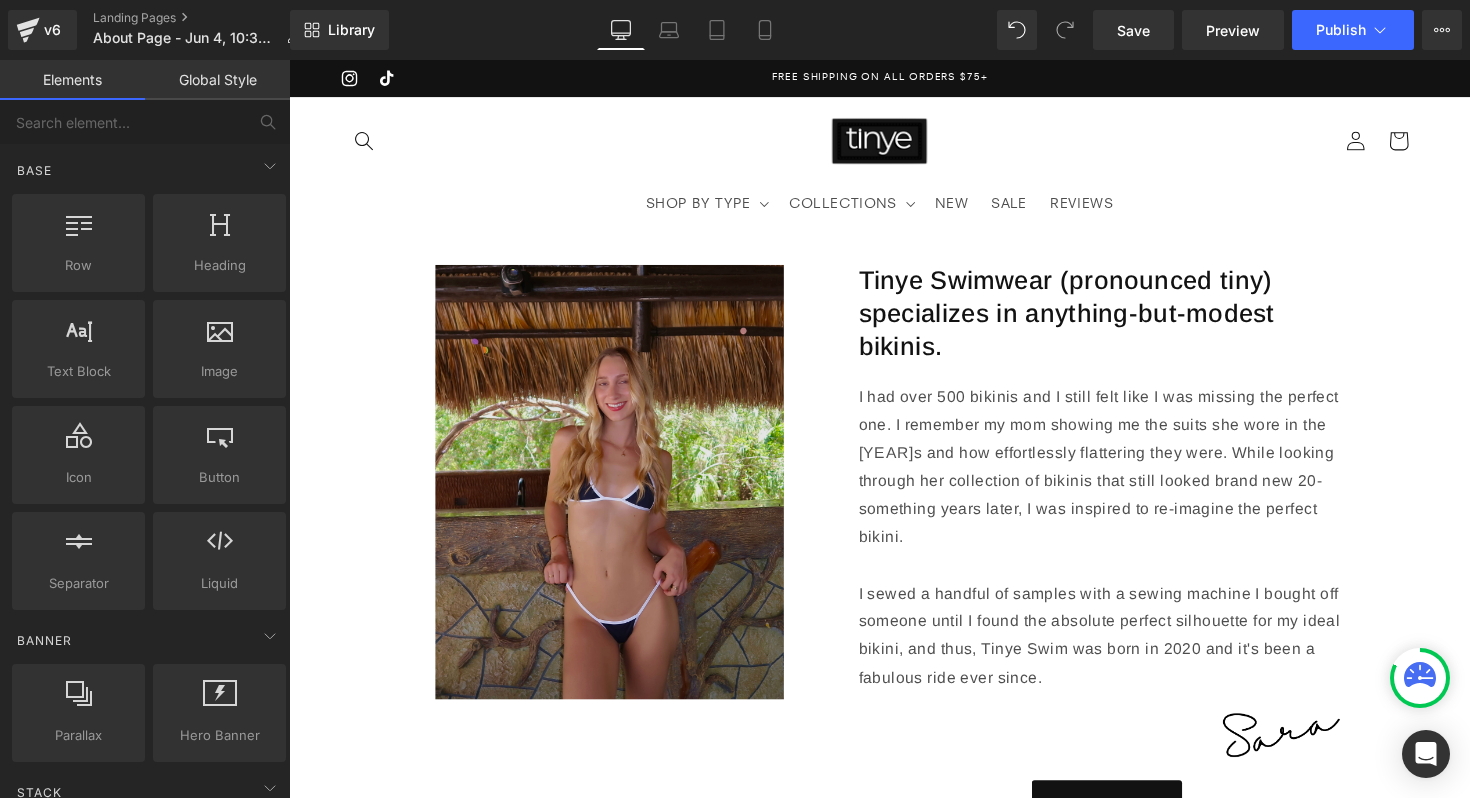 scroll, scrollTop: 226, scrollLeft: 0, axis: vertical 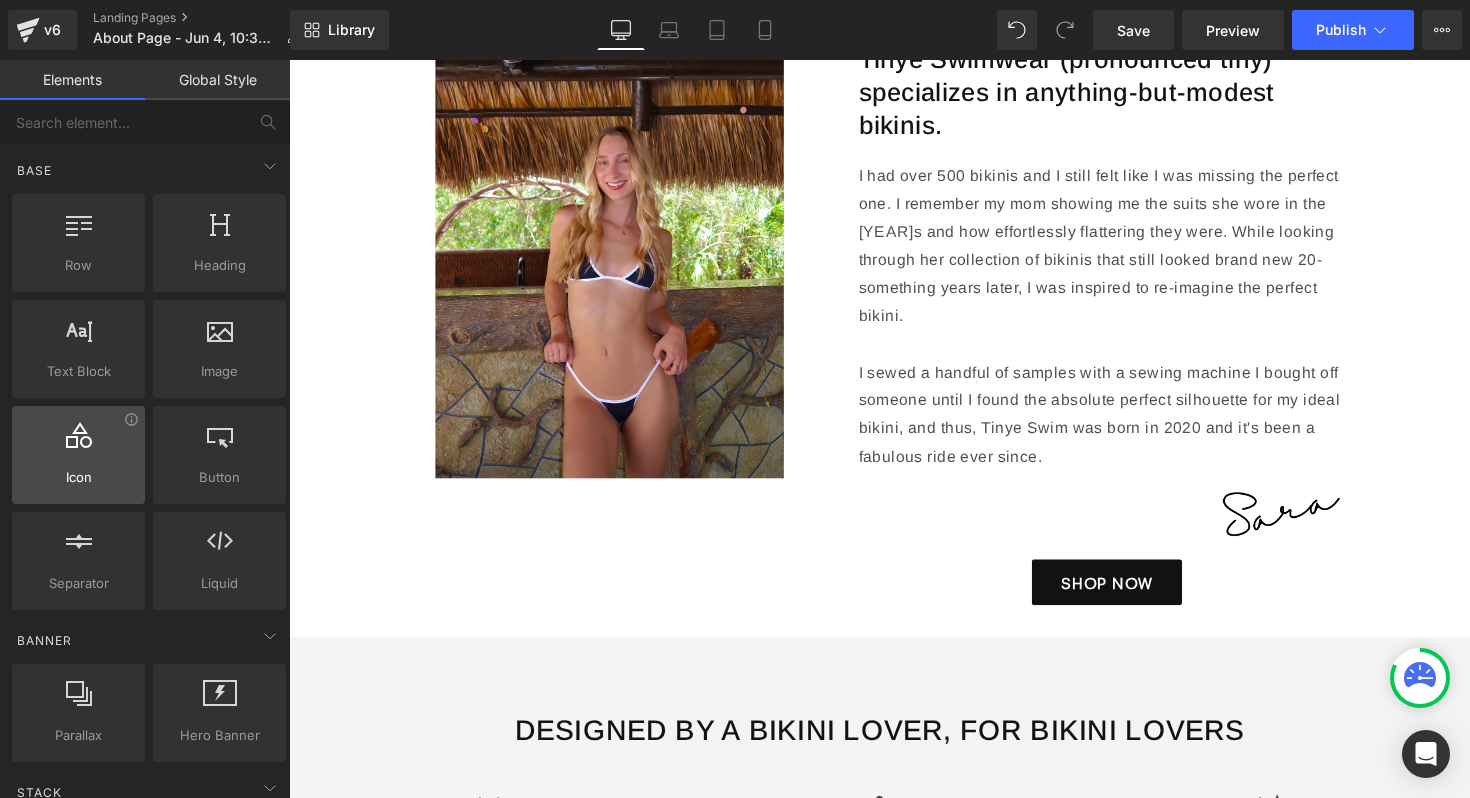 click at bounding box center (78, 444) 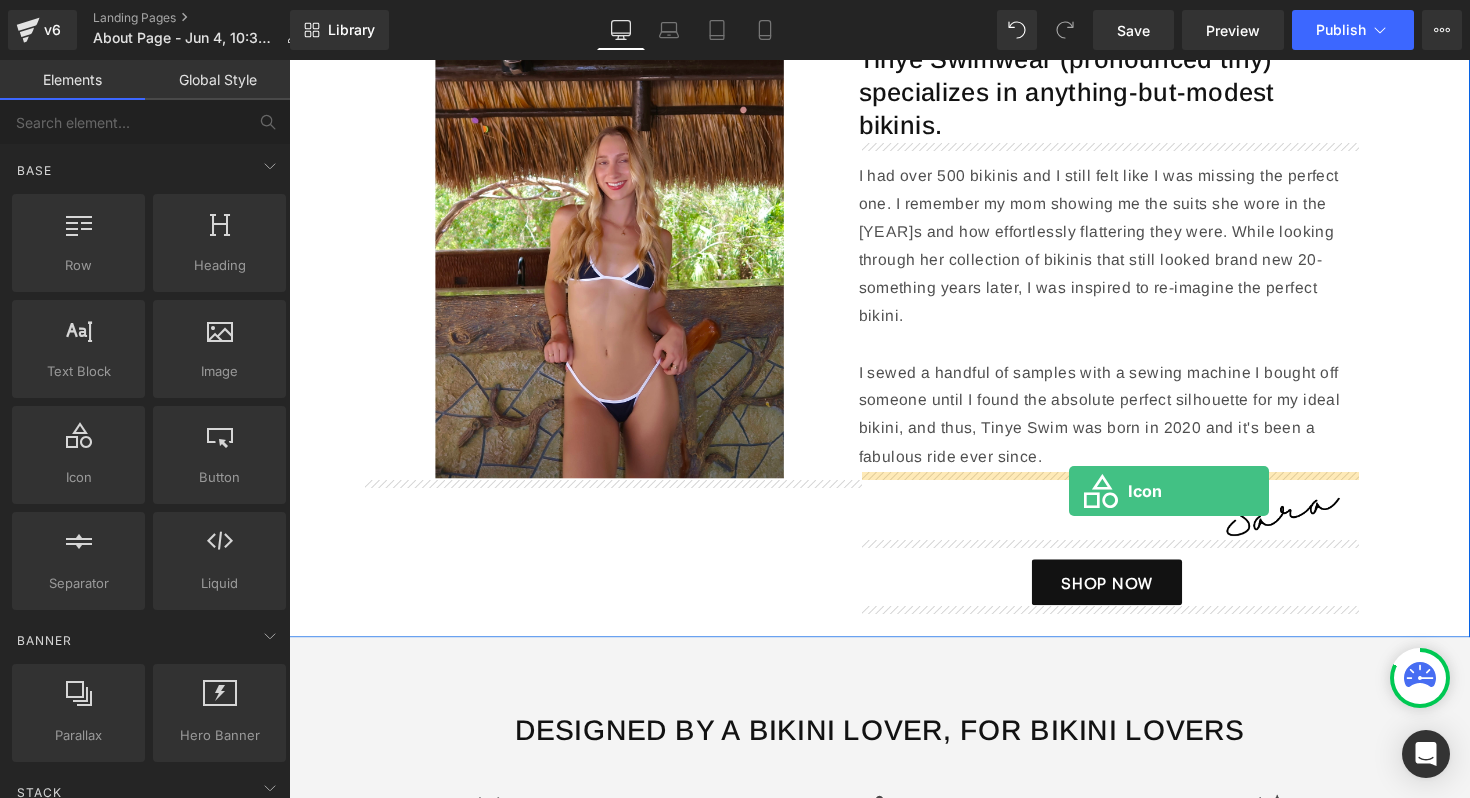 drag, startPoint x: 343, startPoint y: 523, endPoint x: 1088, endPoint y: 502, distance: 745.2959 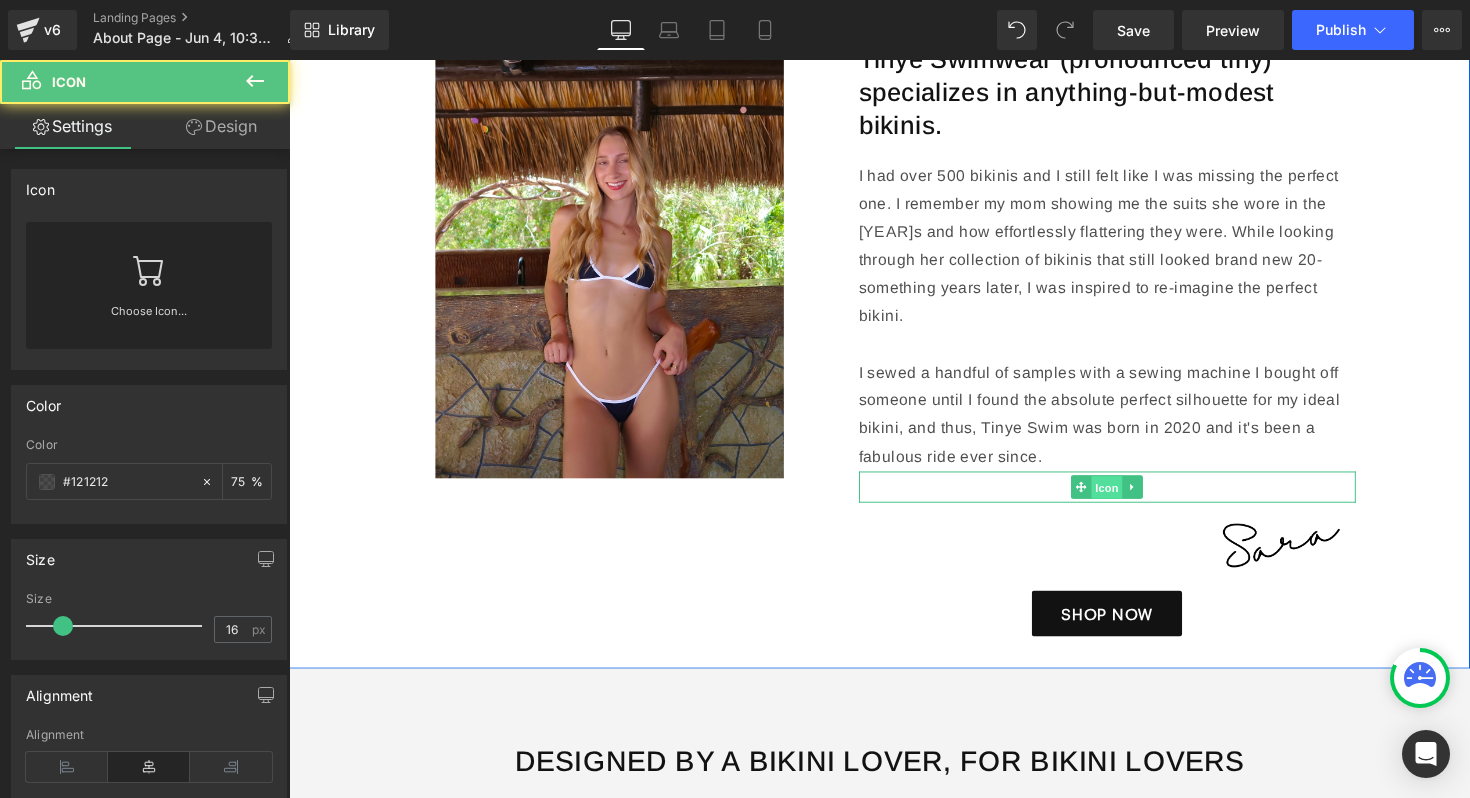 click on "Icon" at bounding box center [1127, 499] 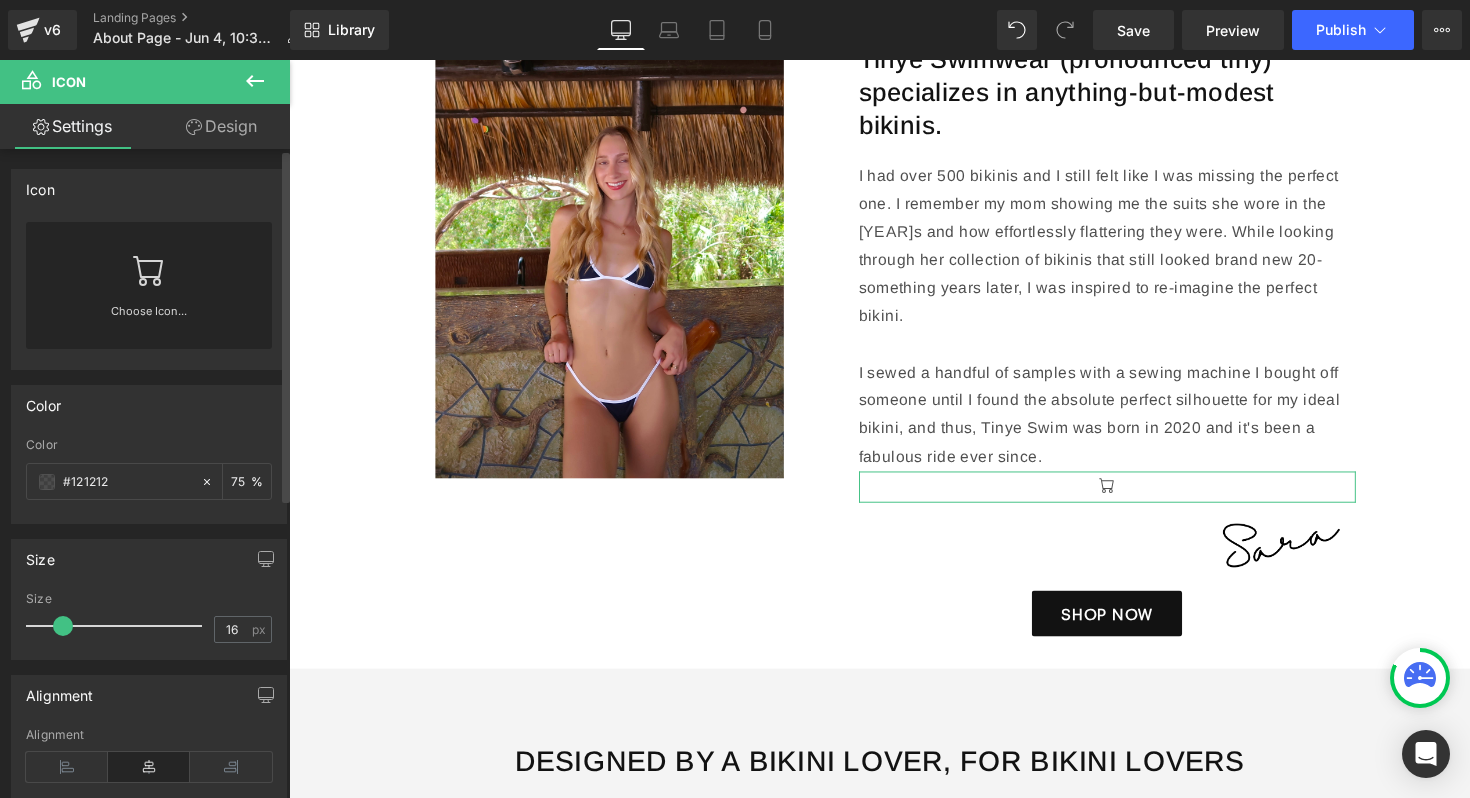 click on "Choose Icon..." at bounding box center [149, 285] 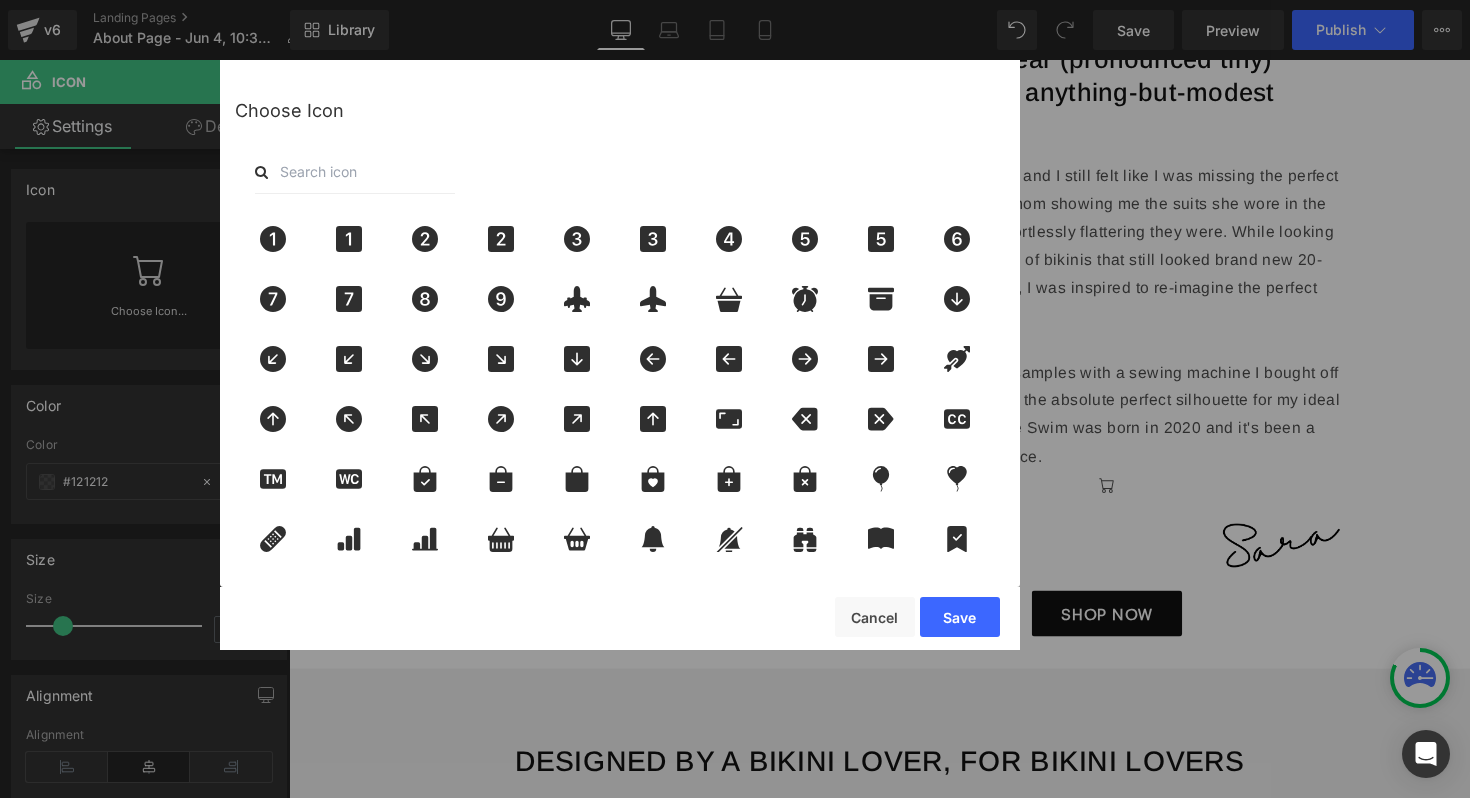 click at bounding box center [355, 172] 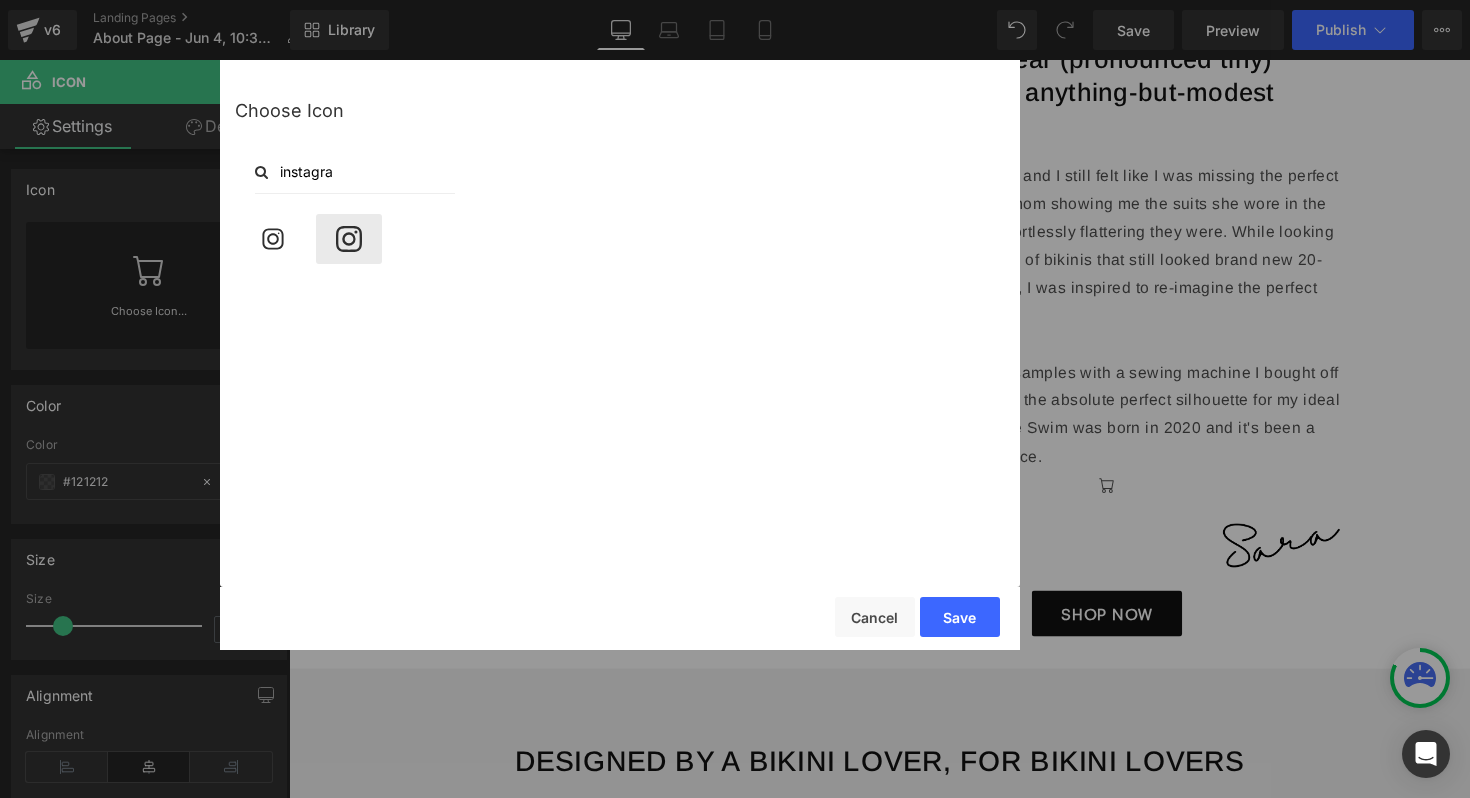 type on "instagra" 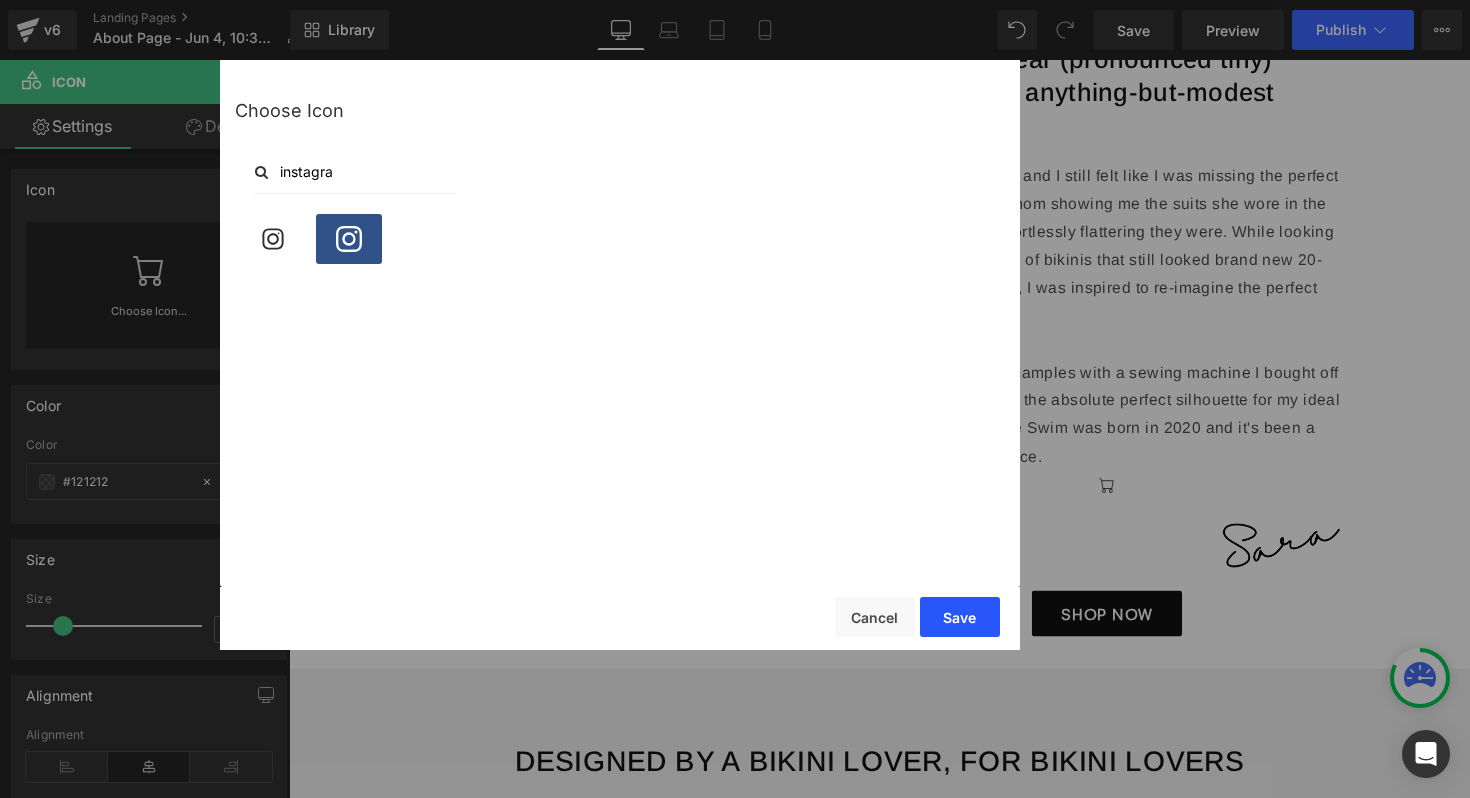 click on "Save" at bounding box center [960, 617] 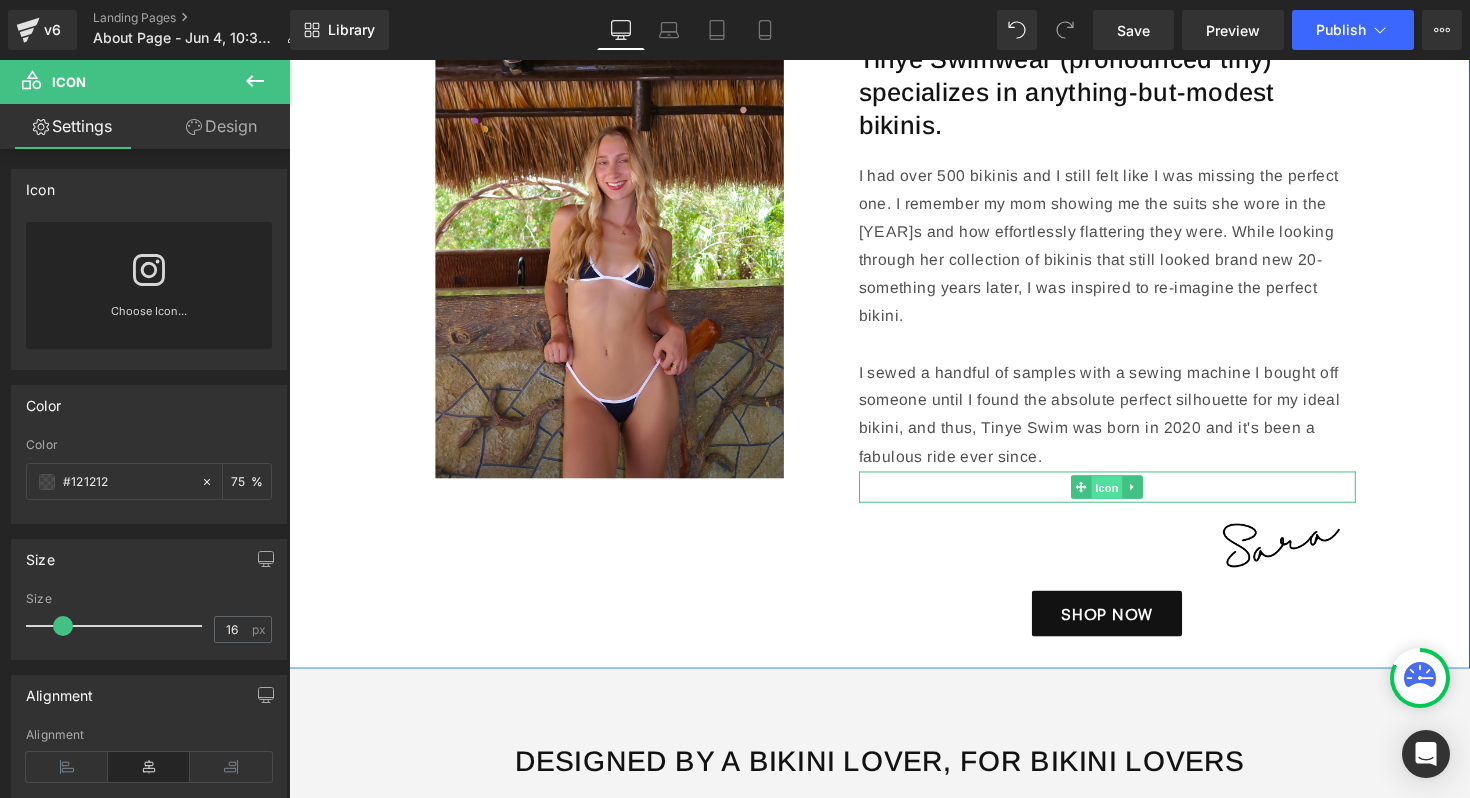 click on "Icon" at bounding box center [1127, 499] 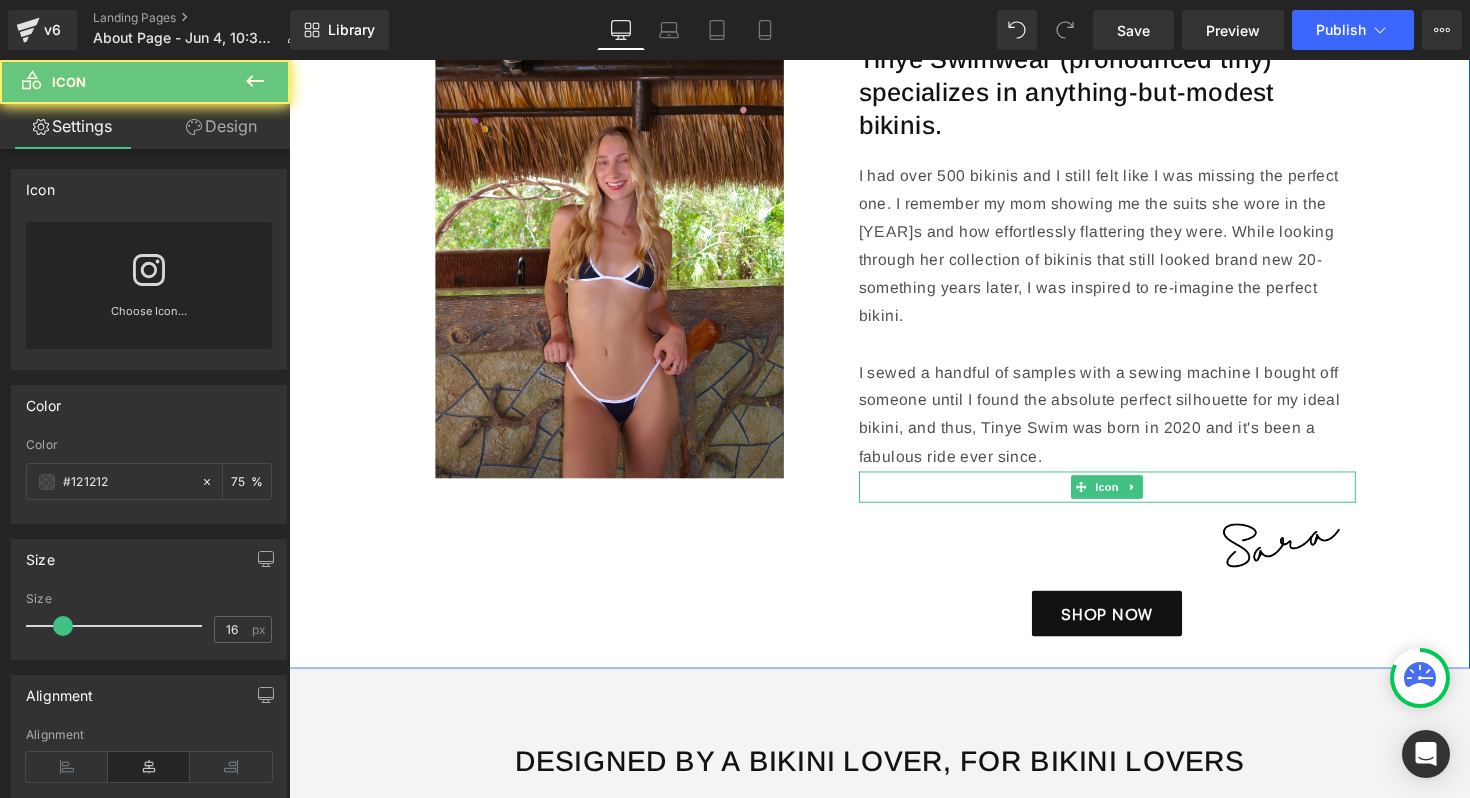 click at bounding box center (1128, 498) 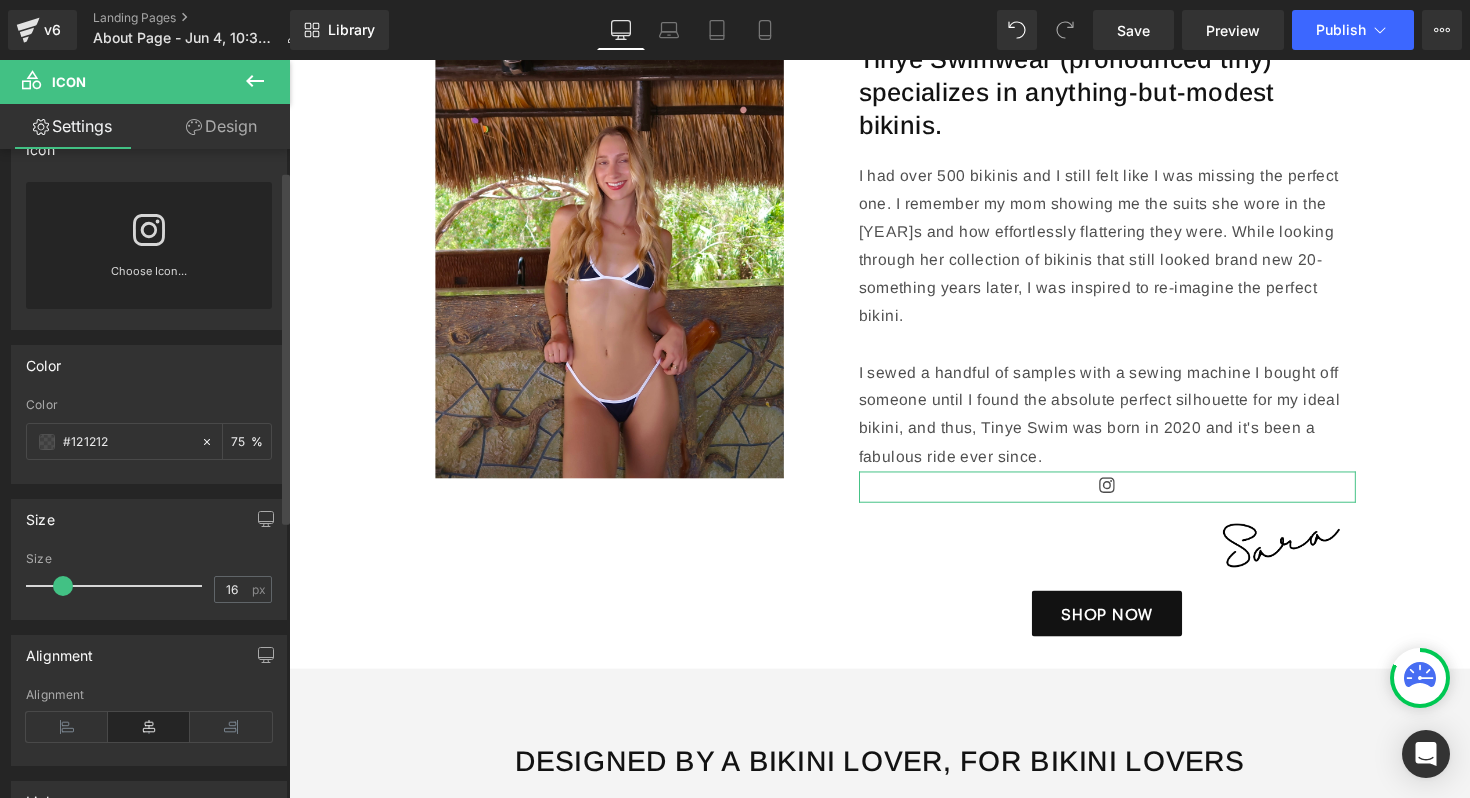 scroll, scrollTop: 0, scrollLeft: 0, axis: both 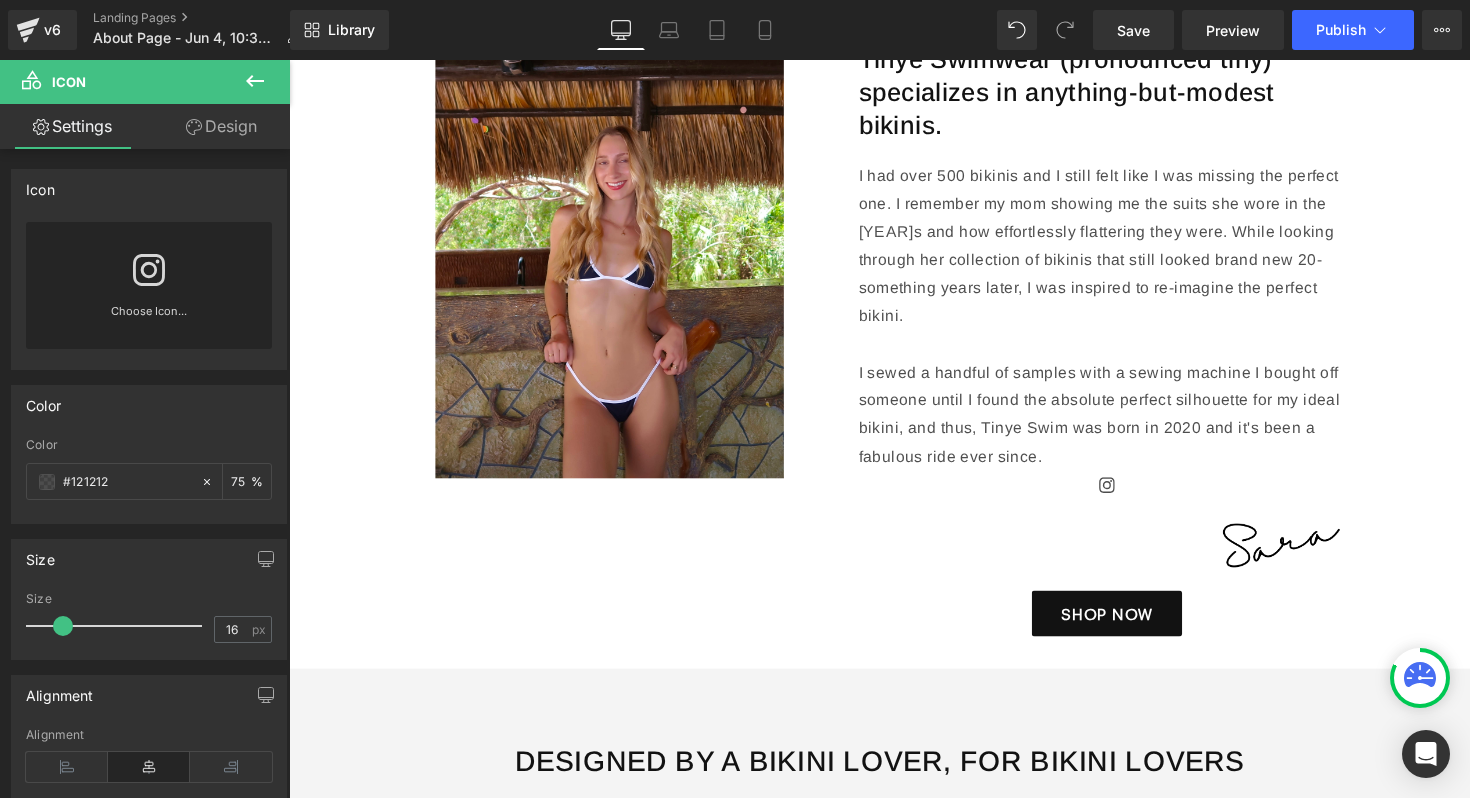 click 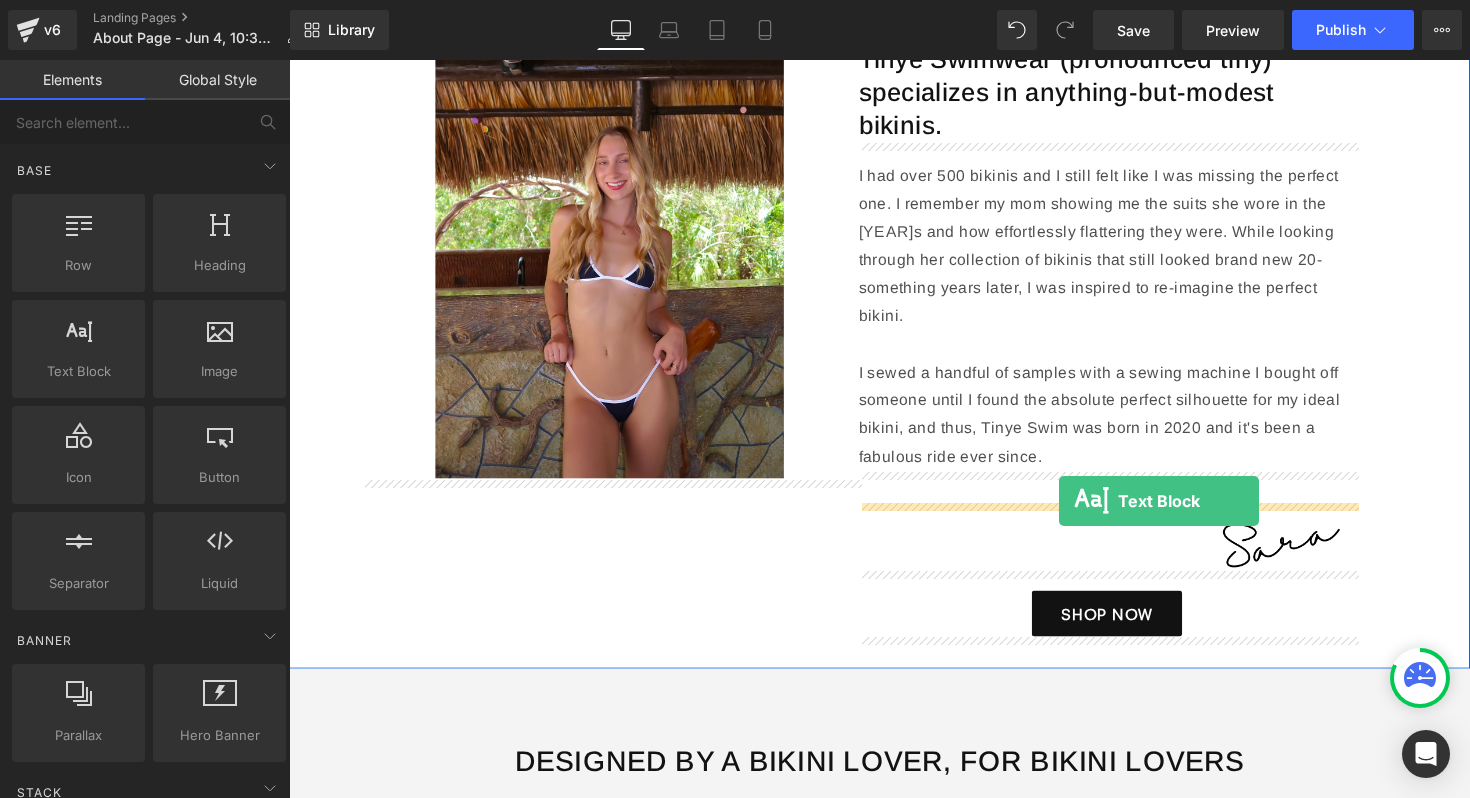 drag, startPoint x: 380, startPoint y: 412, endPoint x: 1078, endPoint y: 512, distance: 705.12695 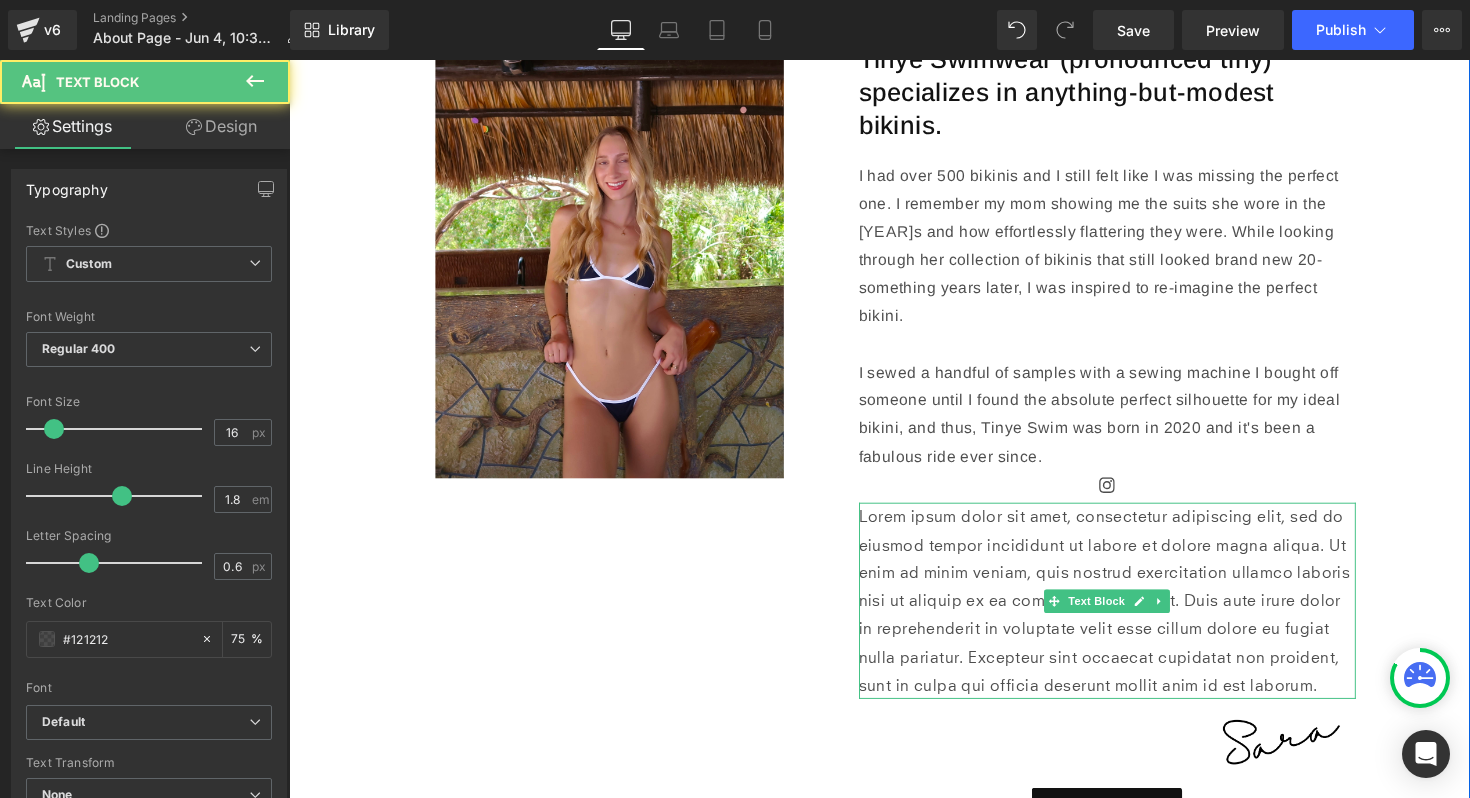 click on "Lorem ipsum dolor sit amet, consectetur adipiscing elit, sed do eiusmod tempor incididunt ut labore et dolore magna aliqua. Ut enim ad minim veniam, quis nostrud exercitation ullamco laboris nisi ut aliquip ex ea commodo consequat. Duis aute irure dolor in reprehenderit in voluptate velit esse cillum dolore eu fugiat nulla pariatur. Excepteur sint occaecat cupidatat non proident, sunt in culpa qui officia deserunt mollit anim id est laborum." at bounding box center [1128, 615] 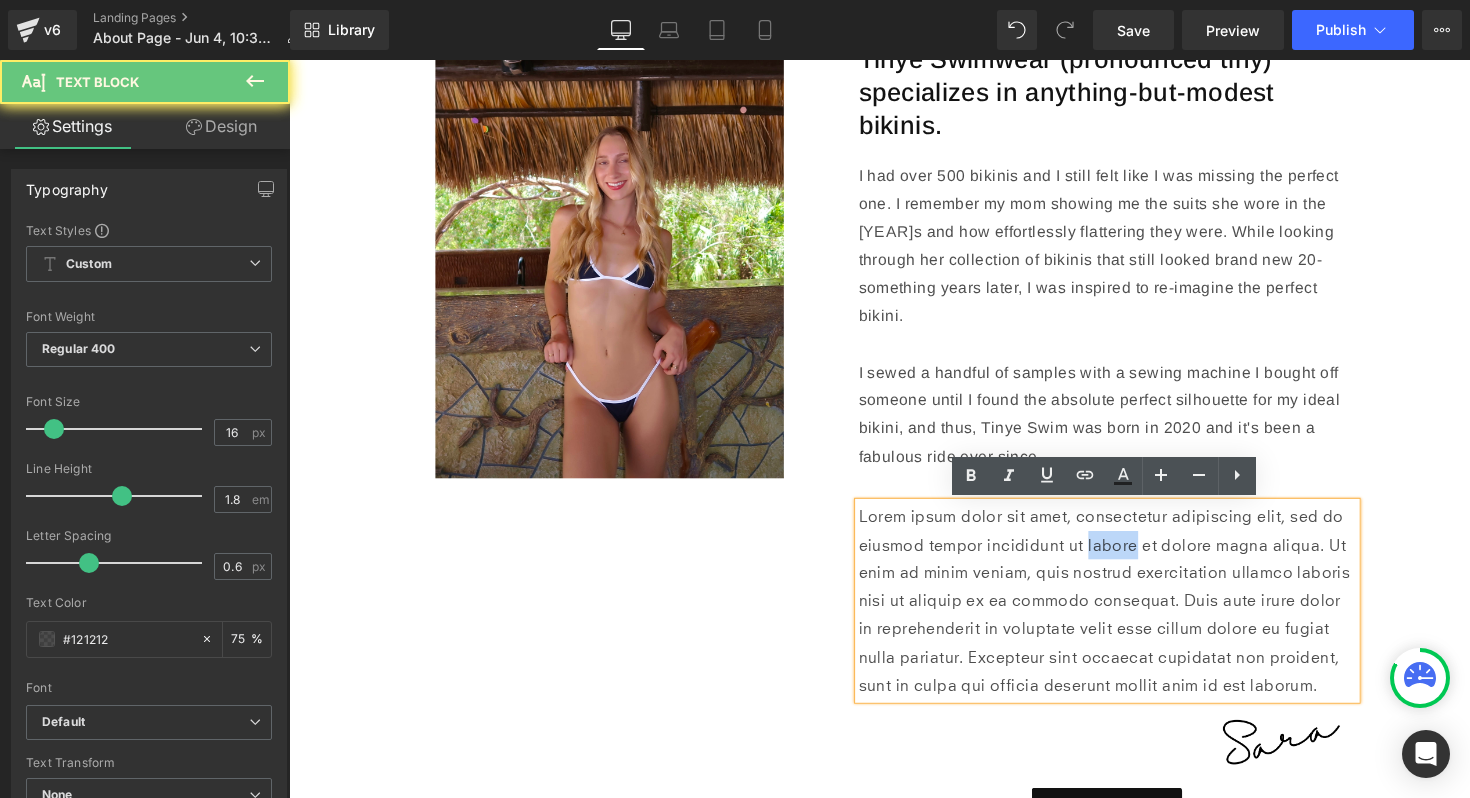 click on "Lorem ipsum dolor sit amet, consectetur adipiscing elit, sed do eiusmod tempor incididunt ut labore et dolore magna aliqua. Ut enim ad minim veniam, quis nostrud exercitation ullamco laboris nisi ut aliquip ex ea commodo consequat. Duis aute irure dolor in reprehenderit in voluptate velit esse cillum dolore eu fugiat nulla pariatur. Excepteur sint occaecat cupidatat non proident, sunt in culpa qui officia deserunt mollit anim id est laborum." at bounding box center (1128, 615) 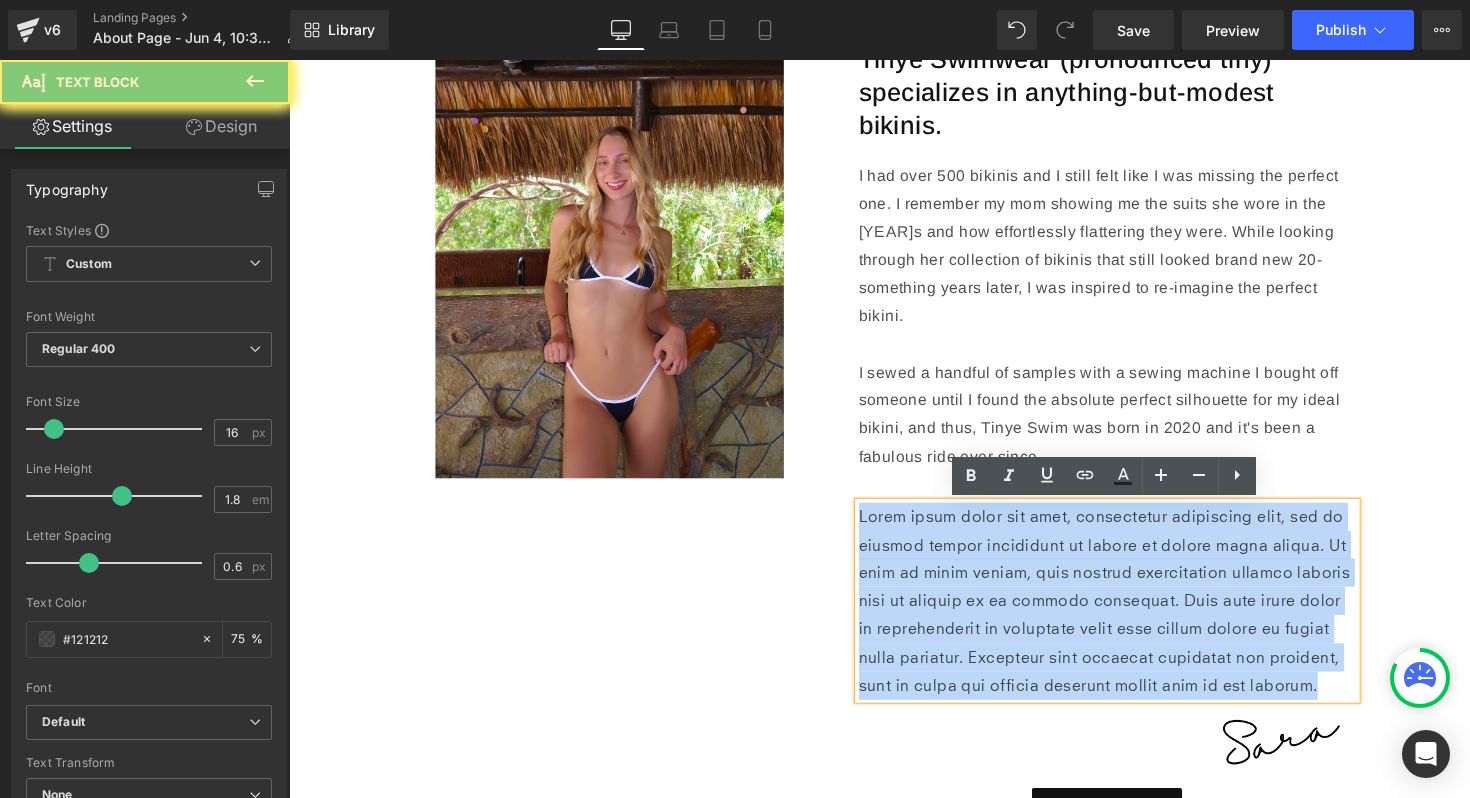 click on "Lorem ipsum dolor sit amet, consectetur adipiscing elit, sed do eiusmod tempor incididunt ut labore et dolore magna aliqua. Ut enim ad minim veniam, quis nostrud exercitation ullamco laboris nisi ut aliquip ex ea commodo consequat. Duis aute irure dolor in reprehenderit in voluptate velit esse cillum dolore eu fugiat nulla pariatur. Excepteur sint occaecat cupidatat non proident, sunt in culpa qui officia deserunt mollit anim id est laborum." at bounding box center (1128, 615) 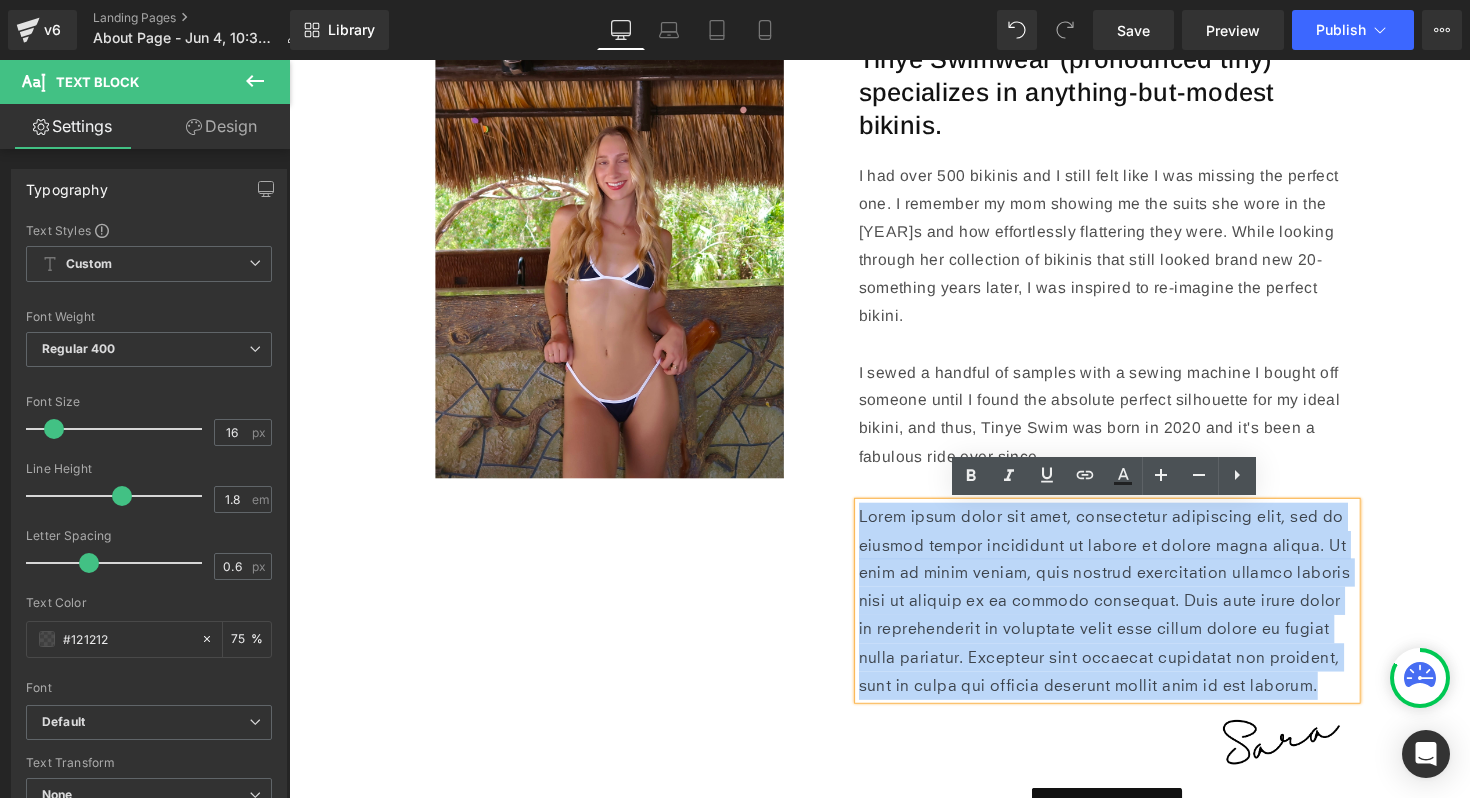 type 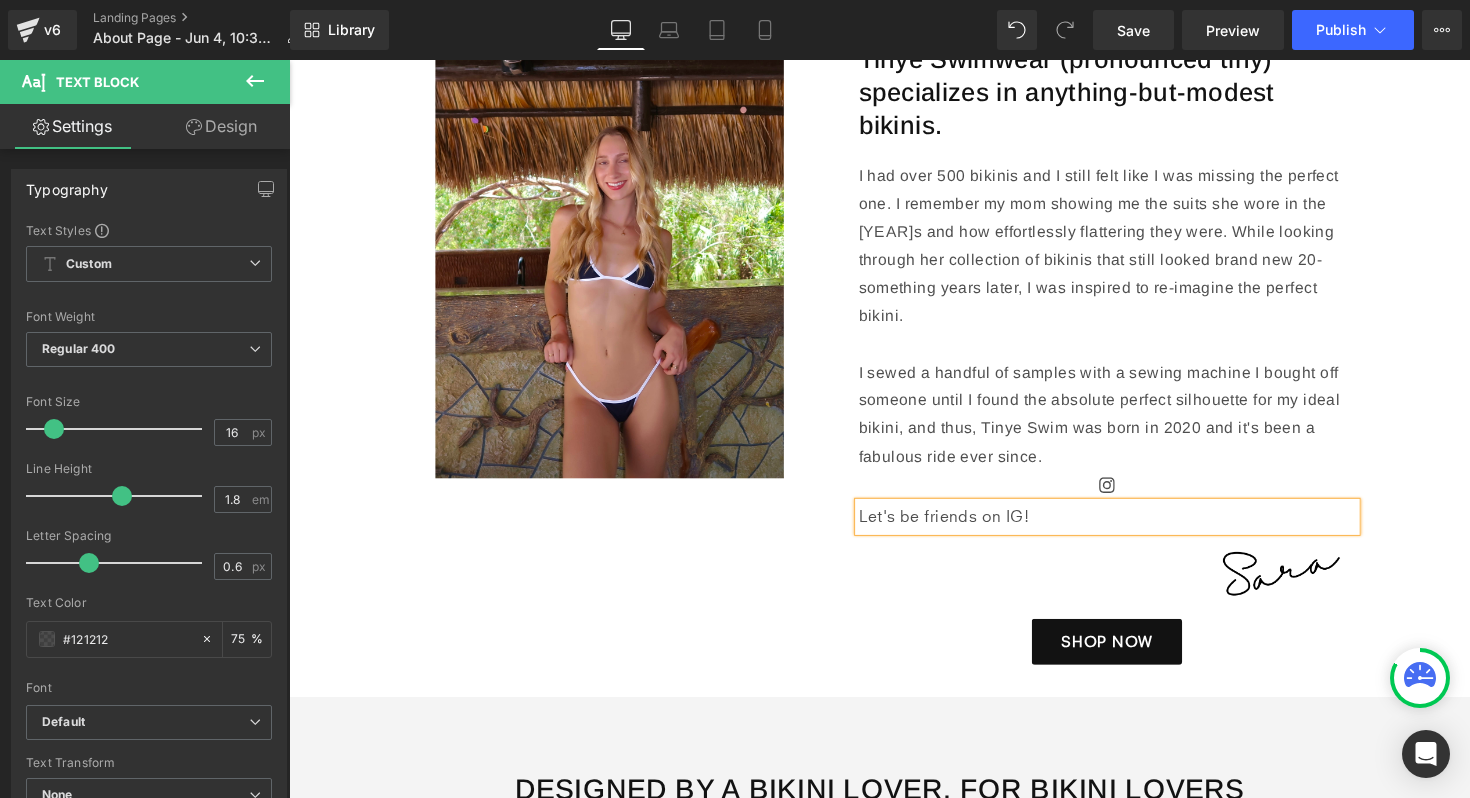 click on "Let's be friends on IG!" at bounding box center [1128, 528] 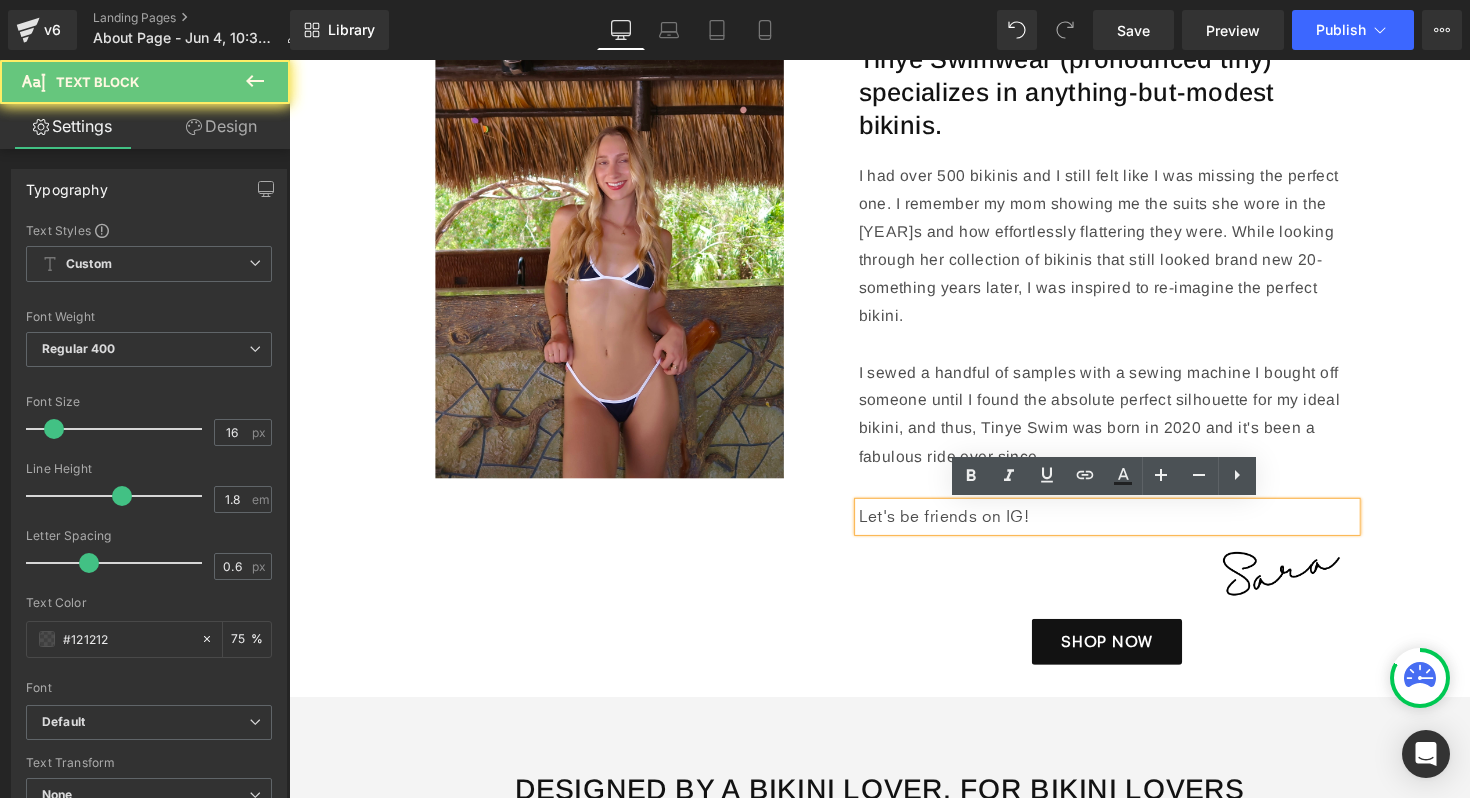 click on "Let's be friends on IG!" at bounding box center [1128, 528] 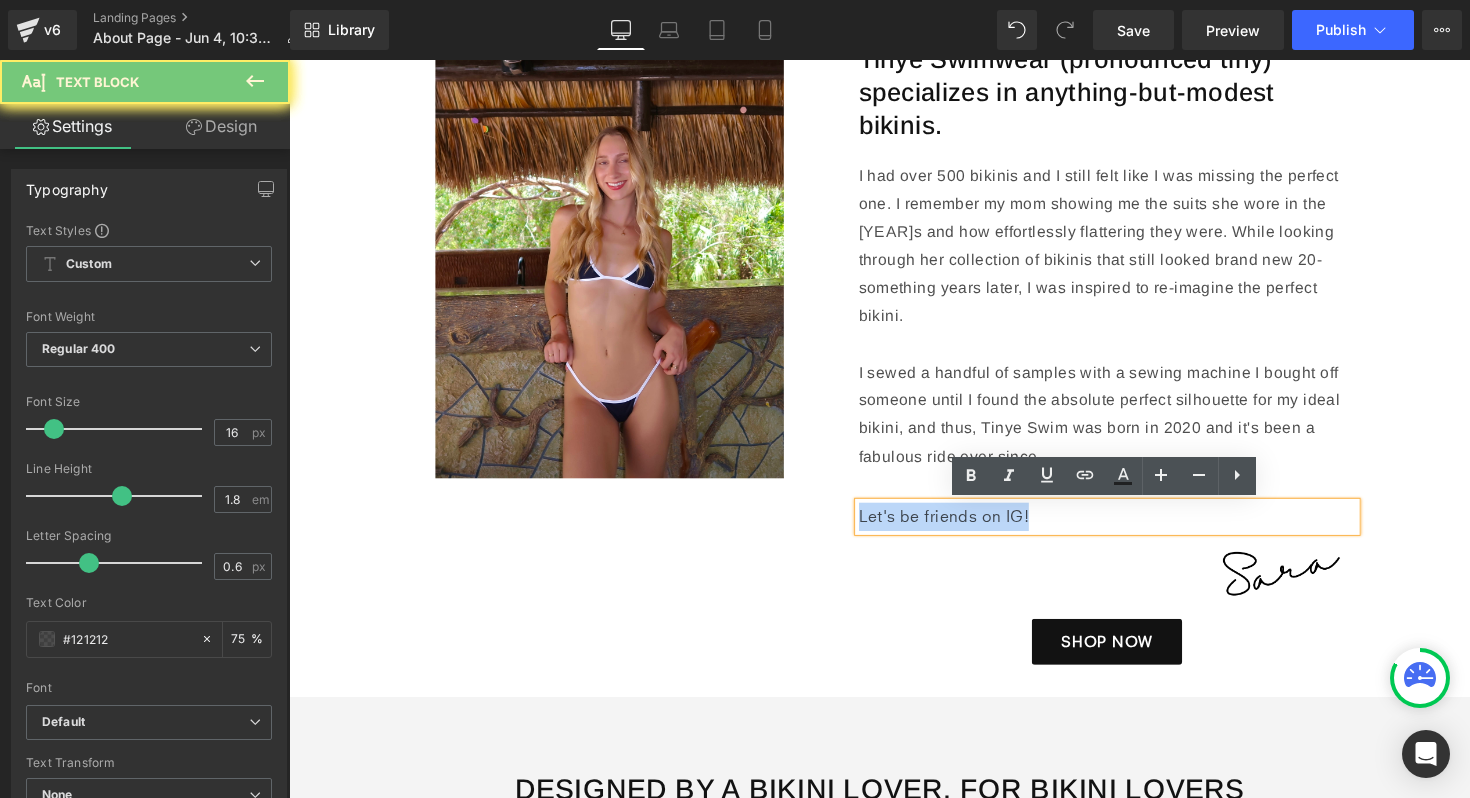 click on "Let's be friends on IG!" at bounding box center (1128, 528) 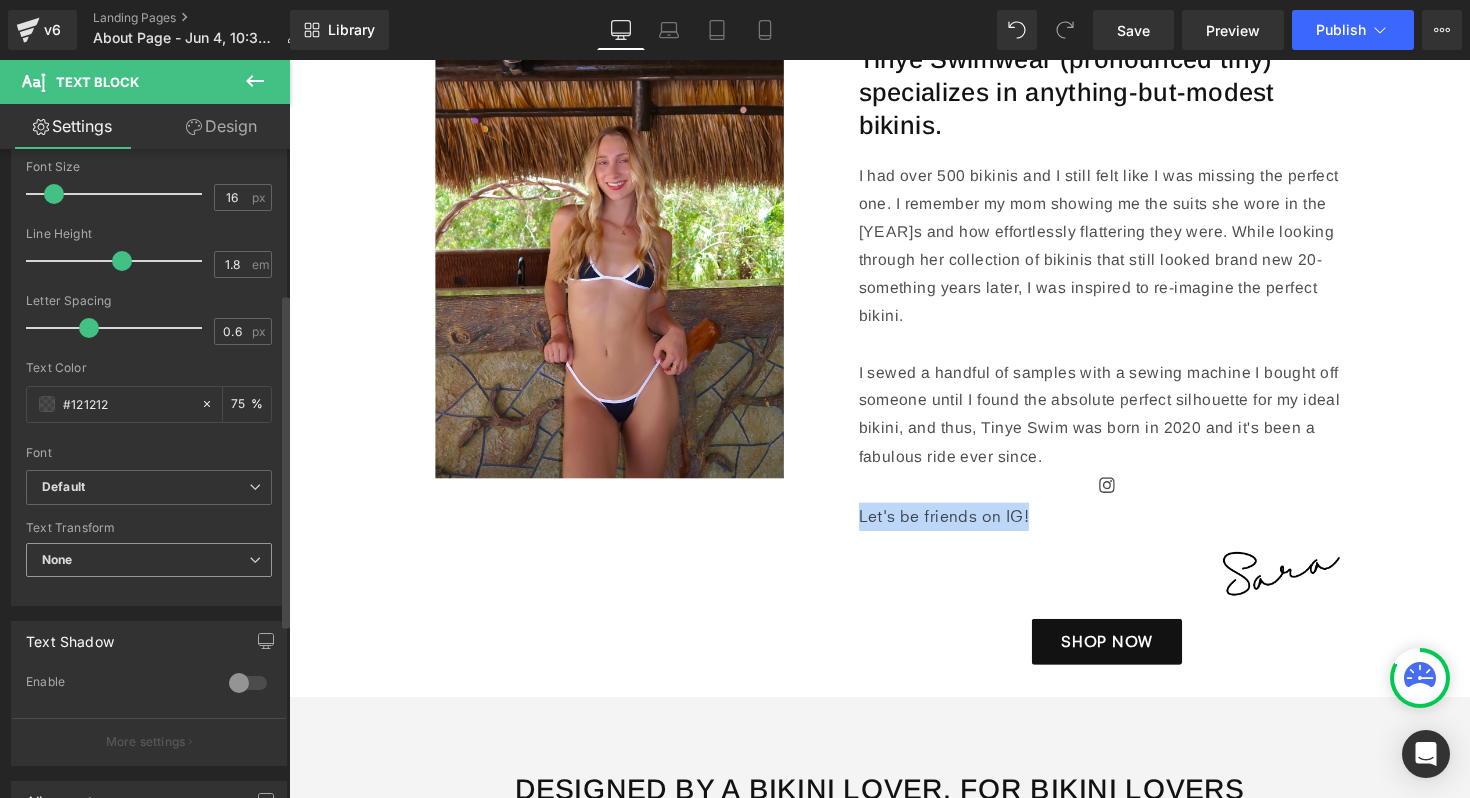 scroll, scrollTop: 472, scrollLeft: 0, axis: vertical 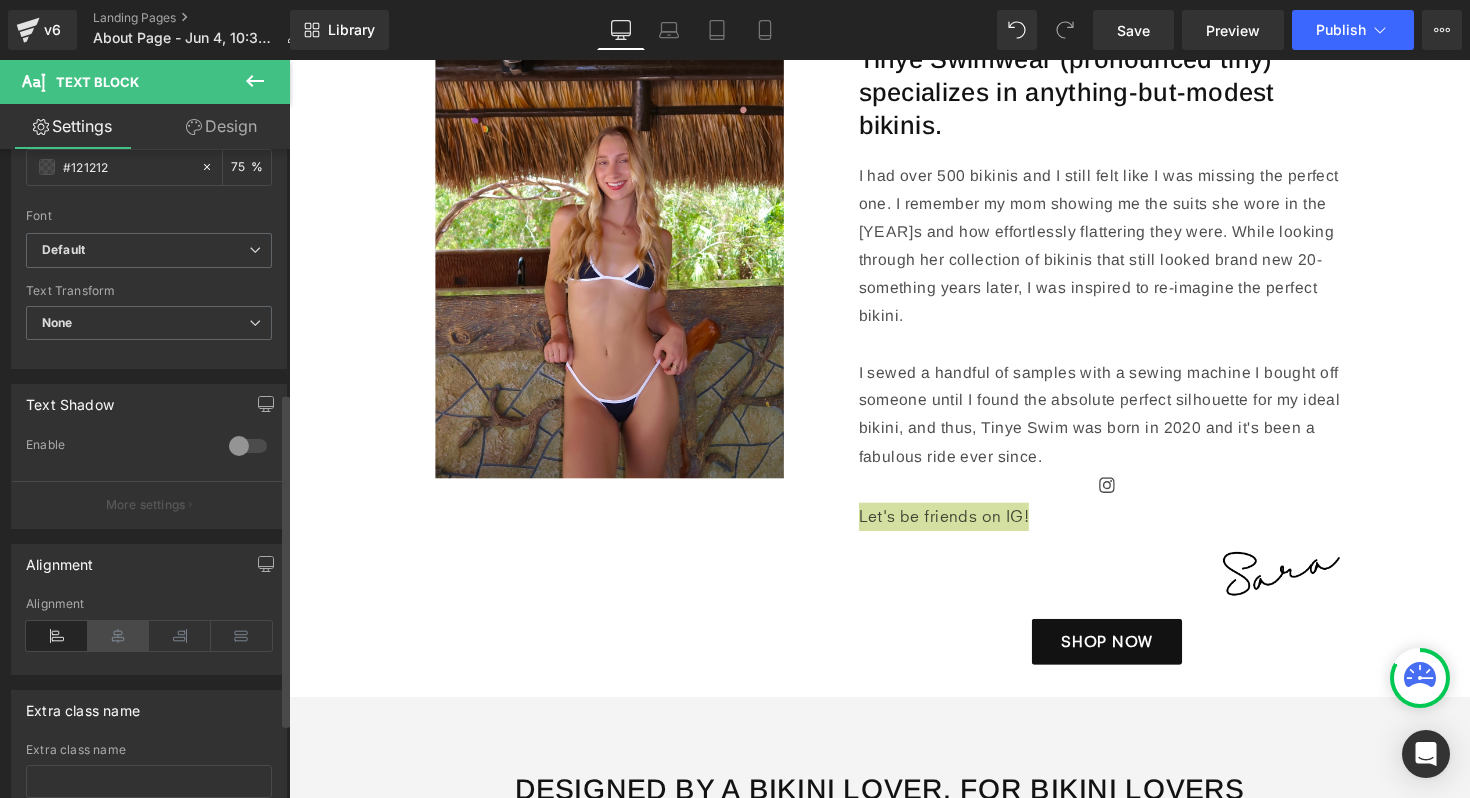 click at bounding box center (119, 636) 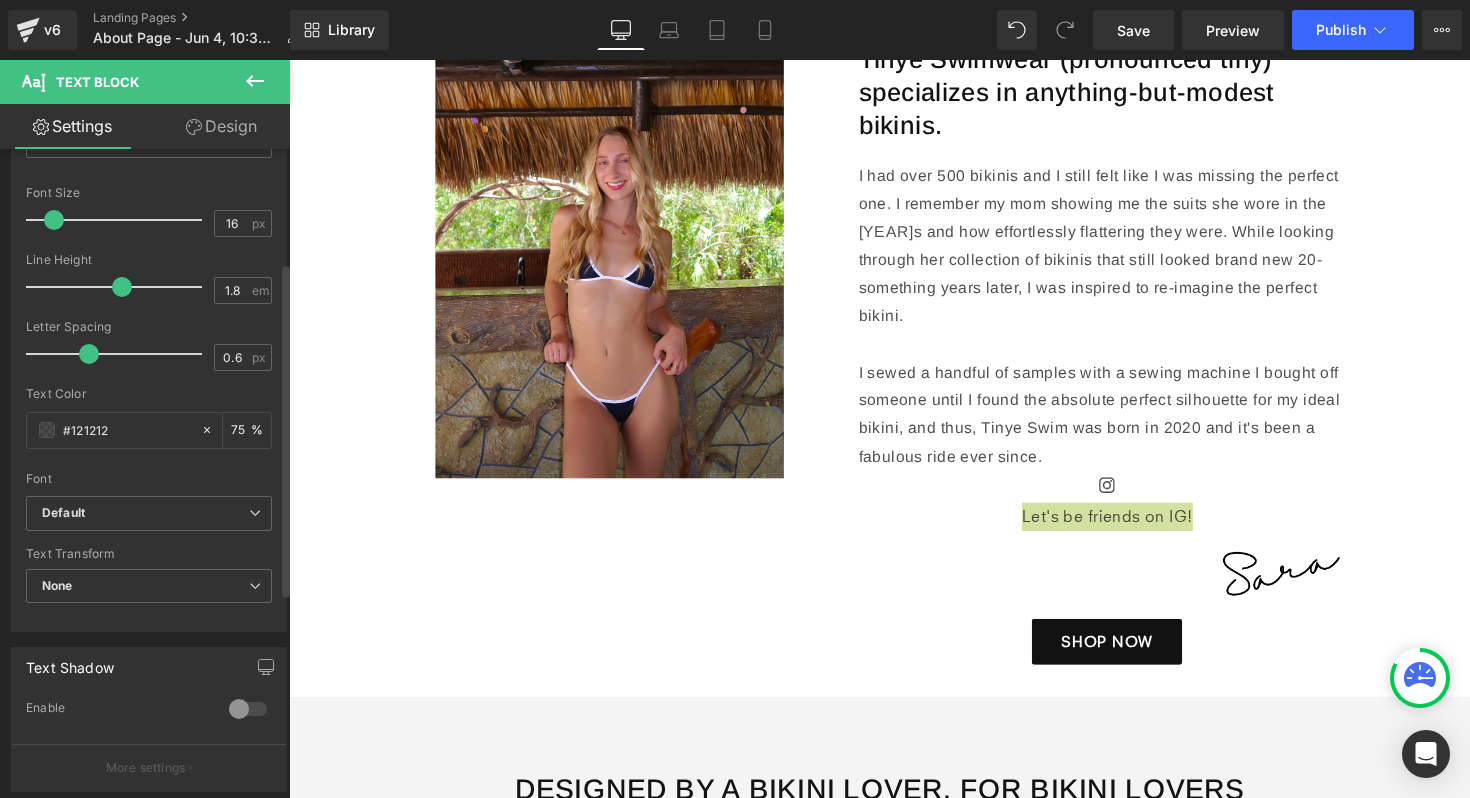 scroll, scrollTop: 189, scrollLeft: 0, axis: vertical 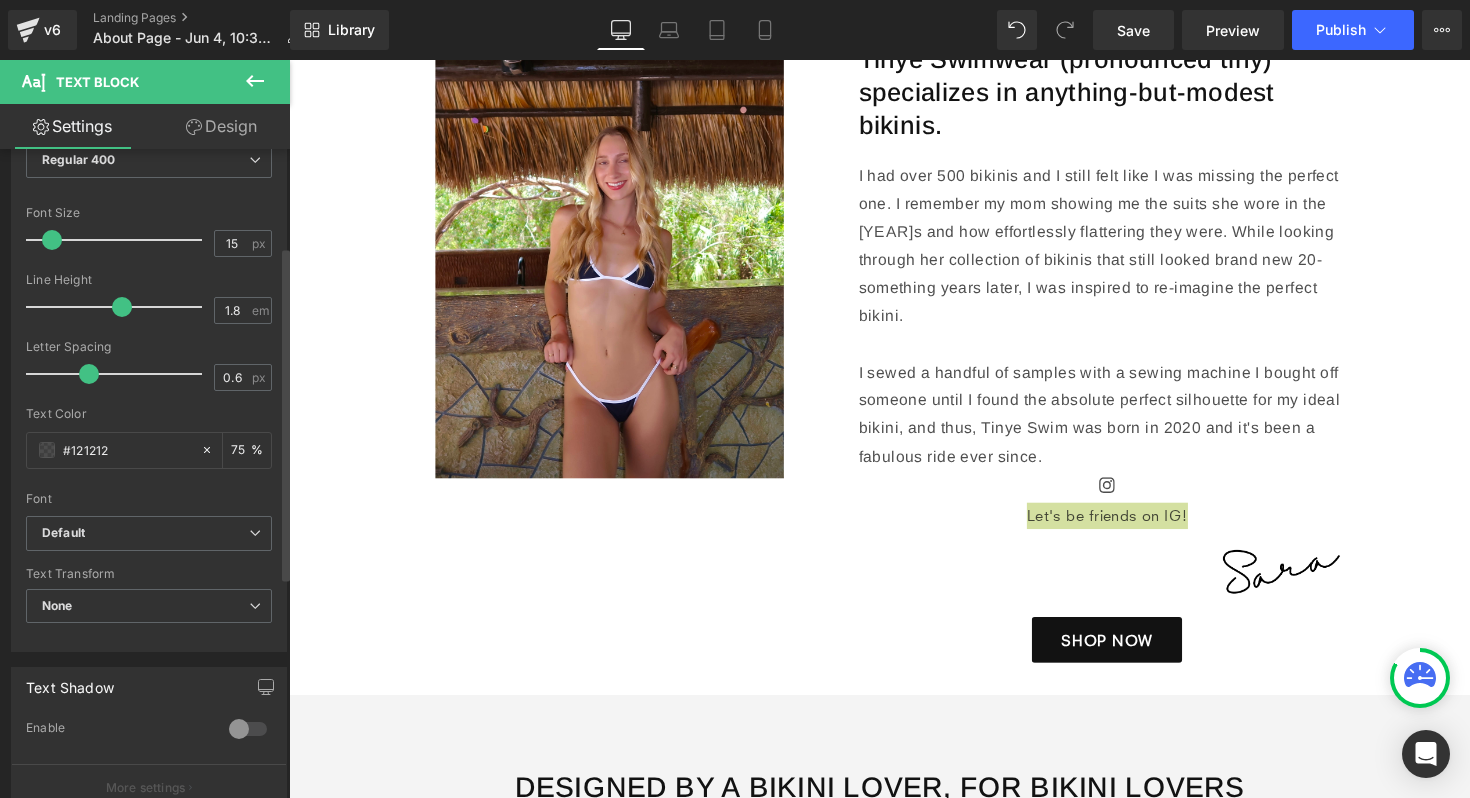 type on "14" 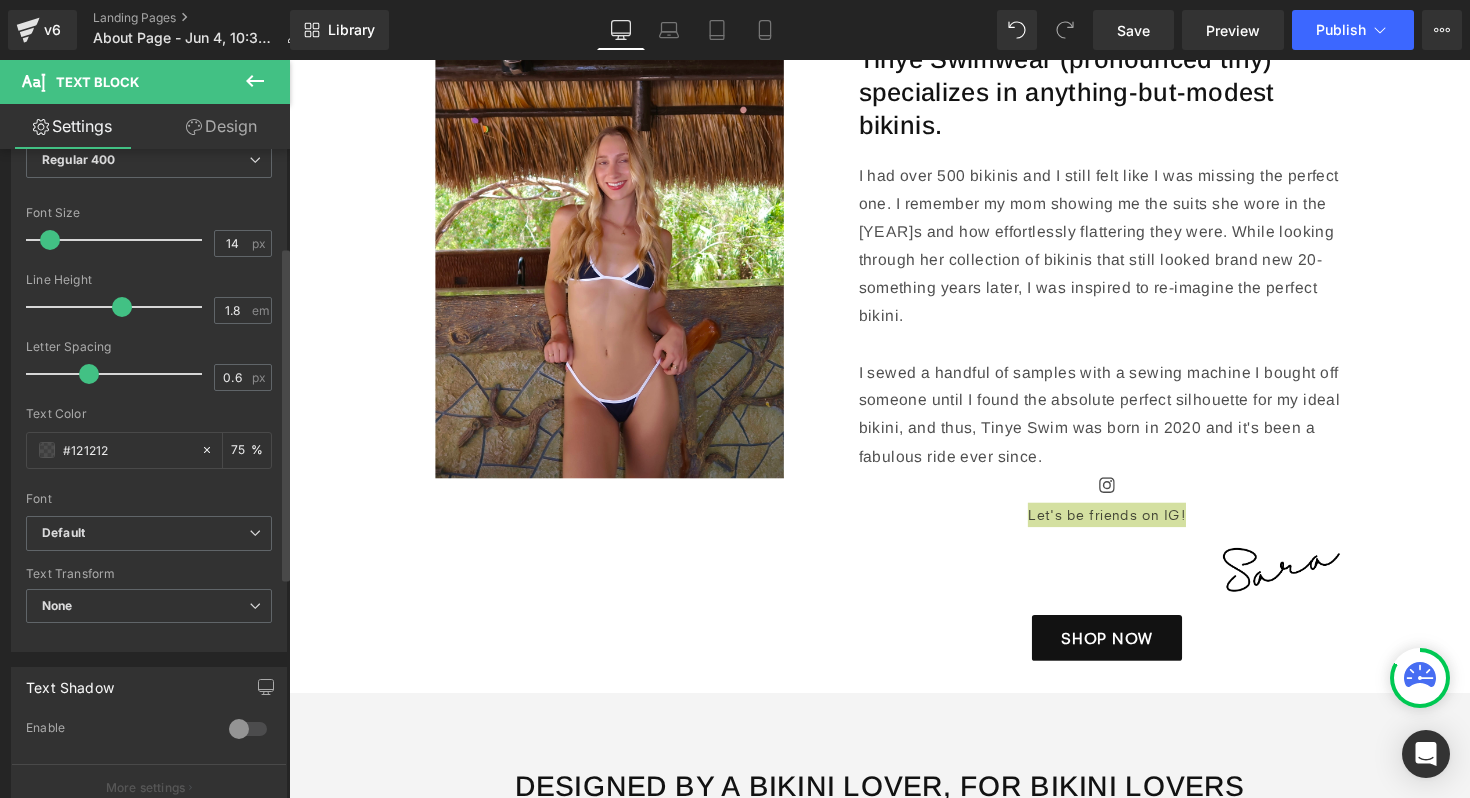 click at bounding box center (50, 240) 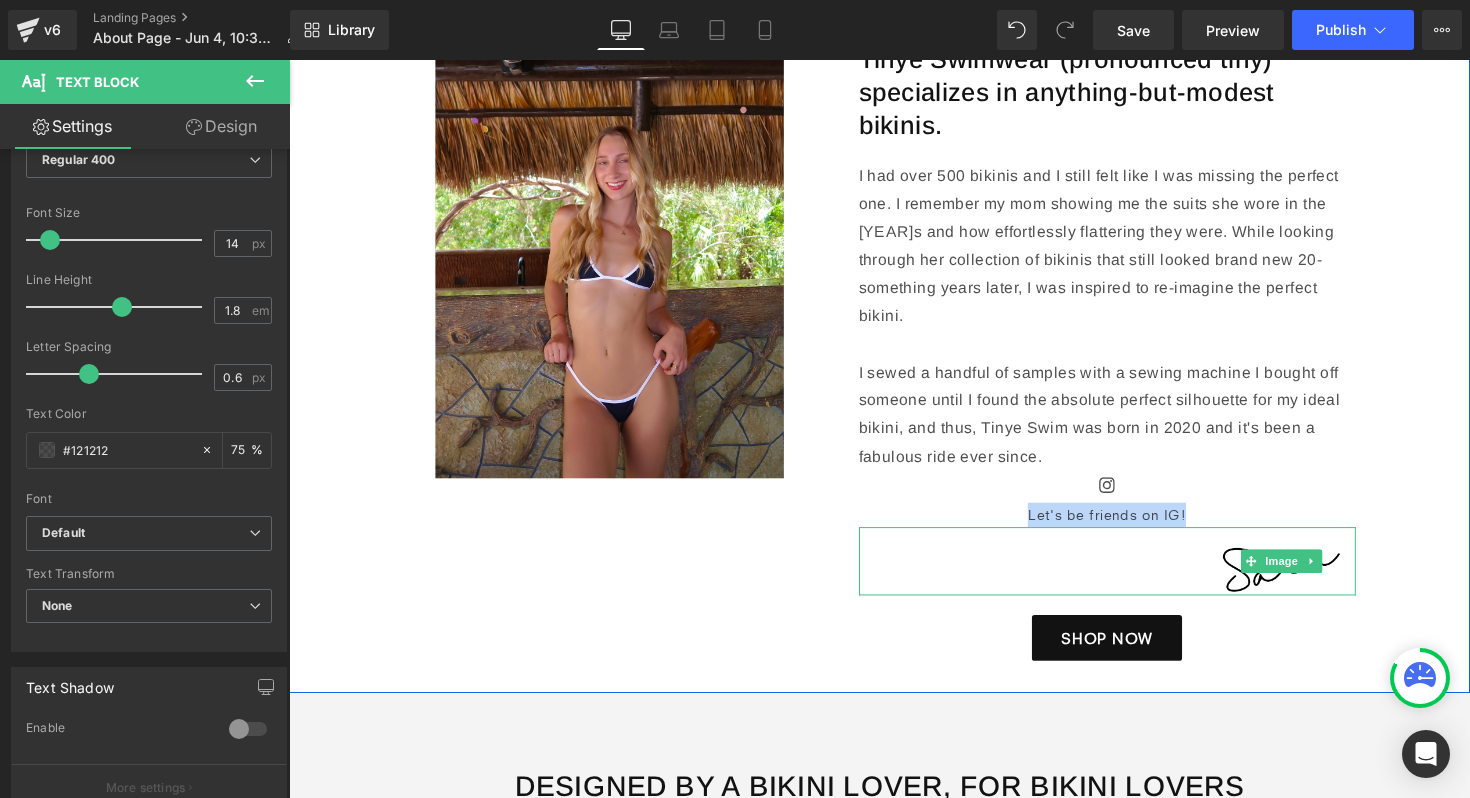 click at bounding box center (1128, 574) 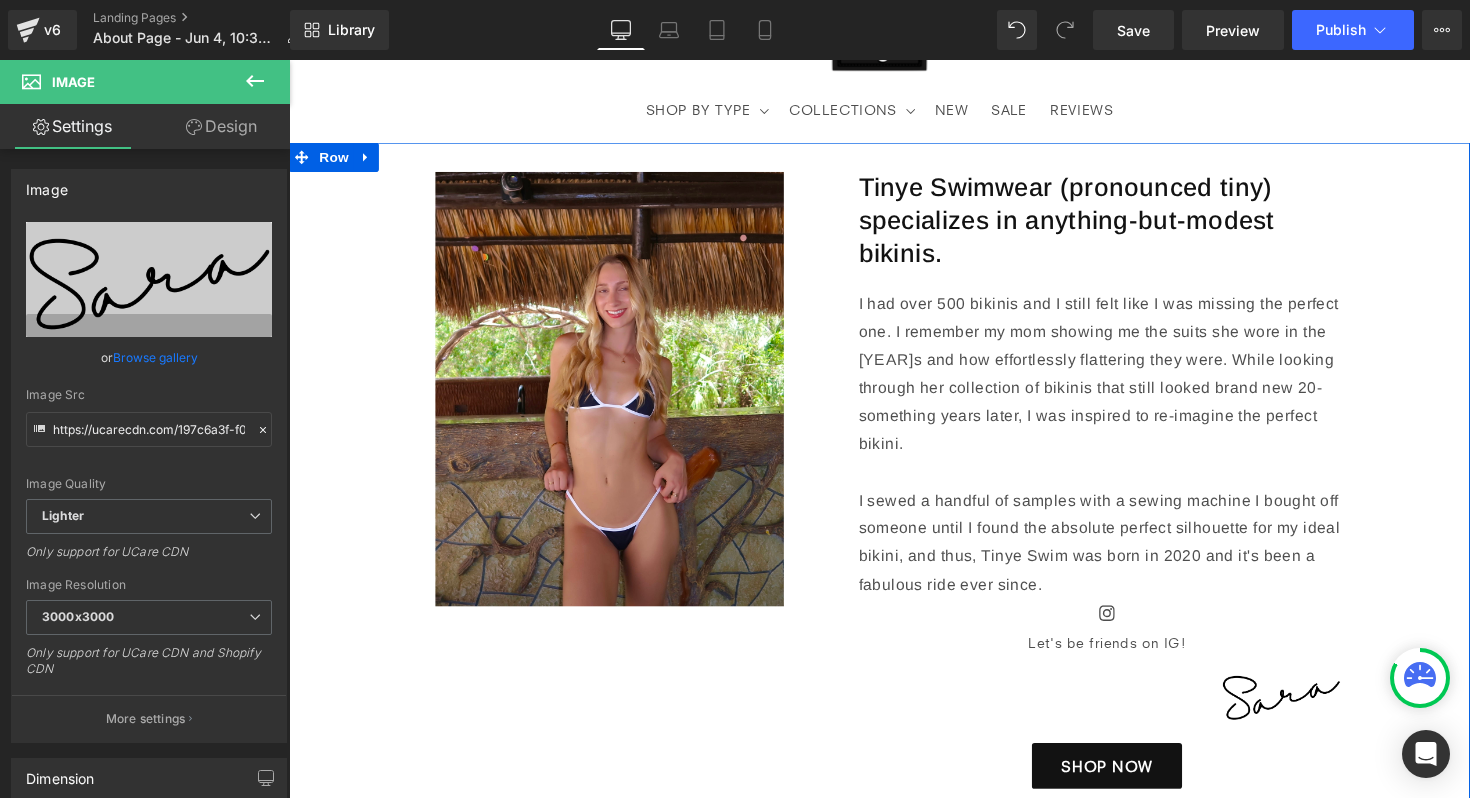 scroll, scrollTop: 93, scrollLeft: 0, axis: vertical 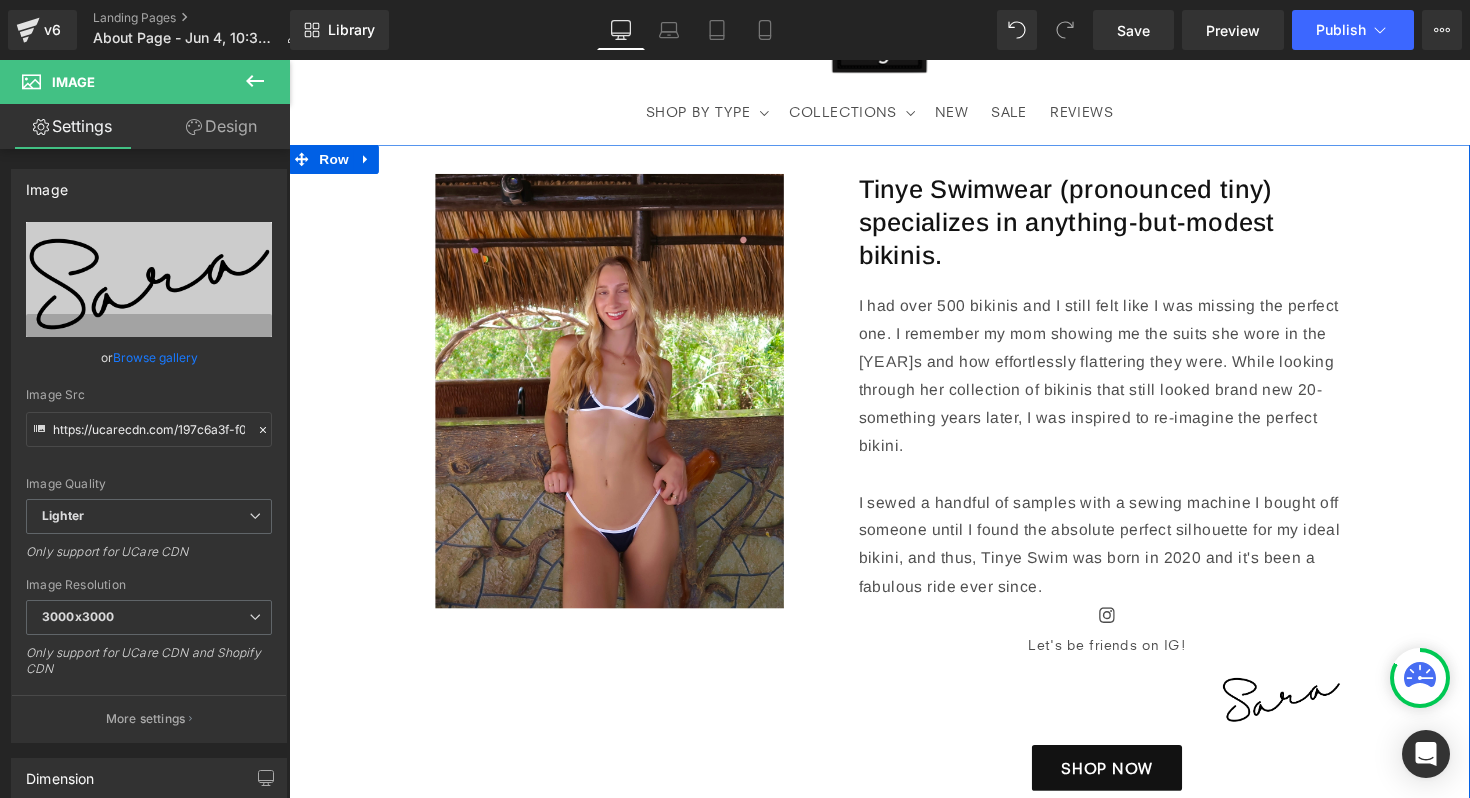 click on "I had over 500 bikinis and I still felt like I was missing the perfect one. I remember my mom showing me the suits she wore in the [YEAR]s and how effortlessly flattering they were. While looking through her collection of bikinis that still looked brand new 20-something years later, I was inspired to re-imagine the perfect bikini." at bounding box center (1128, 384) 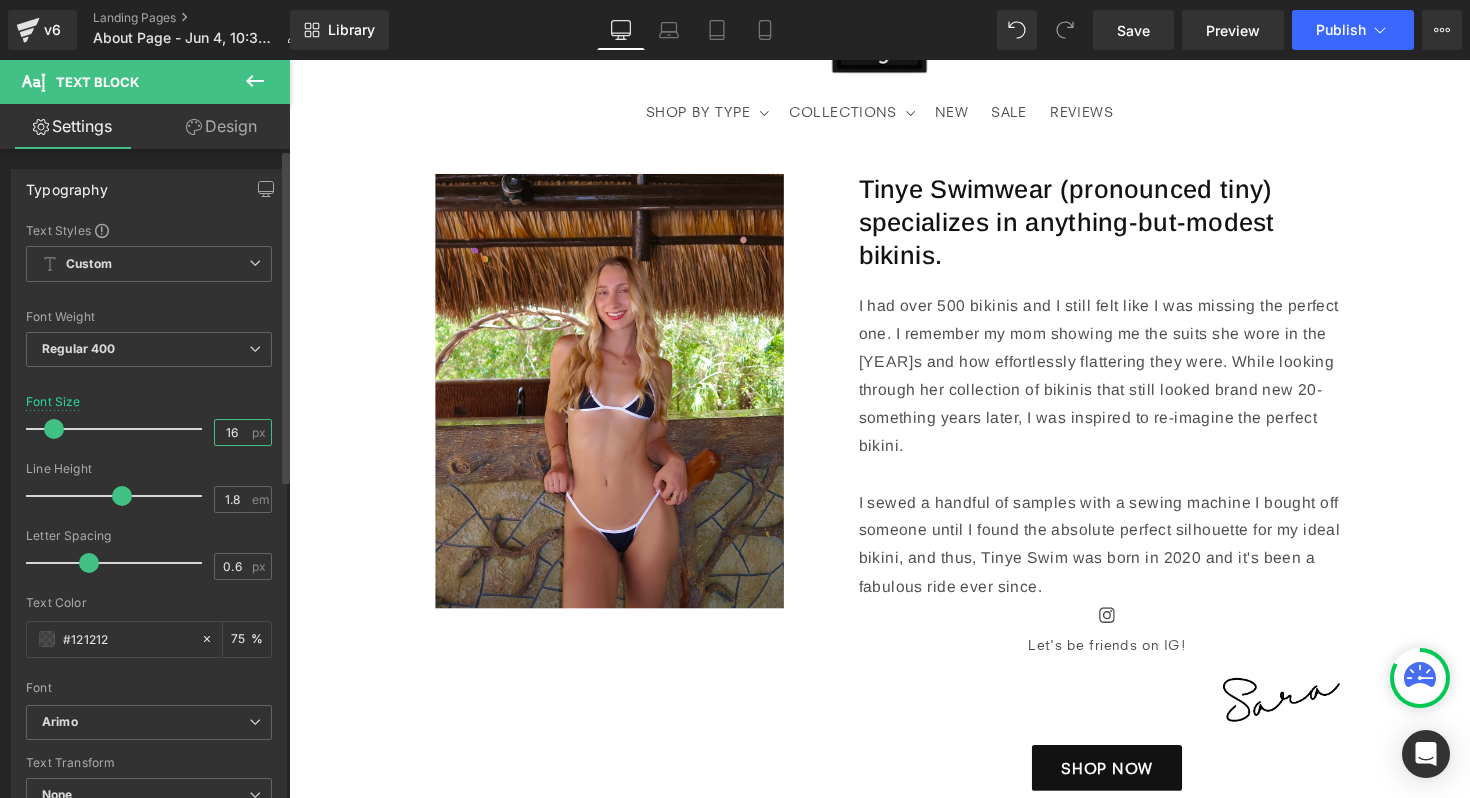click on "16" at bounding box center [232, 432] 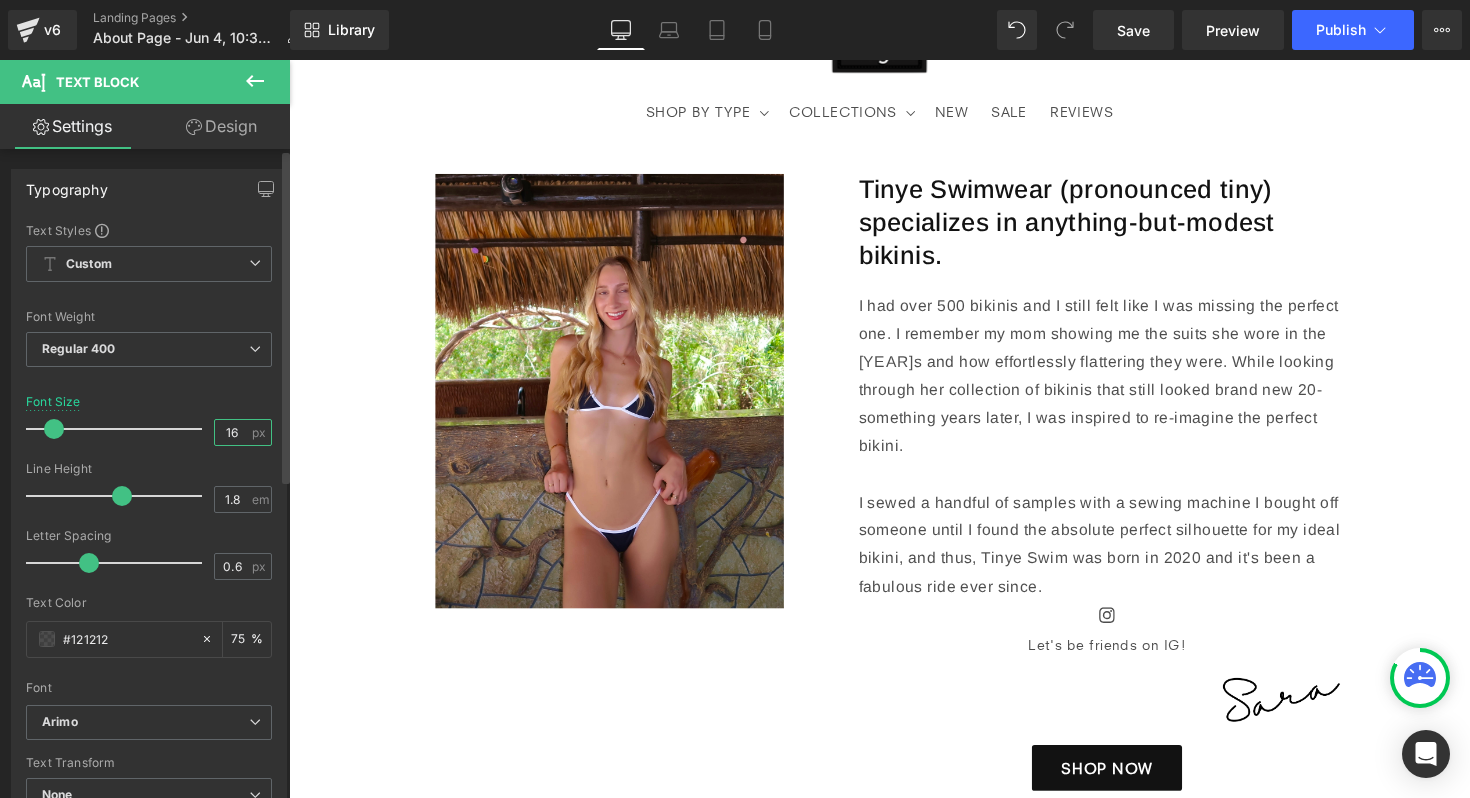 click on "16" at bounding box center (232, 432) 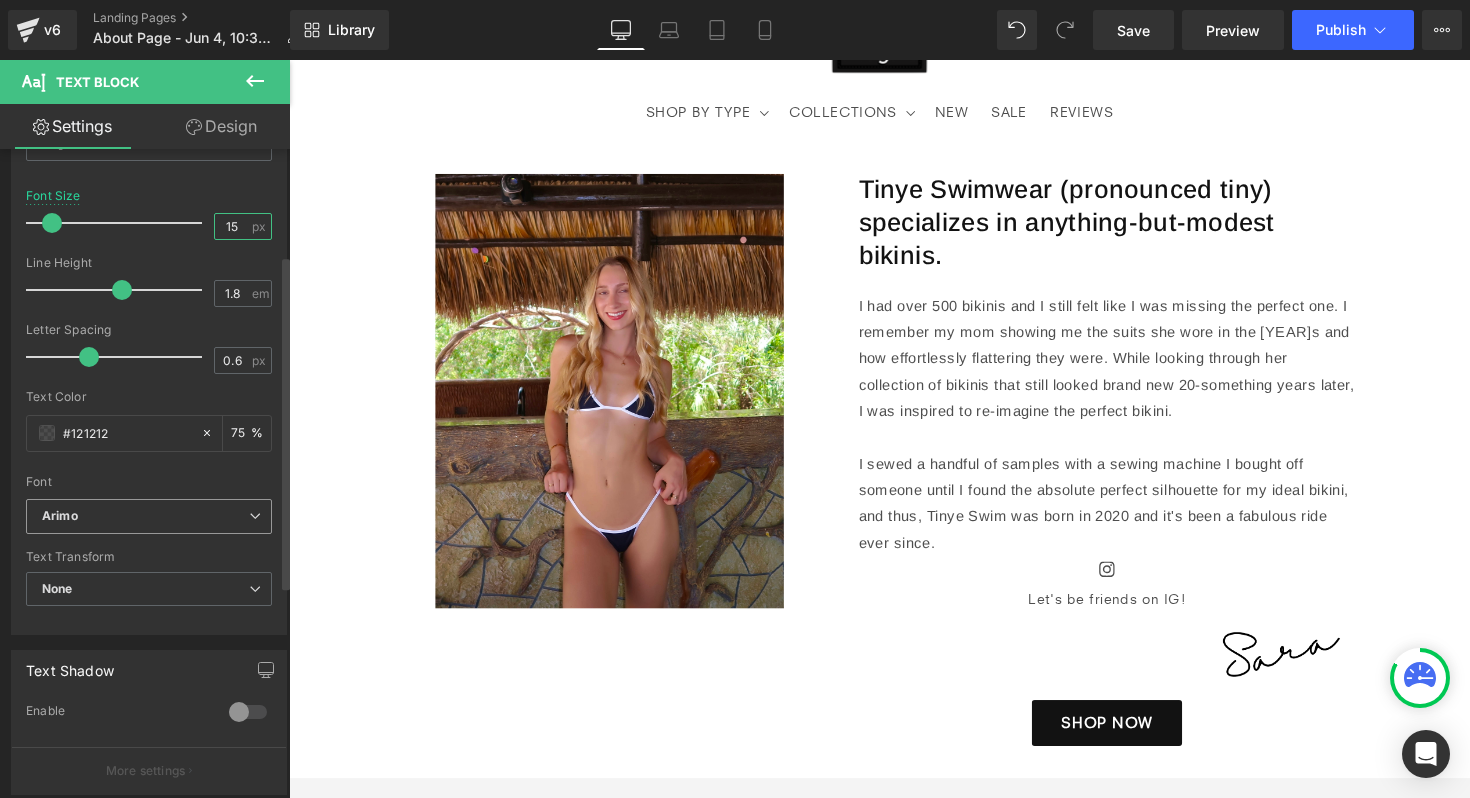 scroll, scrollTop: 474, scrollLeft: 0, axis: vertical 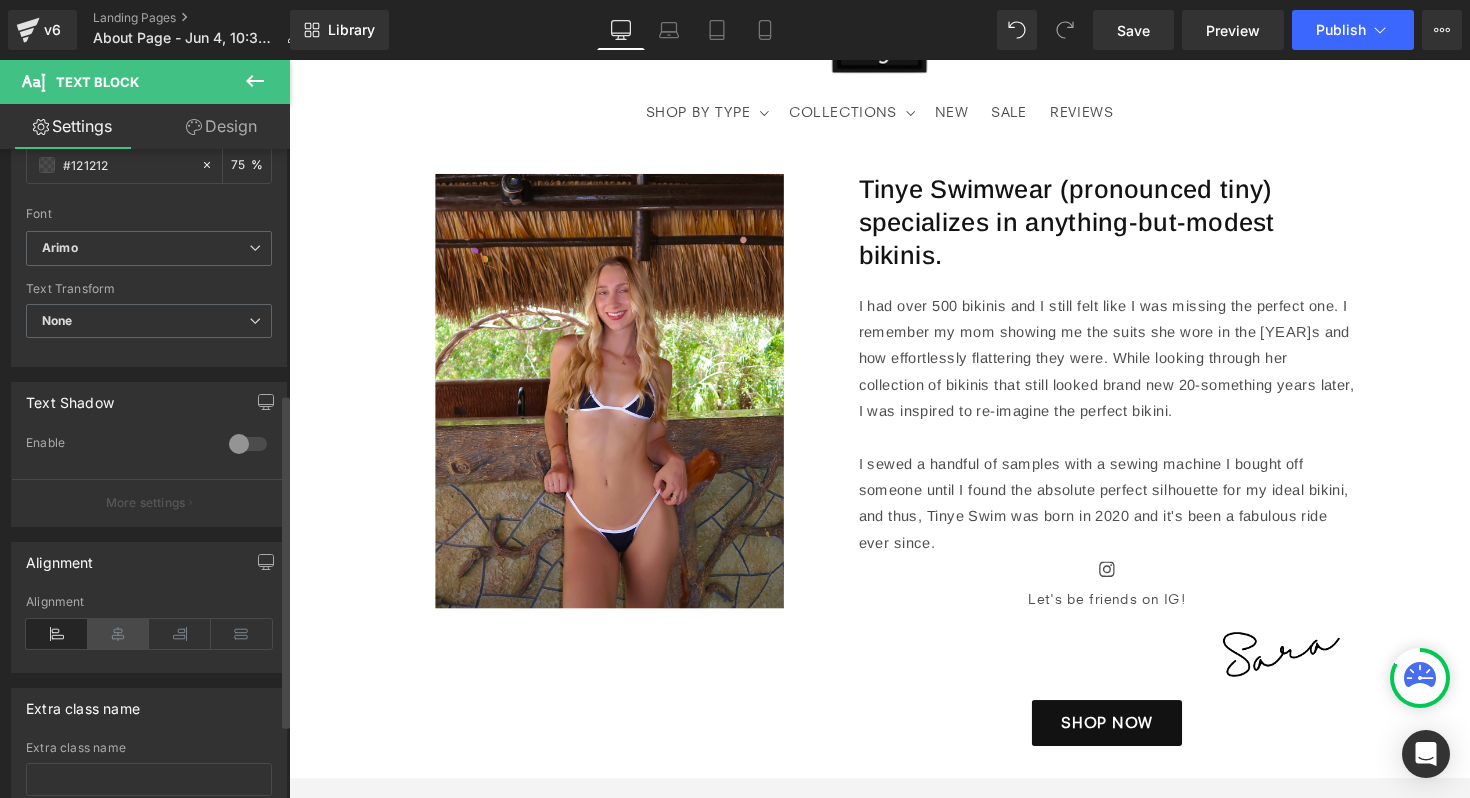 type on "15" 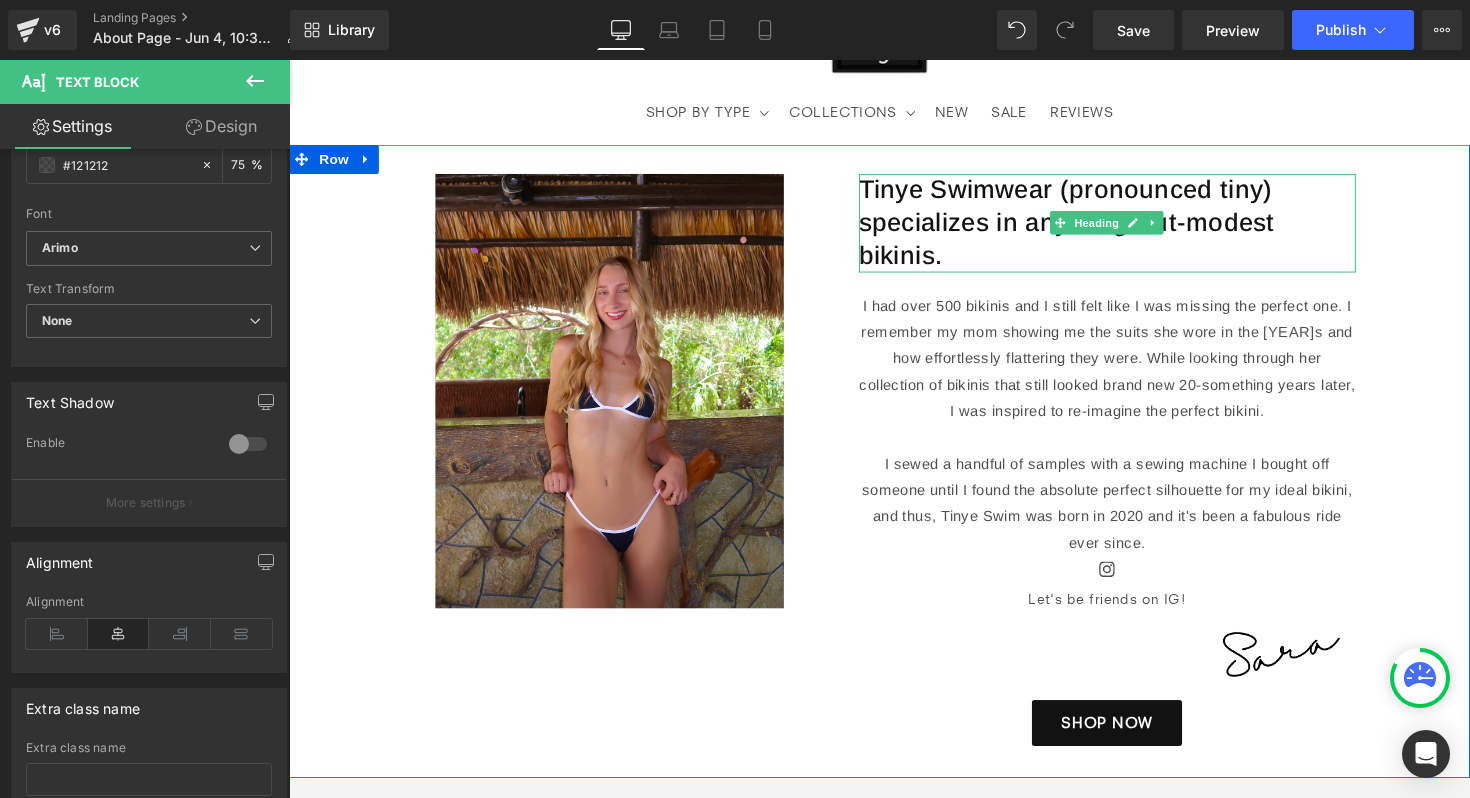 click on "Tinye Swimwear (pronounced tiny) specializes in anything-but-modest bikinis." at bounding box center [1128, 227] 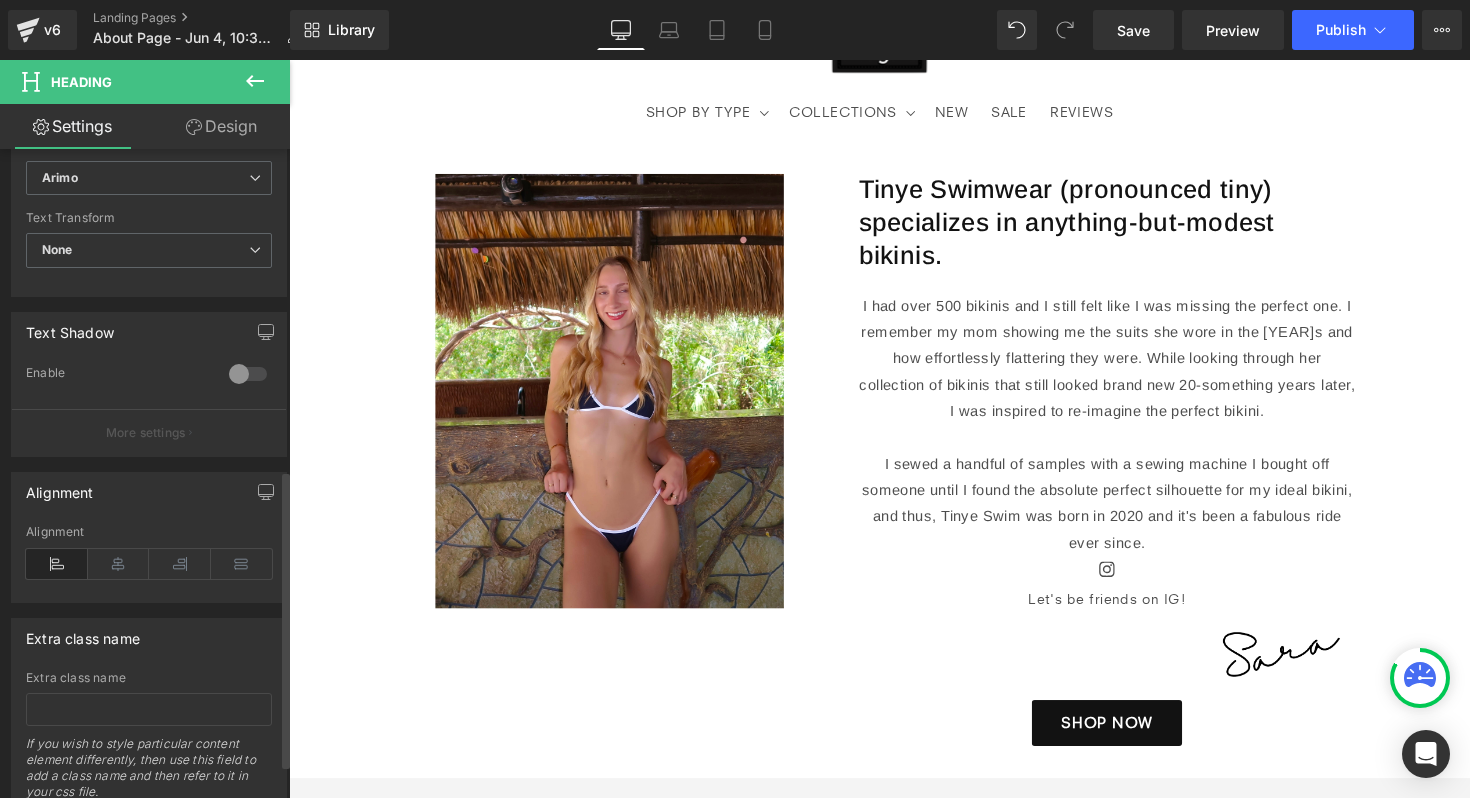scroll, scrollTop: 766, scrollLeft: 0, axis: vertical 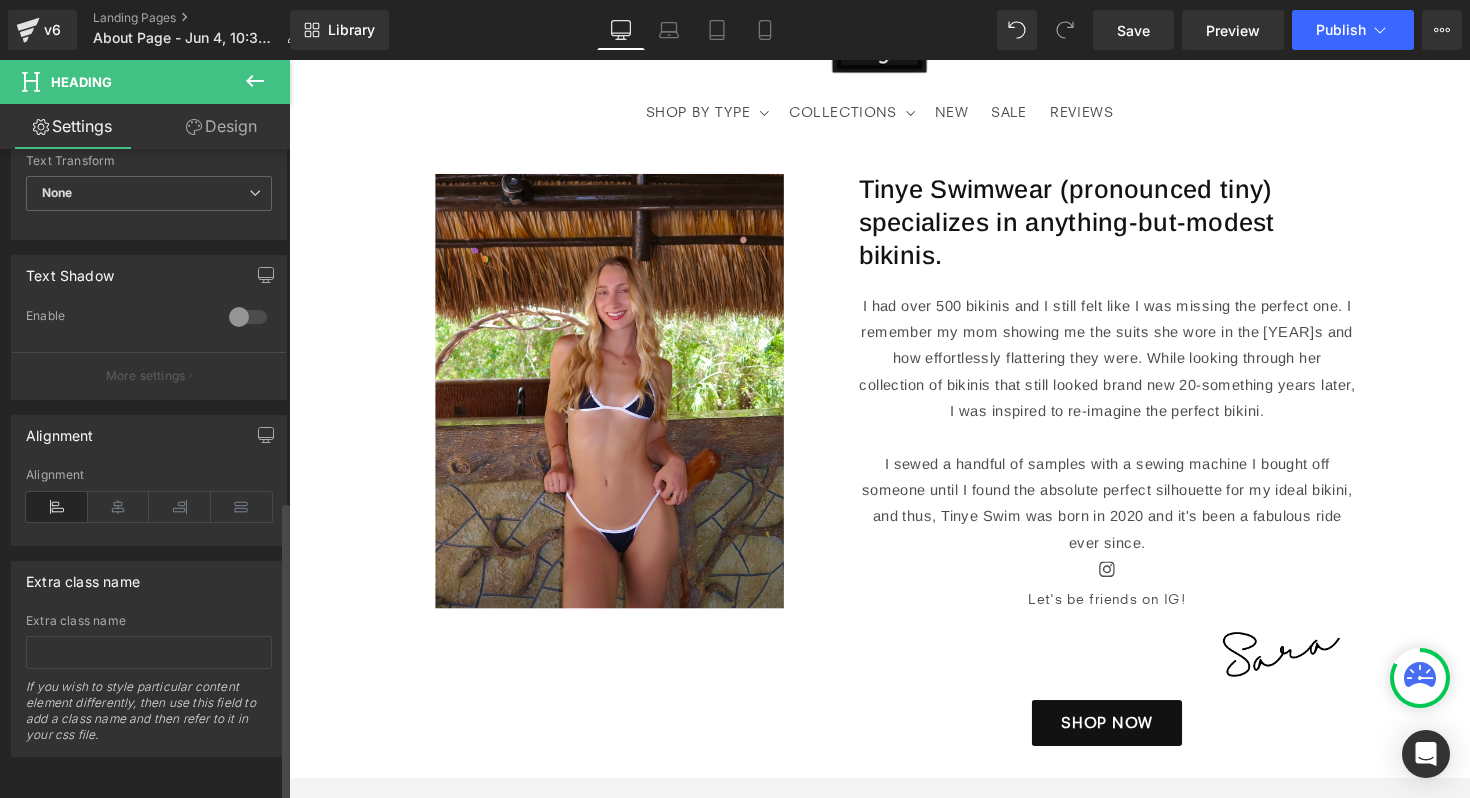 click at bounding box center (149, 538) 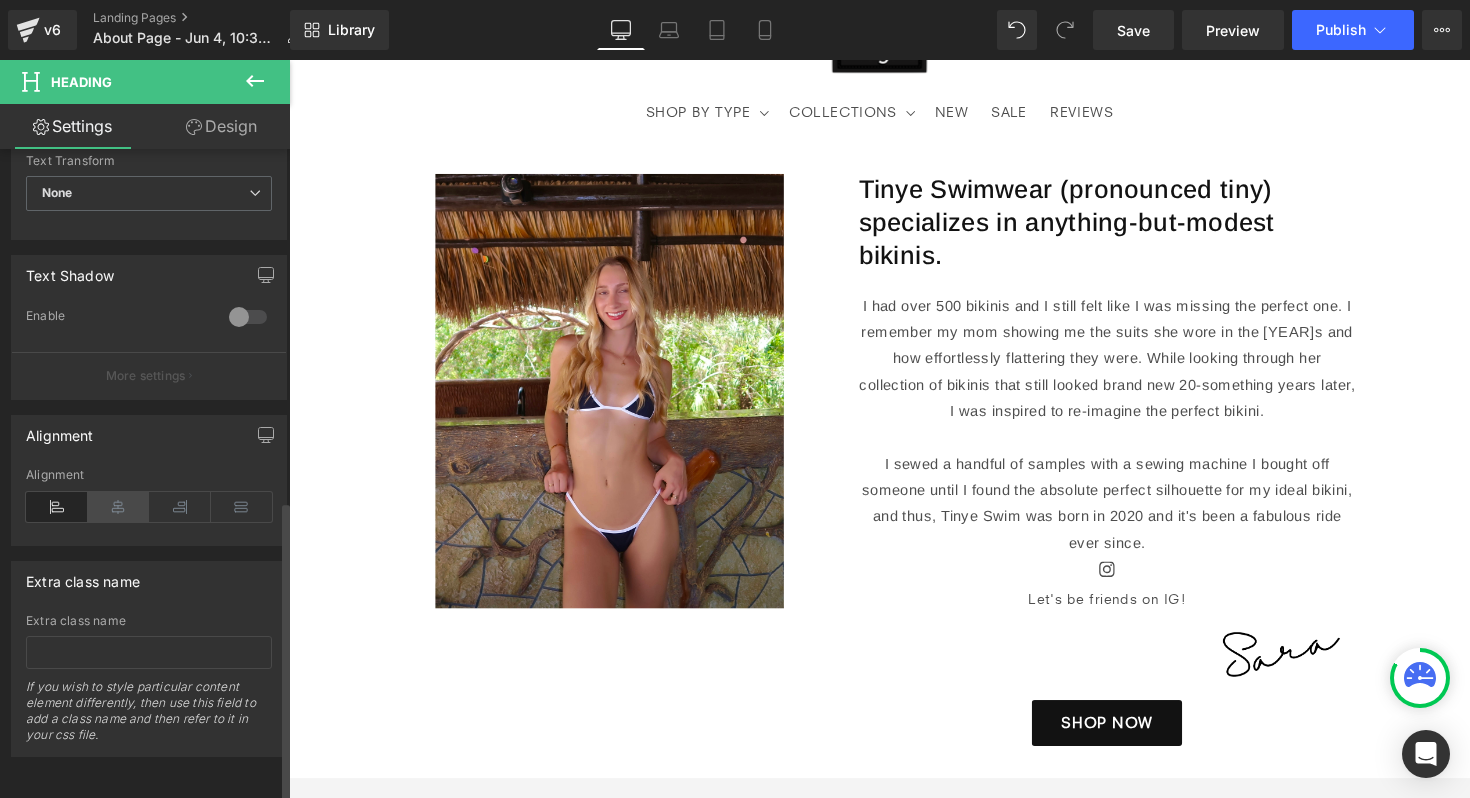 click at bounding box center (119, 507) 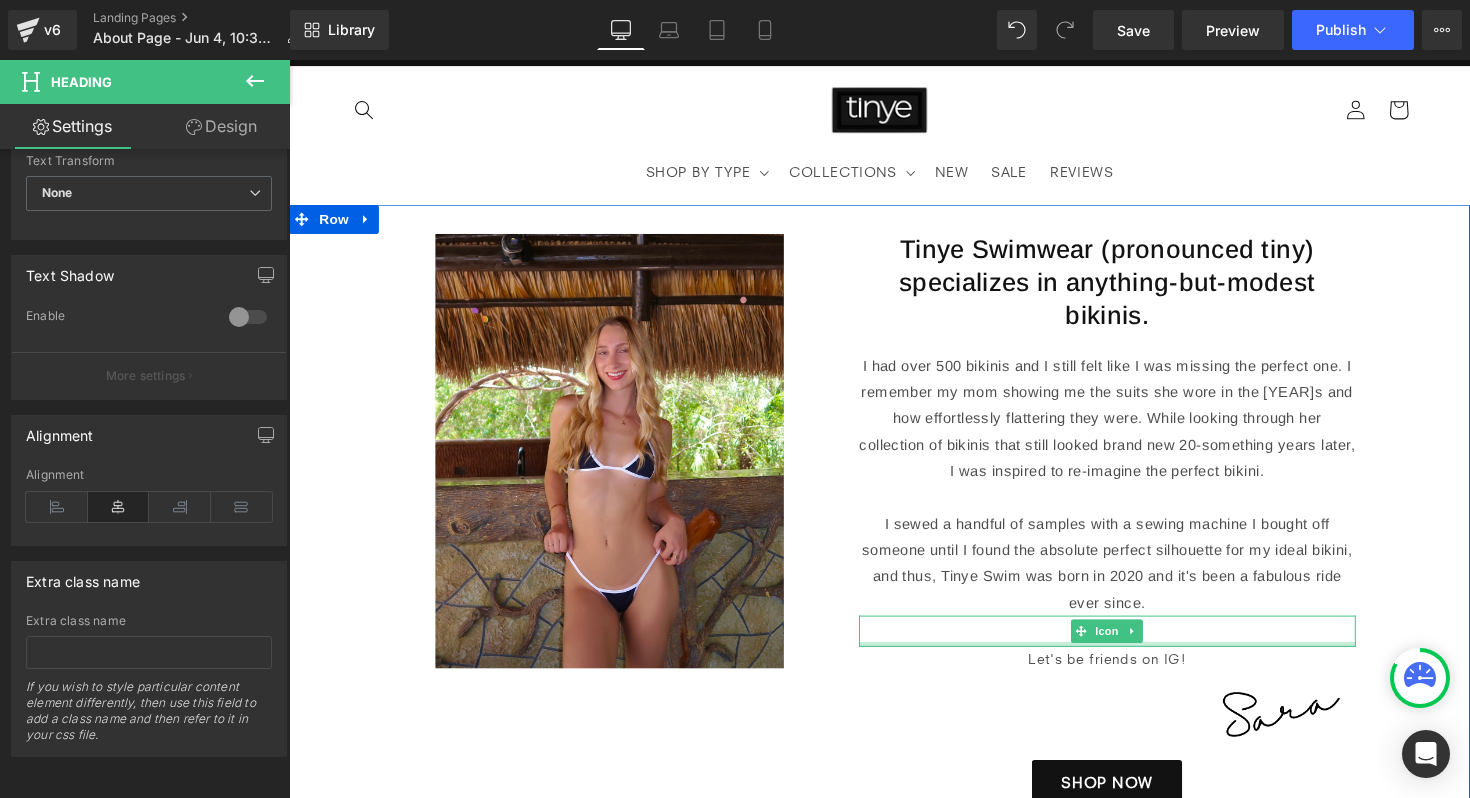 scroll, scrollTop: 26, scrollLeft: 0, axis: vertical 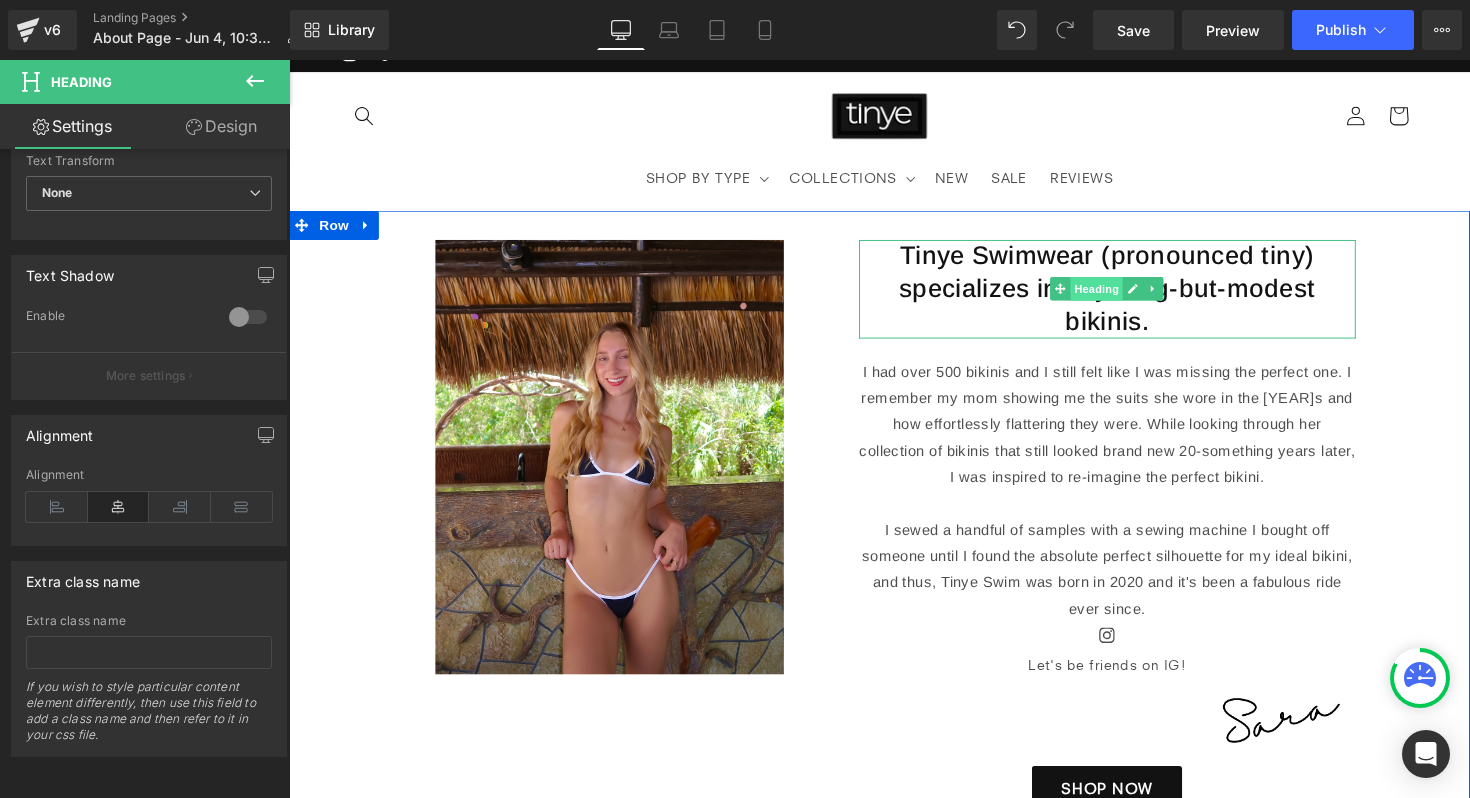 click on "Heading" at bounding box center [1117, 294] 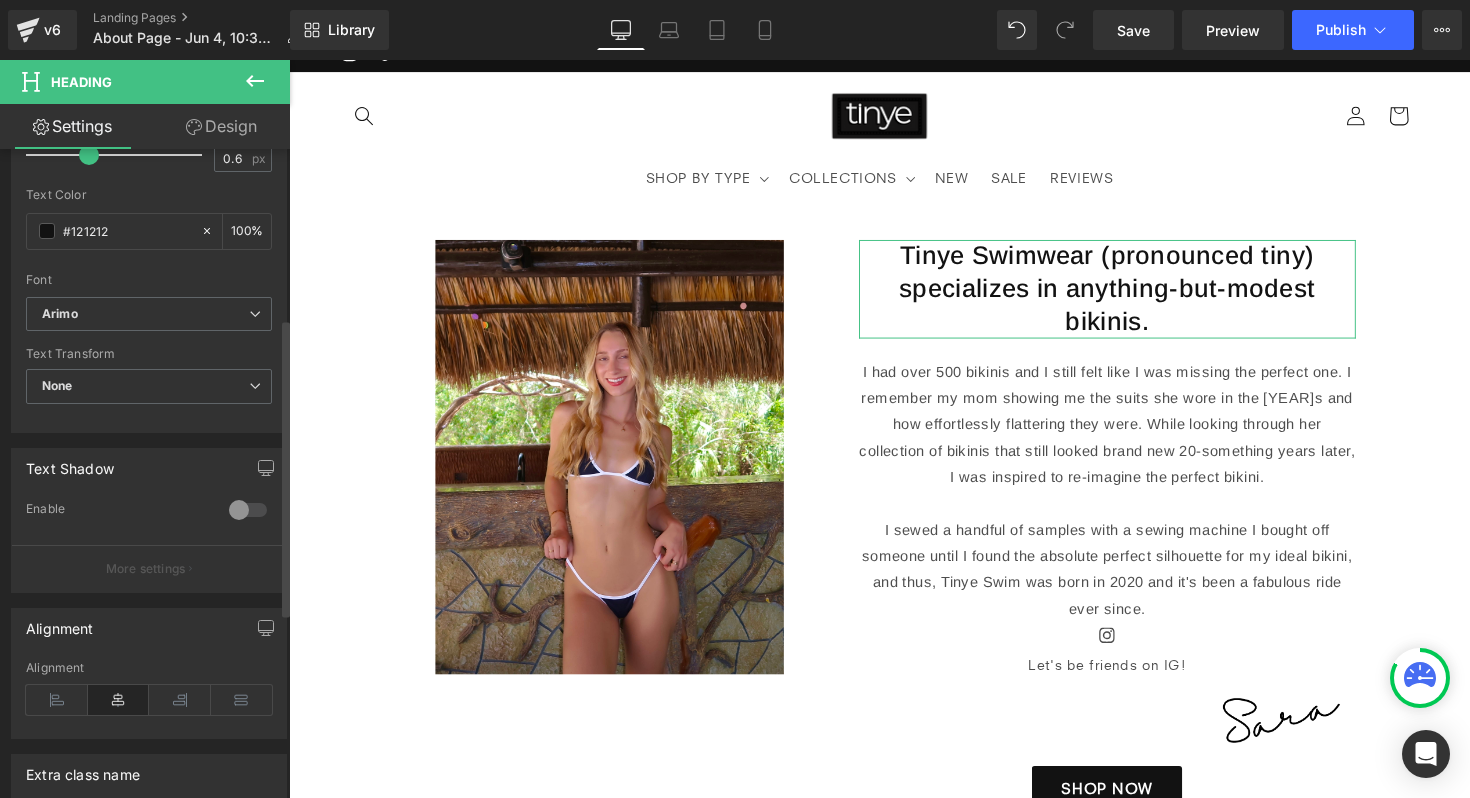 scroll, scrollTop: 179, scrollLeft: 0, axis: vertical 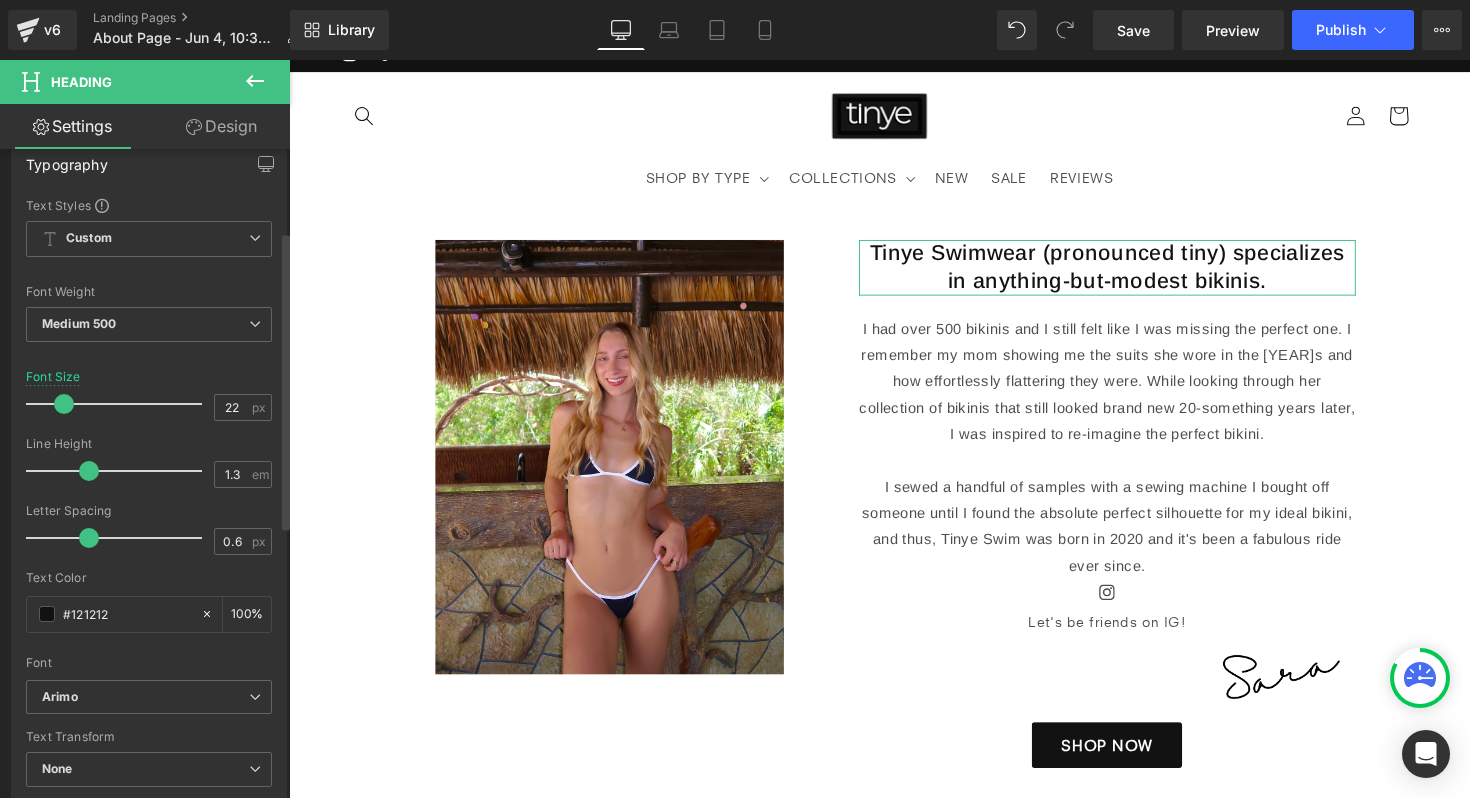 type on "21" 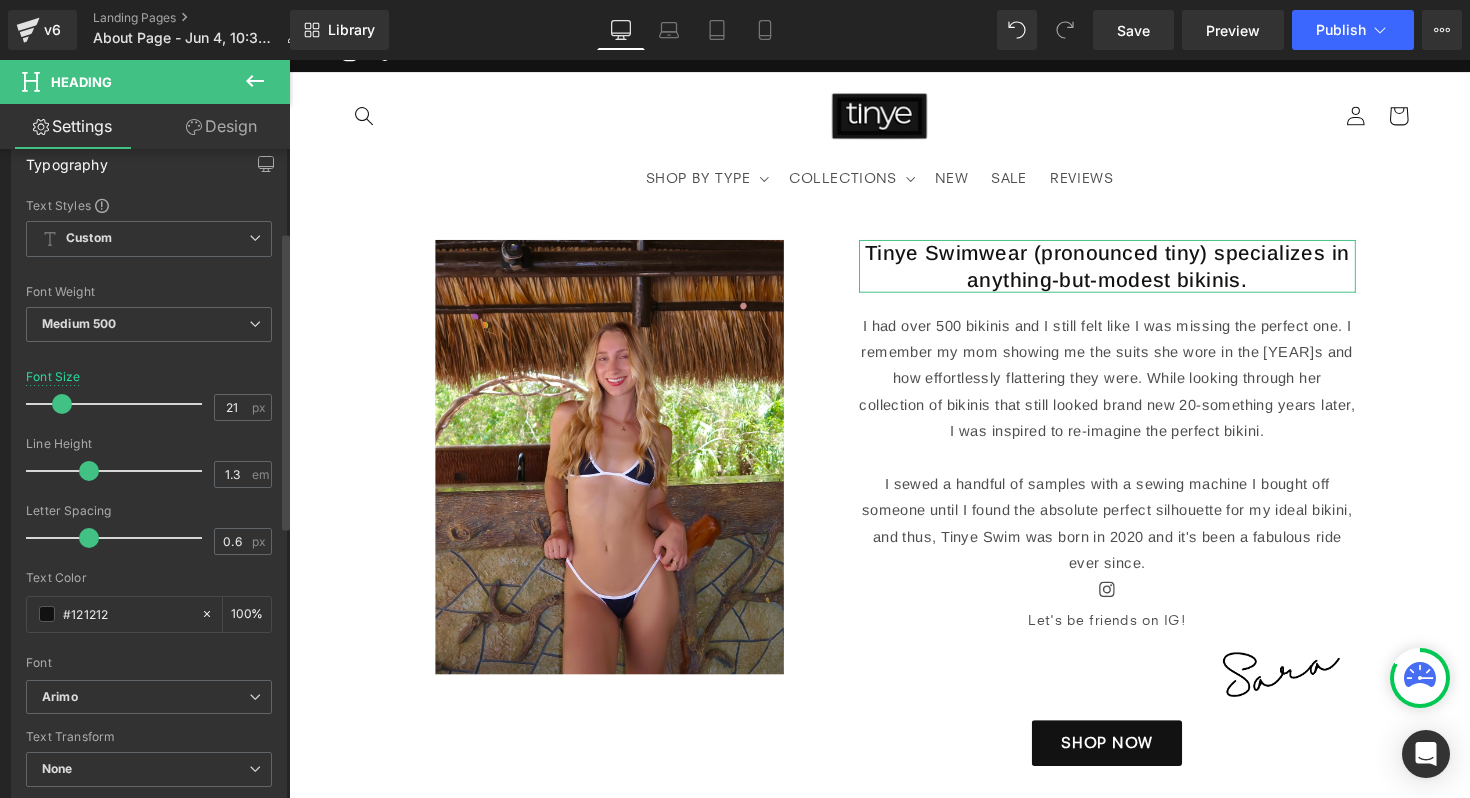 click at bounding box center (62, 404) 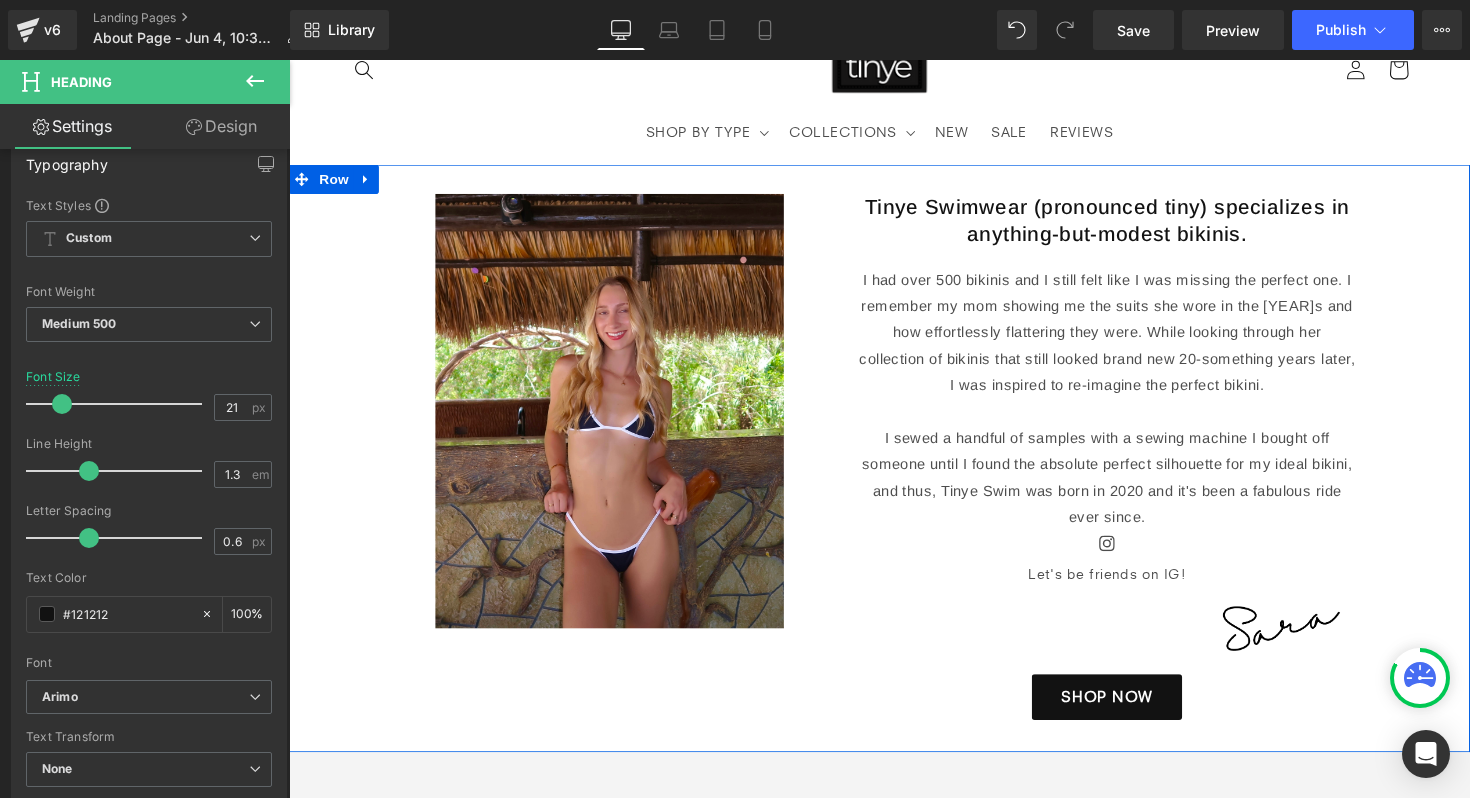 scroll, scrollTop: 76, scrollLeft: 0, axis: vertical 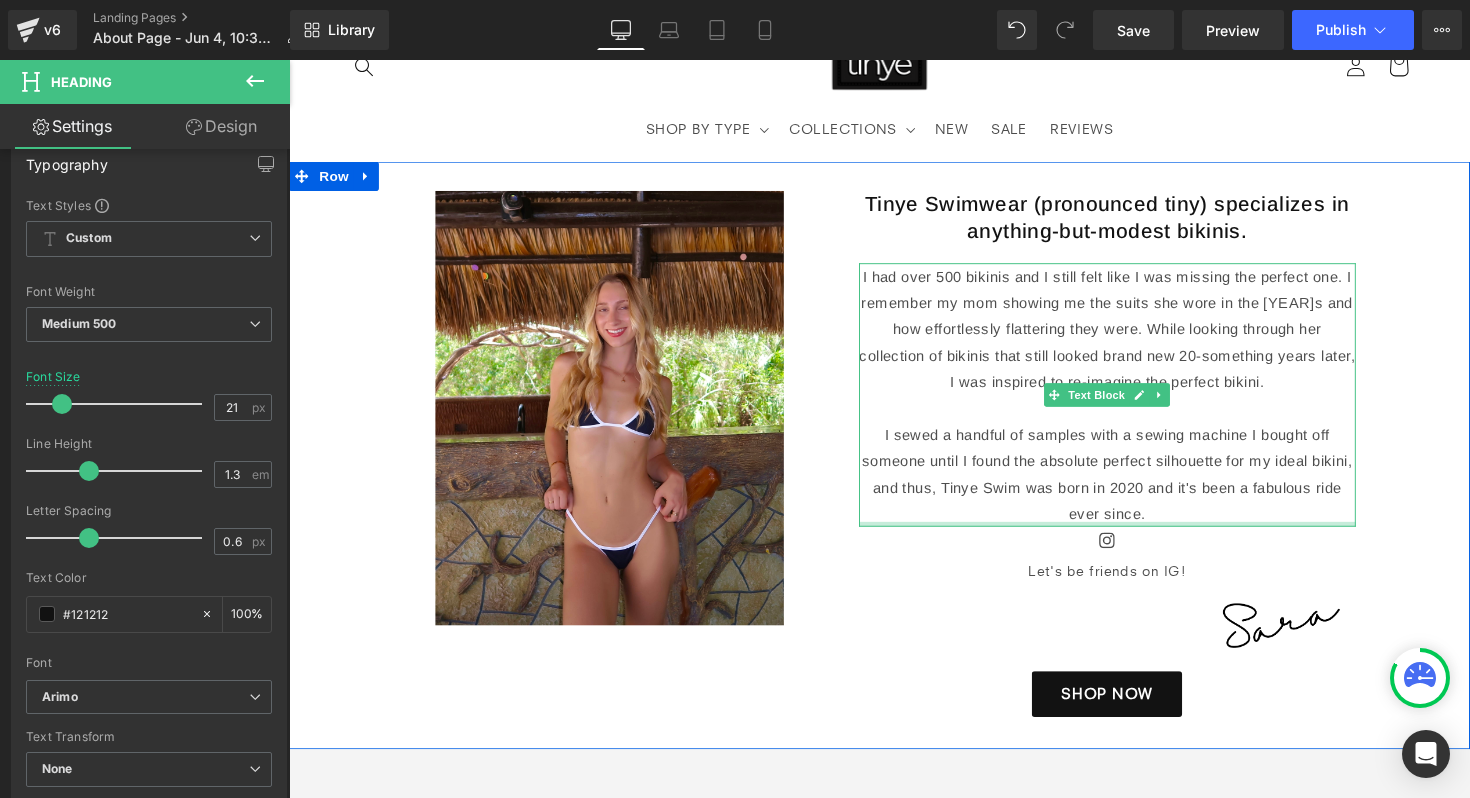click on "I sewed a handful of samples with a sewing machine I bought off someone until I found the absolute perfect silhouette for my ideal bikini, and thus, Tinye Swim was born in 2020 and it's been a fabulous ride ever since." at bounding box center [1128, 484] 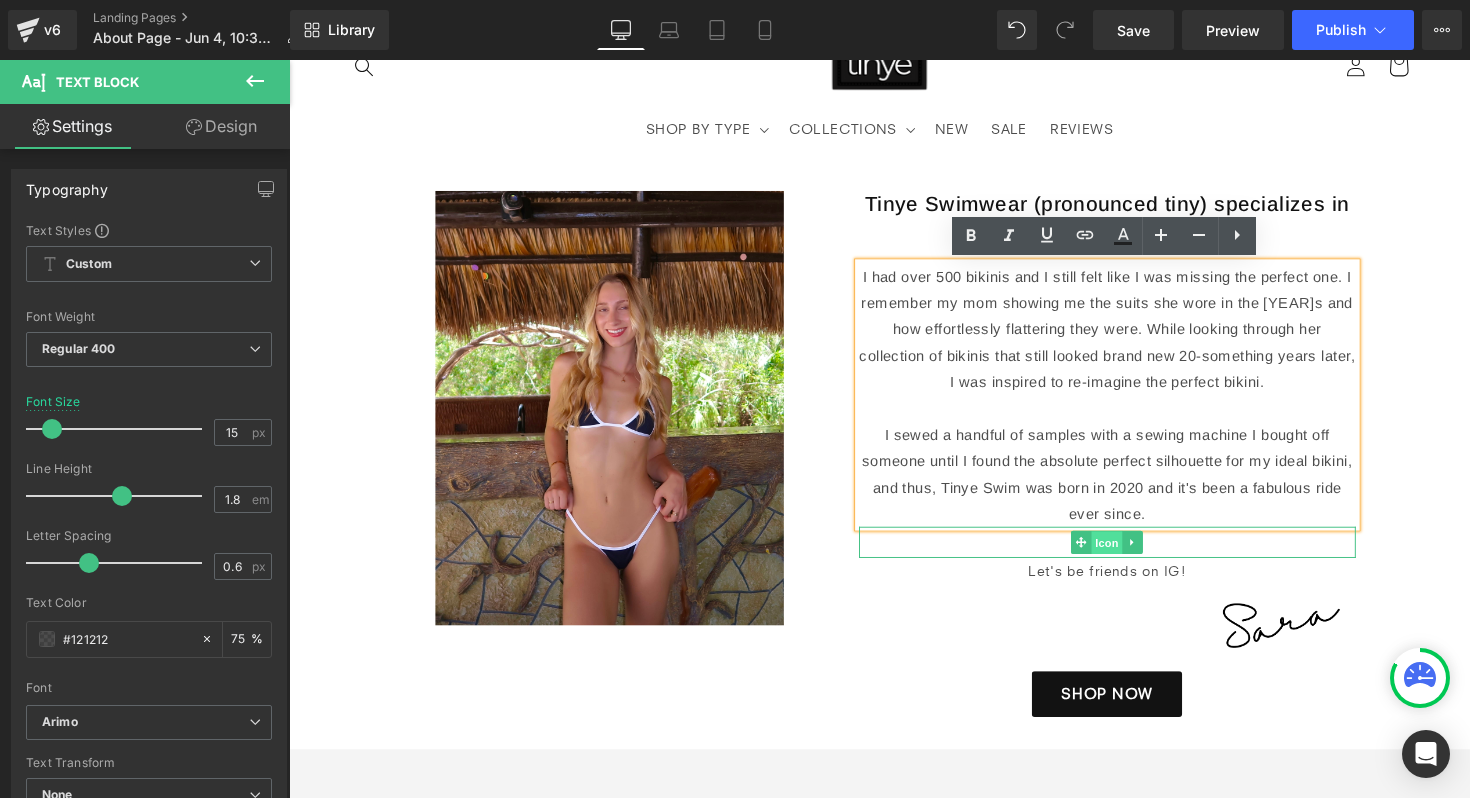 click on "Icon" at bounding box center [1127, 555] 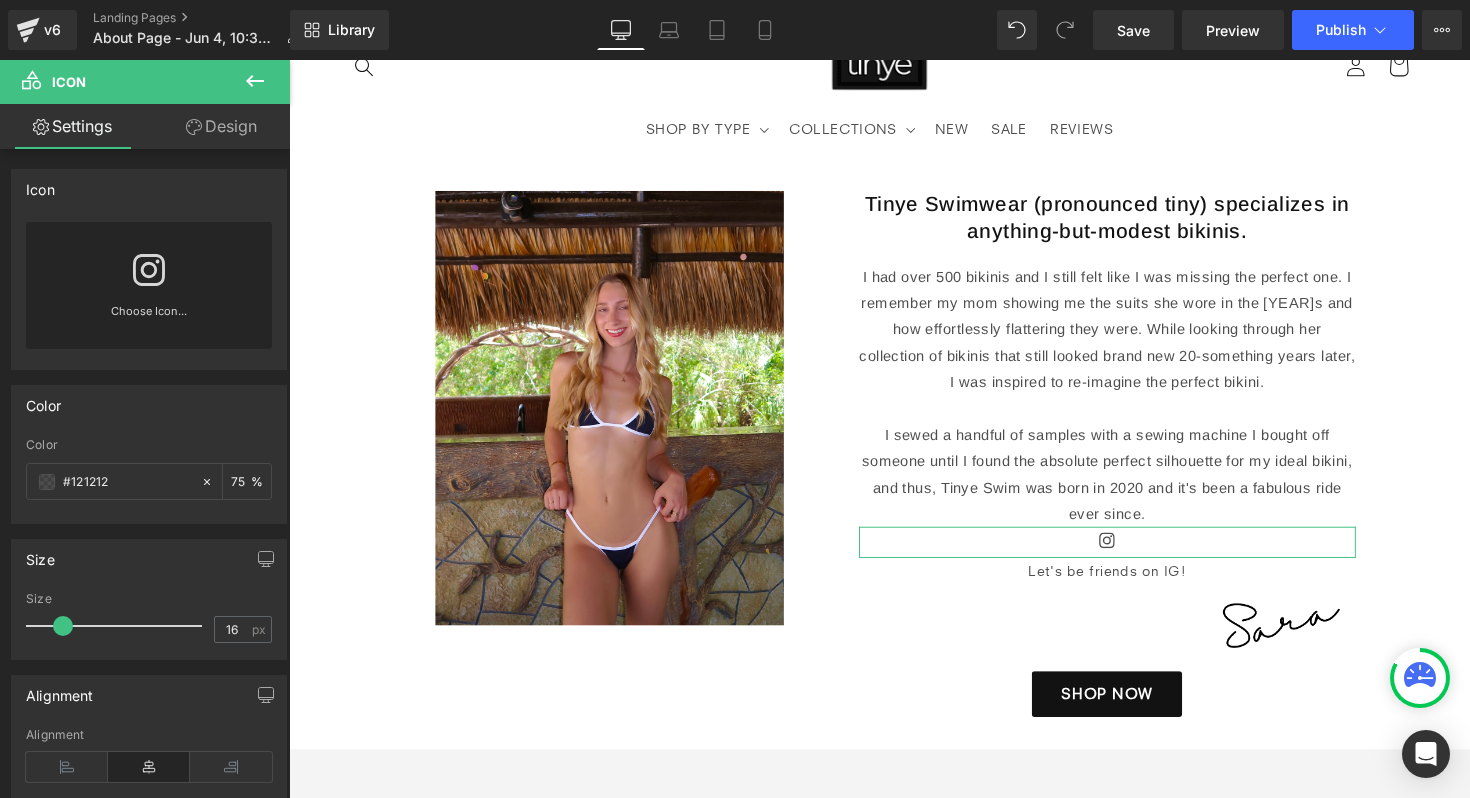 click on "Design" at bounding box center [221, 126] 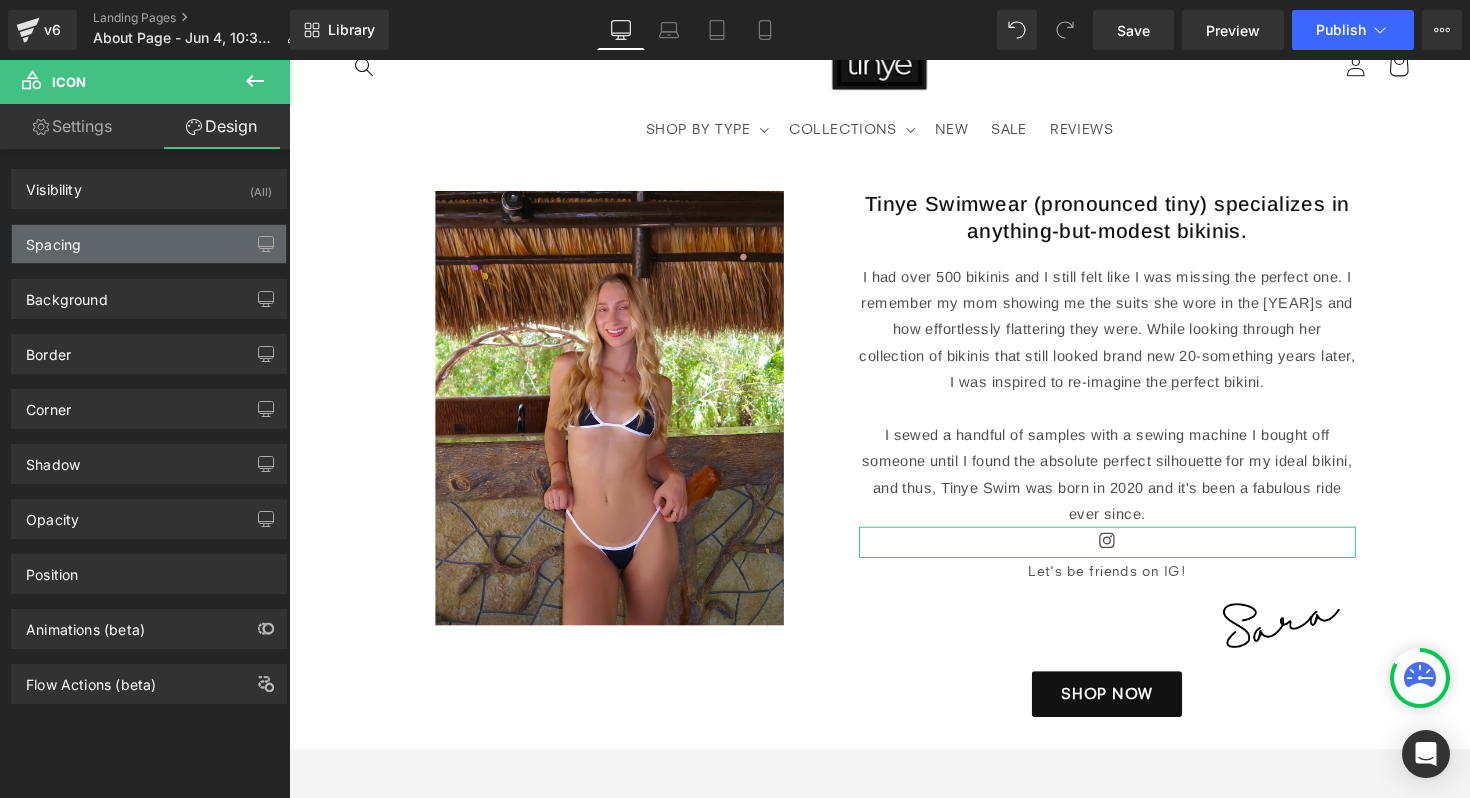click on "Spacing" at bounding box center (149, 244) 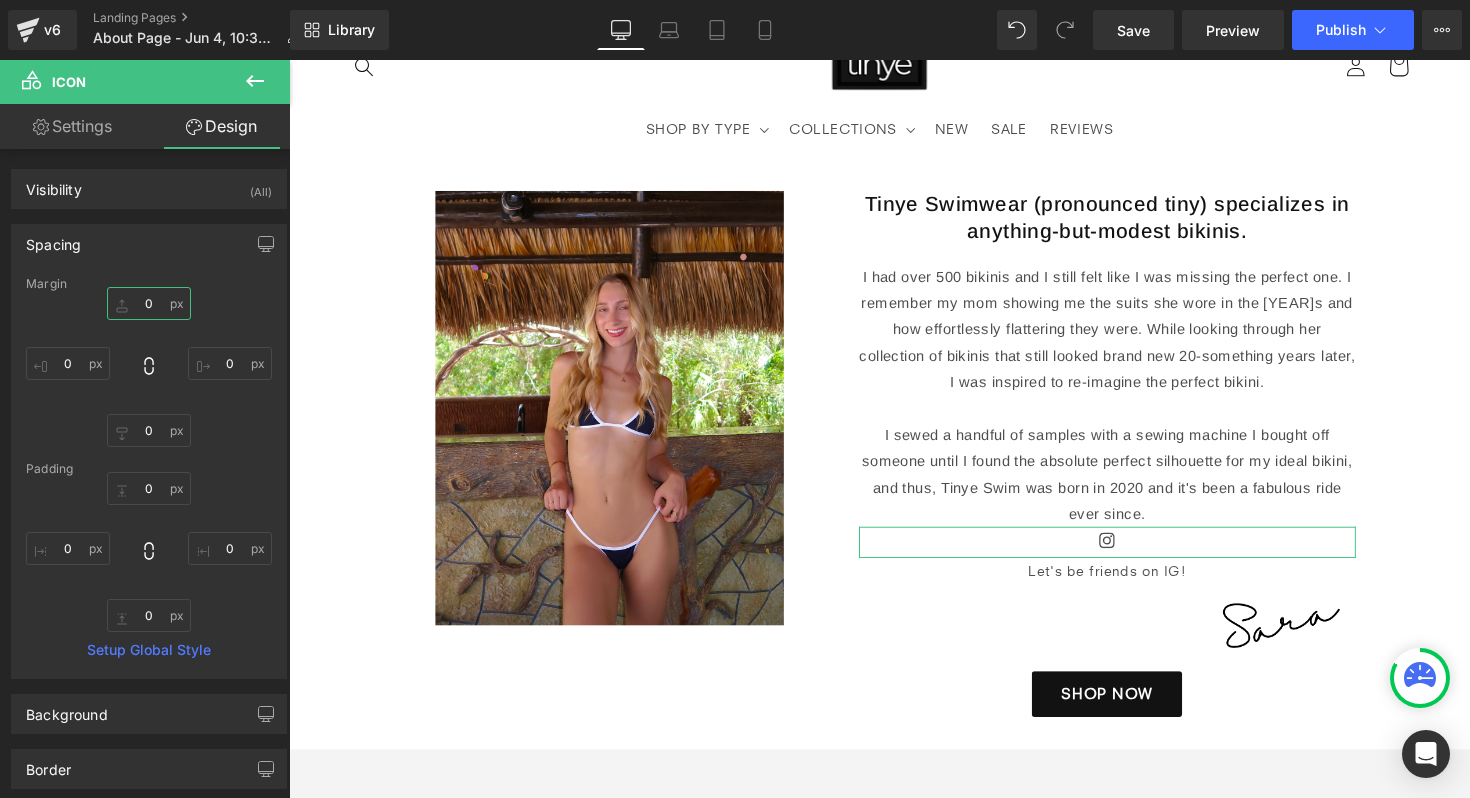 click on "0" at bounding box center [149, 303] 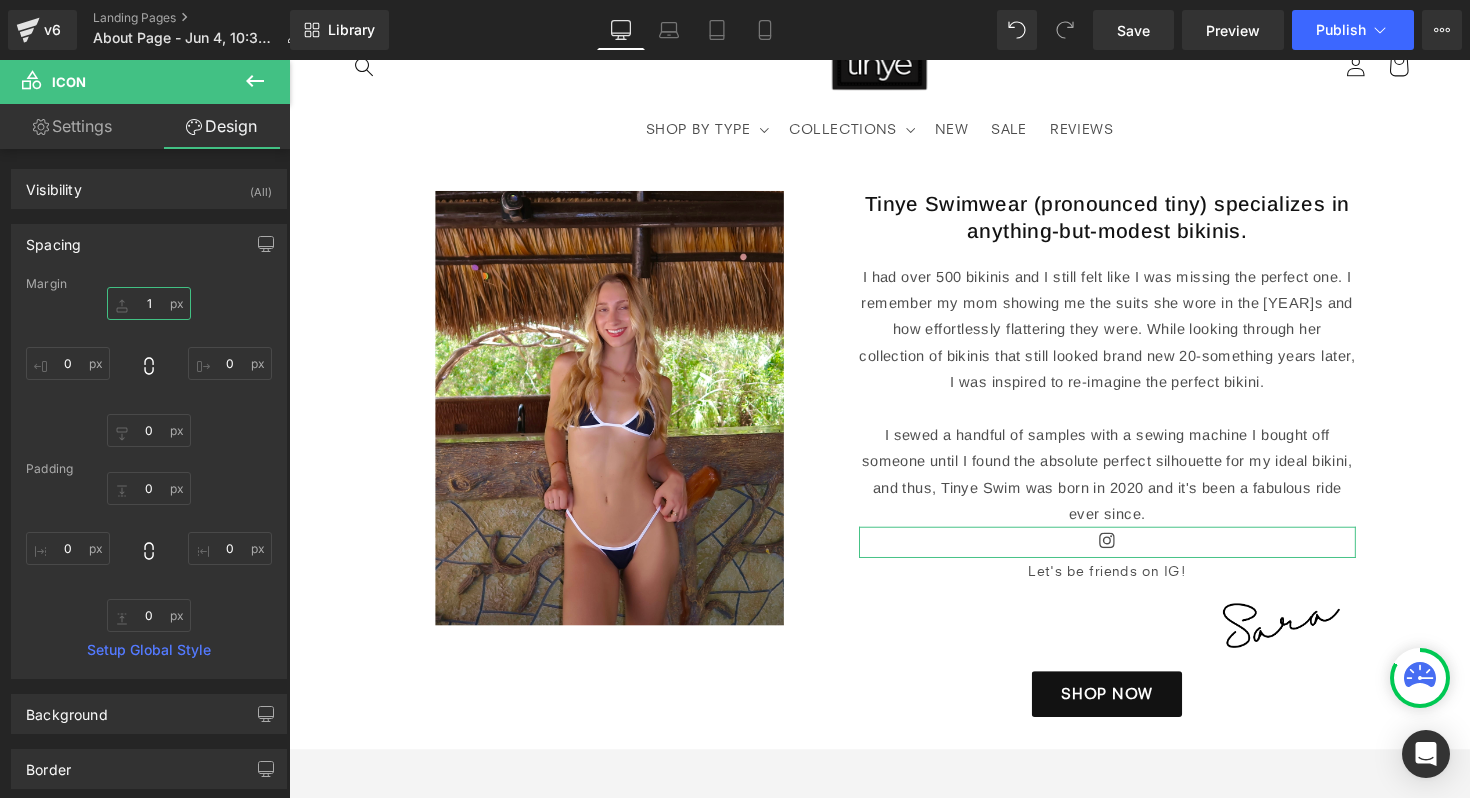 type on "10" 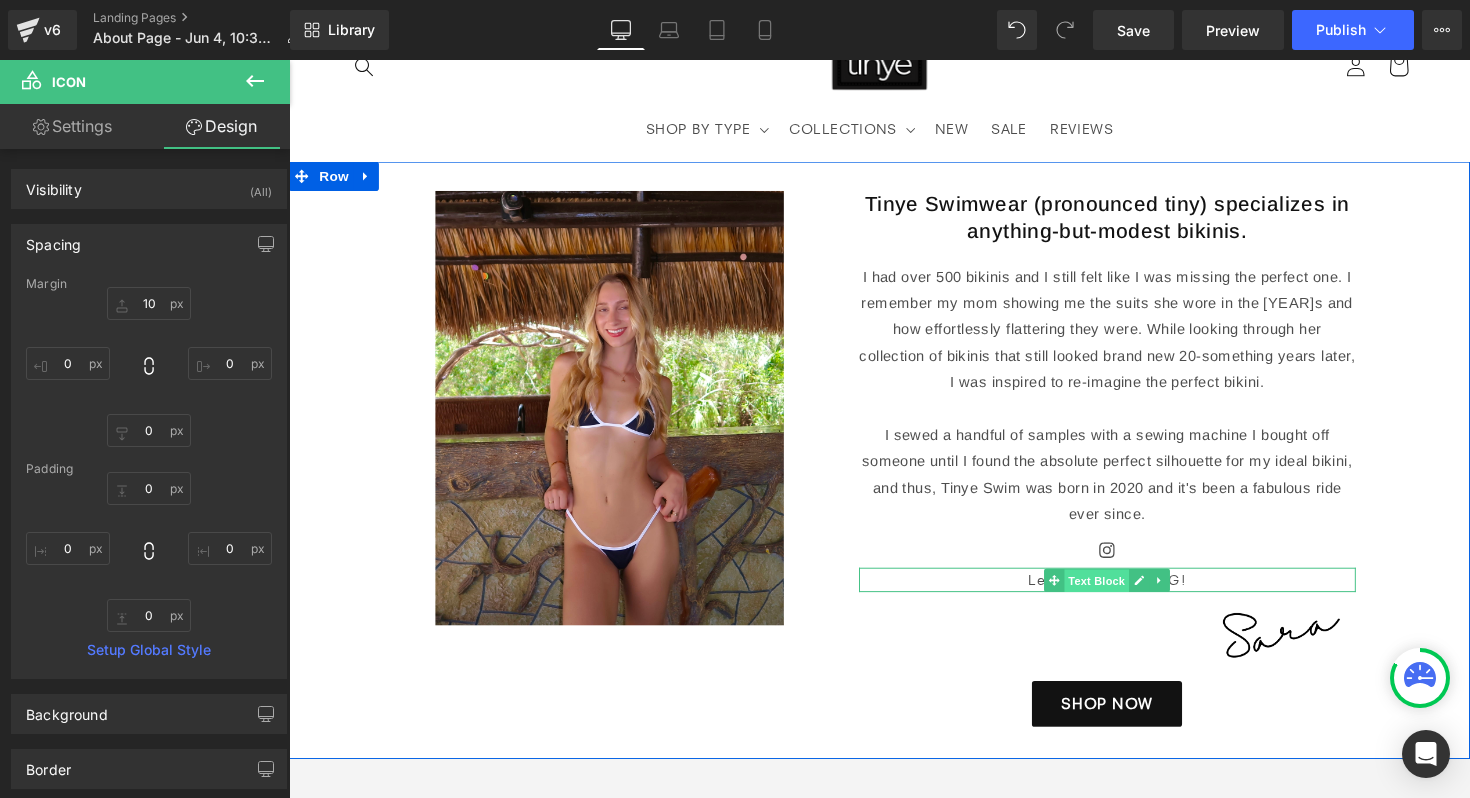 click on "Text Block" at bounding box center [1117, 594] 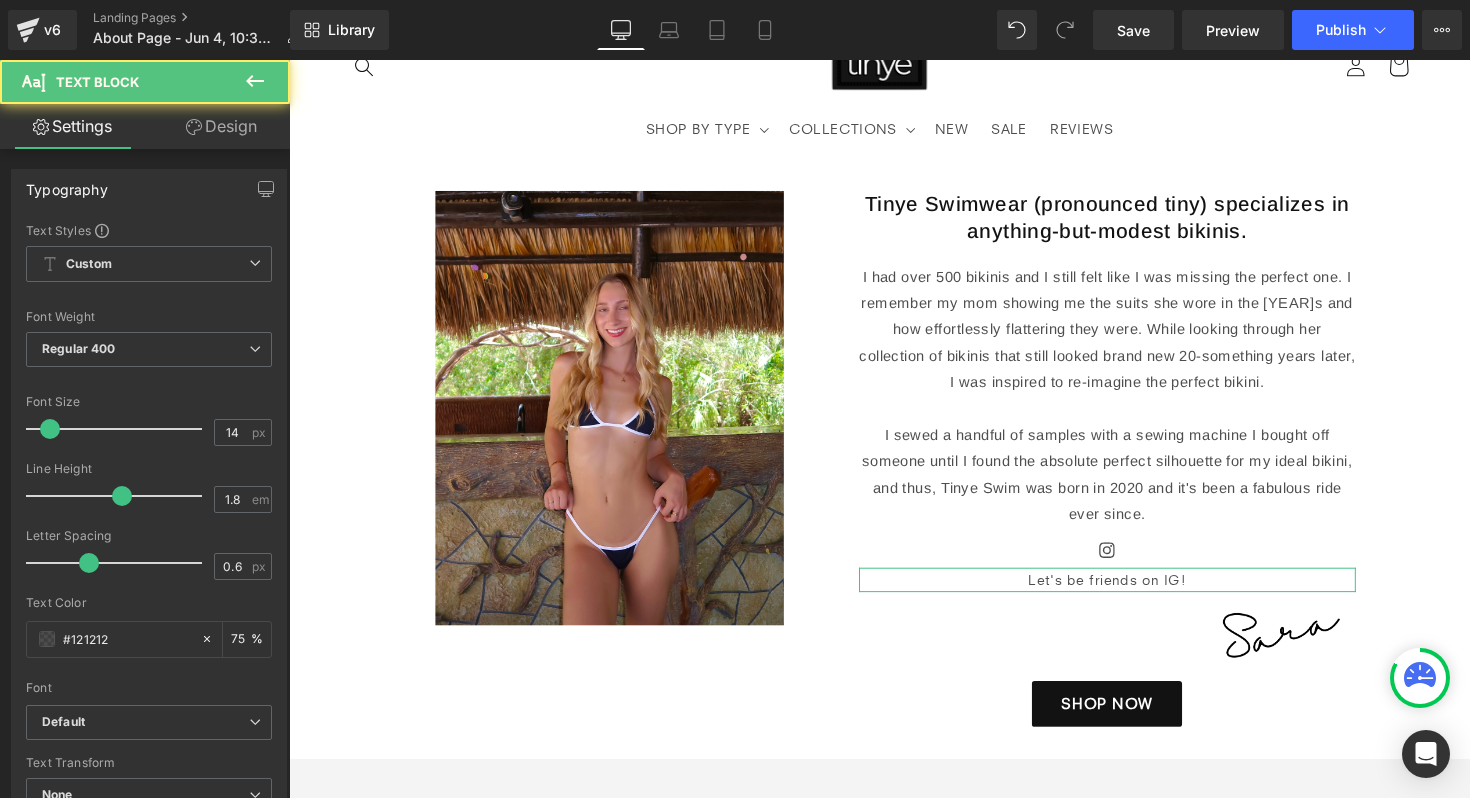 click on "Design" at bounding box center [221, 126] 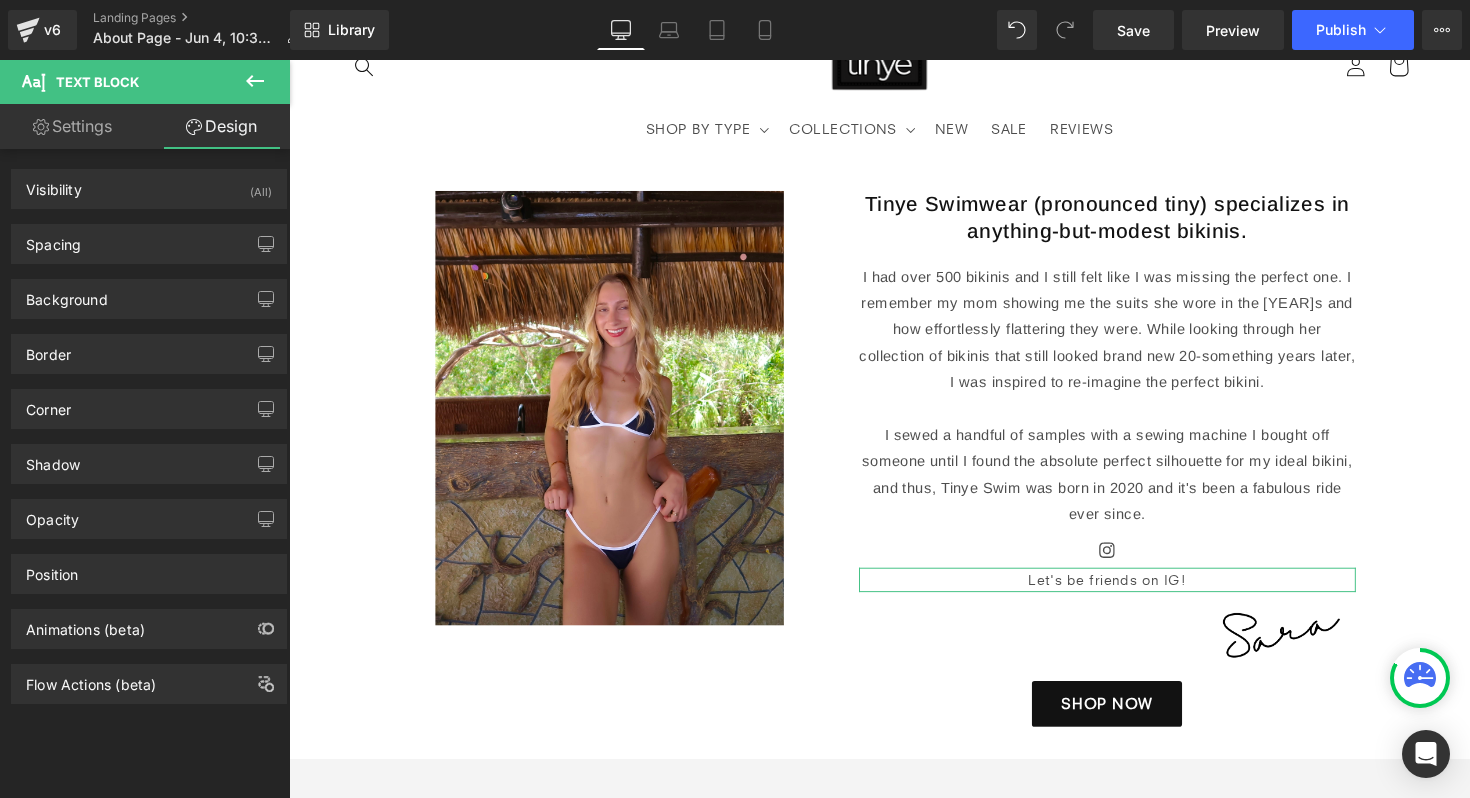 type on "0" 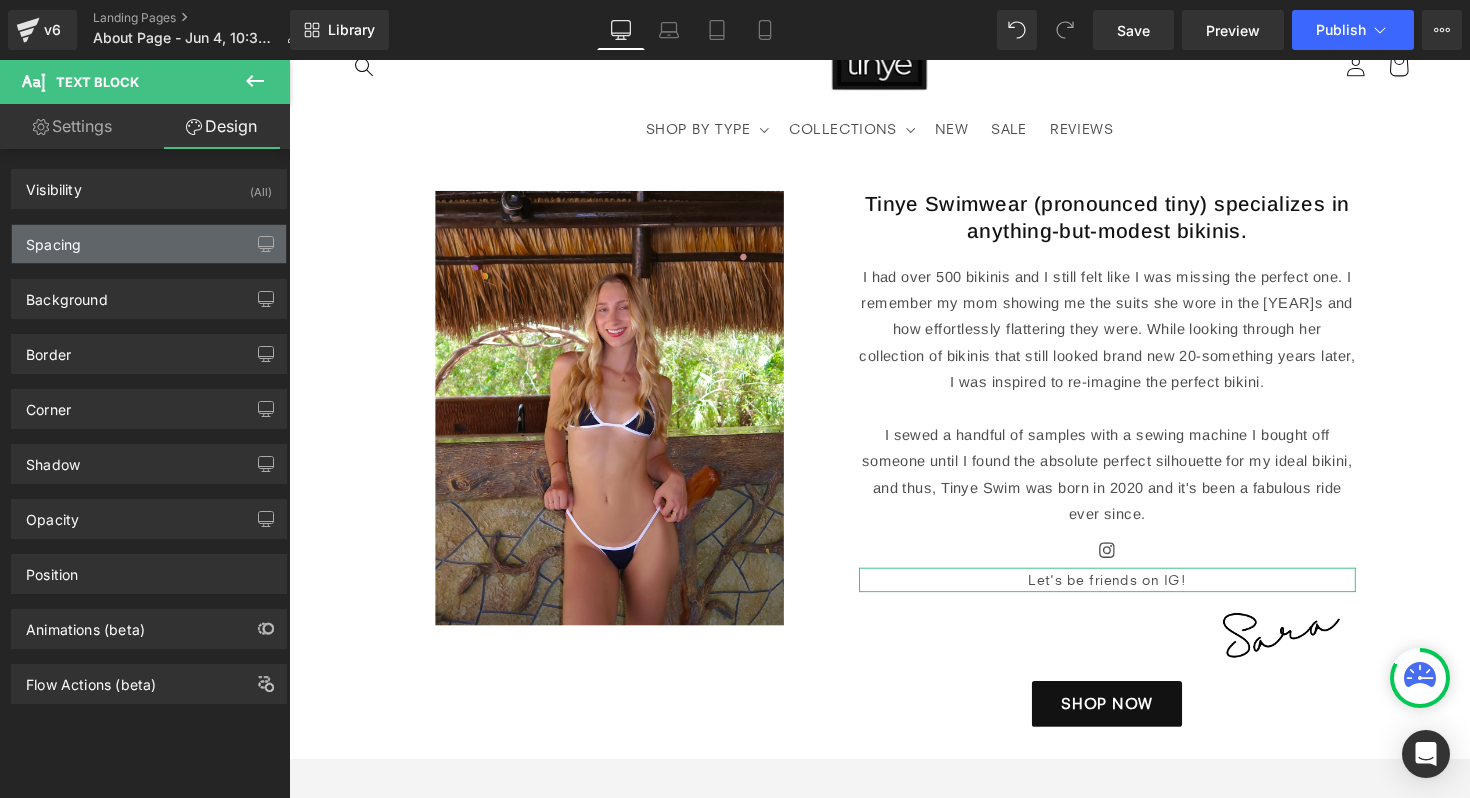 click on "Spacing" at bounding box center (149, 244) 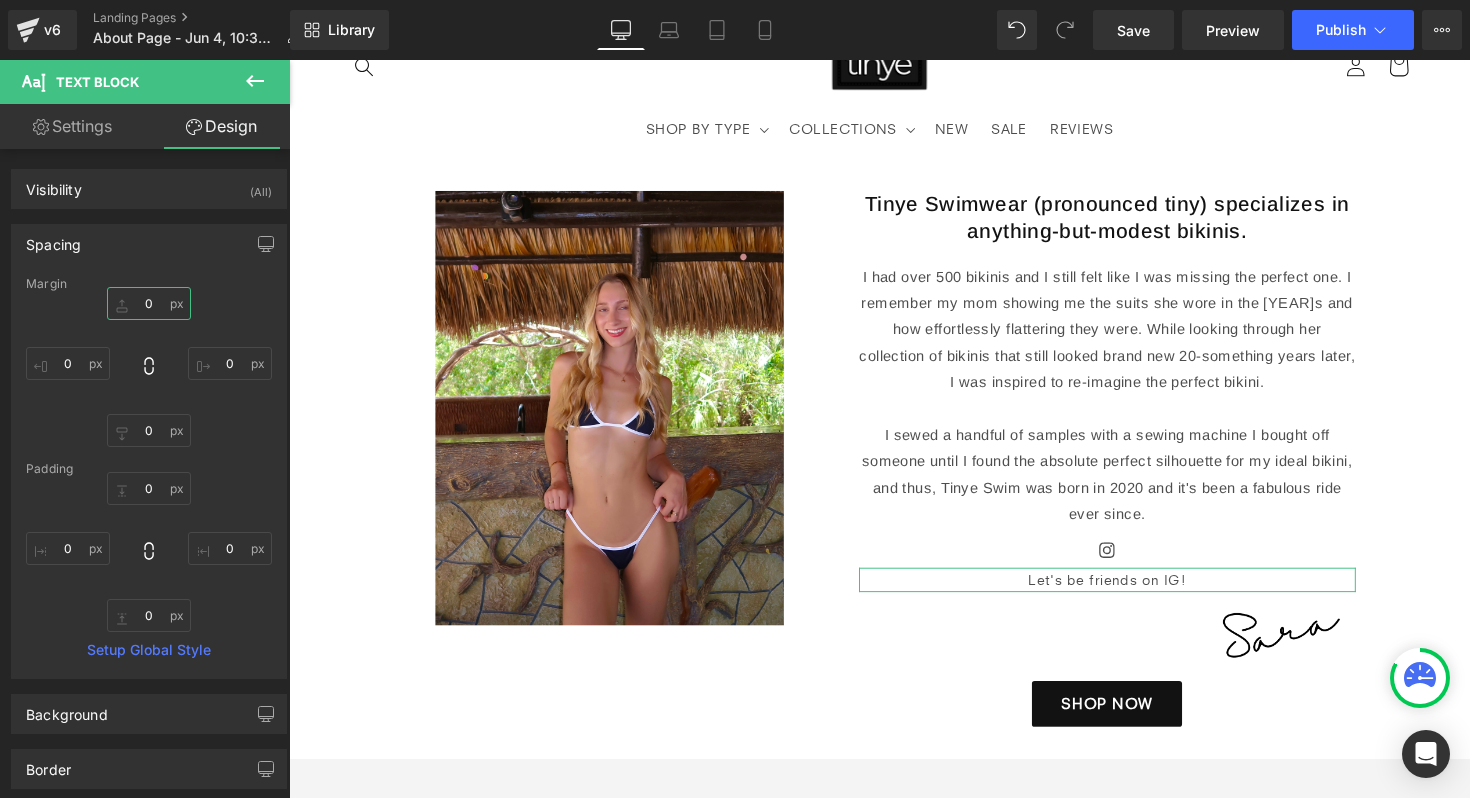 click on "0" at bounding box center (149, 303) 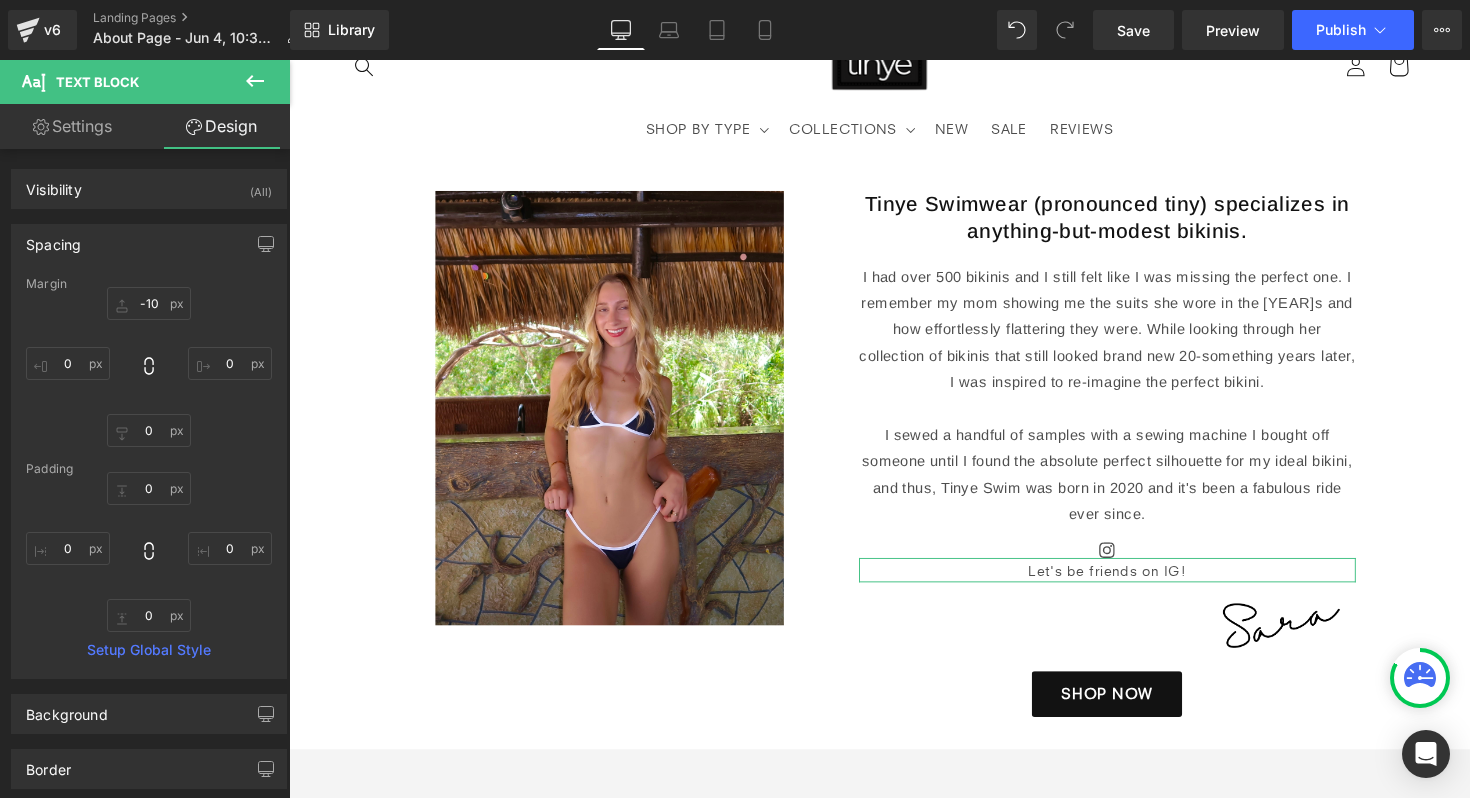 click on "-10 -10
0px 0
0px 0
0px 0" at bounding box center (149, 367) 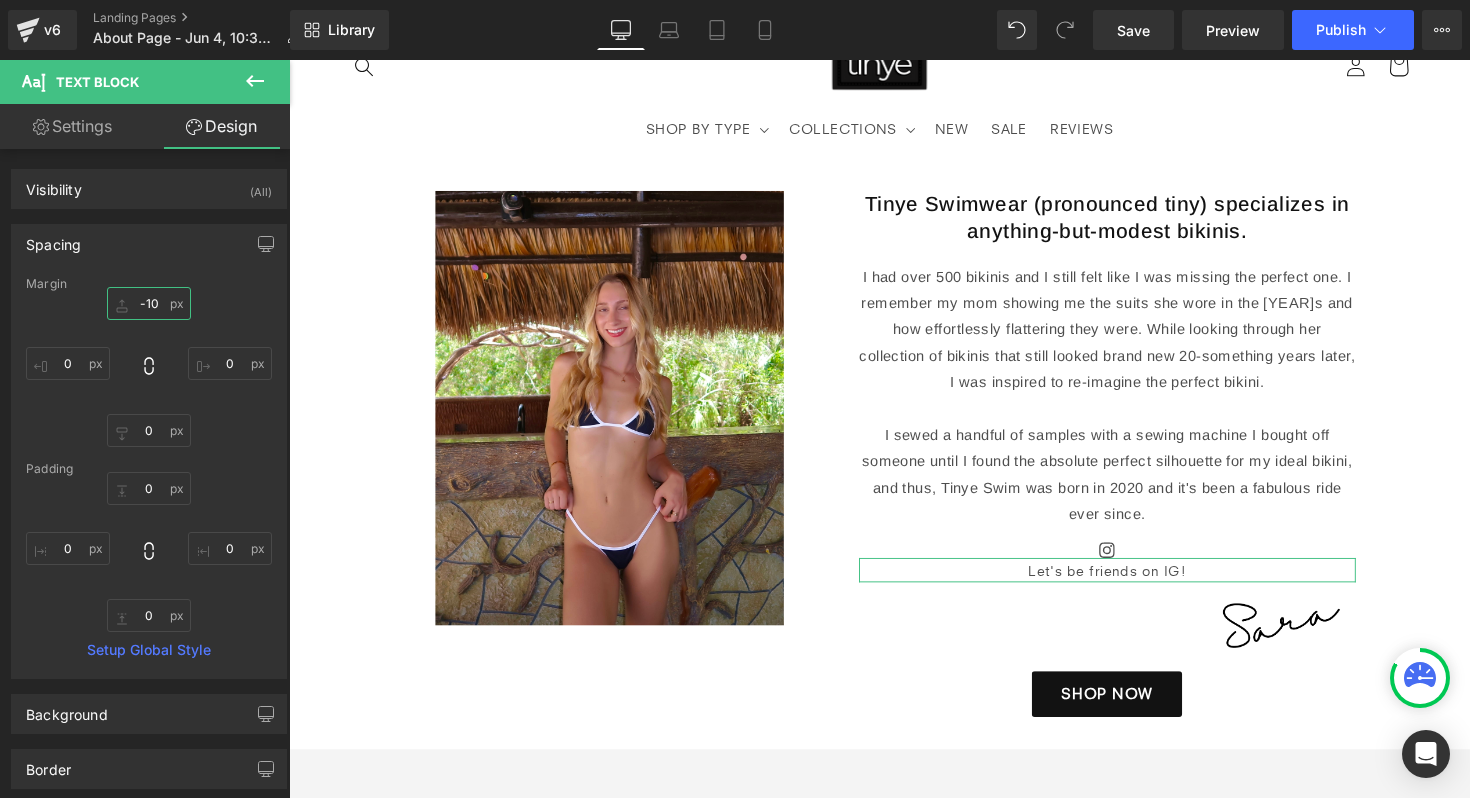 click on "-10" at bounding box center [149, 303] 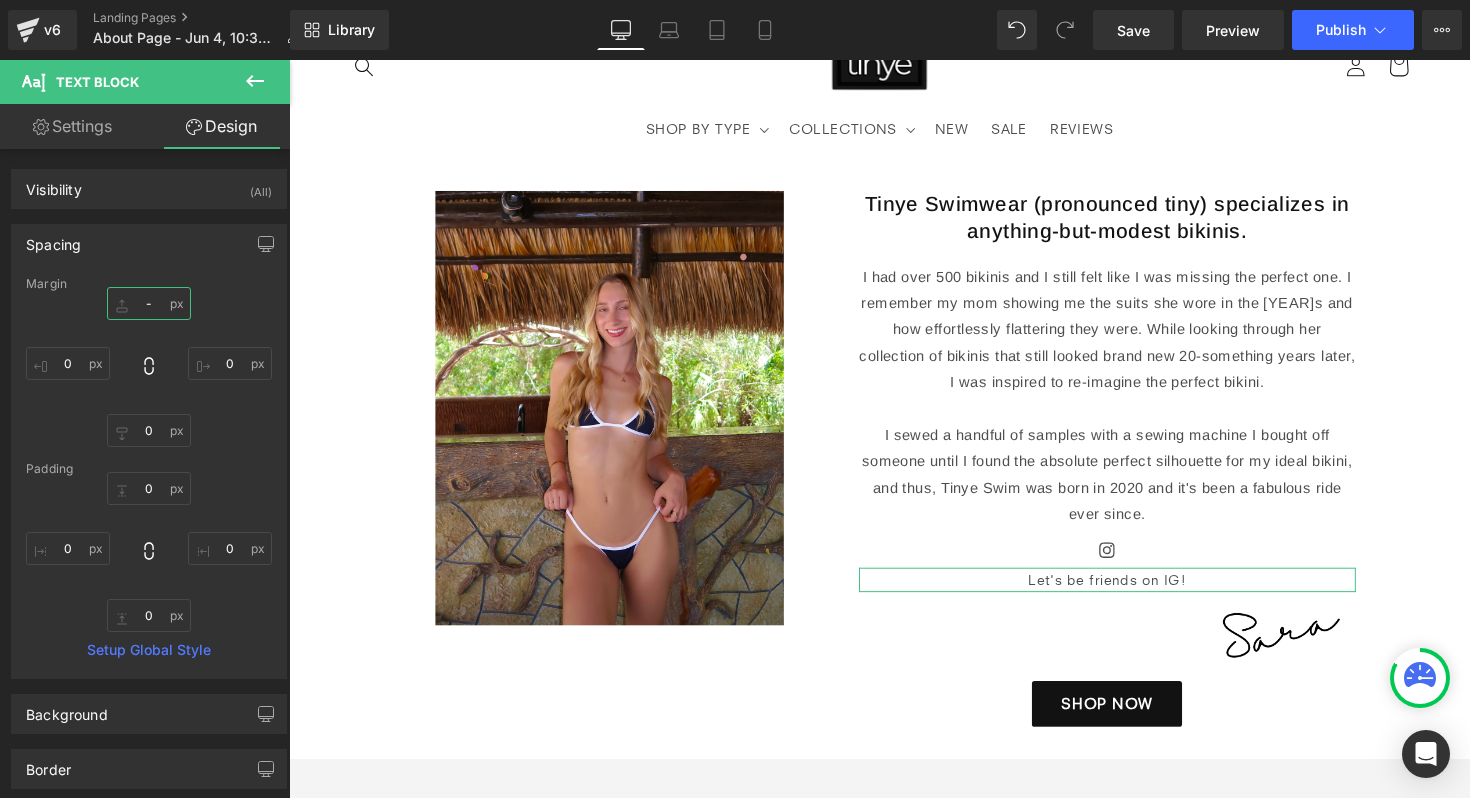 type on "-5" 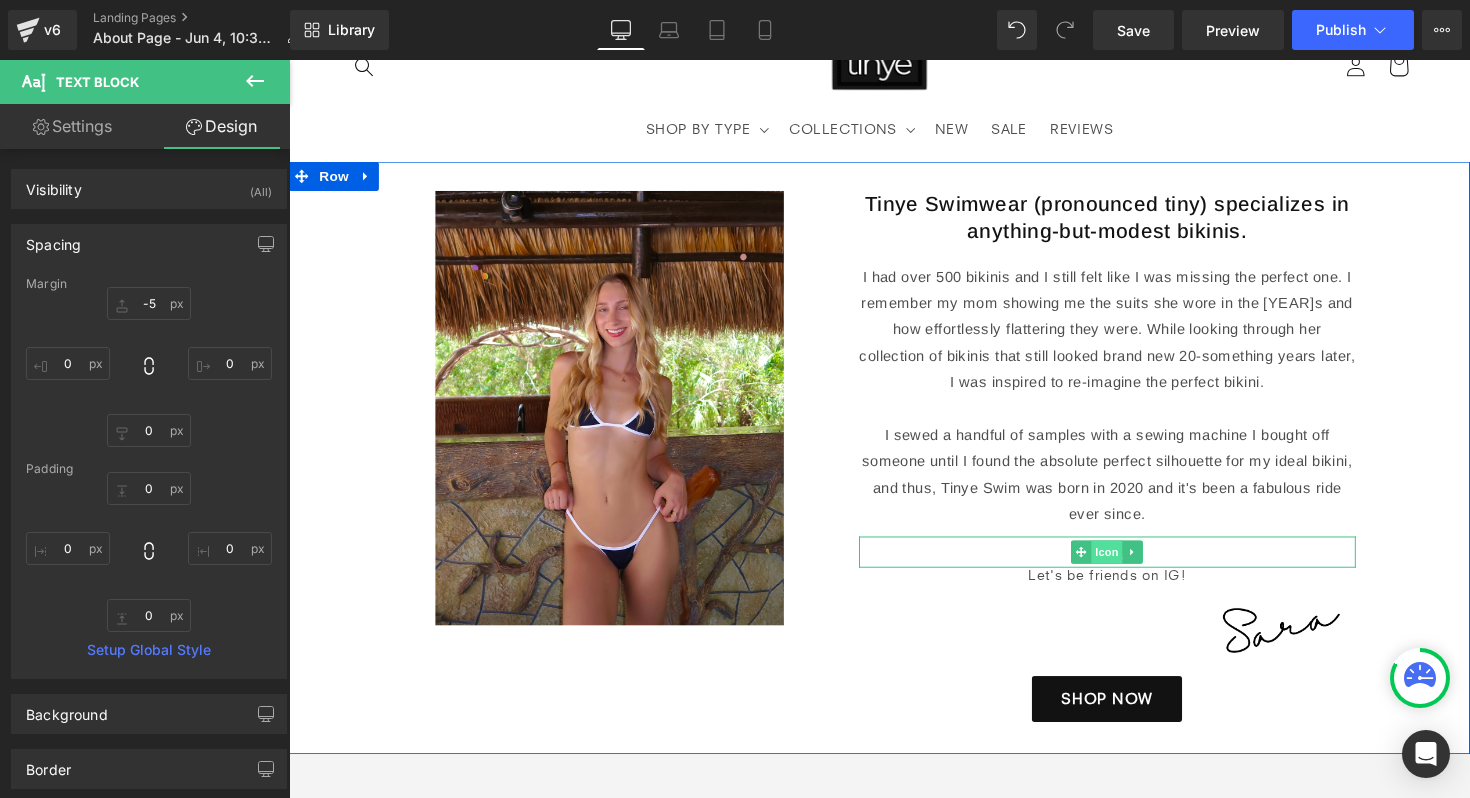 click on "Icon" at bounding box center [1127, 564] 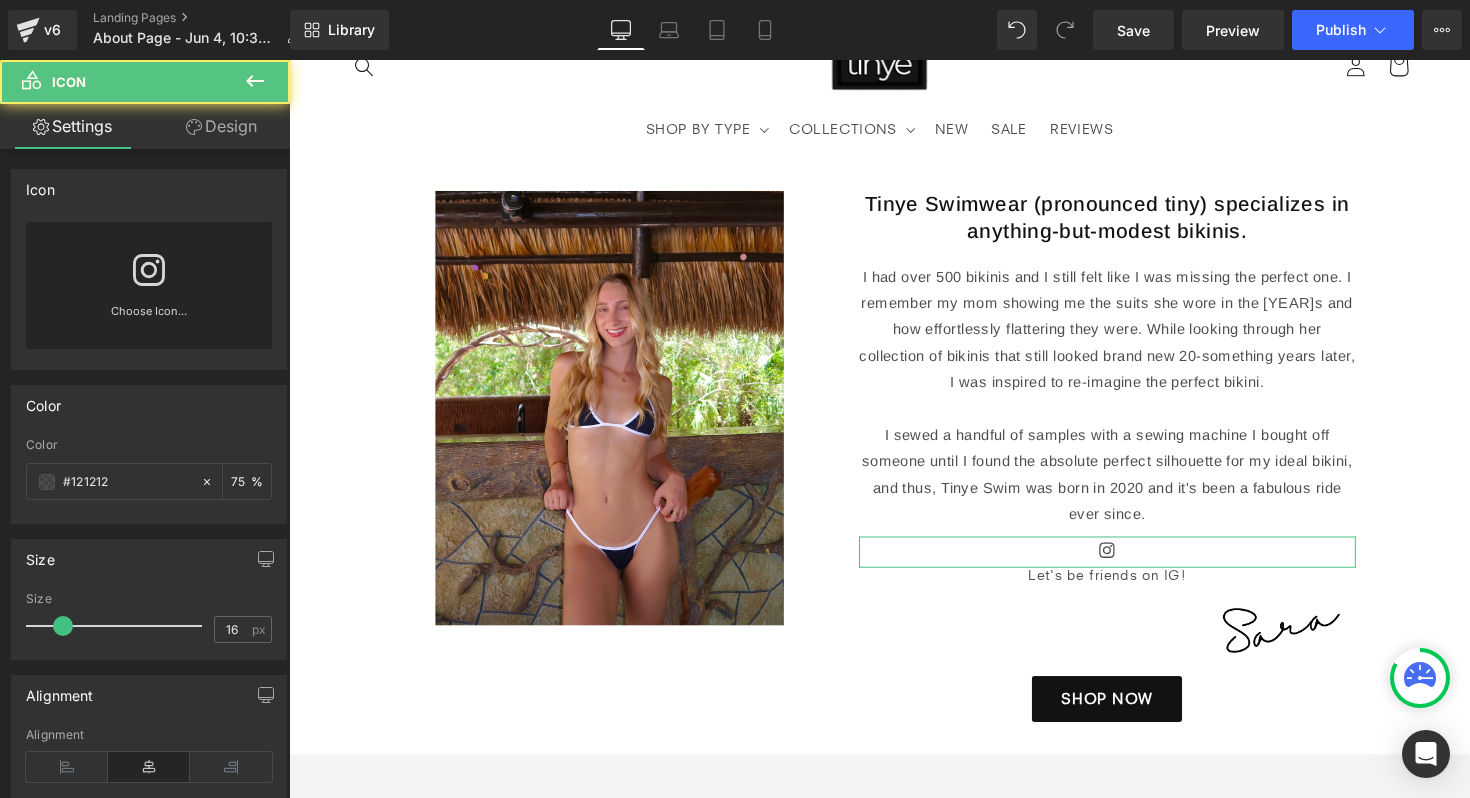 click on "Design" at bounding box center (221, 126) 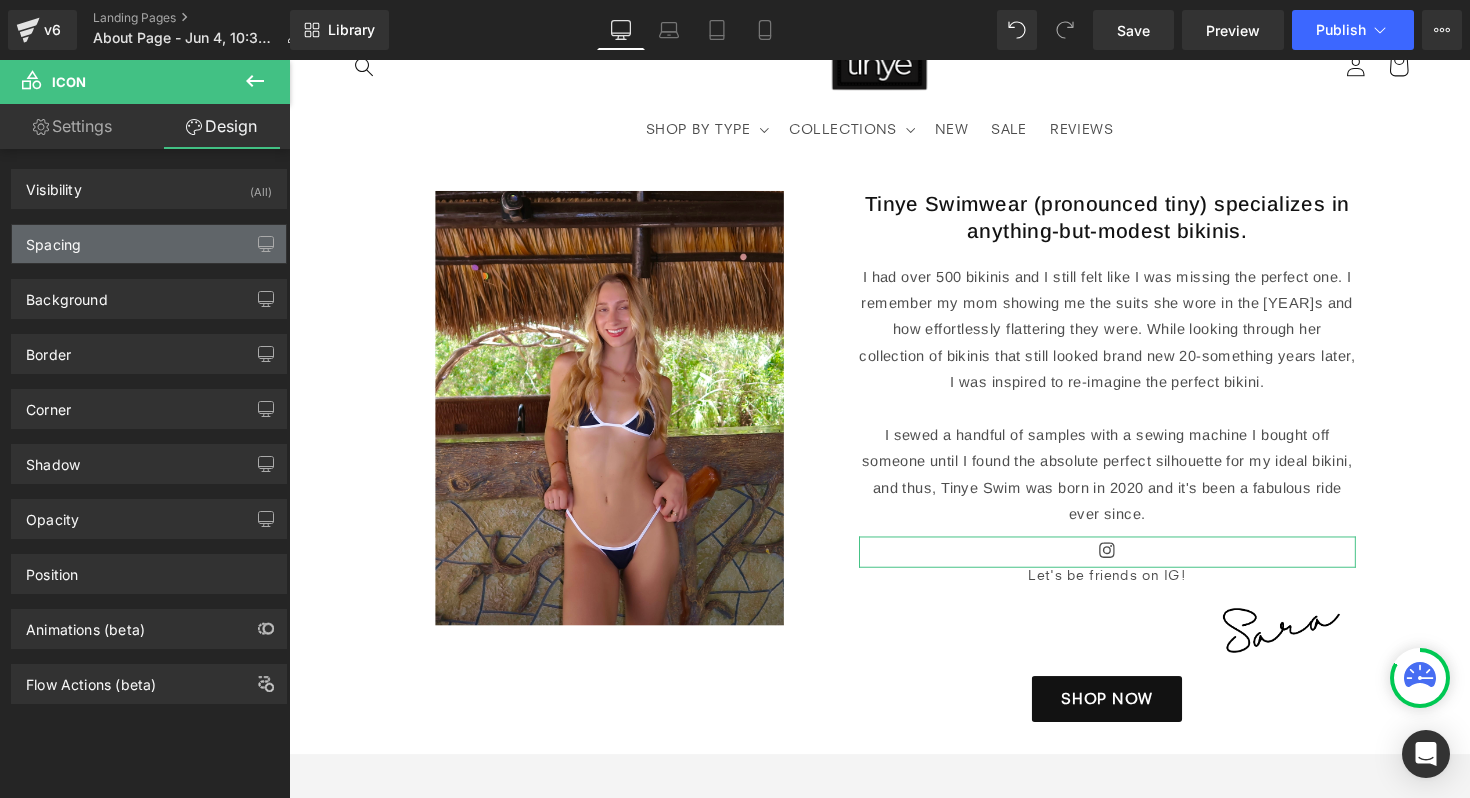 click on "Spacing" at bounding box center [149, 244] 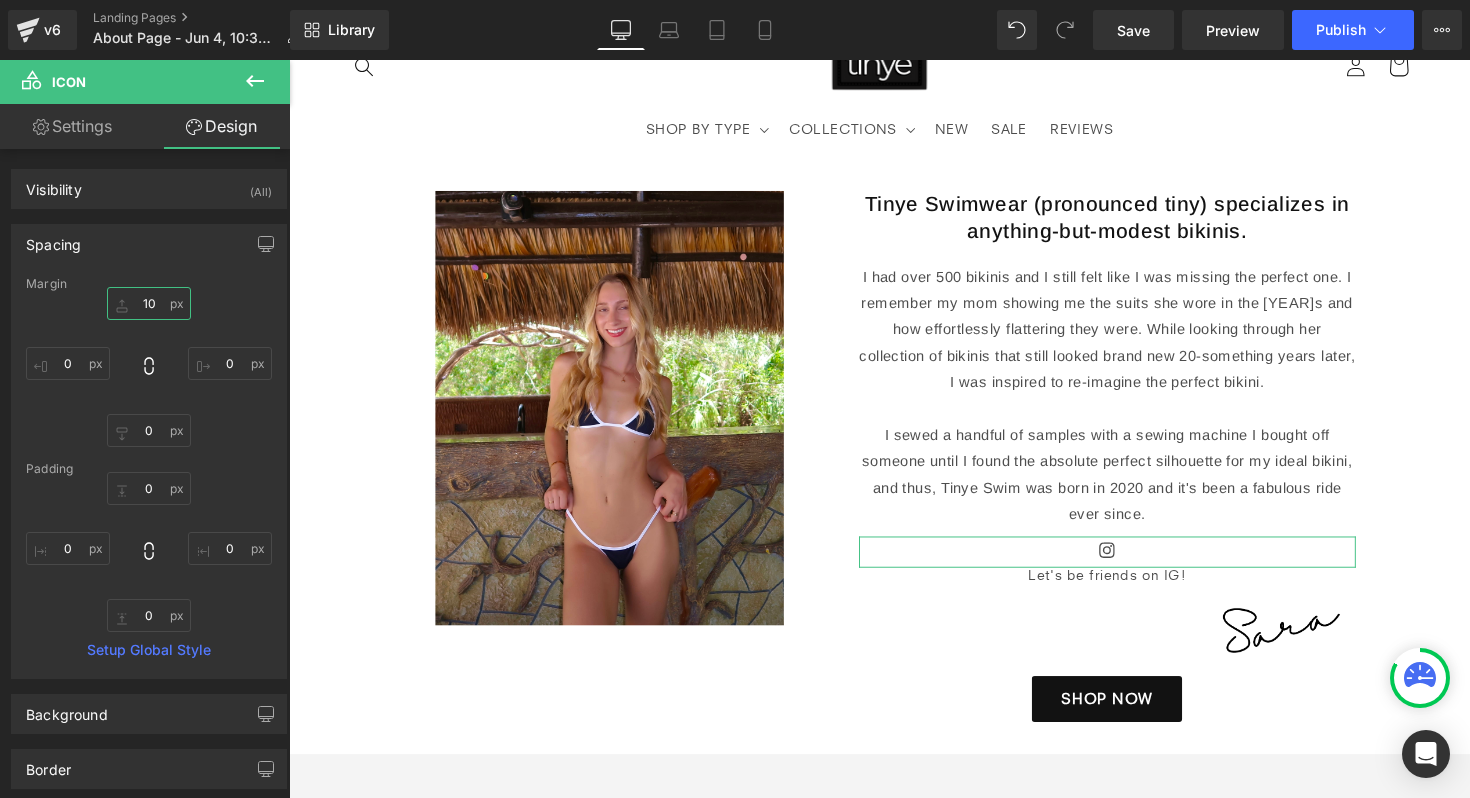 click on "10" at bounding box center [149, 303] 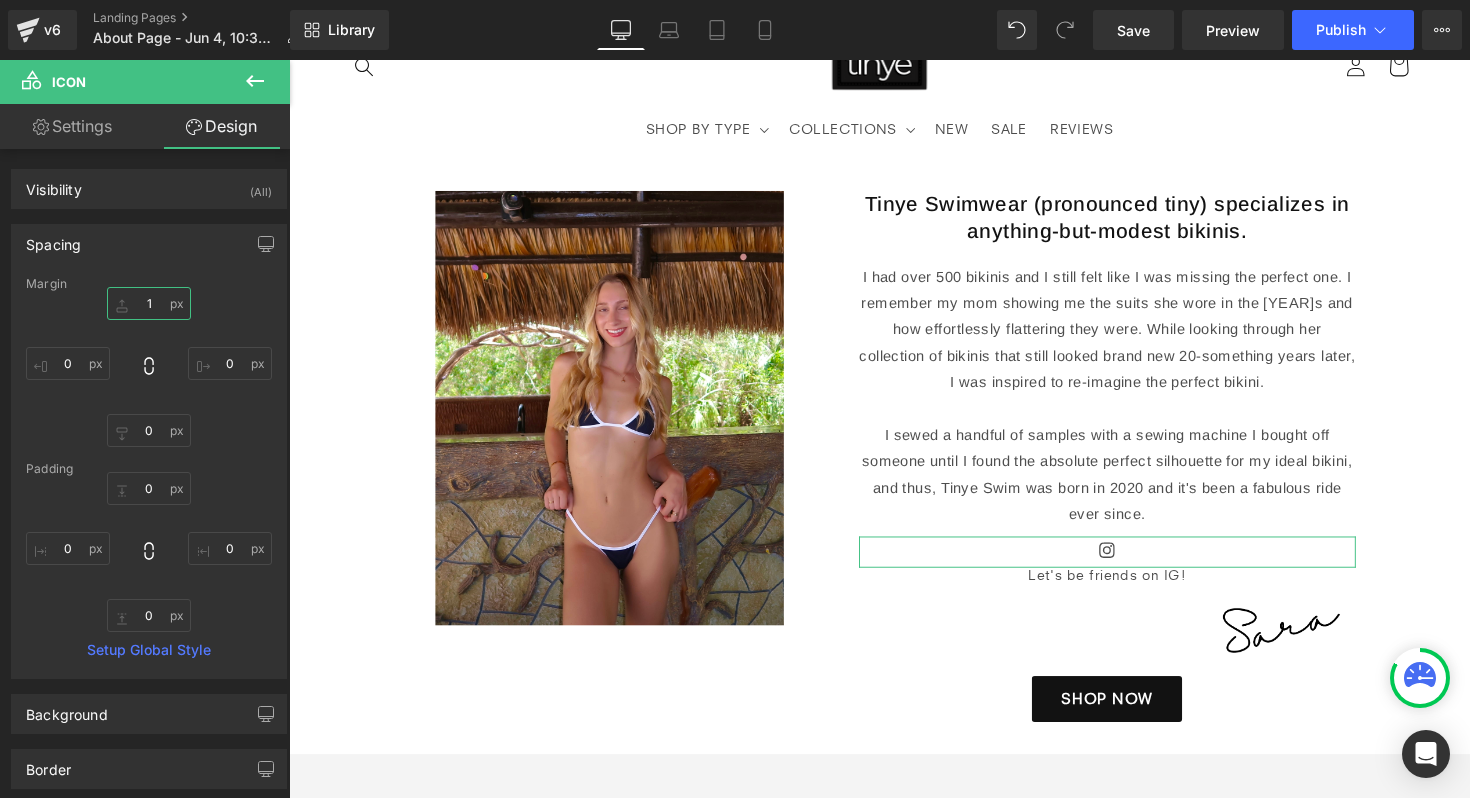 type on "15" 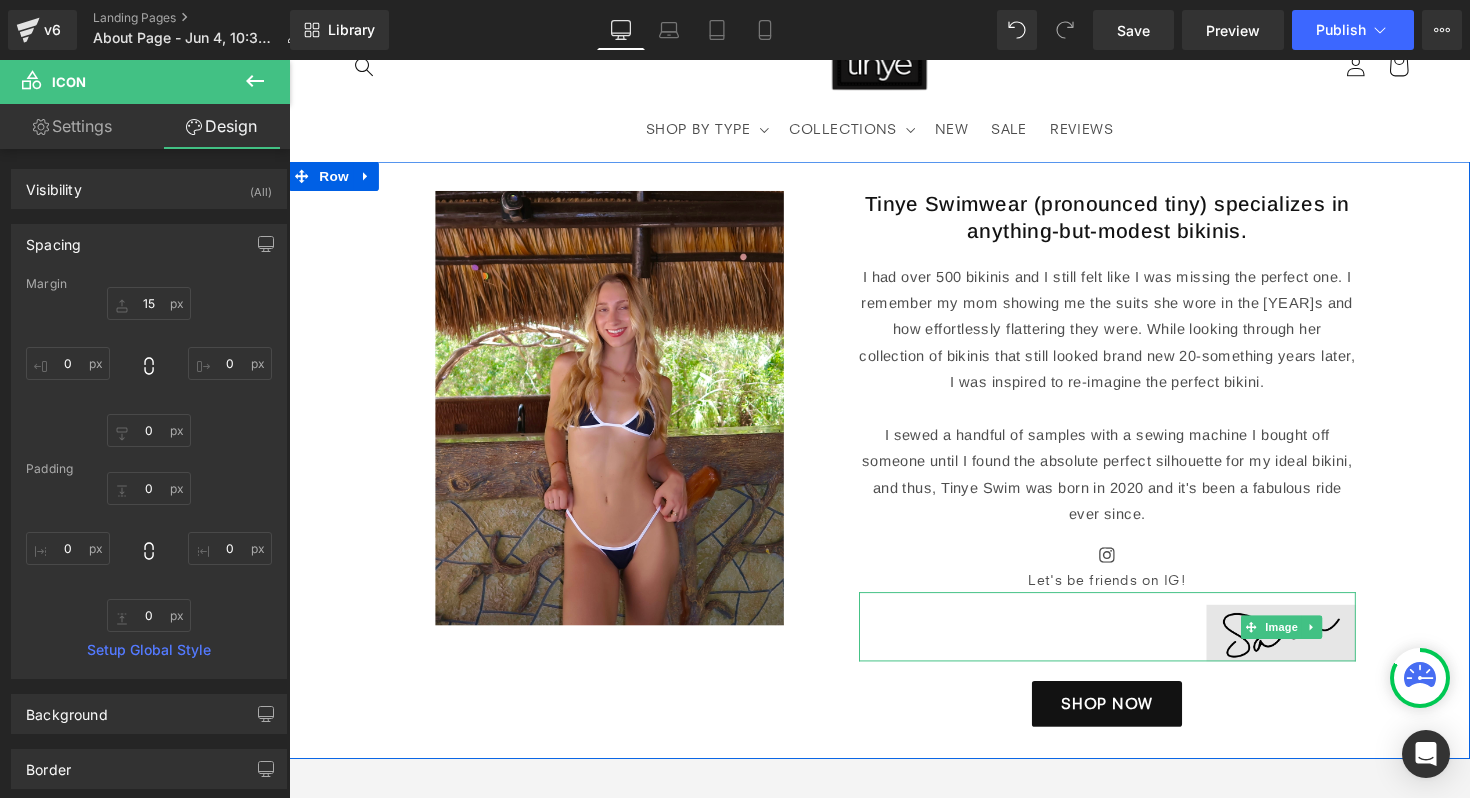click at bounding box center [1305, 640] 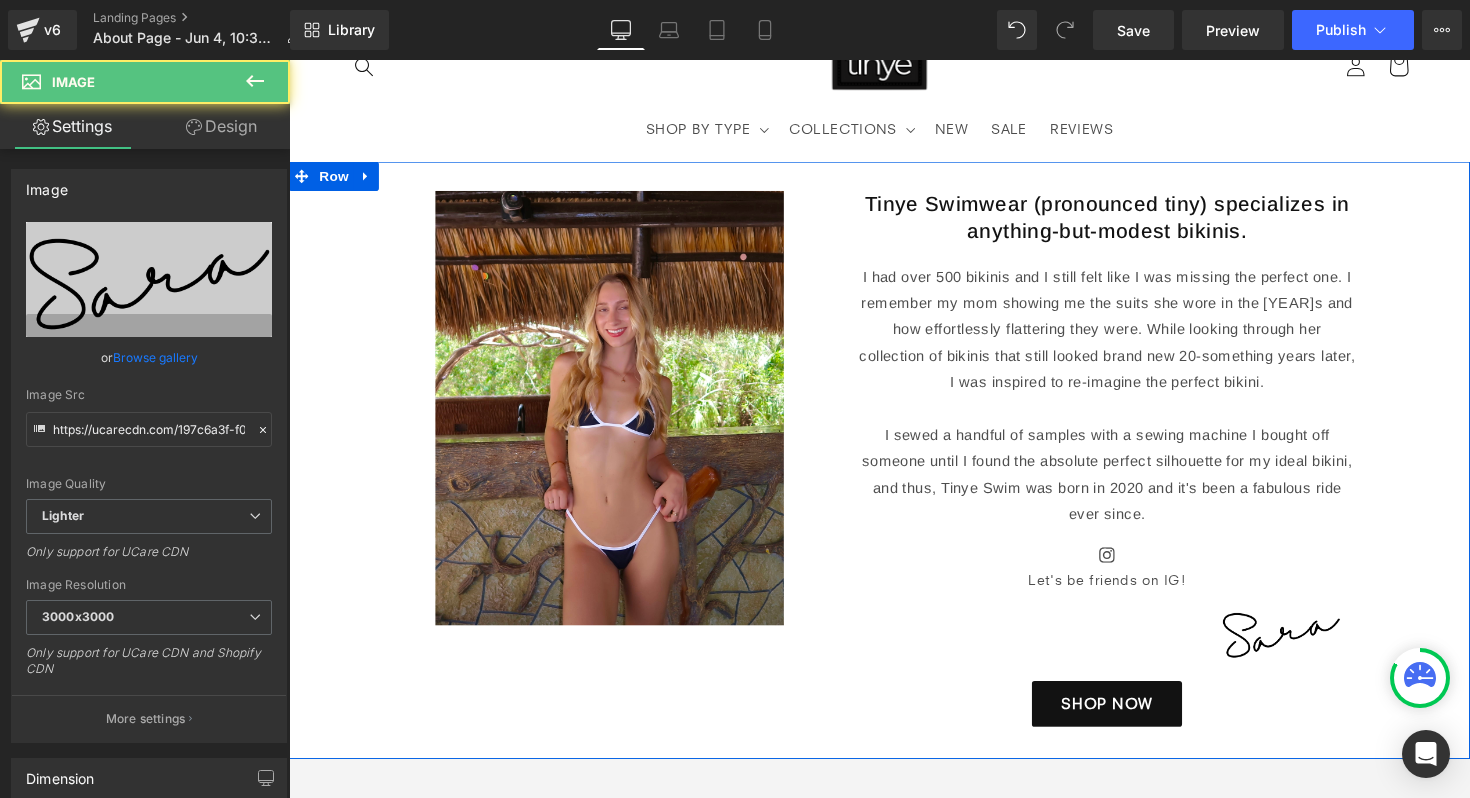 drag, startPoint x: 1241, startPoint y: 611, endPoint x: 1241, endPoint y: 588, distance: 23 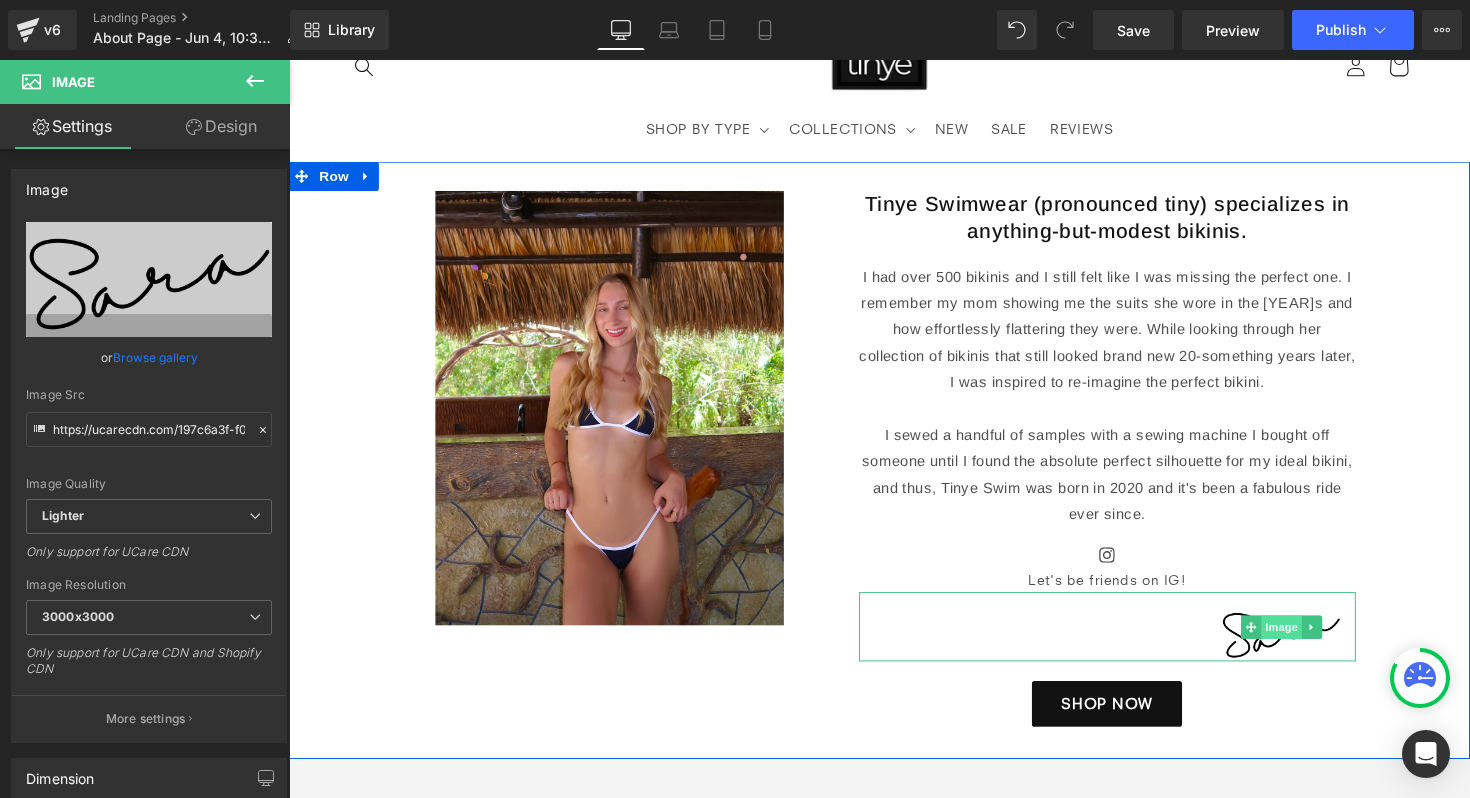 click on "Image" at bounding box center [1306, 641] 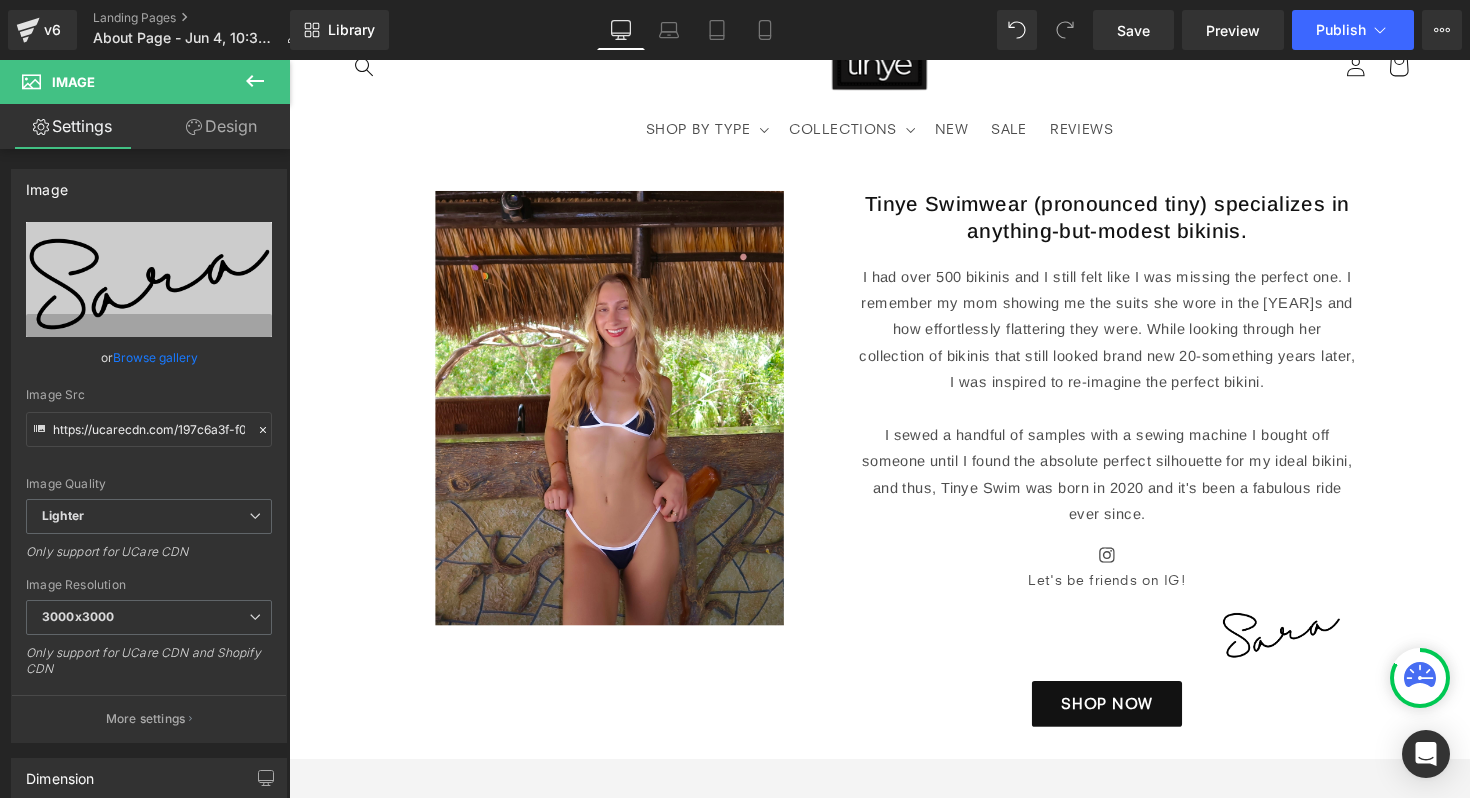 click on "Image" at bounding box center (120, 82) 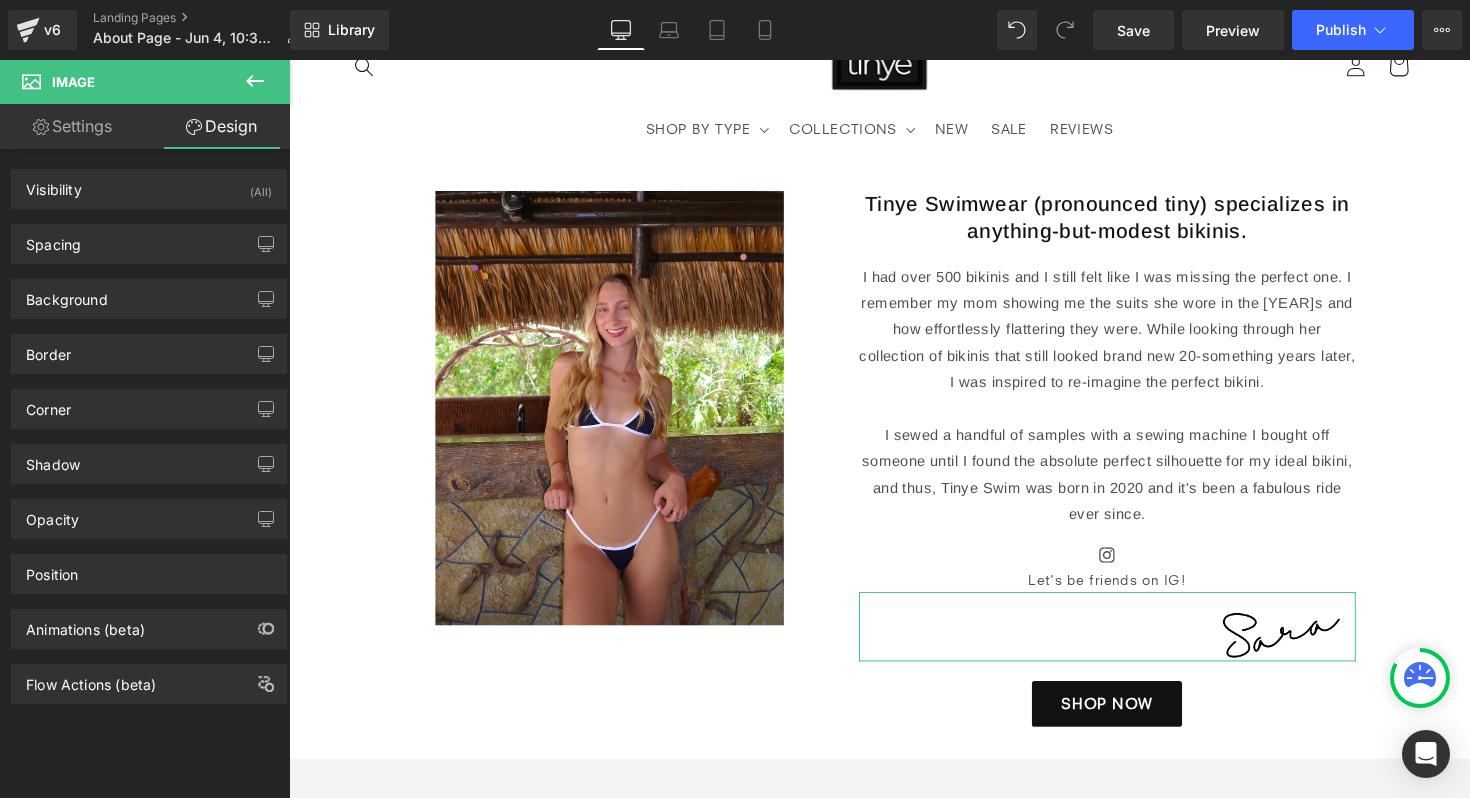 click on "Spacing
Margin
0px 0
0px 0
0px 0
0px 0
Padding
13px 13
0px 0
0px 0
0px 0
Setup Global Style" at bounding box center (149, 236) 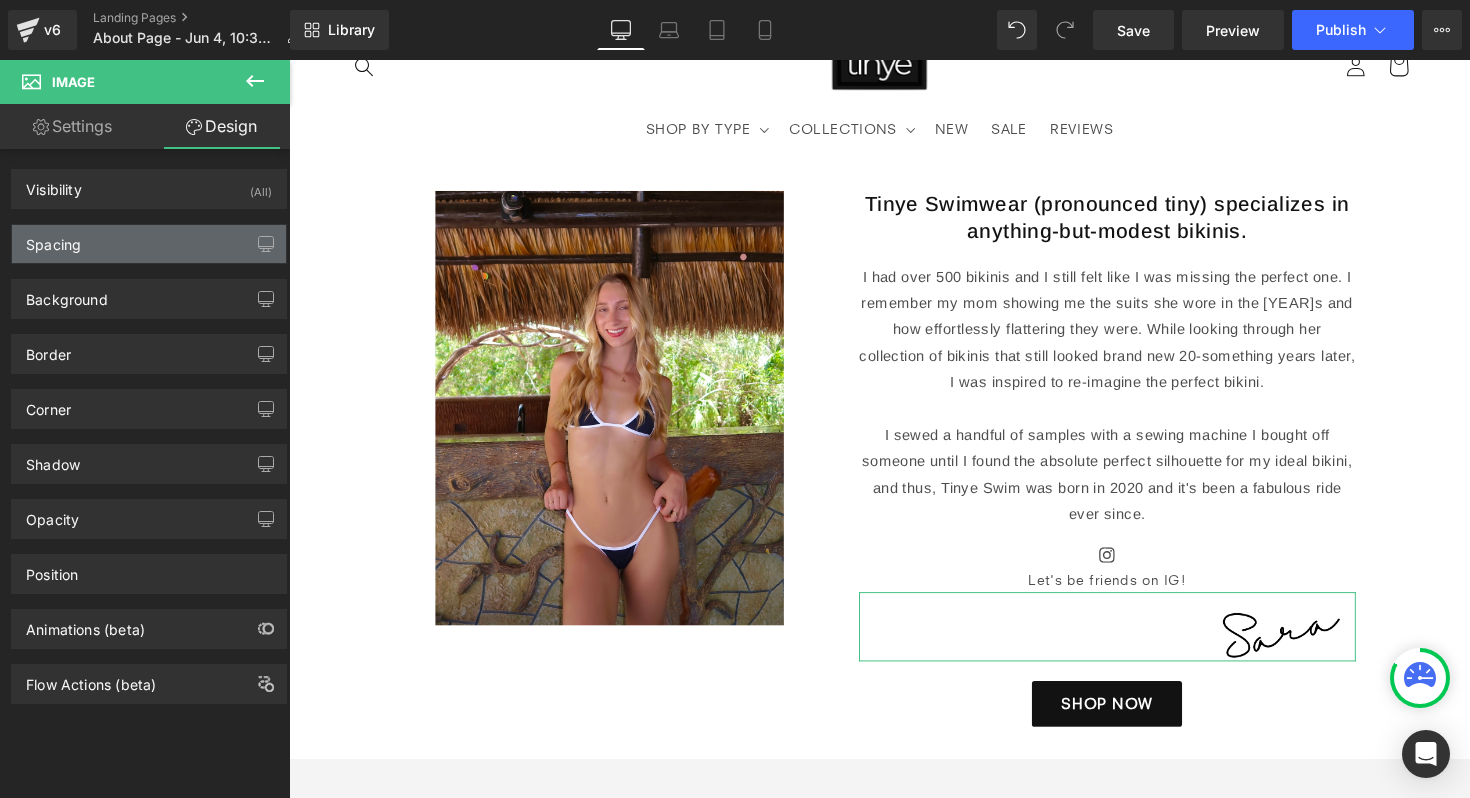 click on "Spacing" at bounding box center [149, 244] 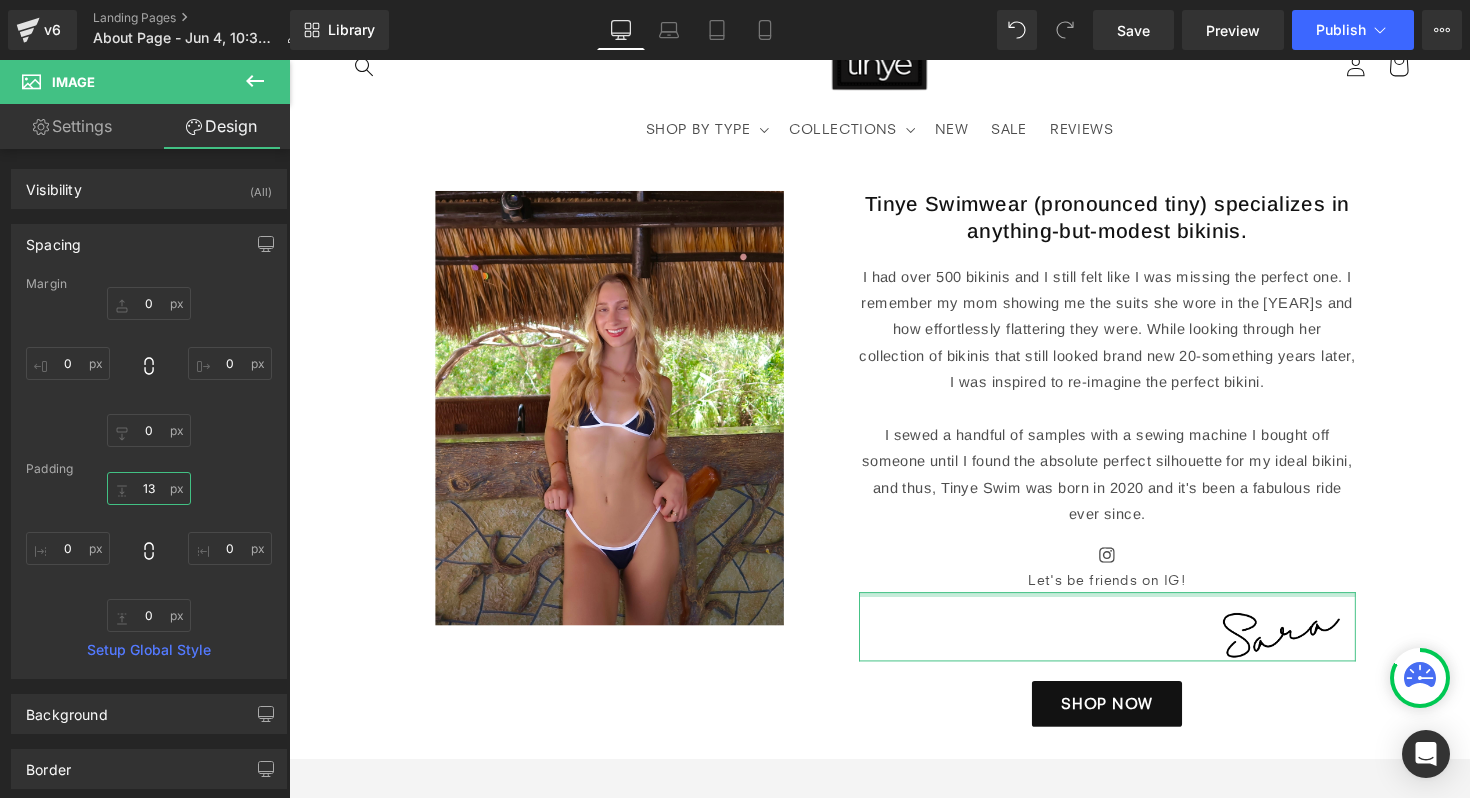 click on "13" at bounding box center (149, 488) 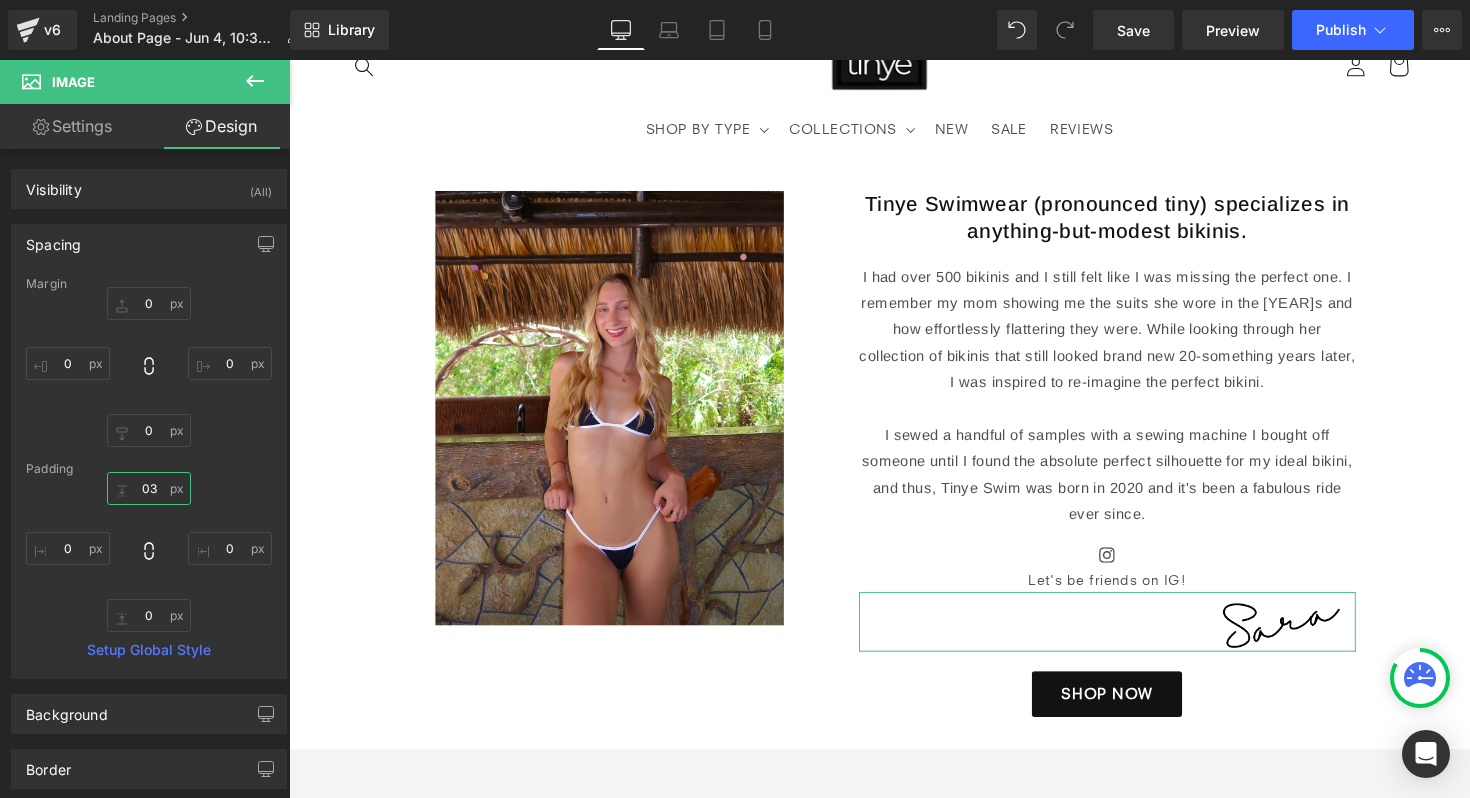 type on "3" 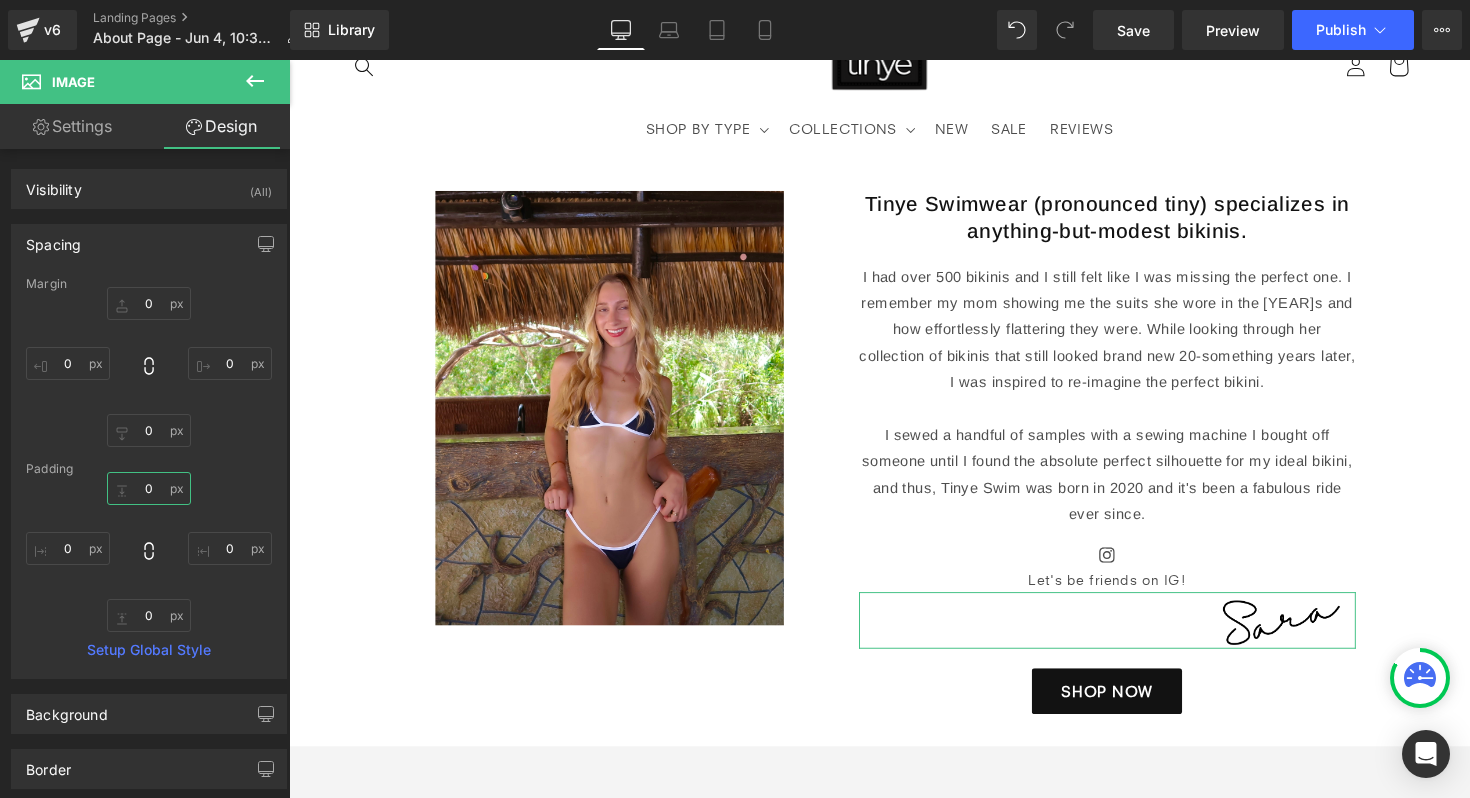 type on "0" 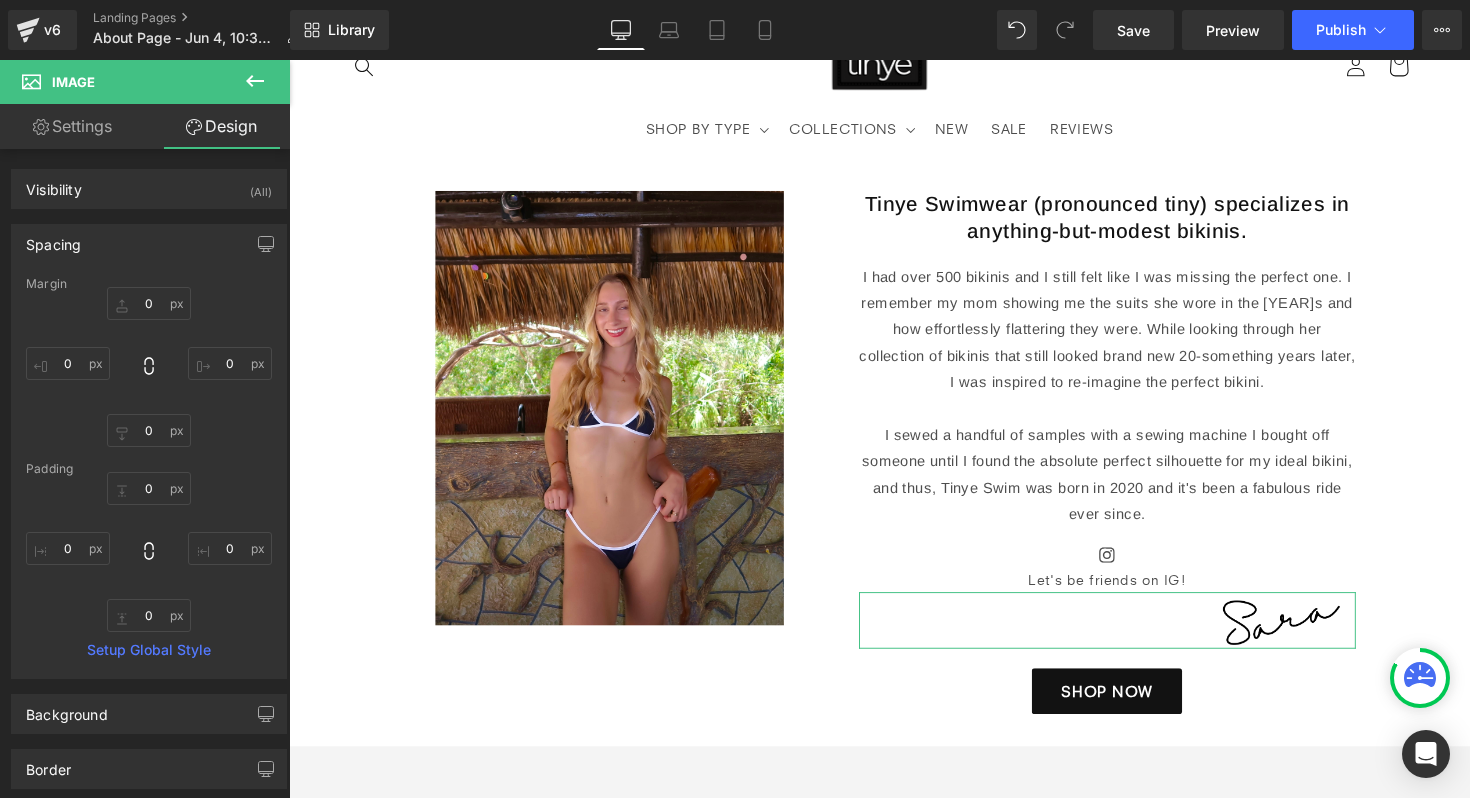 click on "0 0
0px 0
0px 0
0px 0" at bounding box center [149, 552] 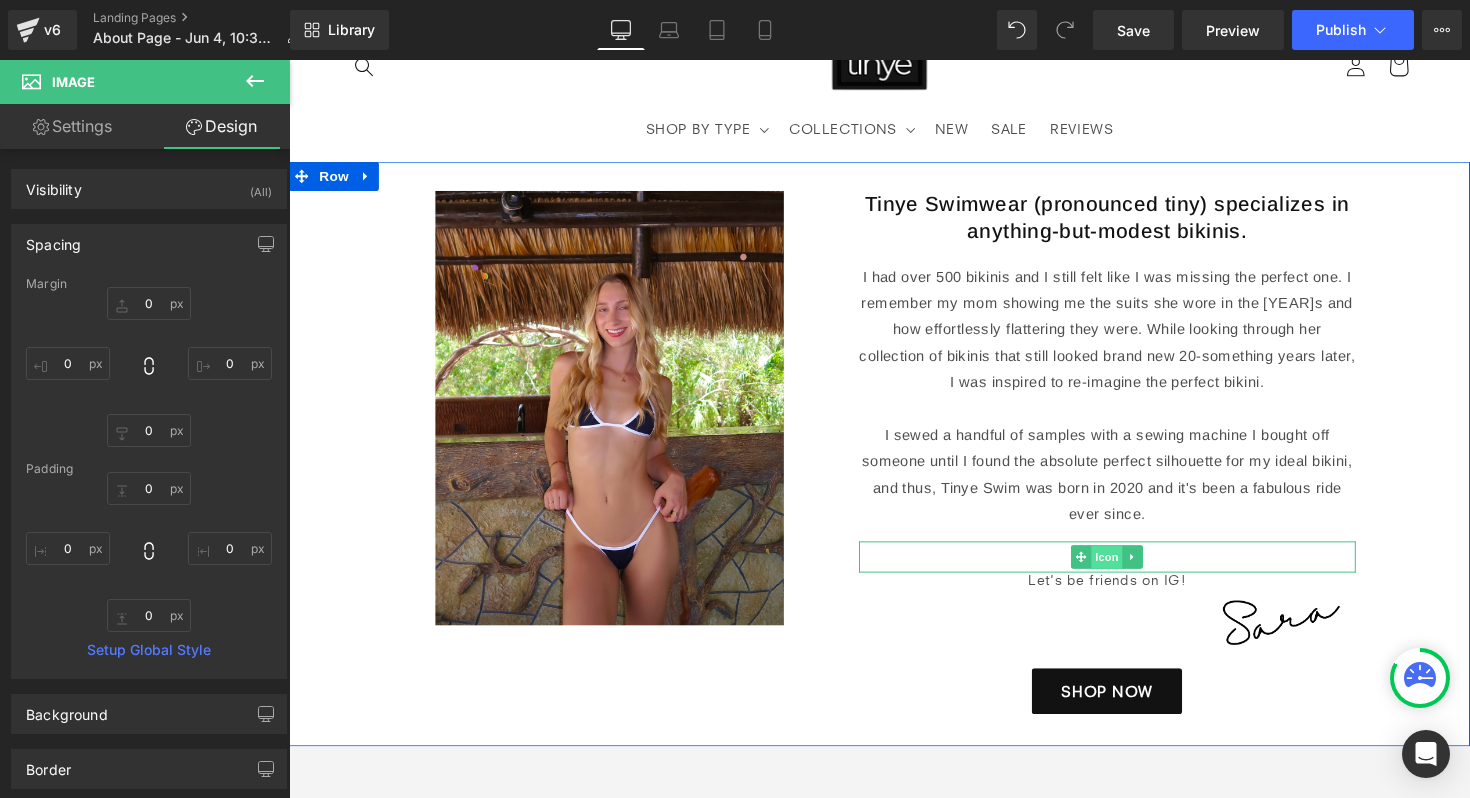 click on "Icon" at bounding box center [1127, 569] 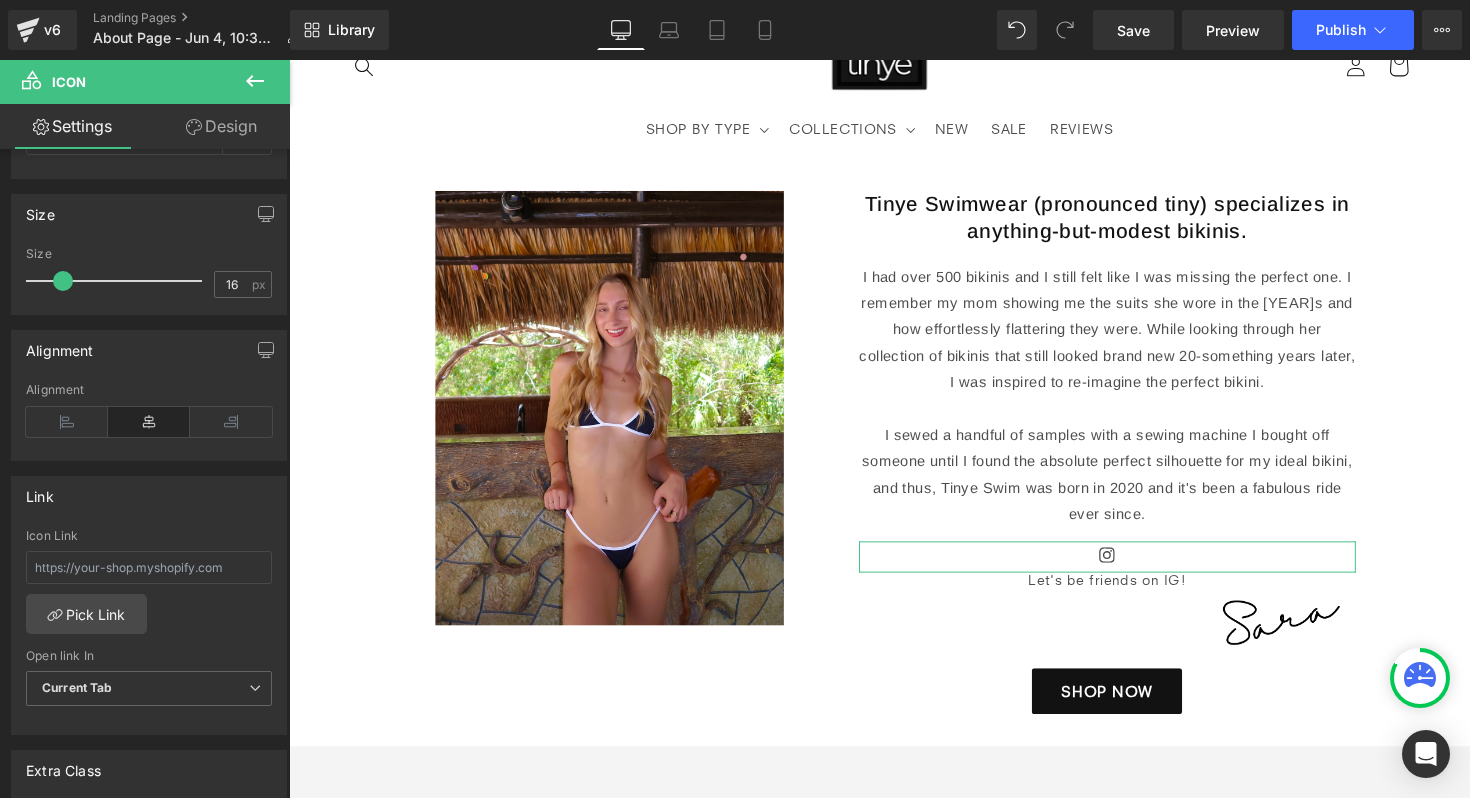 scroll, scrollTop: 393, scrollLeft: 0, axis: vertical 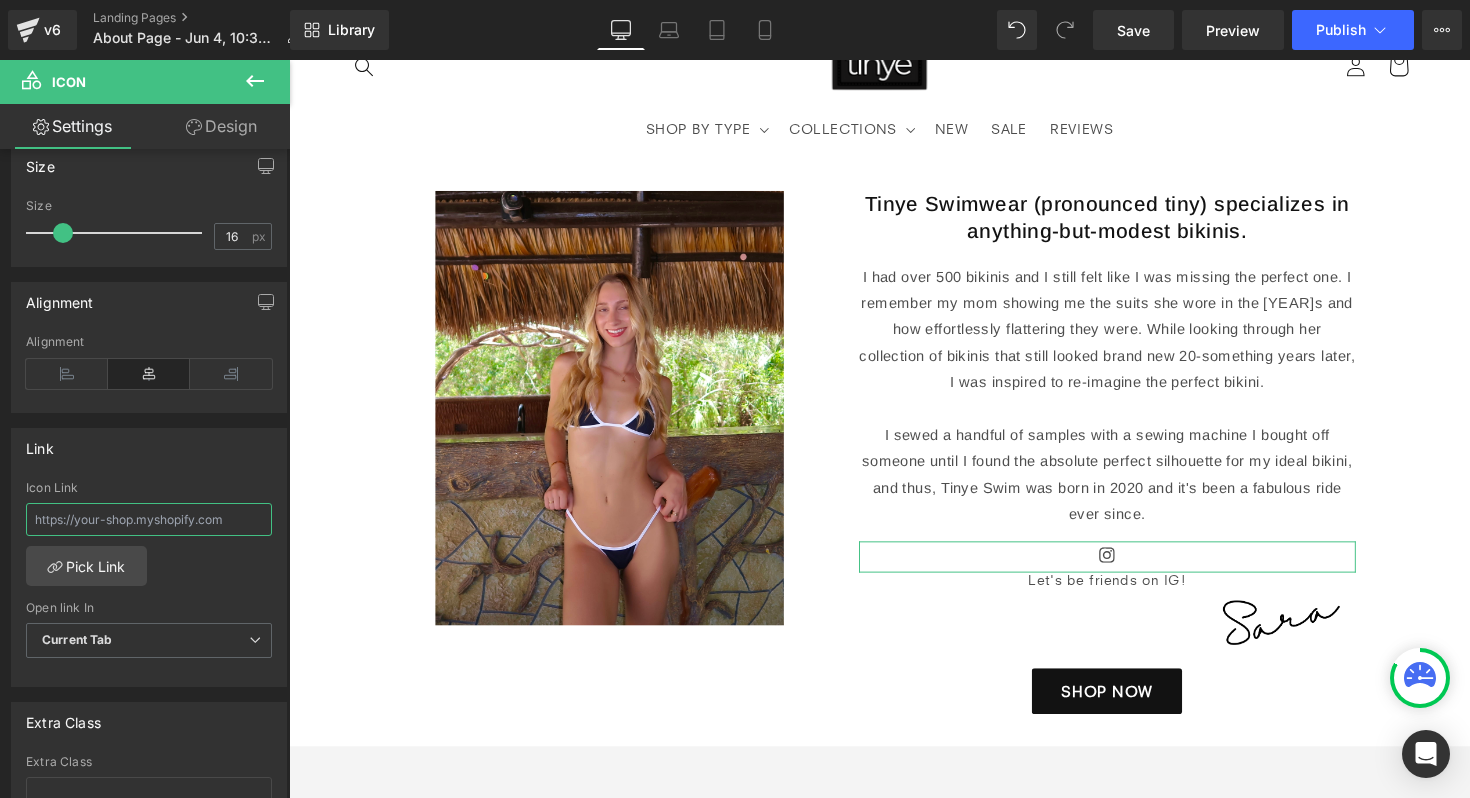 click at bounding box center (149, 519) 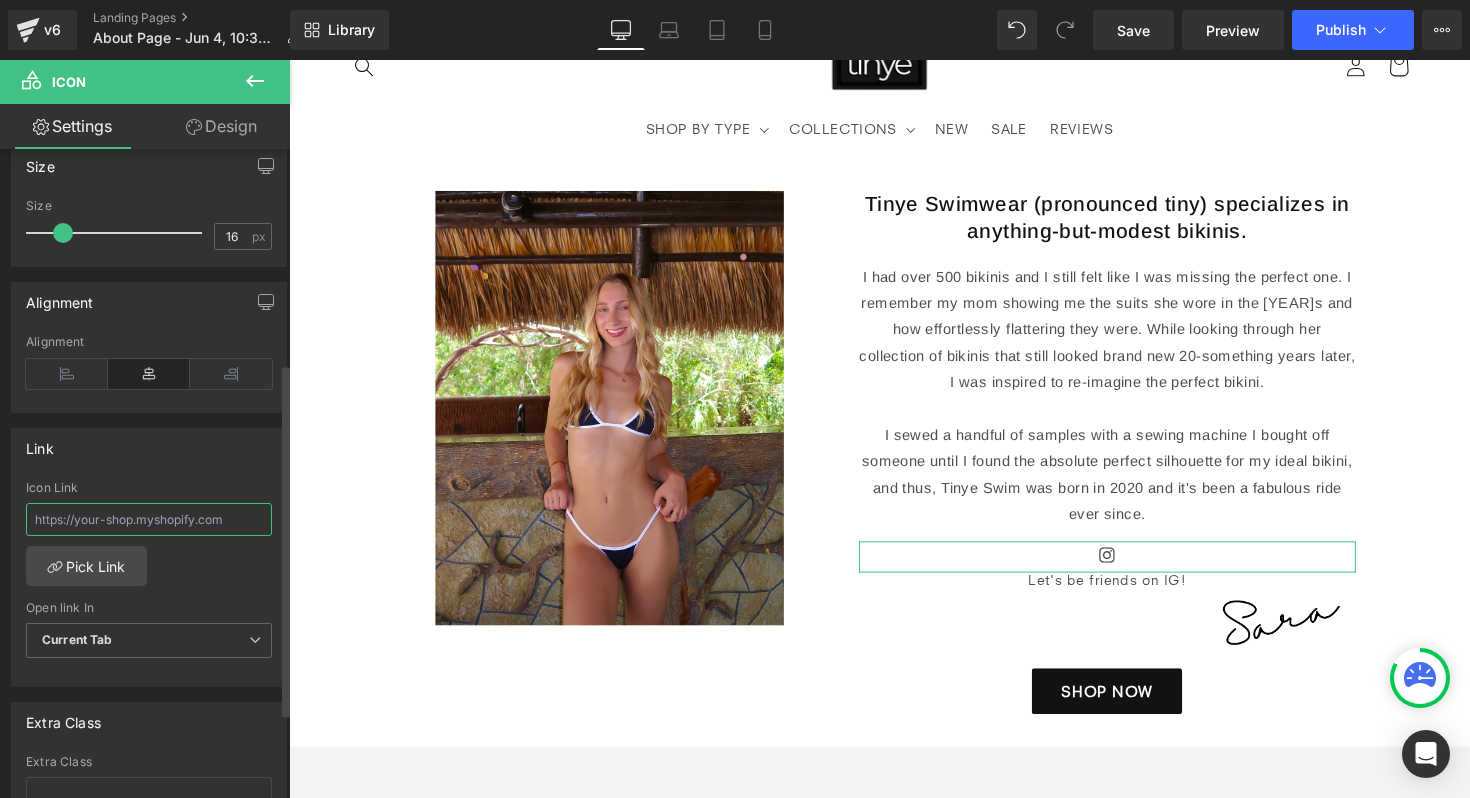 paste on "https://www.instagram.com/example.com/" 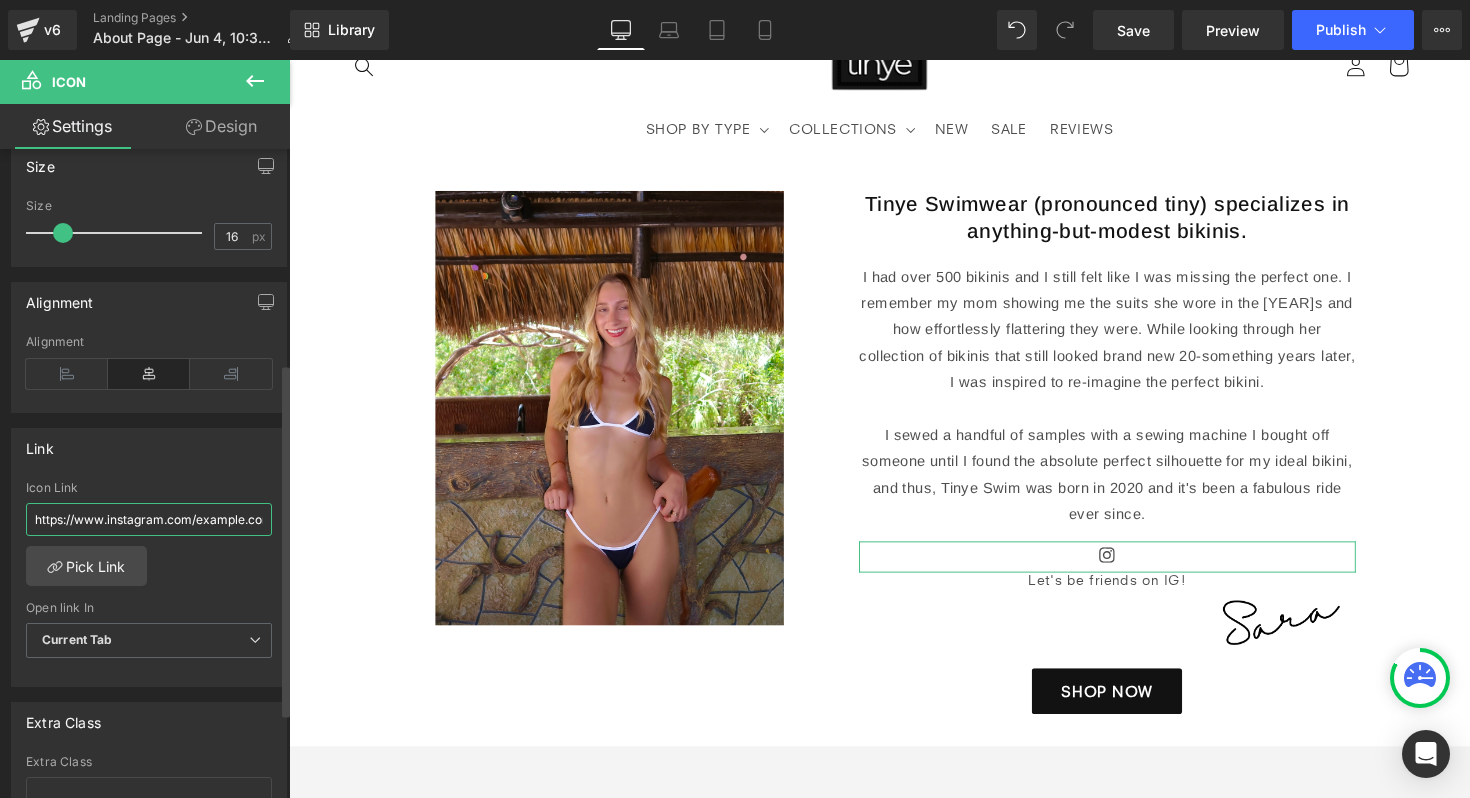scroll, scrollTop: 0, scrollLeft: 24, axis: horizontal 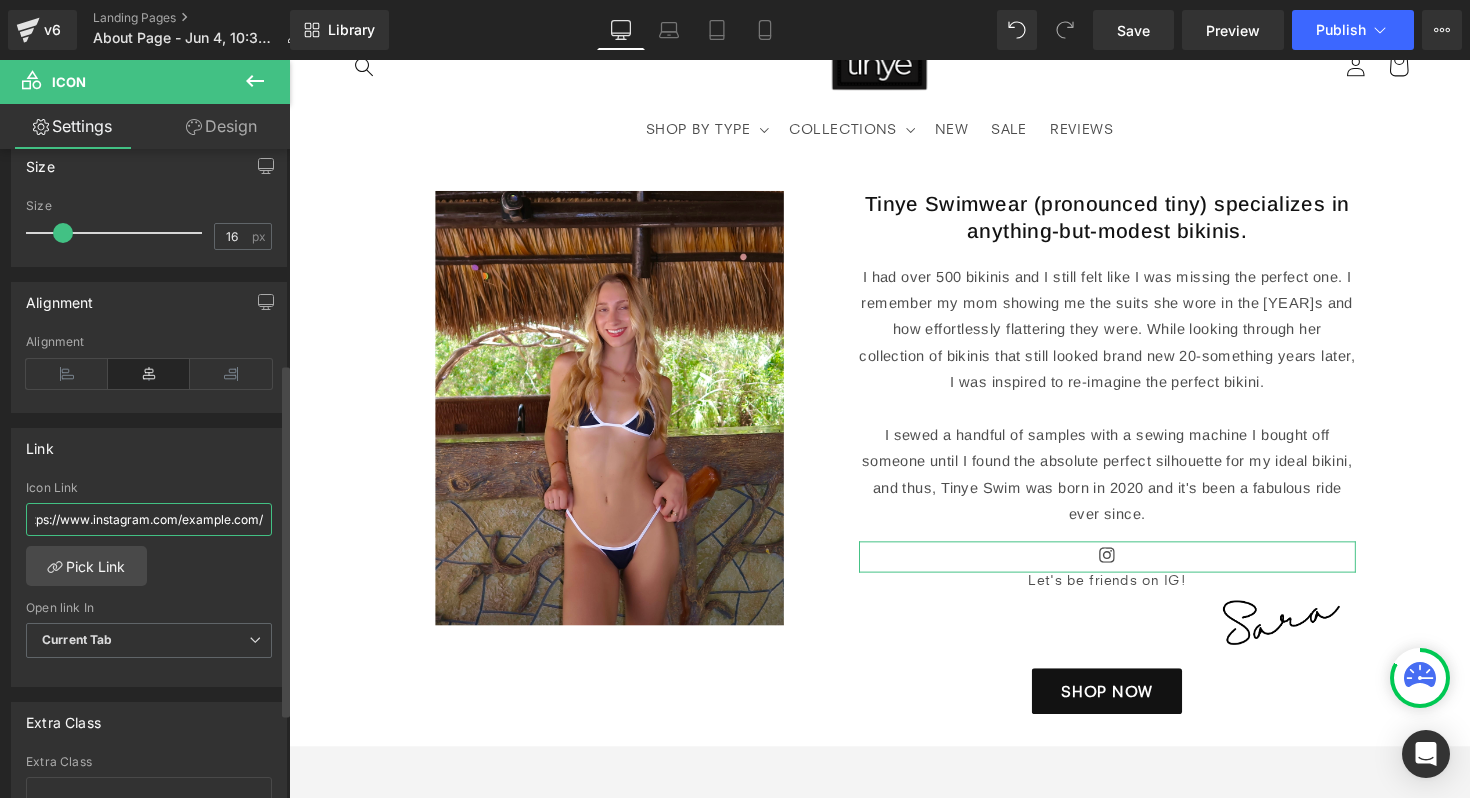 type on "https://www.instagram.com/example.com/" 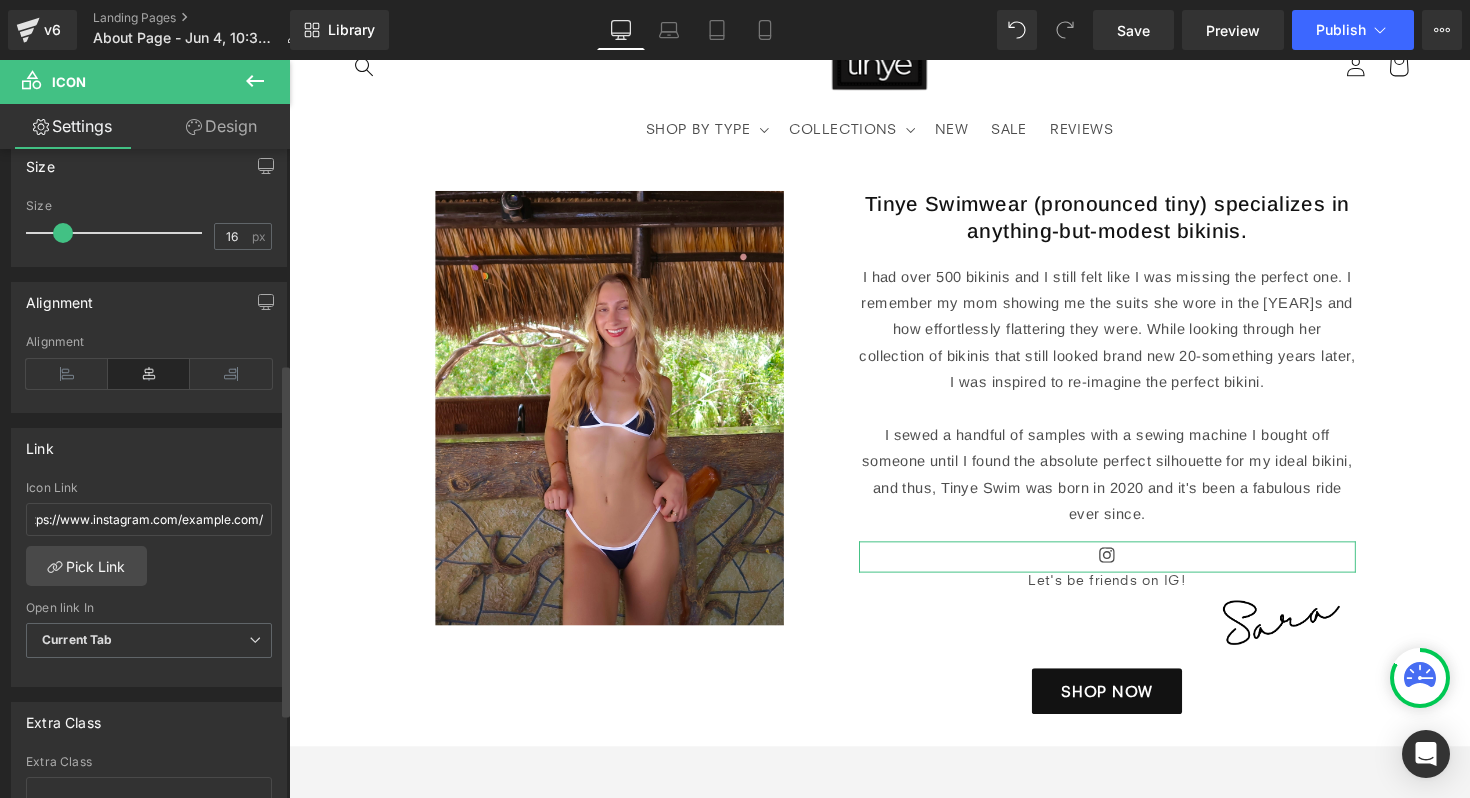 scroll, scrollTop: 0, scrollLeft: 0, axis: both 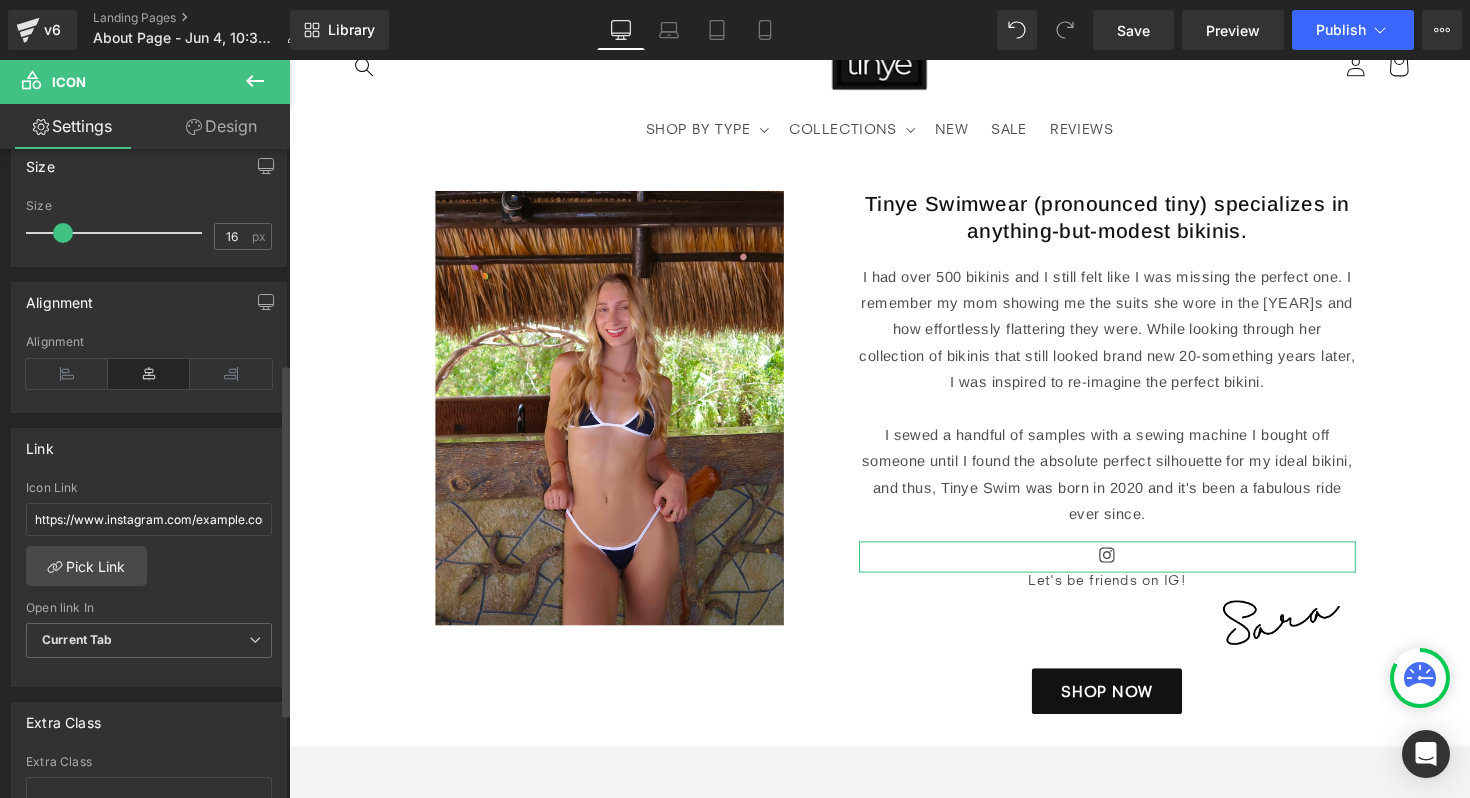 click on "https://www.instagram.com/example.com/ Icon Link https://www.instagram.com/example.com/ Pick Link Current Tab New Tab Open link In Current Tab Current Tab New Tab" at bounding box center [149, 583] 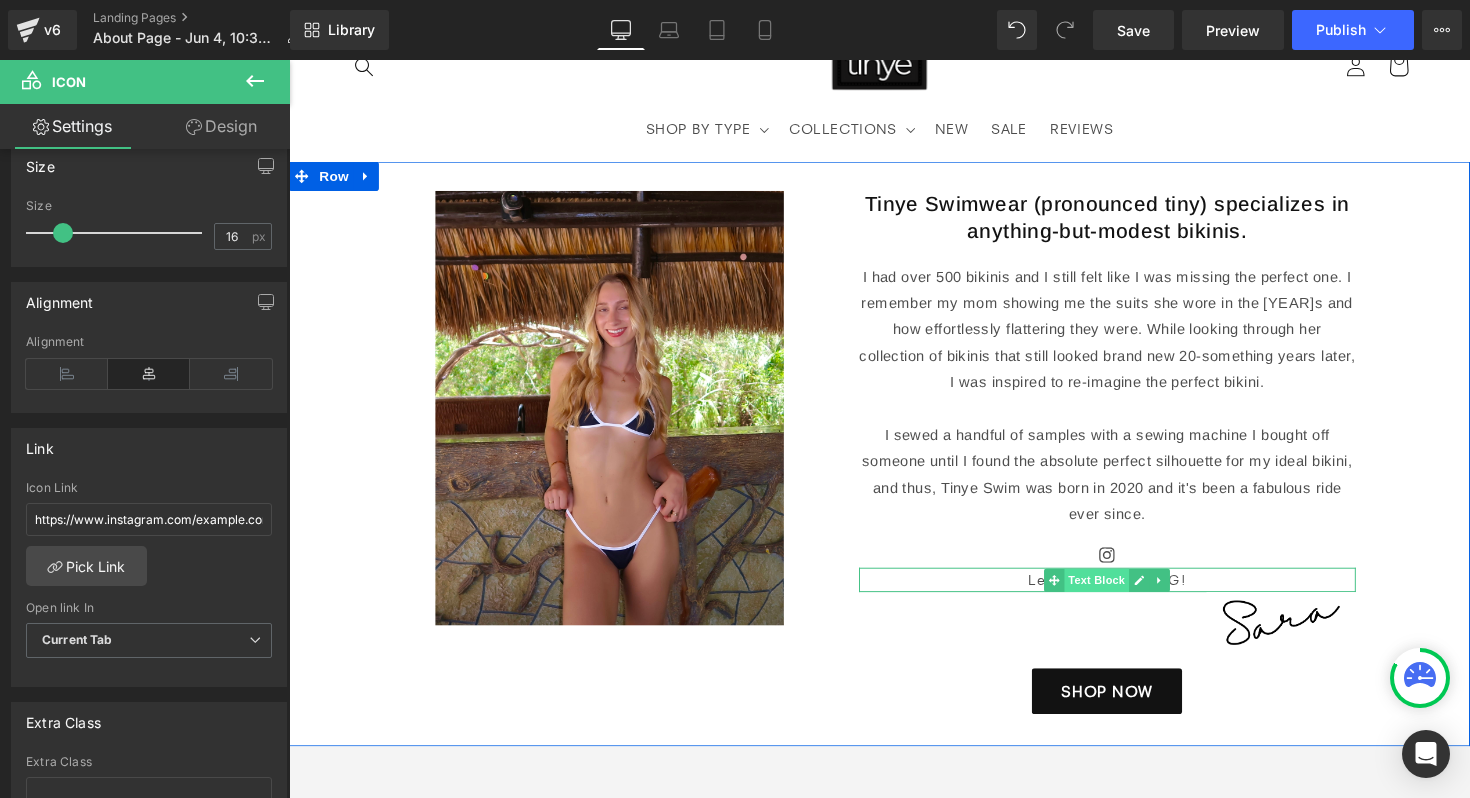click on "Text Block" at bounding box center [1117, 593] 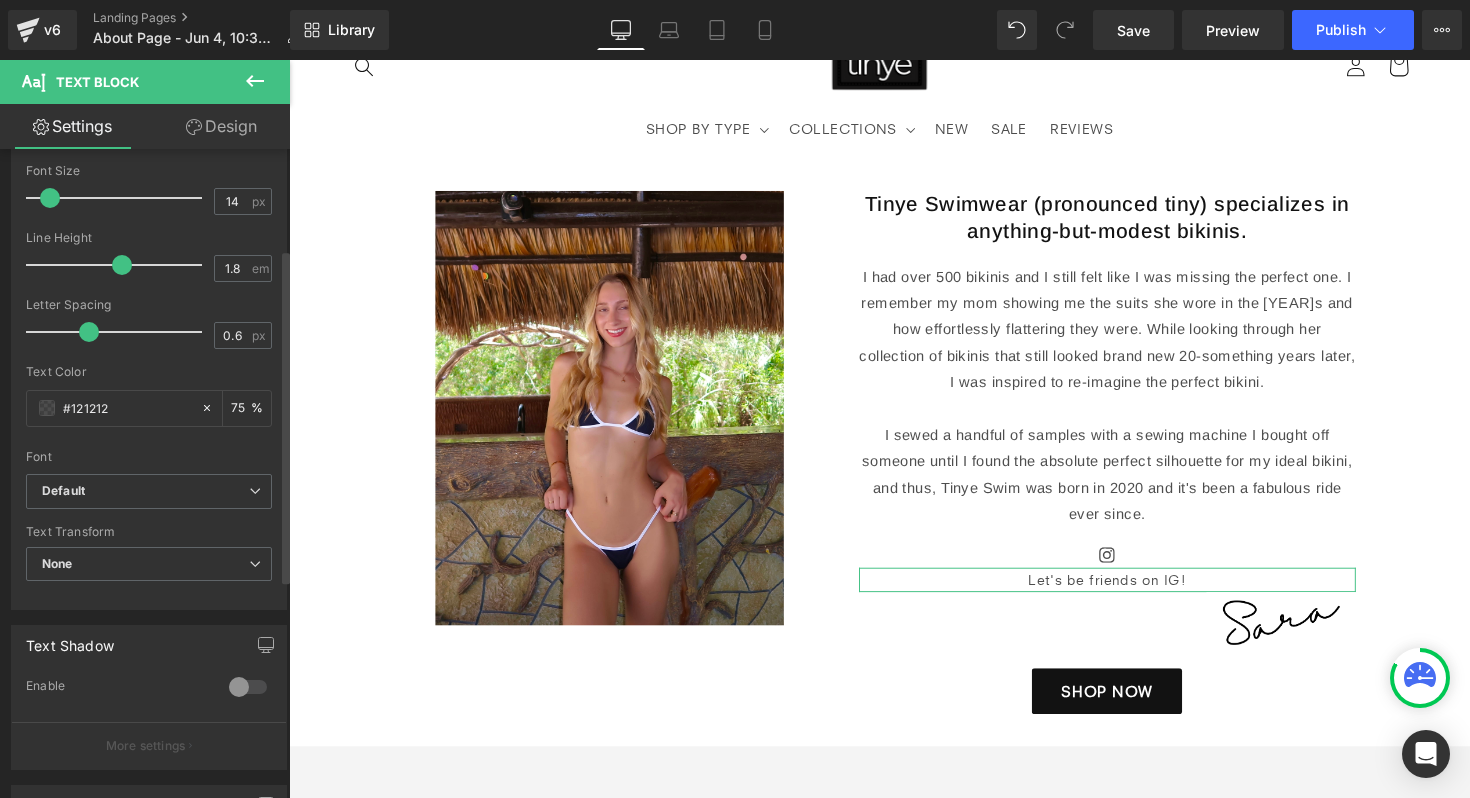 scroll, scrollTop: 308, scrollLeft: 0, axis: vertical 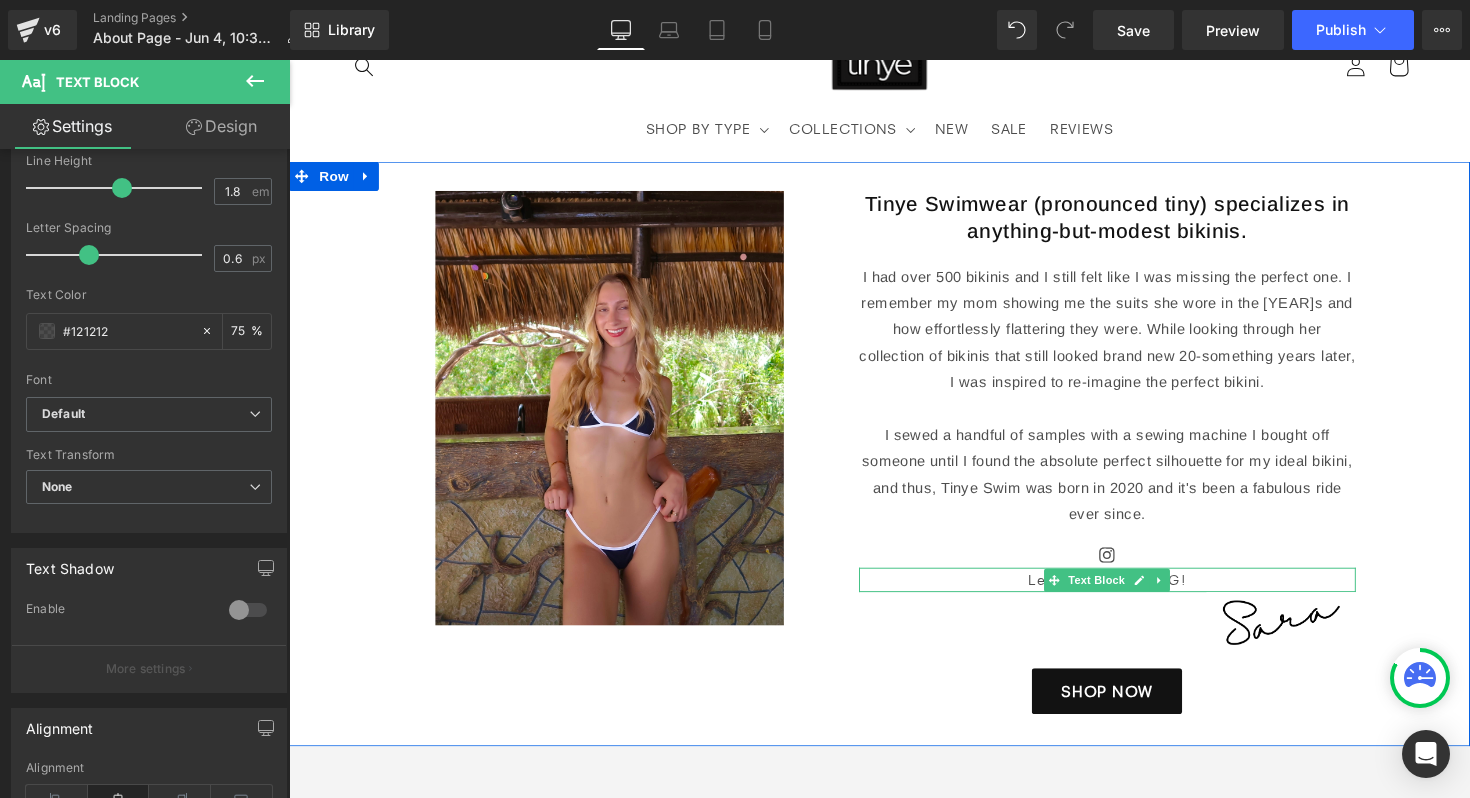 click on "Let's be friends on IG!" at bounding box center (1128, 592) 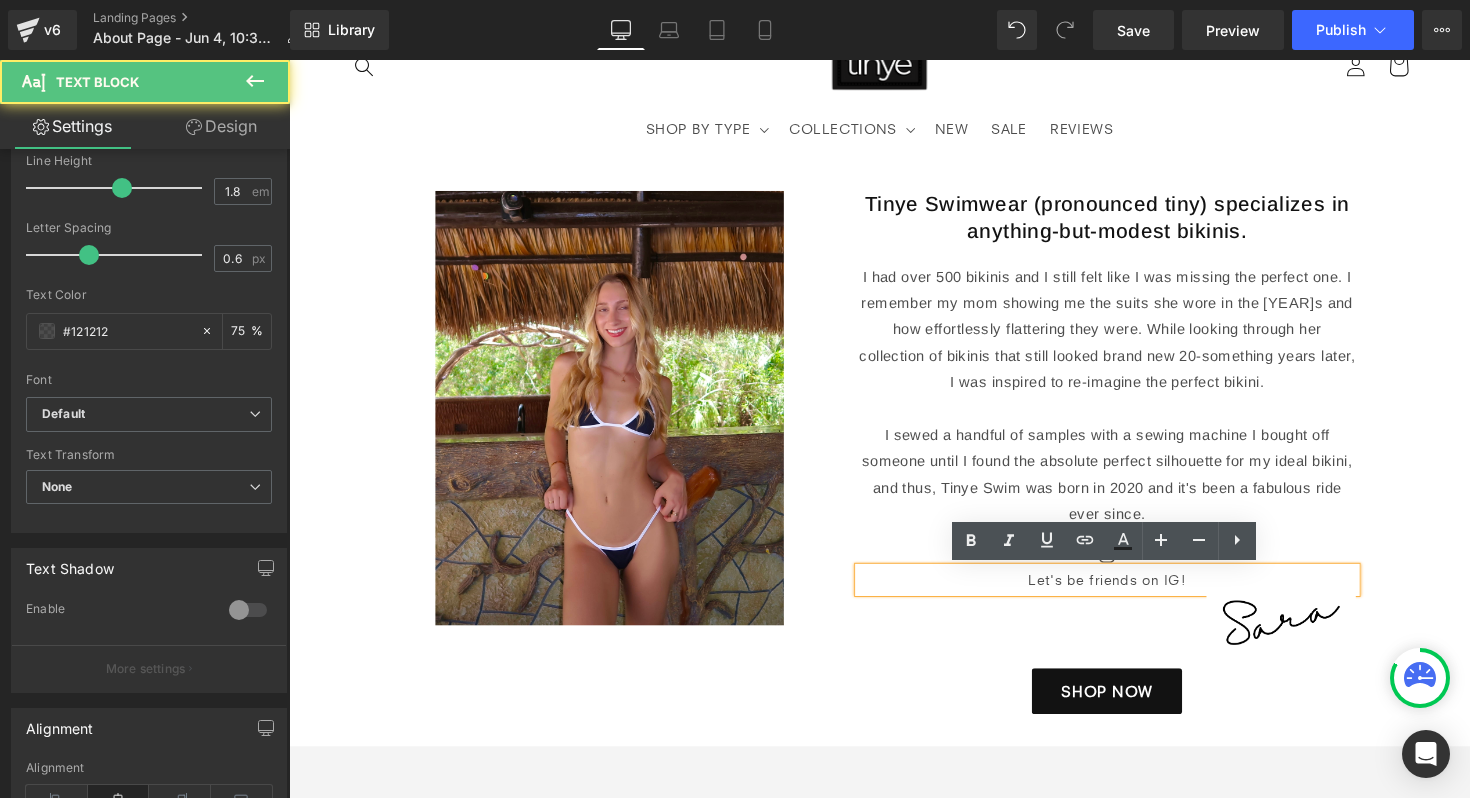 click on "Let's be friends on IG!" at bounding box center (1128, 592) 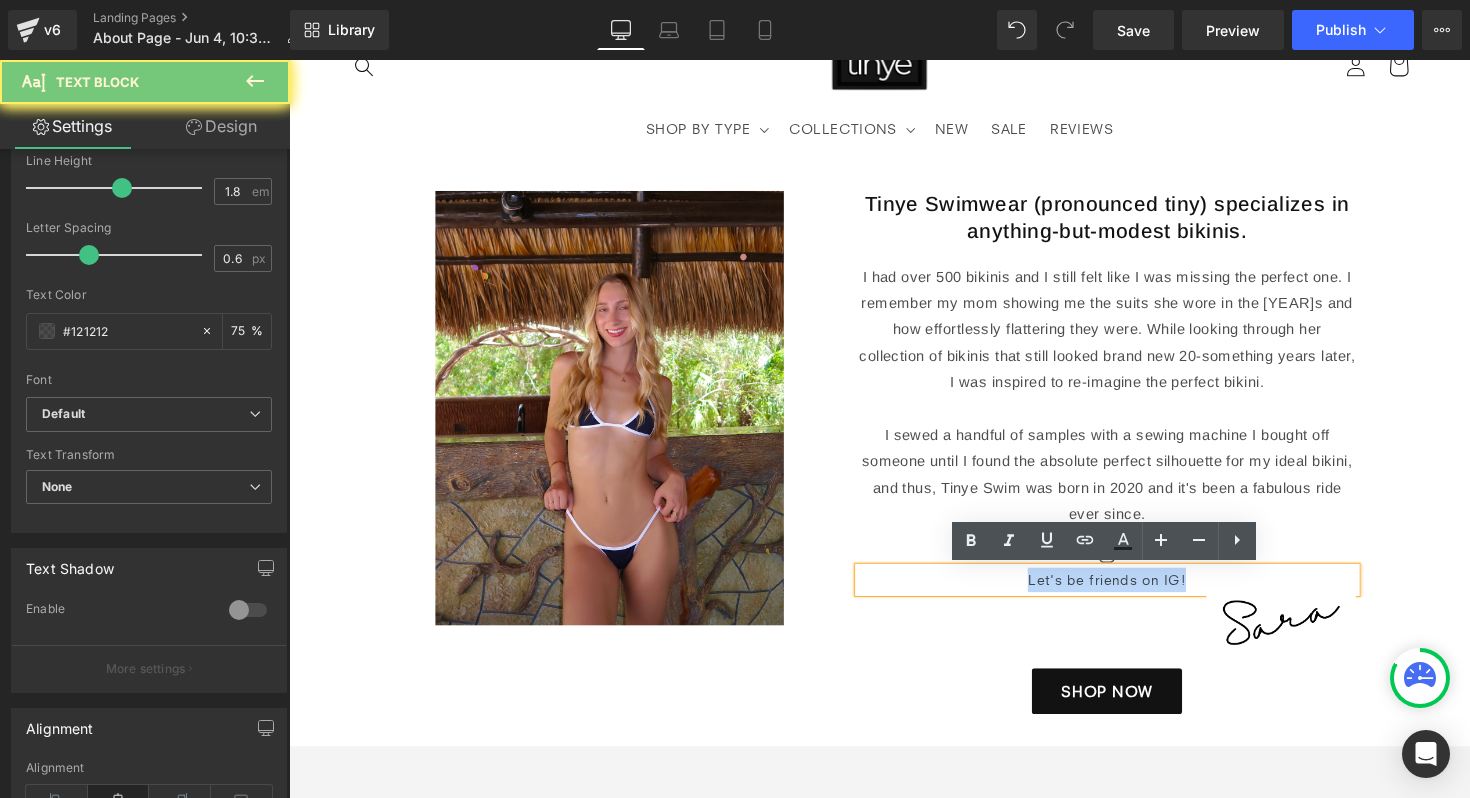 click on "Let's be friends on IG!" at bounding box center [1128, 592] 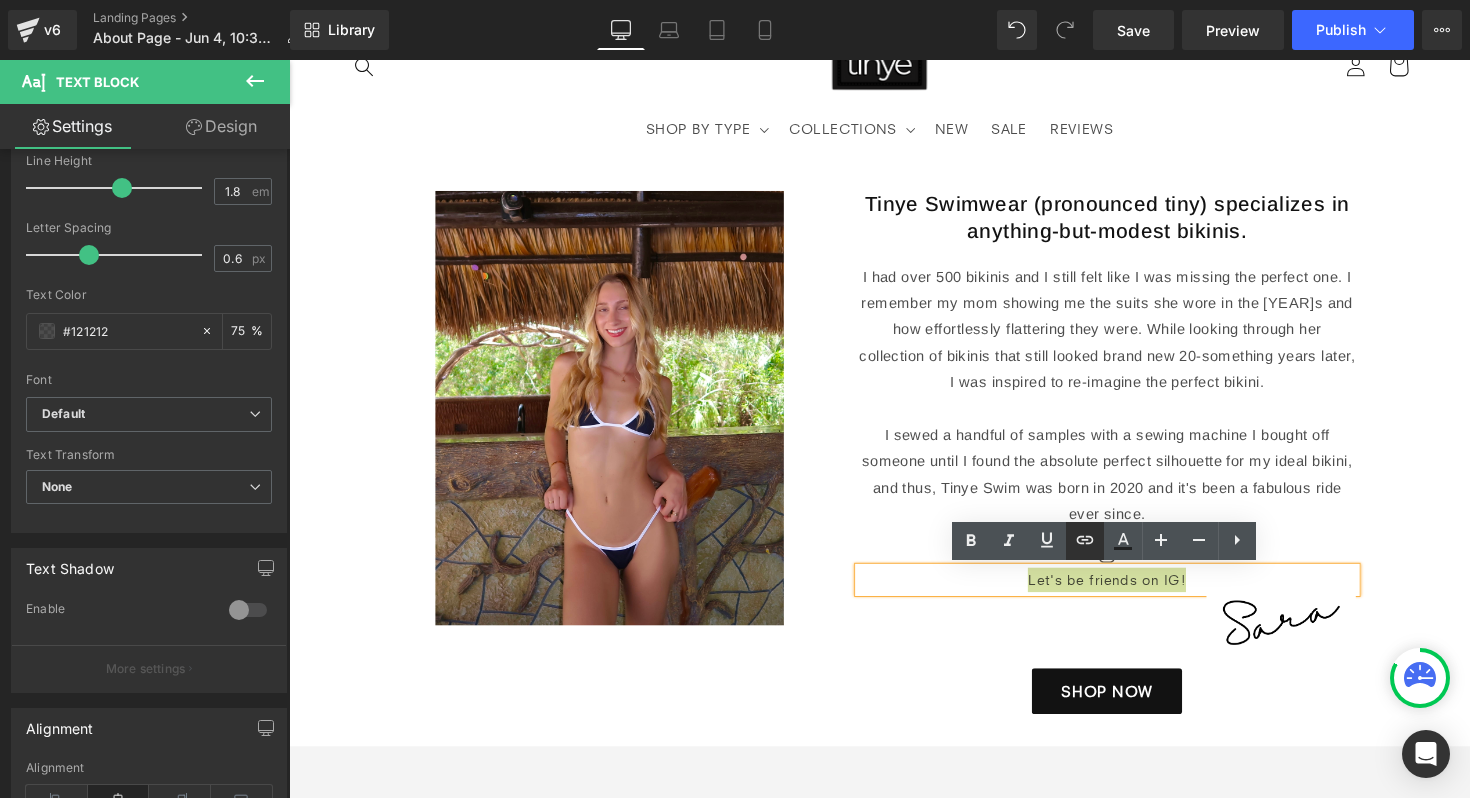 click 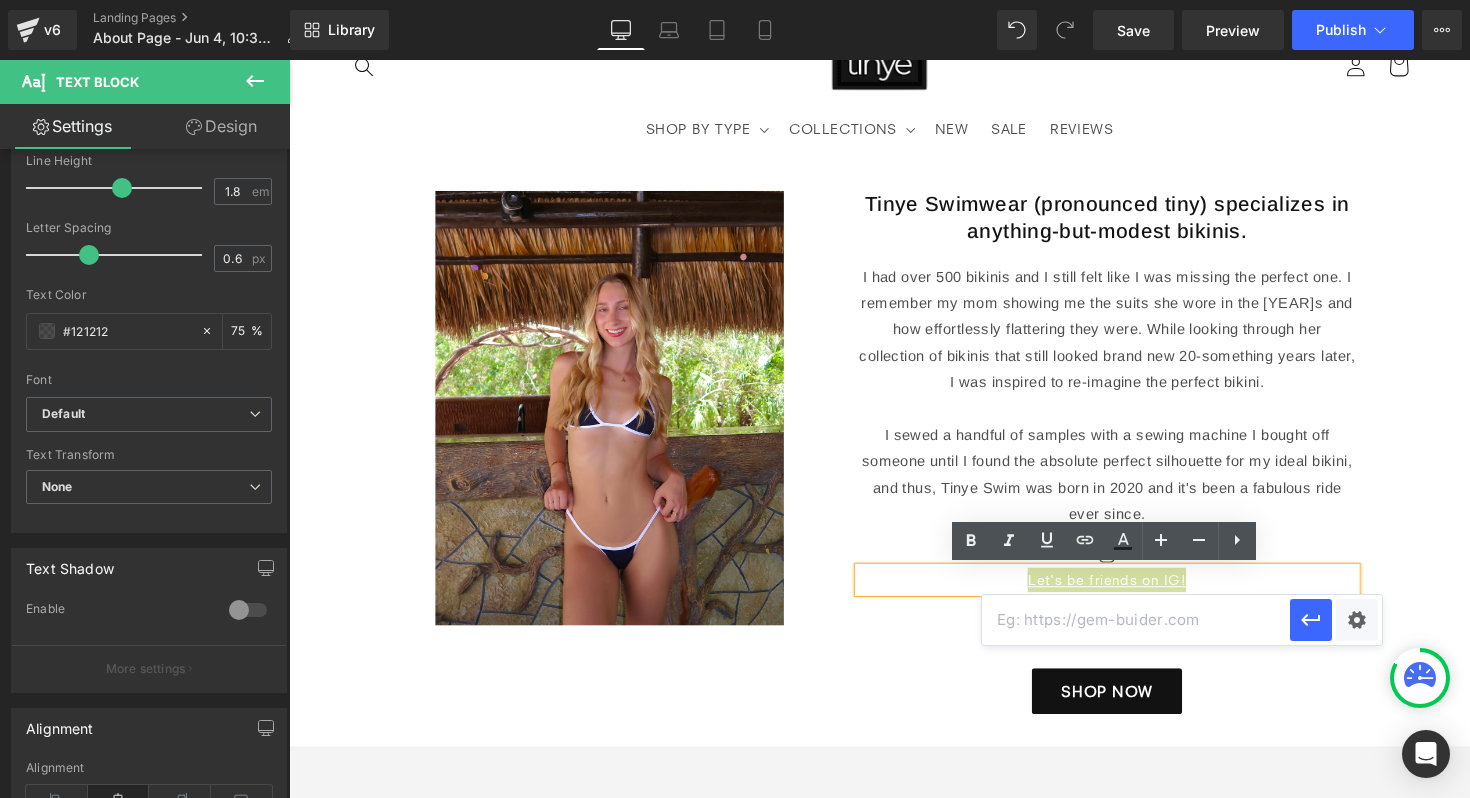click at bounding box center (1136, 620) 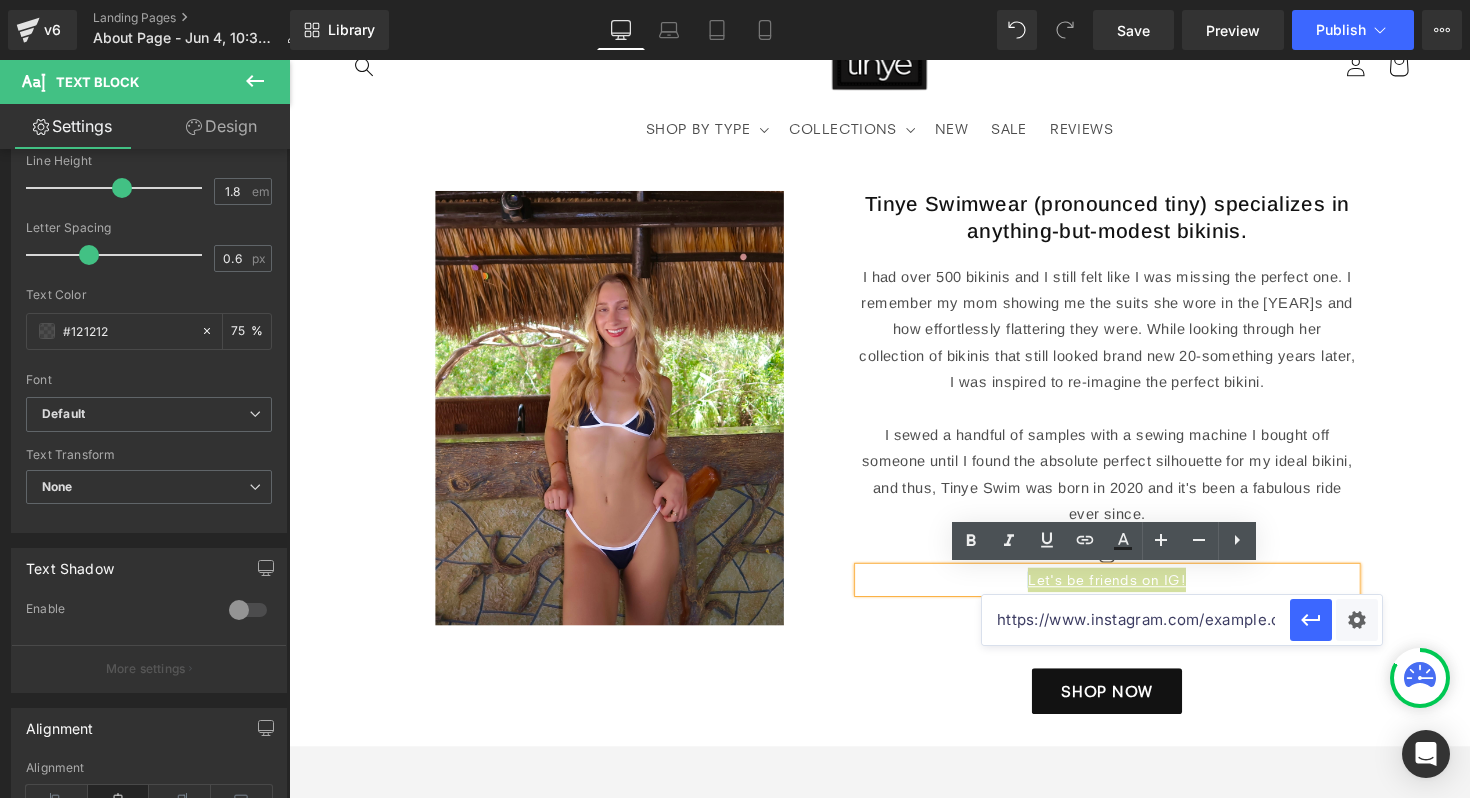 scroll, scrollTop: 0, scrollLeft: 38, axis: horizontal 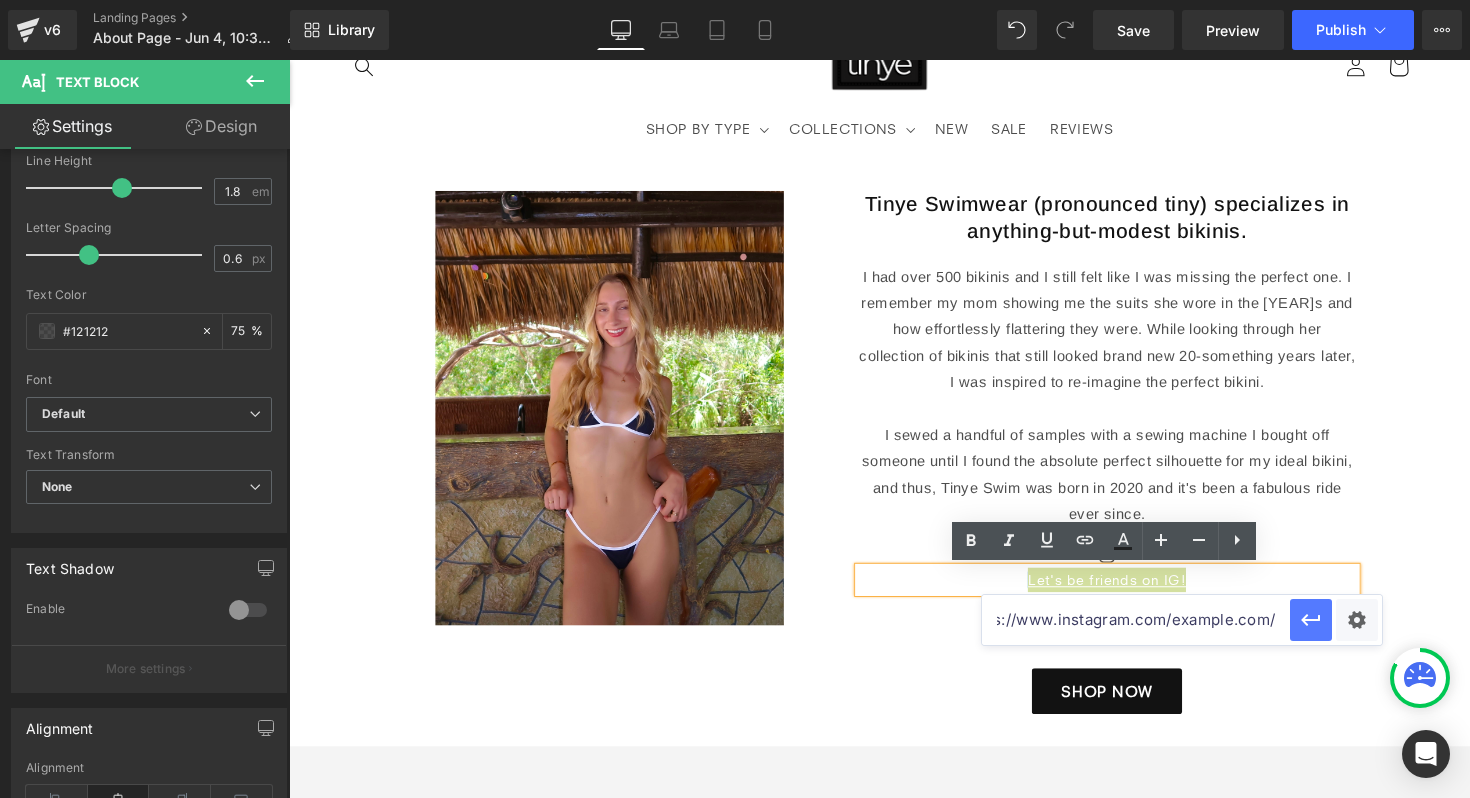 type on "https://www.instagram.com/example.com/" 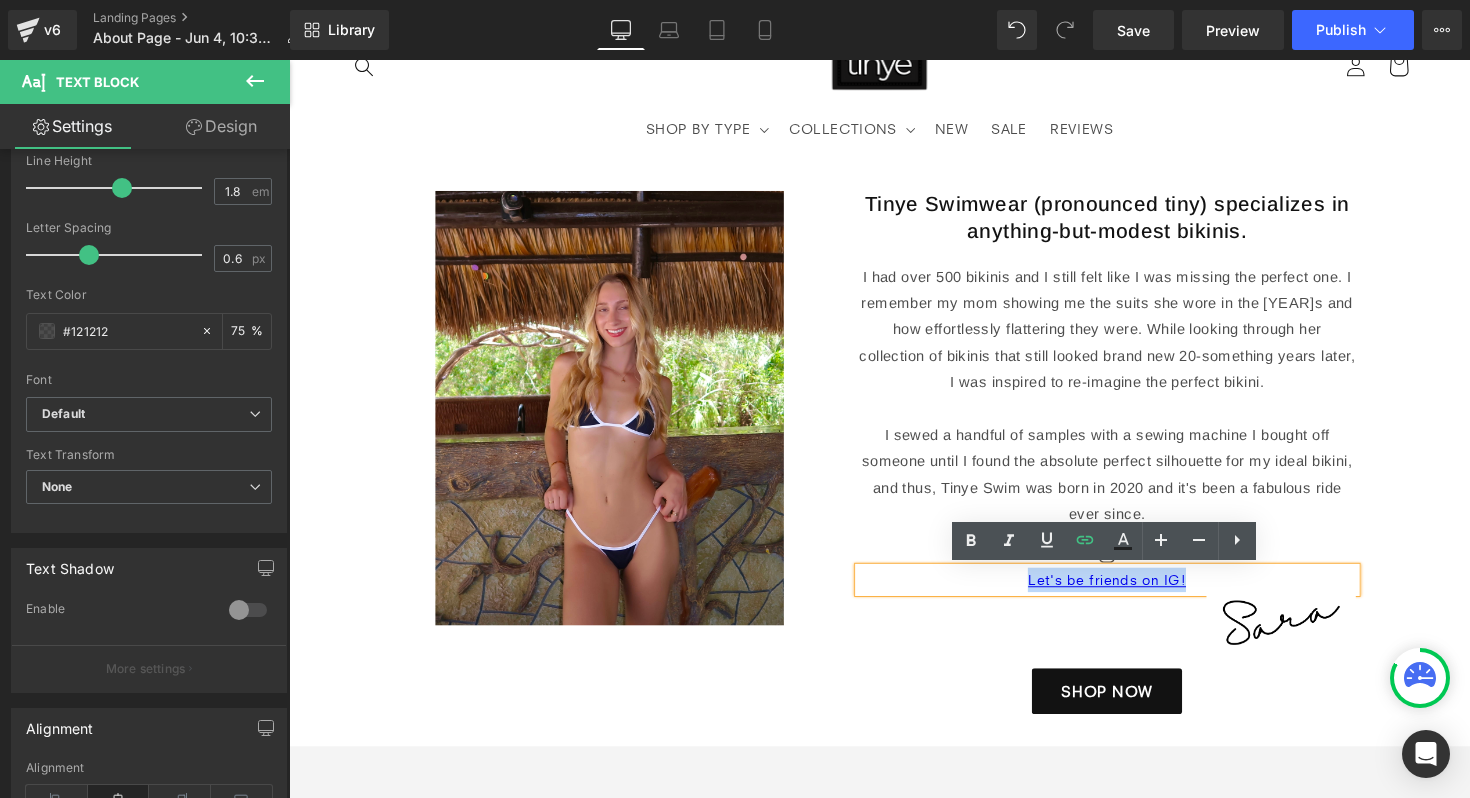 click on "Tinye Swimwear (pronounced tiny) specializes in anything-but-modest bikinis. Heading I had over 500 bikinis and I still felt like I was missing the perfect one. I remember my mom showing me the suits she wore in the 80s and how effortlessly flattering they were. While looking through her collection of bikinis that still looked brand new 20-something years later, I was inspired to re-imagine the perfect bikini. I sewed a handful of samples with a sewing machine I bought off someone until I found the absolute perfect silhouette for my ideal bikini, and thus, Tinye Swim was born in 2020 and it's been a fabulous ride ever since. Text Block Icon Let's be friends on IG! Text Block Image SHOP NOW Button Row 74px" at bounding box center (894, 463) 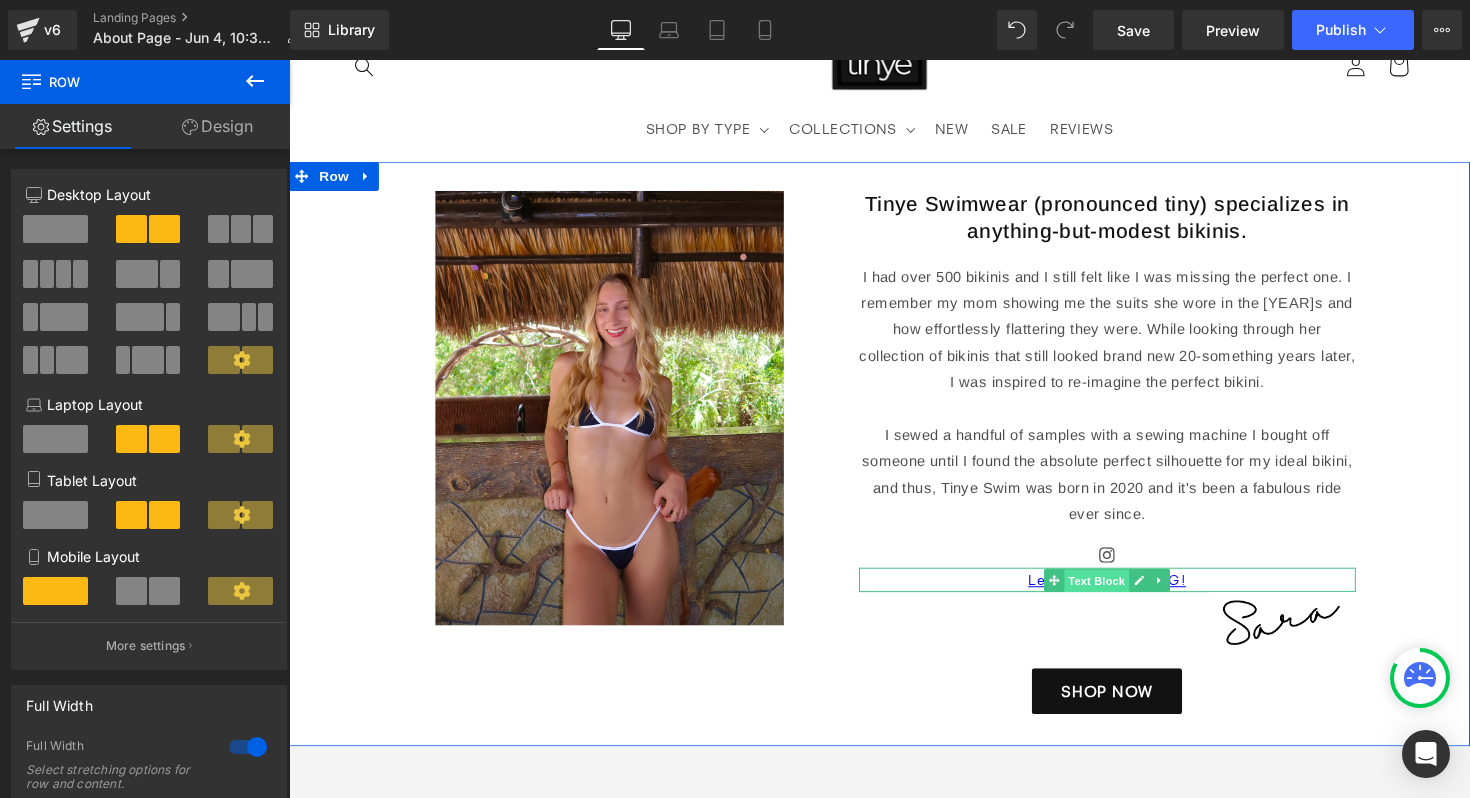 click on "Text Block" at bounding box center (1117, 594) 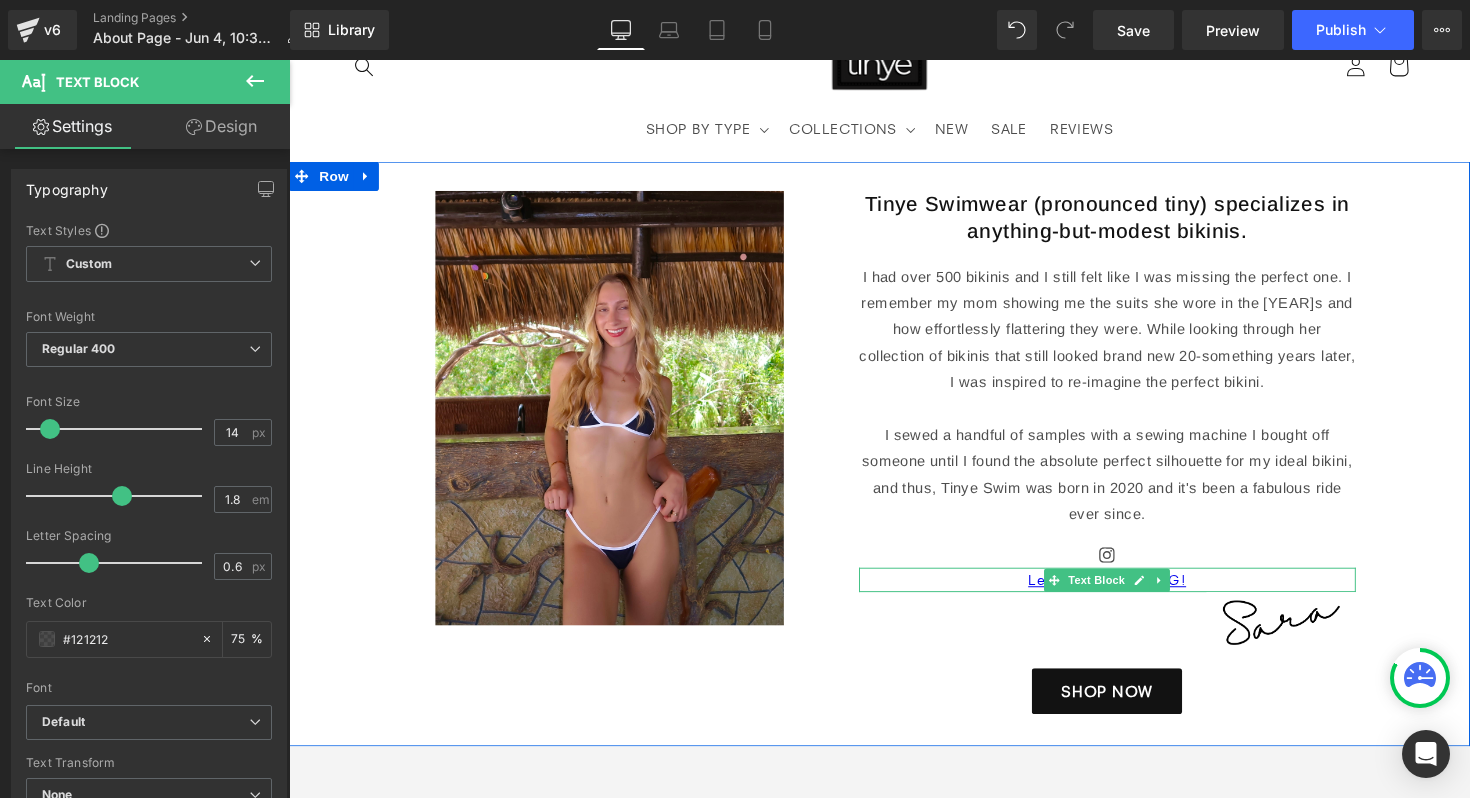 click on "Let's be friends on IG!" at bounding box center [1128, 592] 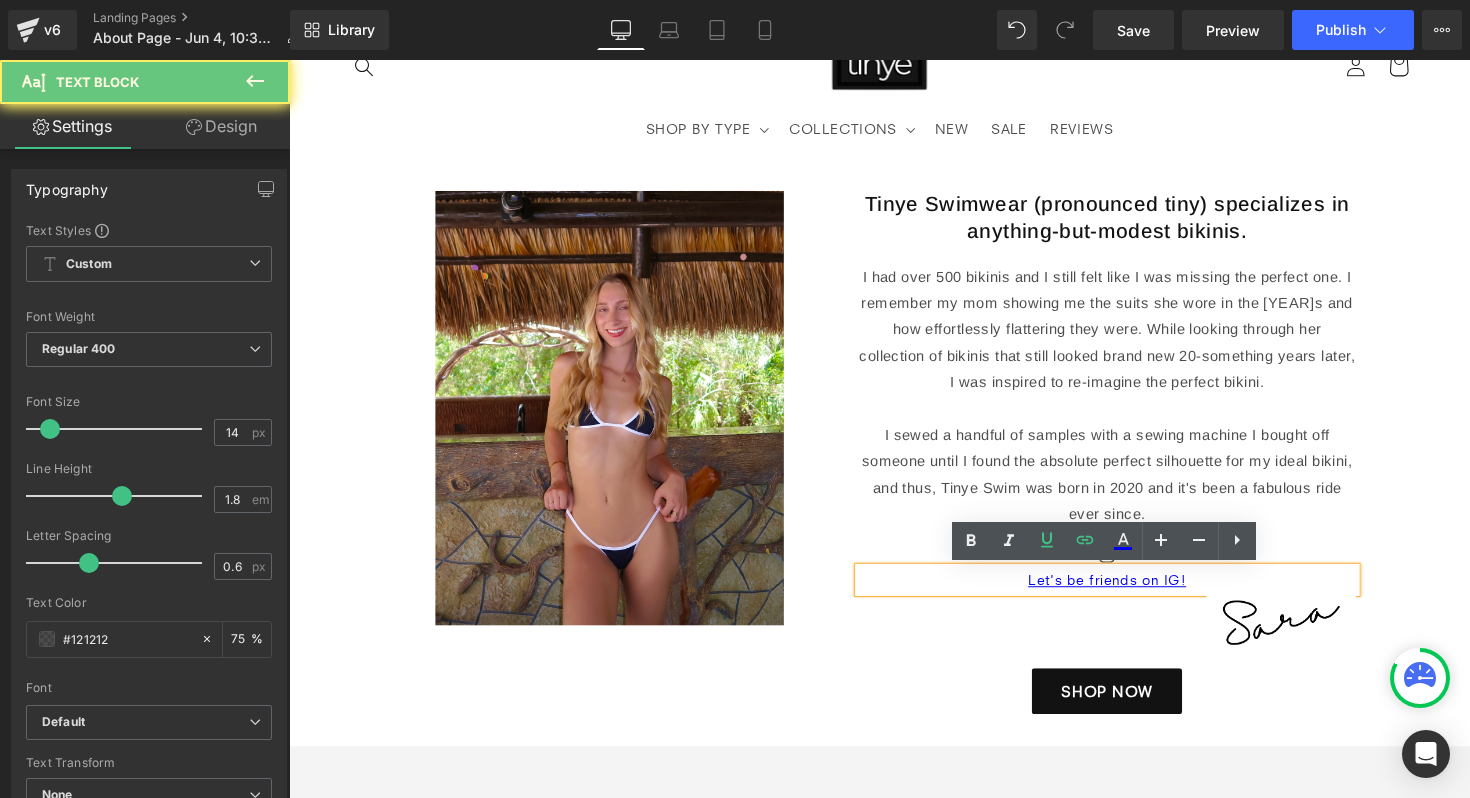 click on "Let's be friends on IG!" at bounding box center [1128, 592] 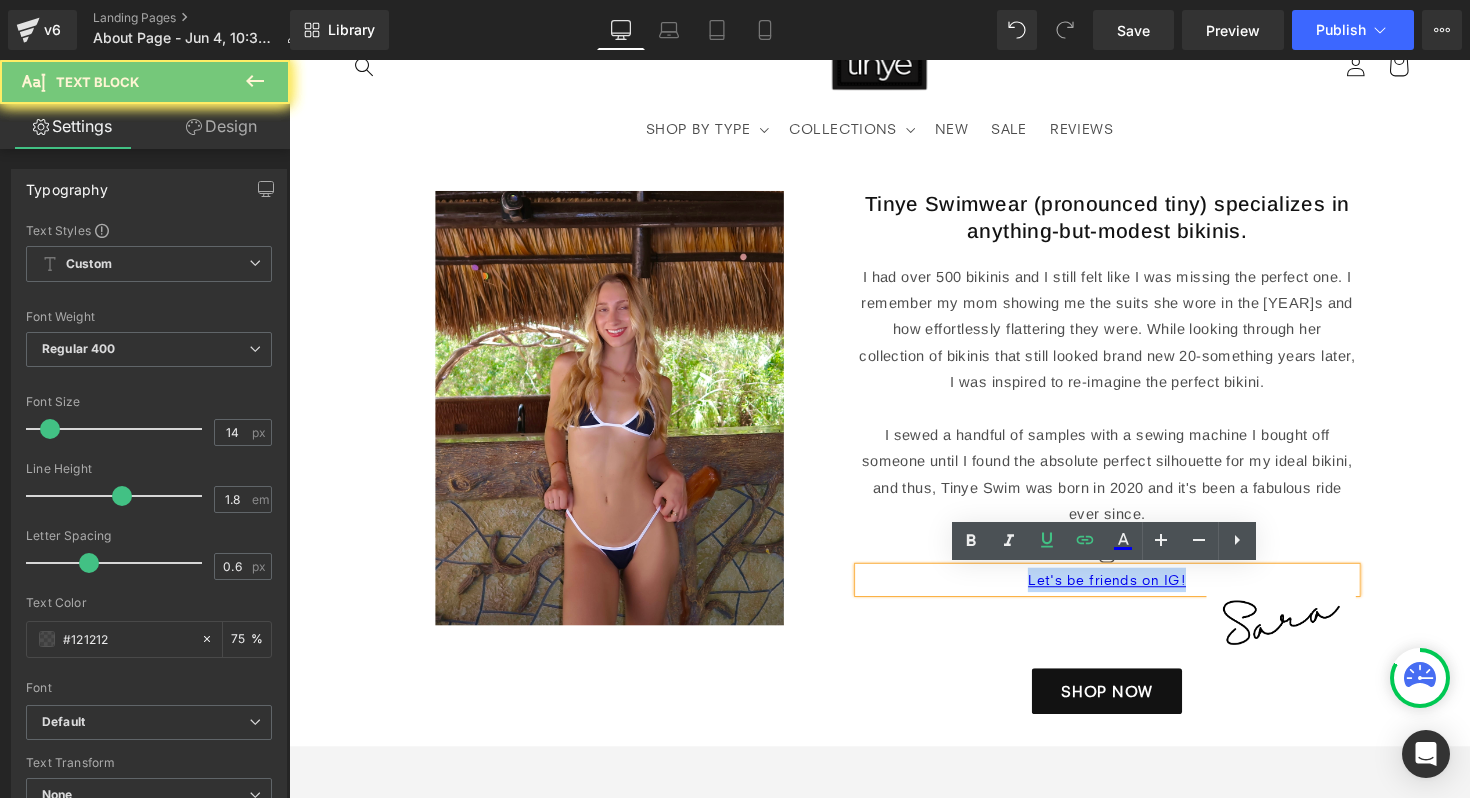 click on "Let's be friends on IG!" at bounding box center [1128, 592] 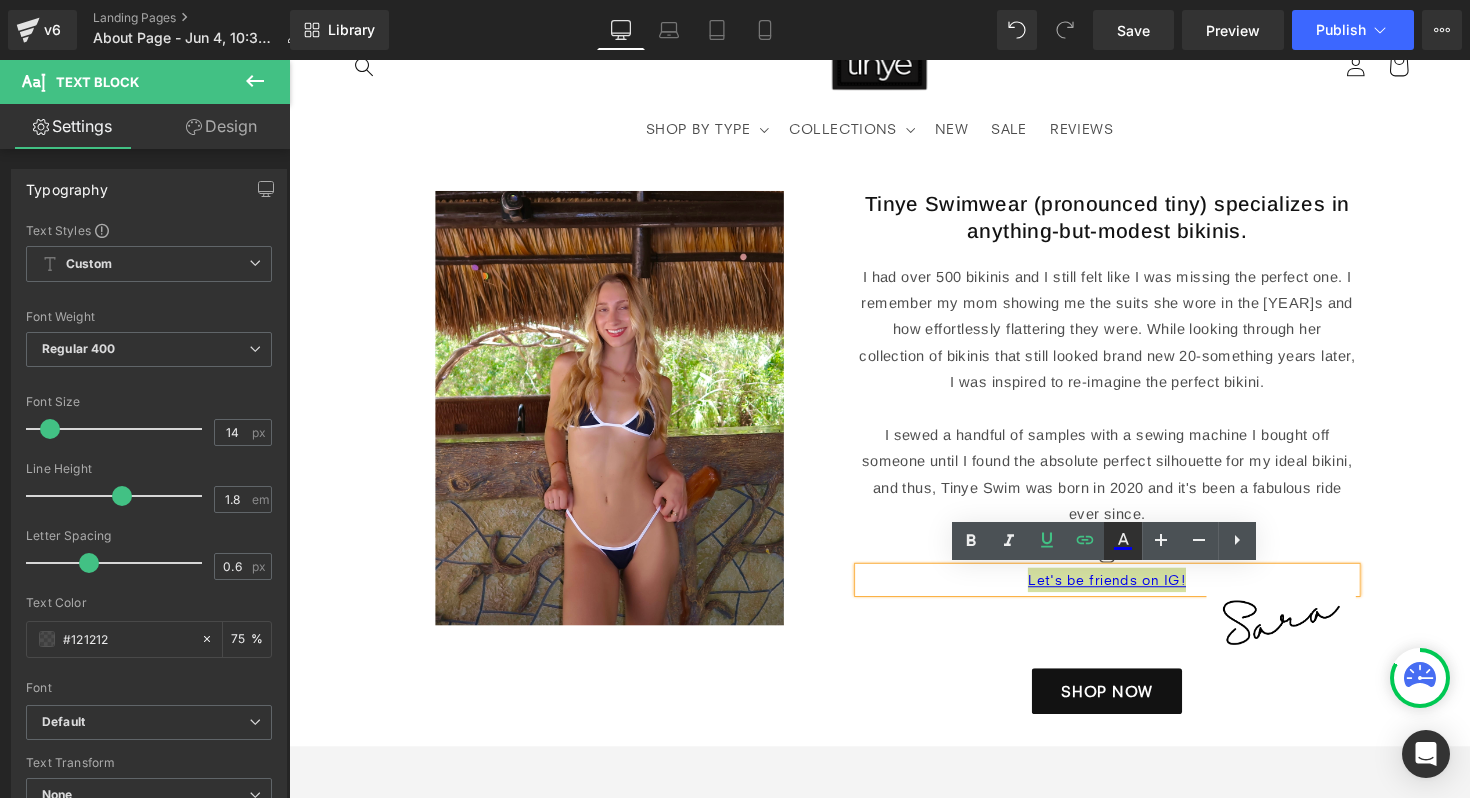 click 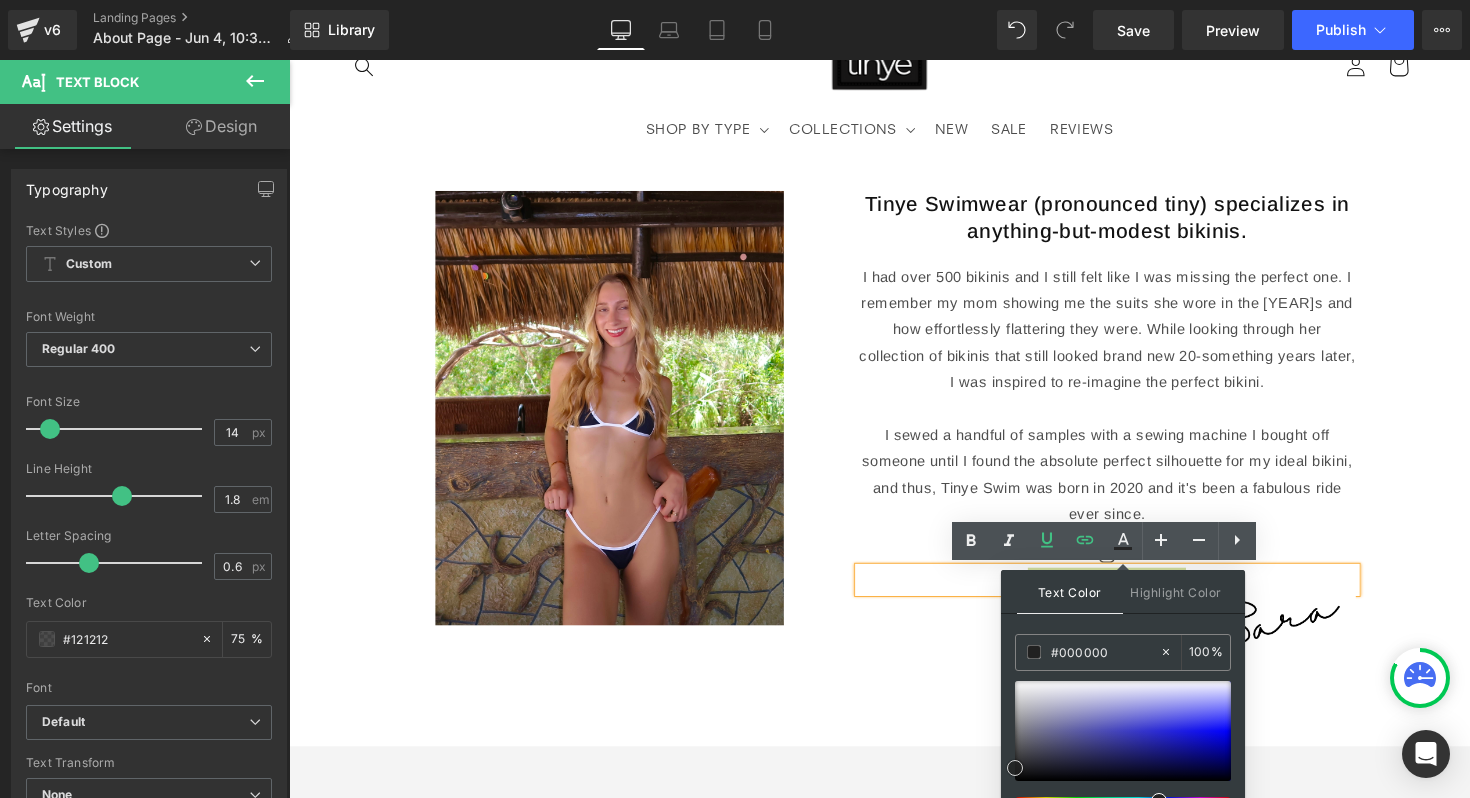 scroll, scrollTop: 44, scrollLeft: 0, axis: vertical 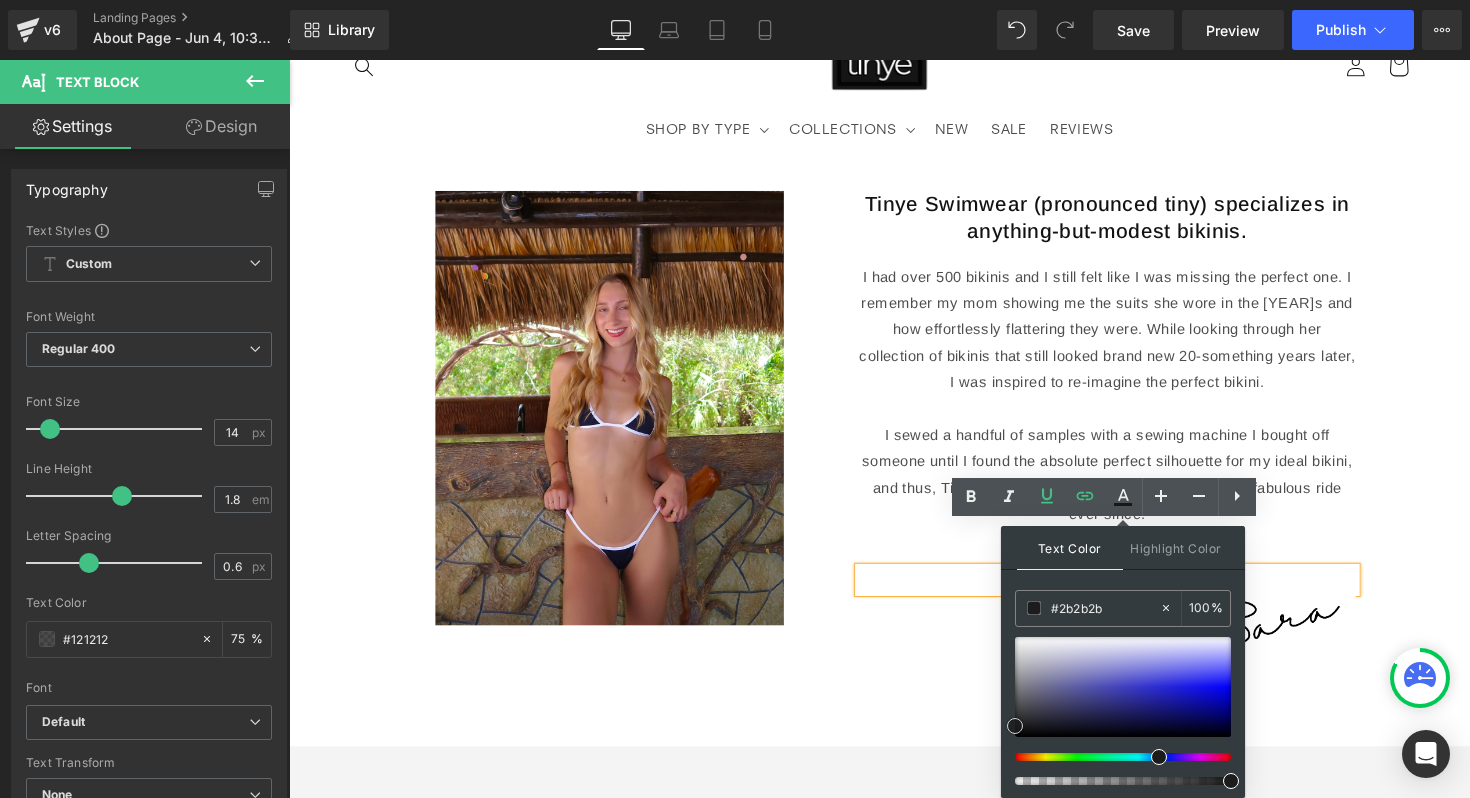 type on "#2d2d2d" 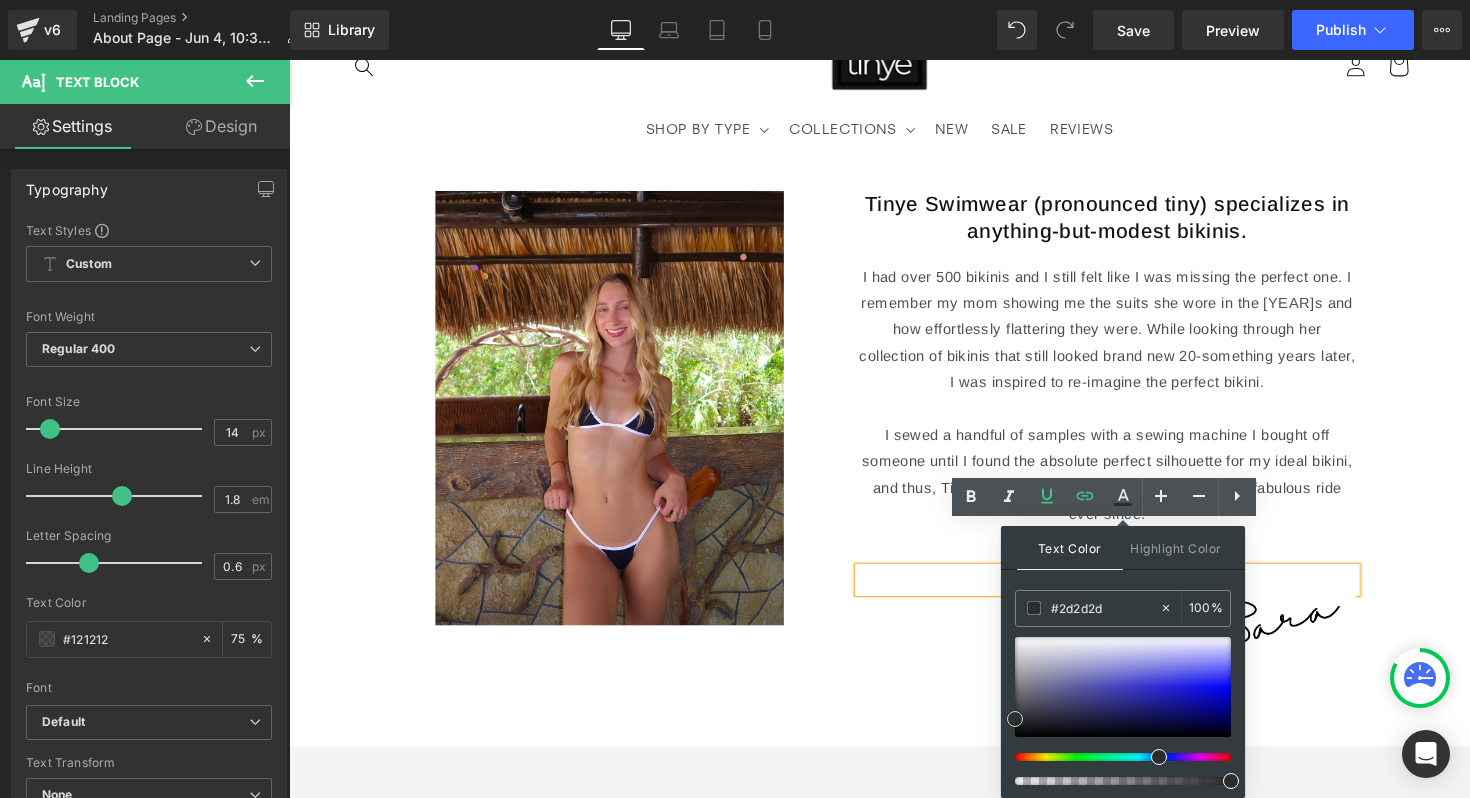 drag, startPoint x: 1040, startPoint y: 711, endPoint x: 1003, endPoint y: 719, distance: 37.85499 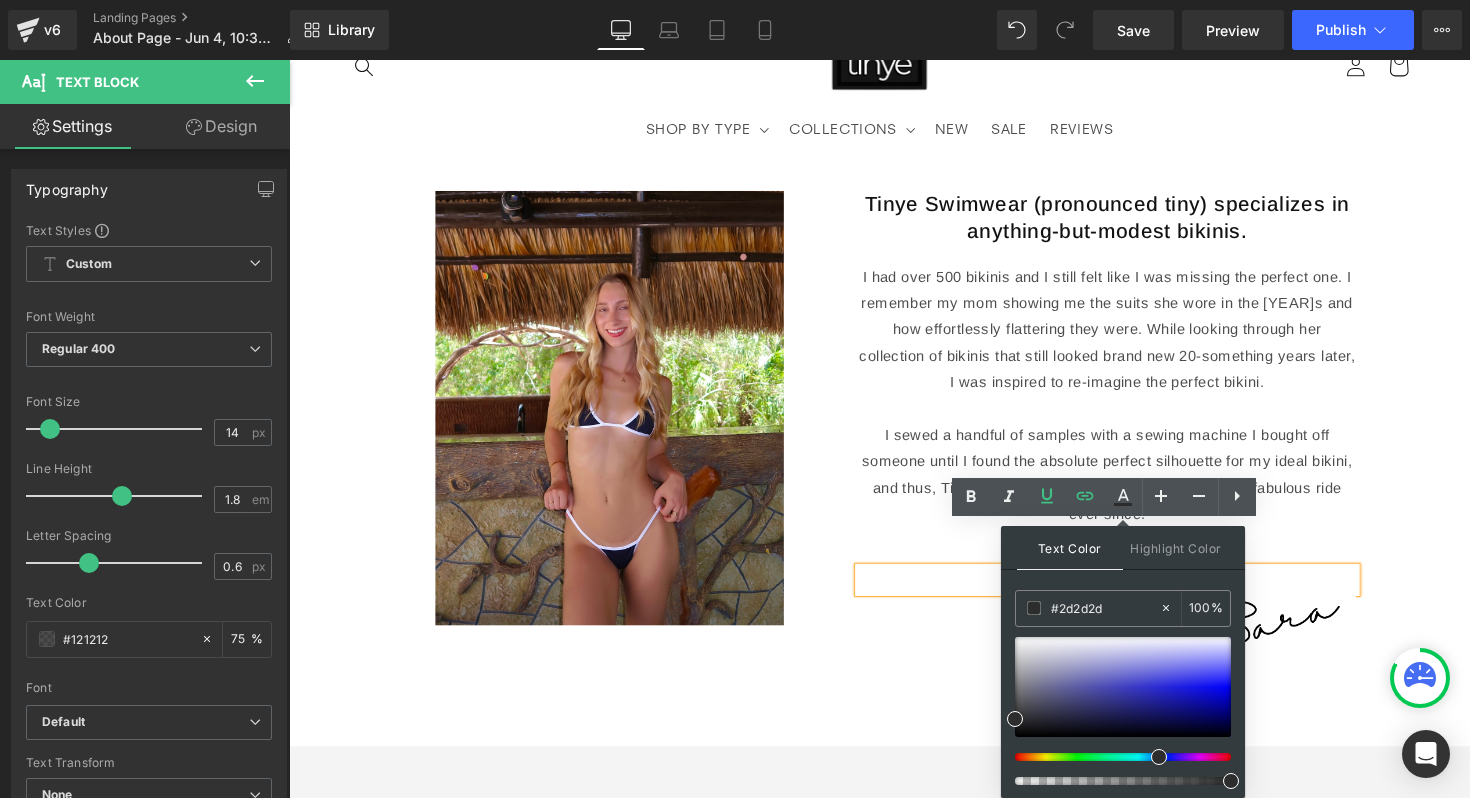 click on "Tinye Swimwear (pronounced tiny) specializes in anything-but-modest bikinis. Heading I had over 500 bikinis and I still felt like I was missing the perfect one. I remember my mom showing me the suits she wore in the 80s and how effortlessly flattering they were. While looking through her collection of bikinis that still looked brand new 20-something years later, I was inspired to re-imagine the perfect bikini. I sewed a handful of samples with a sewing machine I bought off someone until I found the absolute perfect silhouette for my ideal bikini, and thus, Tinye Swim was born in 2020 and it's been a fabulous ride ever since. Text Block Icon Let's be friends on IG! Text Block Image SHOP NOW Button" at bounding box center [1128, 462] 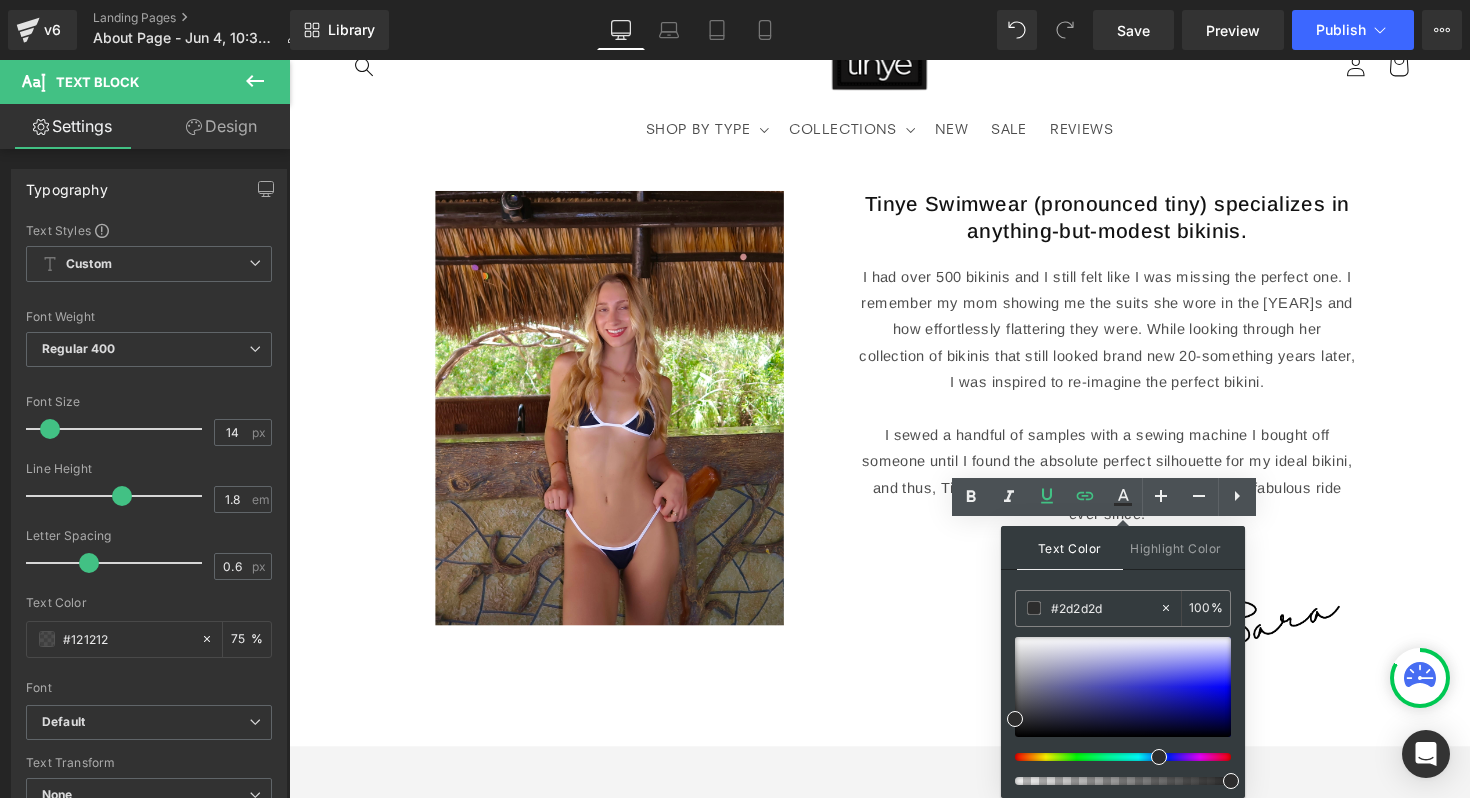 scroll, scrollTop: 0, scrollLeft: 0, axis: both 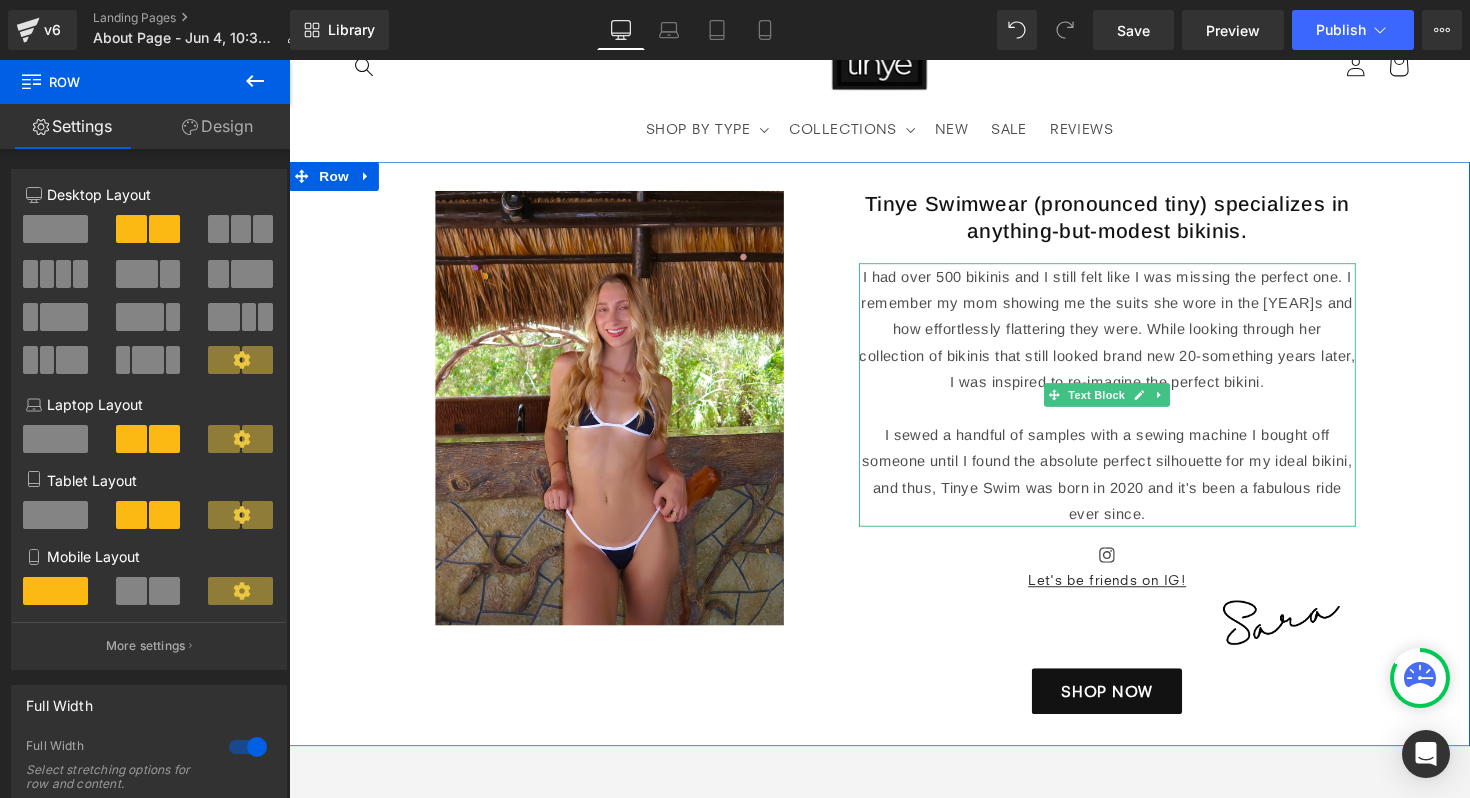 click on "I sewed a handful of samples with a sewing machine I bought off someone until I found the absolute perfect silhouette for my ideal bikini, and thus, Tinye Swim was born in 2020 and it's been a fabulous ride ever since." at bounding box center [1128, 484] 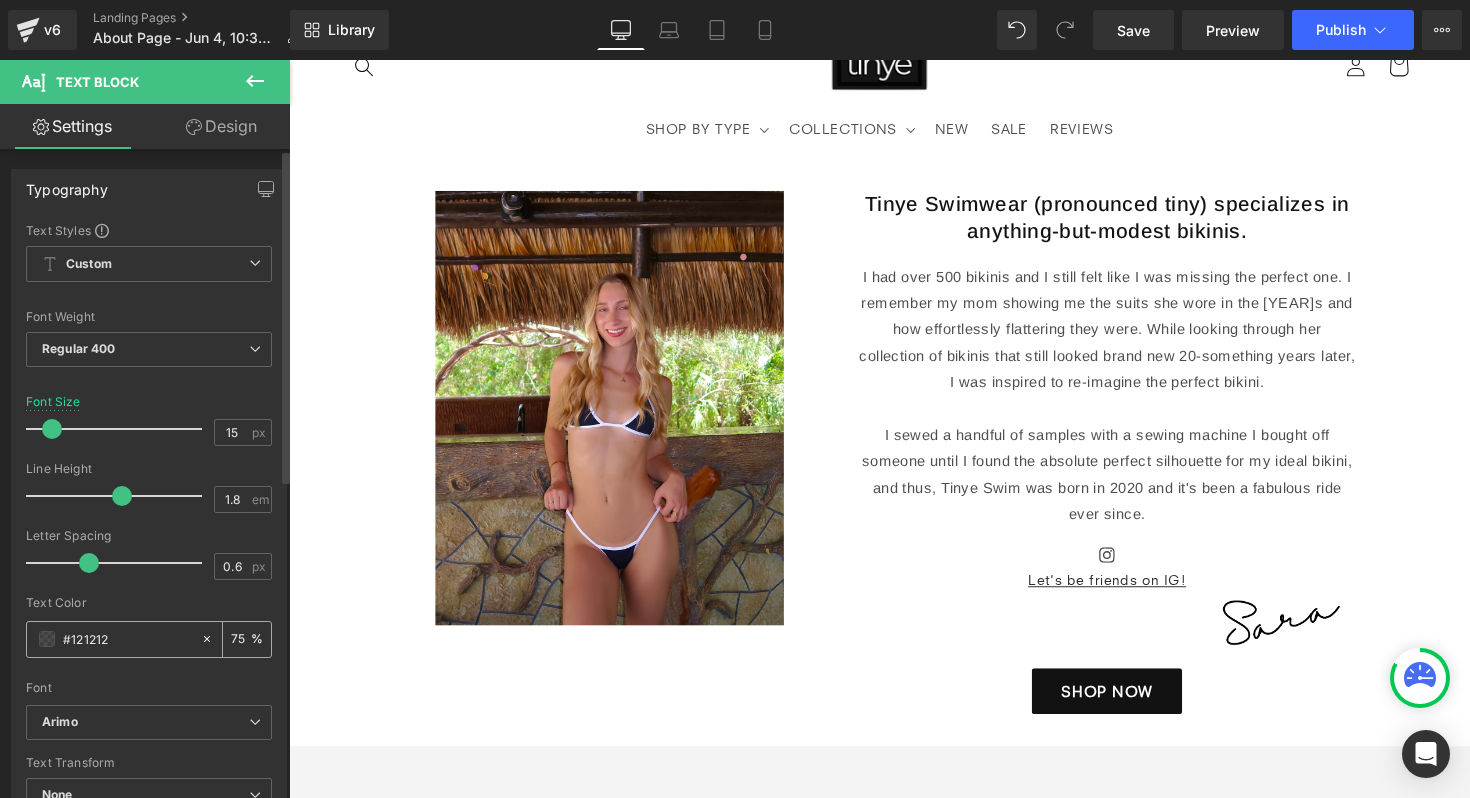 click on "#121212" at bounding box center [127, 639] 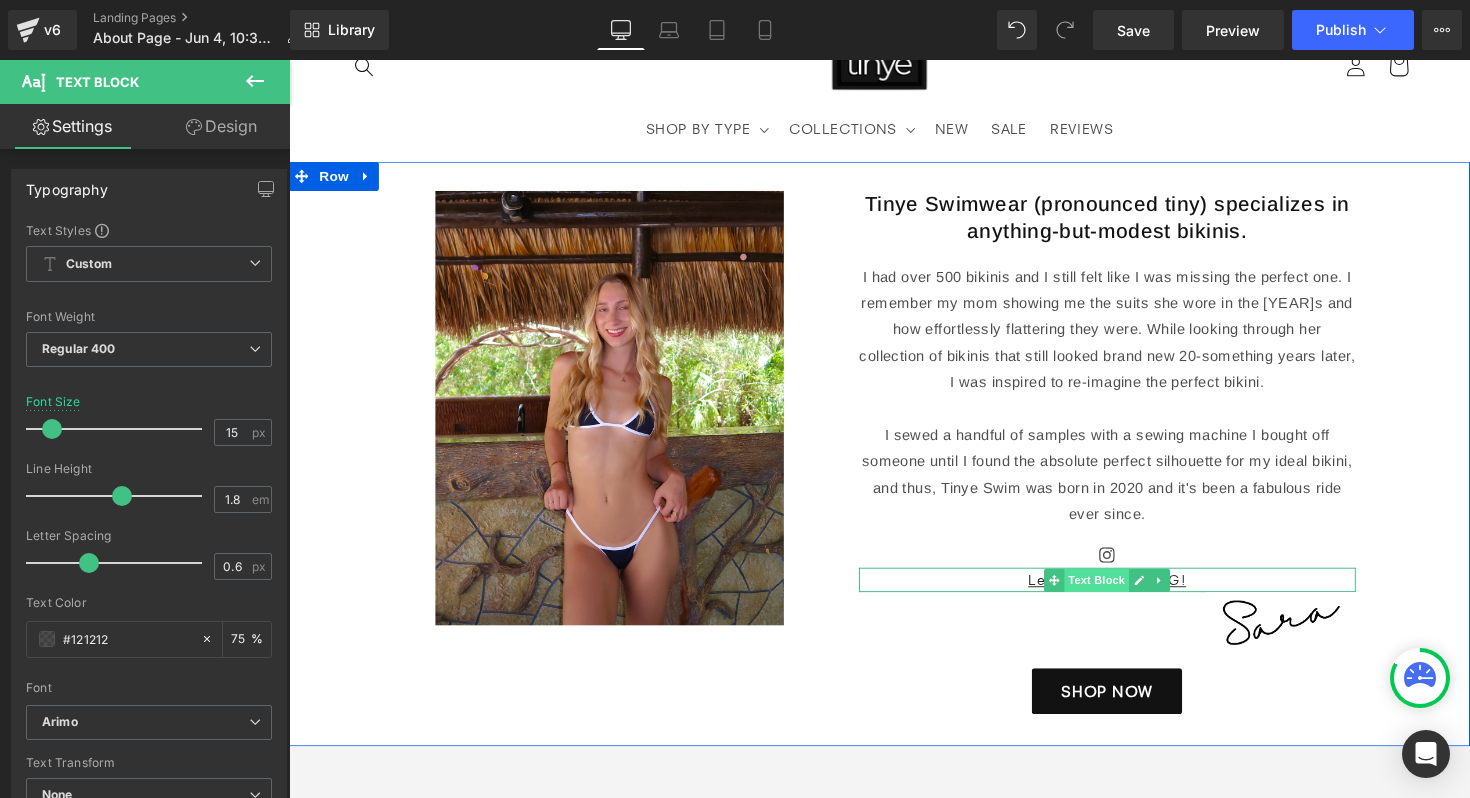 click on "Text Block" at bounding box center (1117, 593) 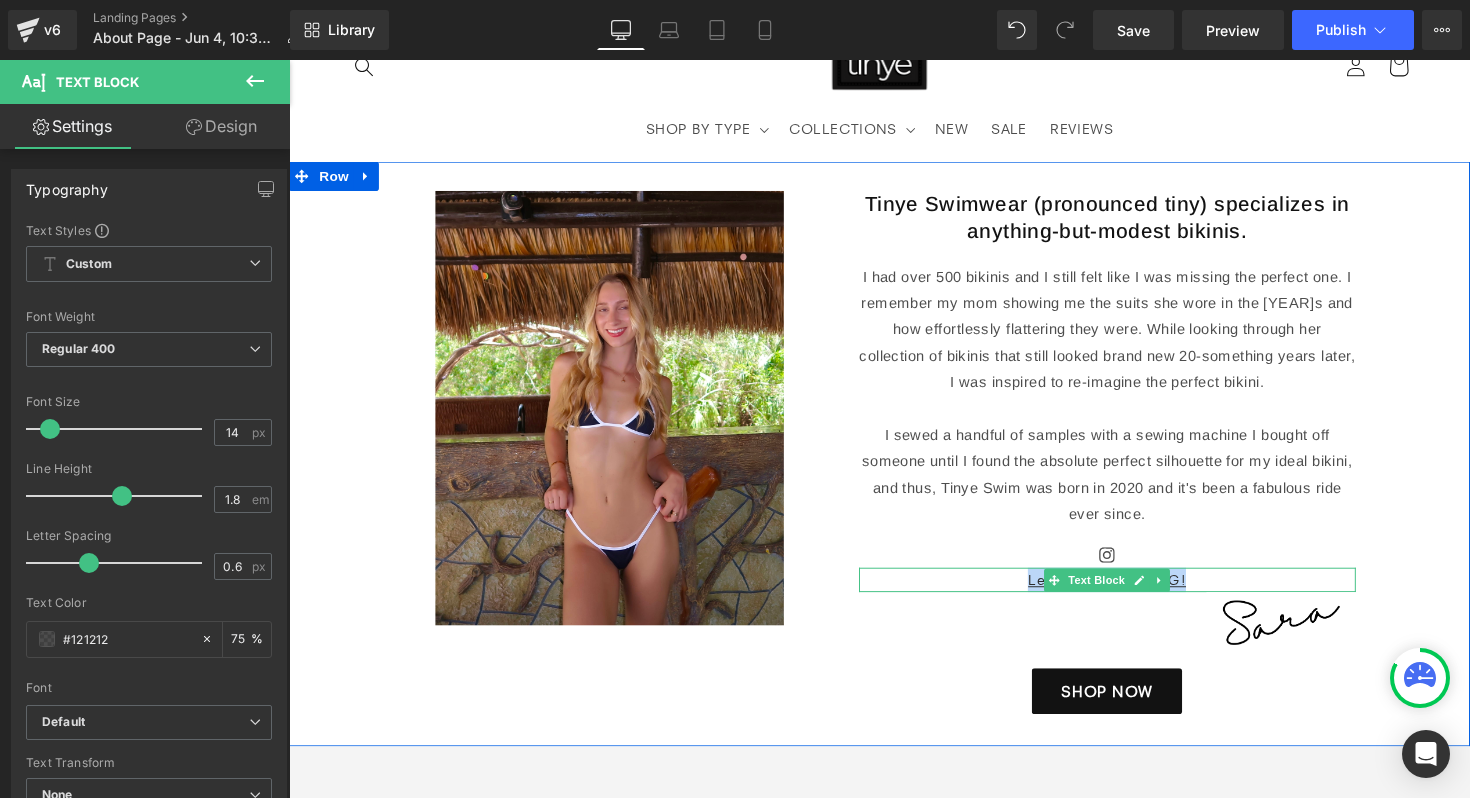 drag, startPoint x: 1217, startPoint y: 593, endPoint x: 1020, endPoint y: 593, distance: 197 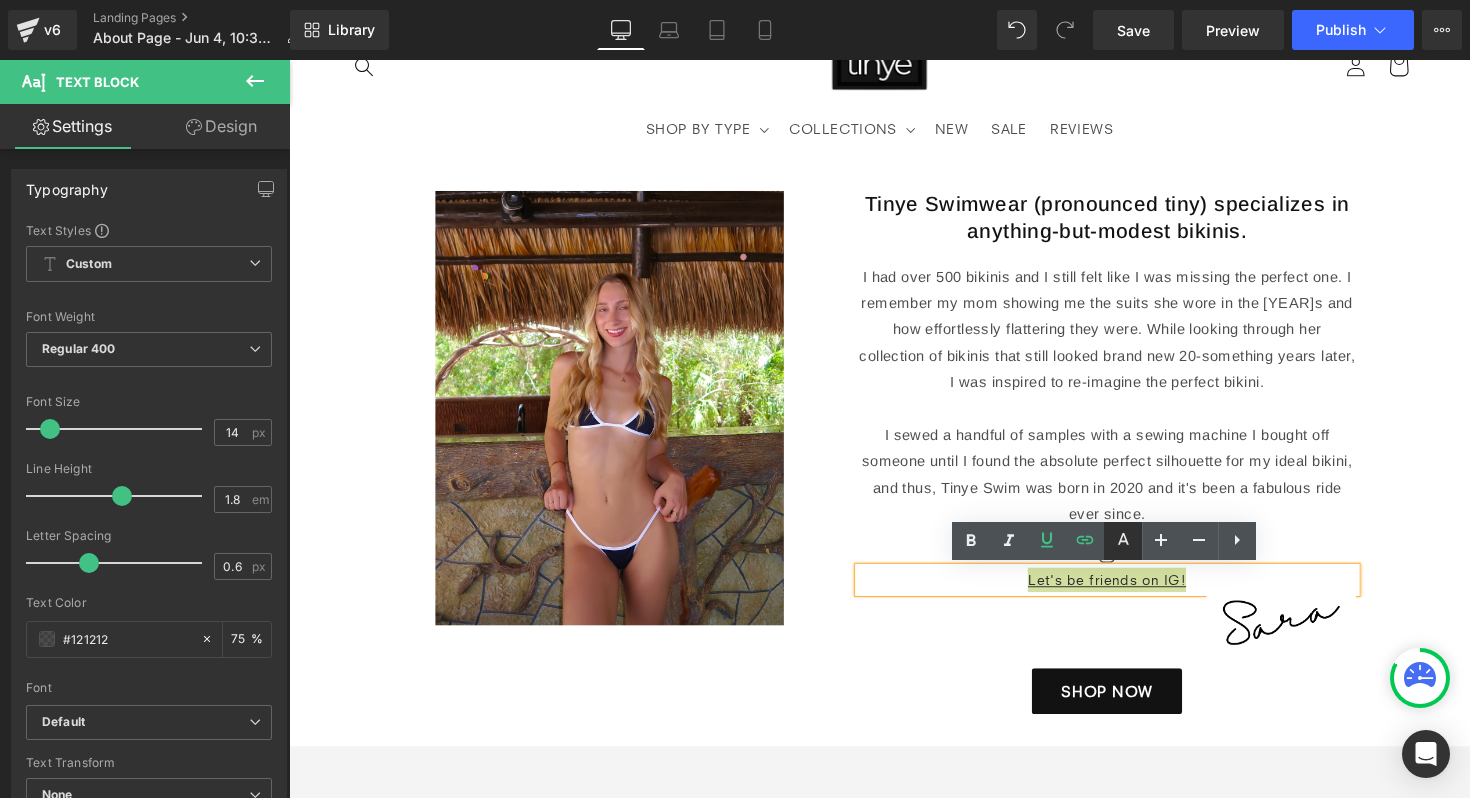 click 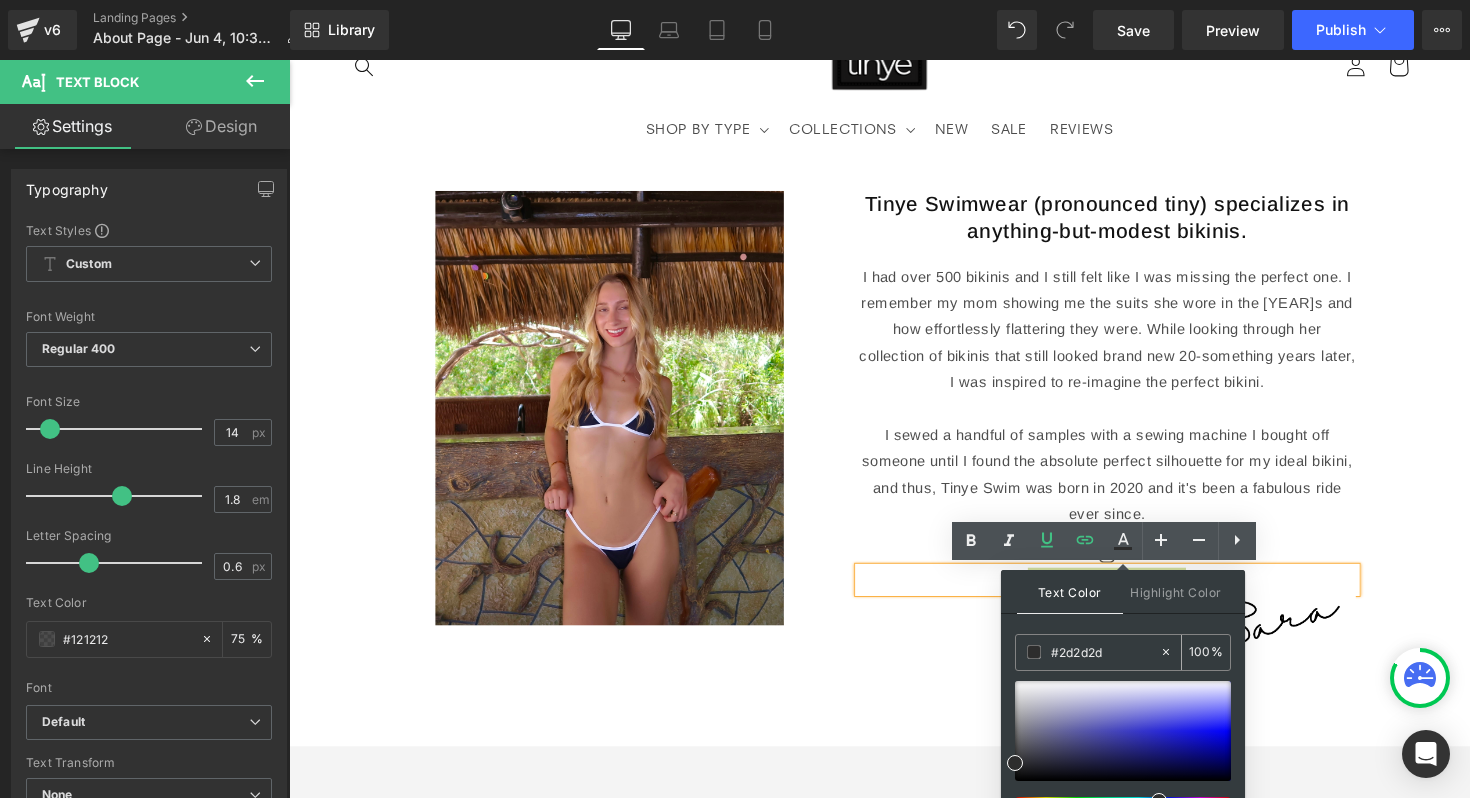 click on "#2d2d2d" at bounding box center (1105, 652) 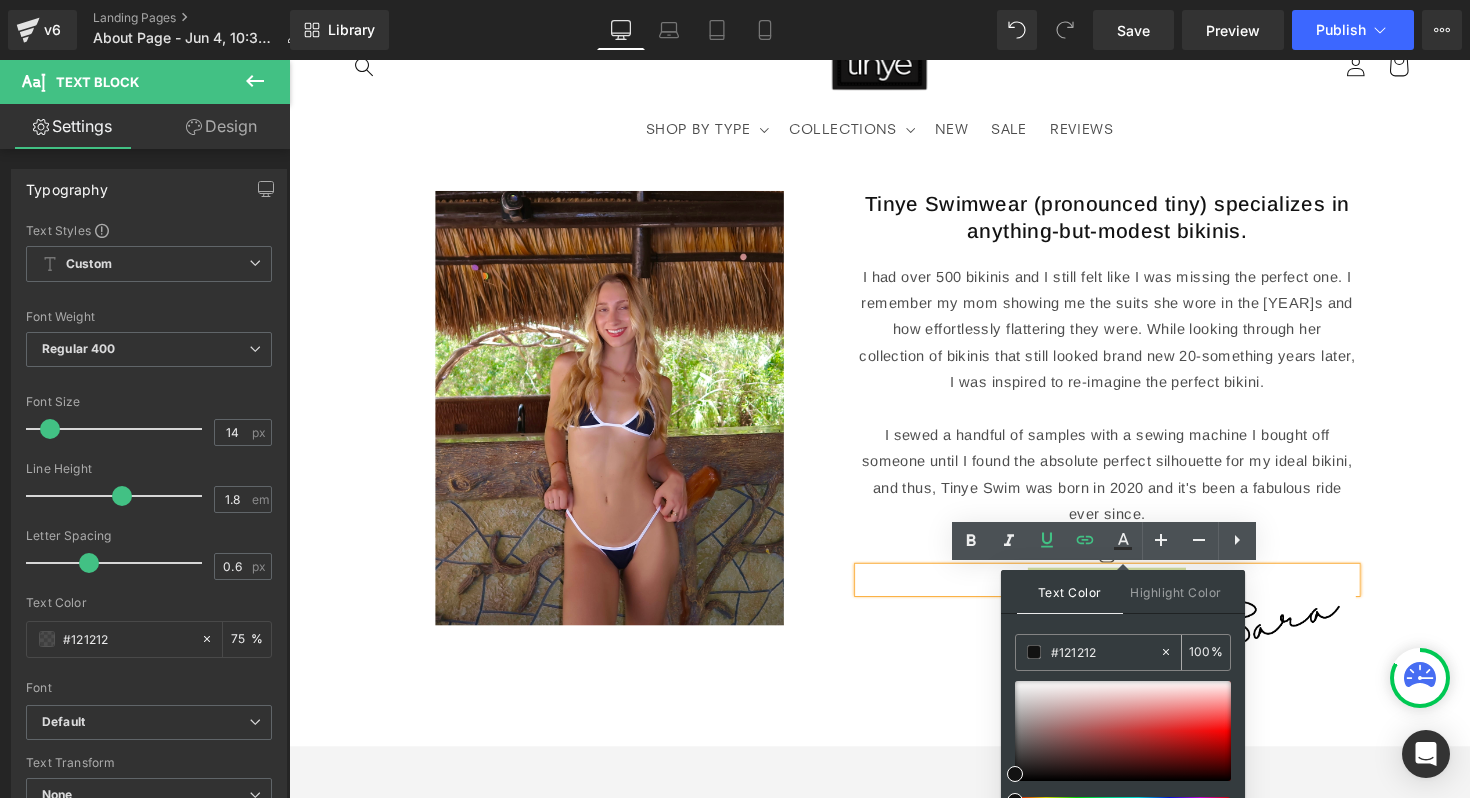 type on "#121212" 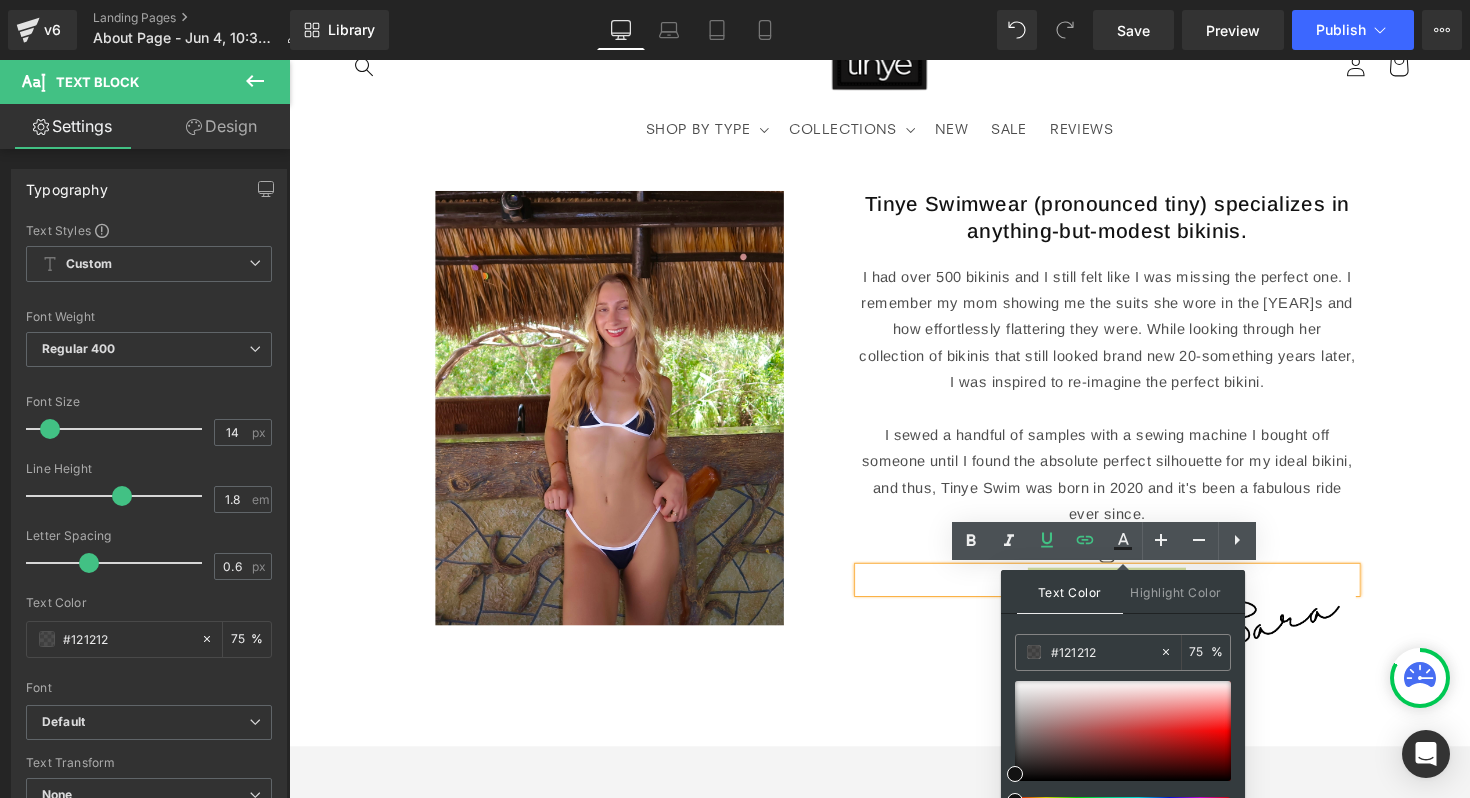 type on "75" 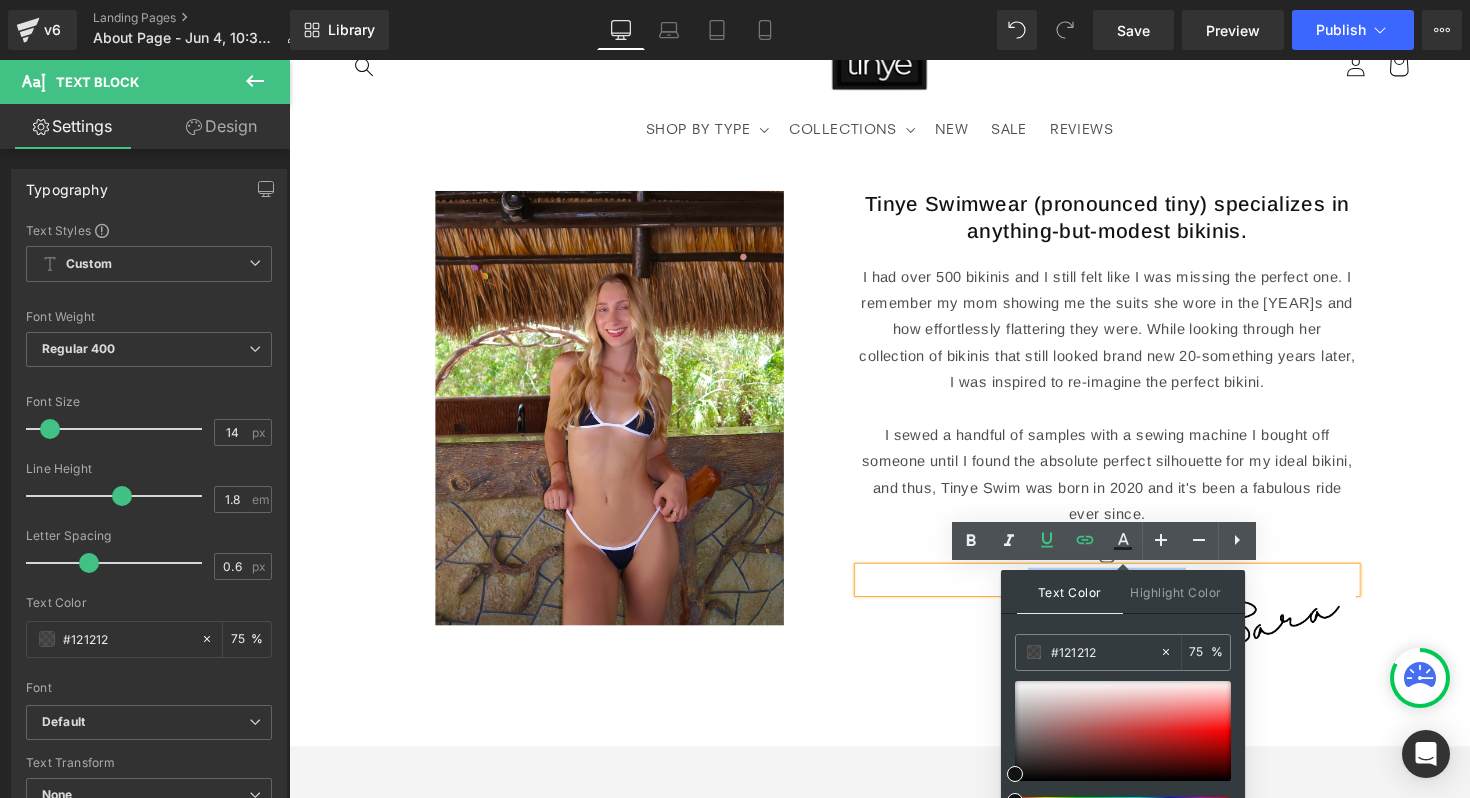 click at bounding box center [1128, 569] 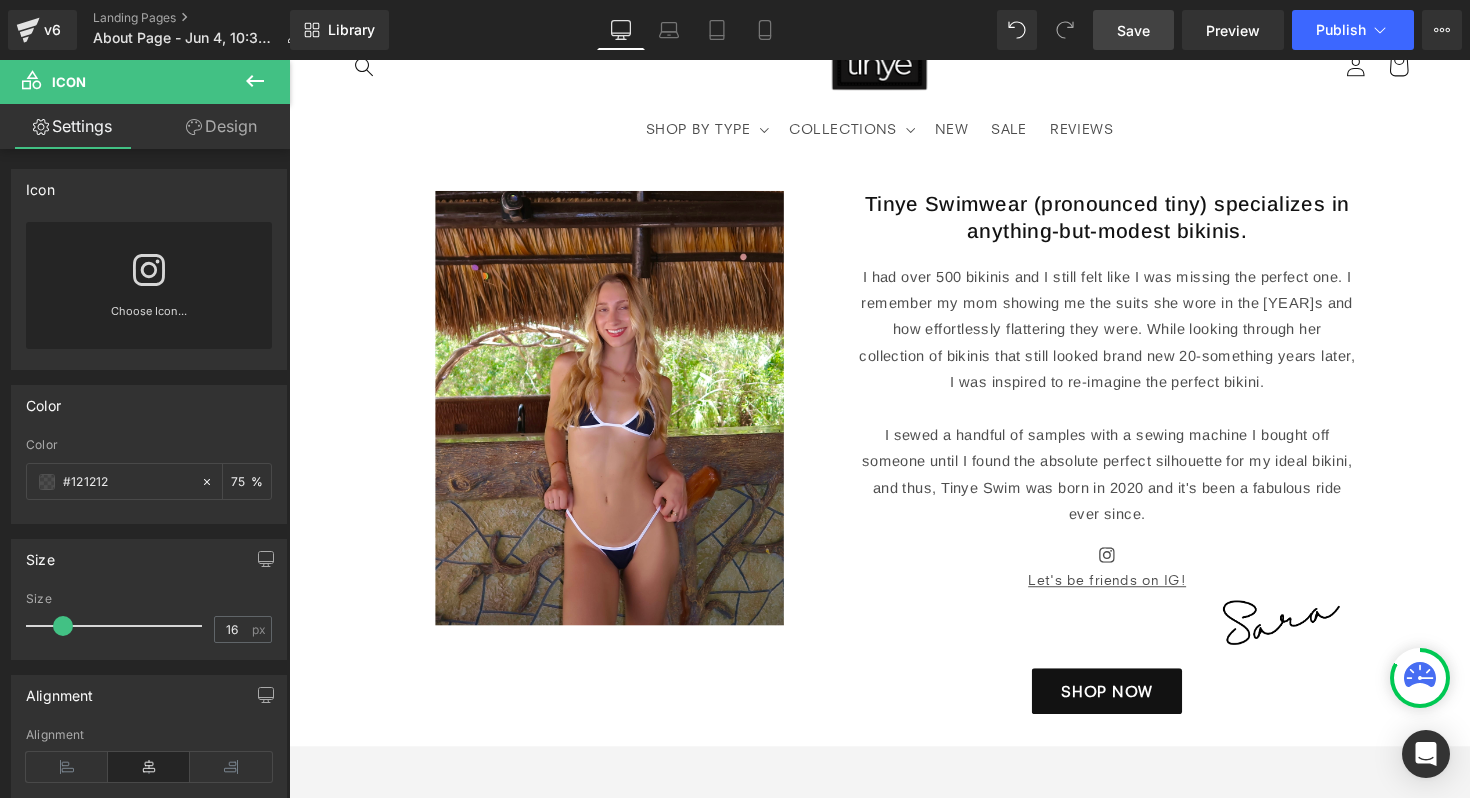 click on "Save" at bounding box center (1133, 30) 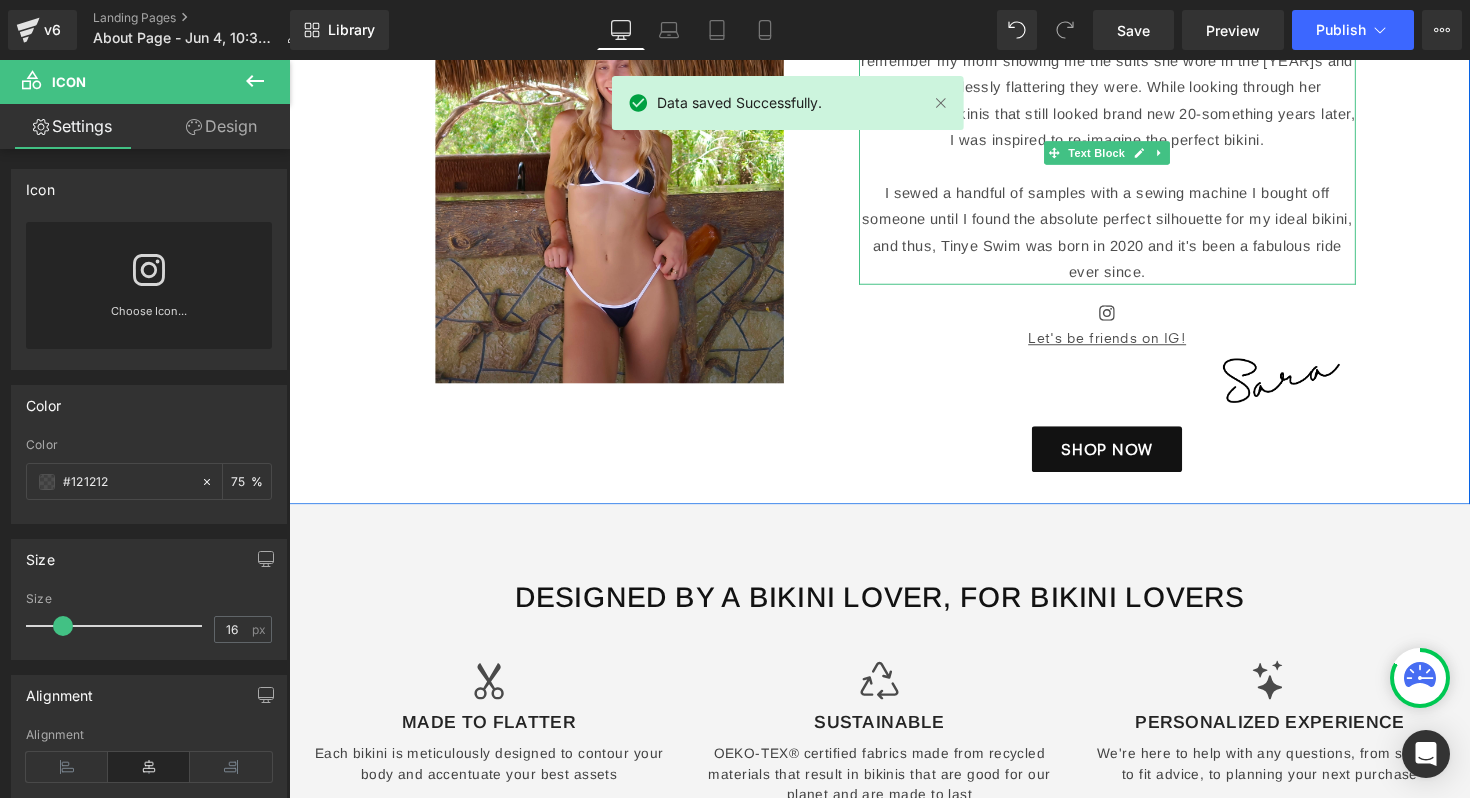 scroll, scrollTop: 663, scrollLeft: 0, axis: vertical 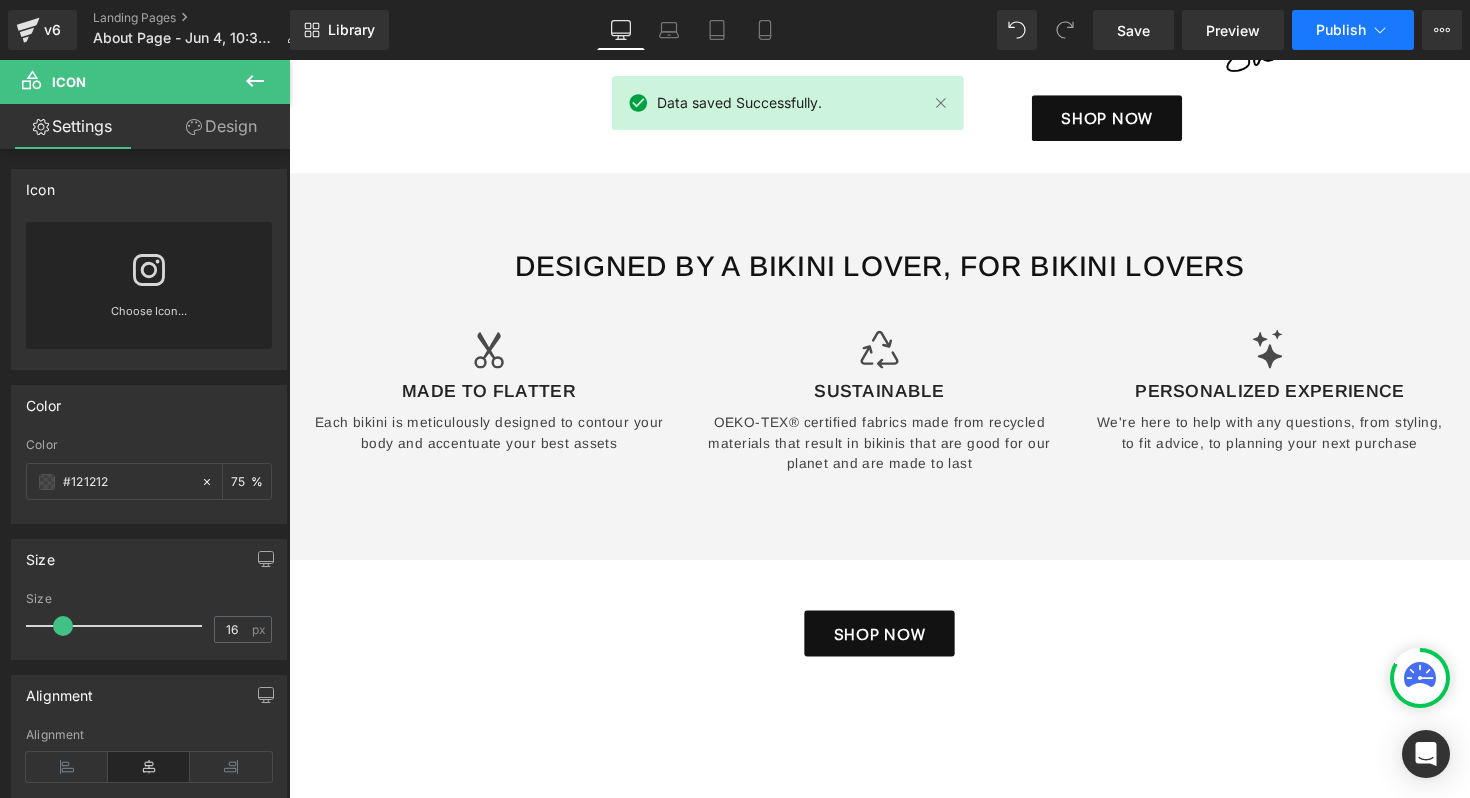 click on "Publish" at bounding box center (1341, 30) 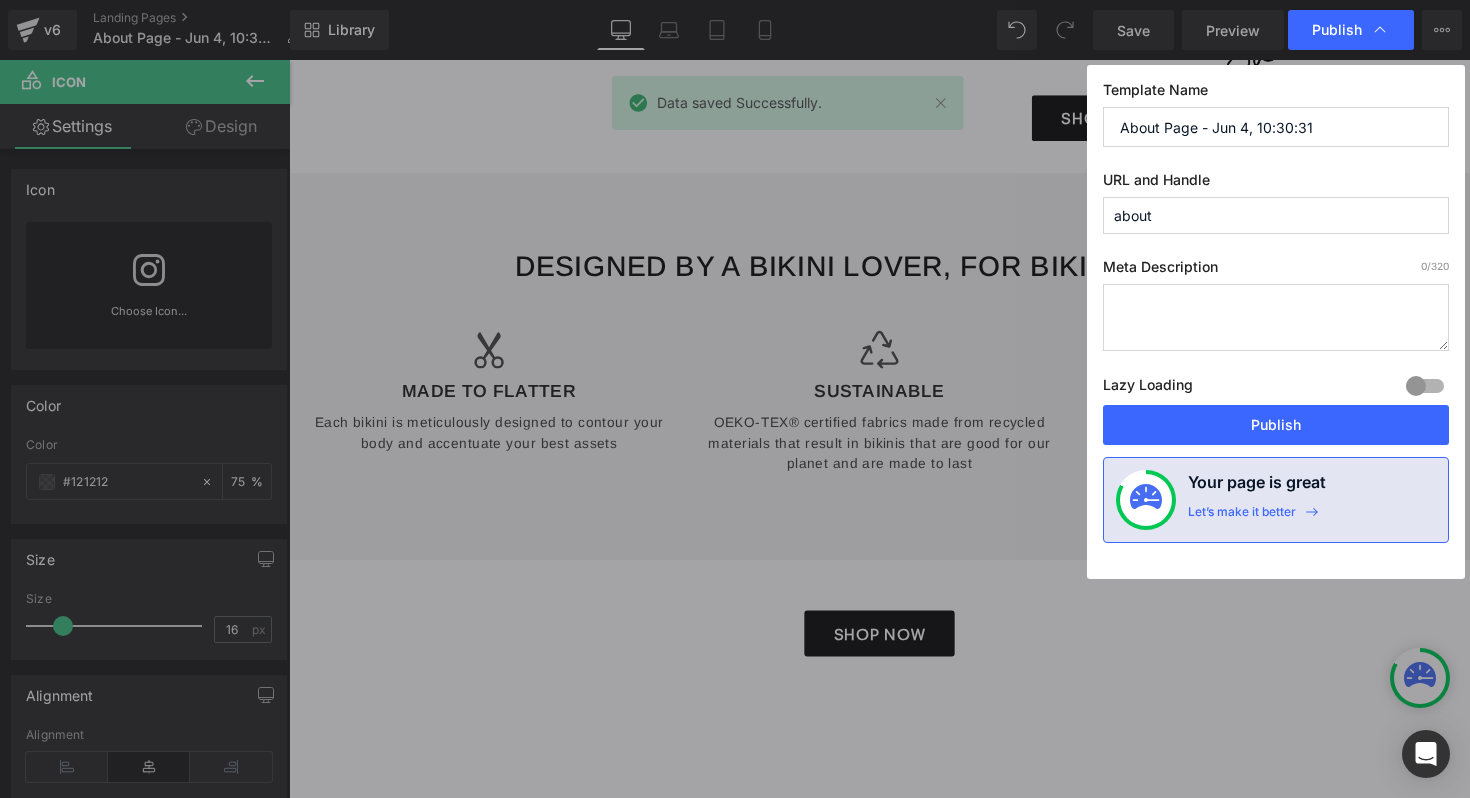click on "Publish" at bounding box center [1337, 30] 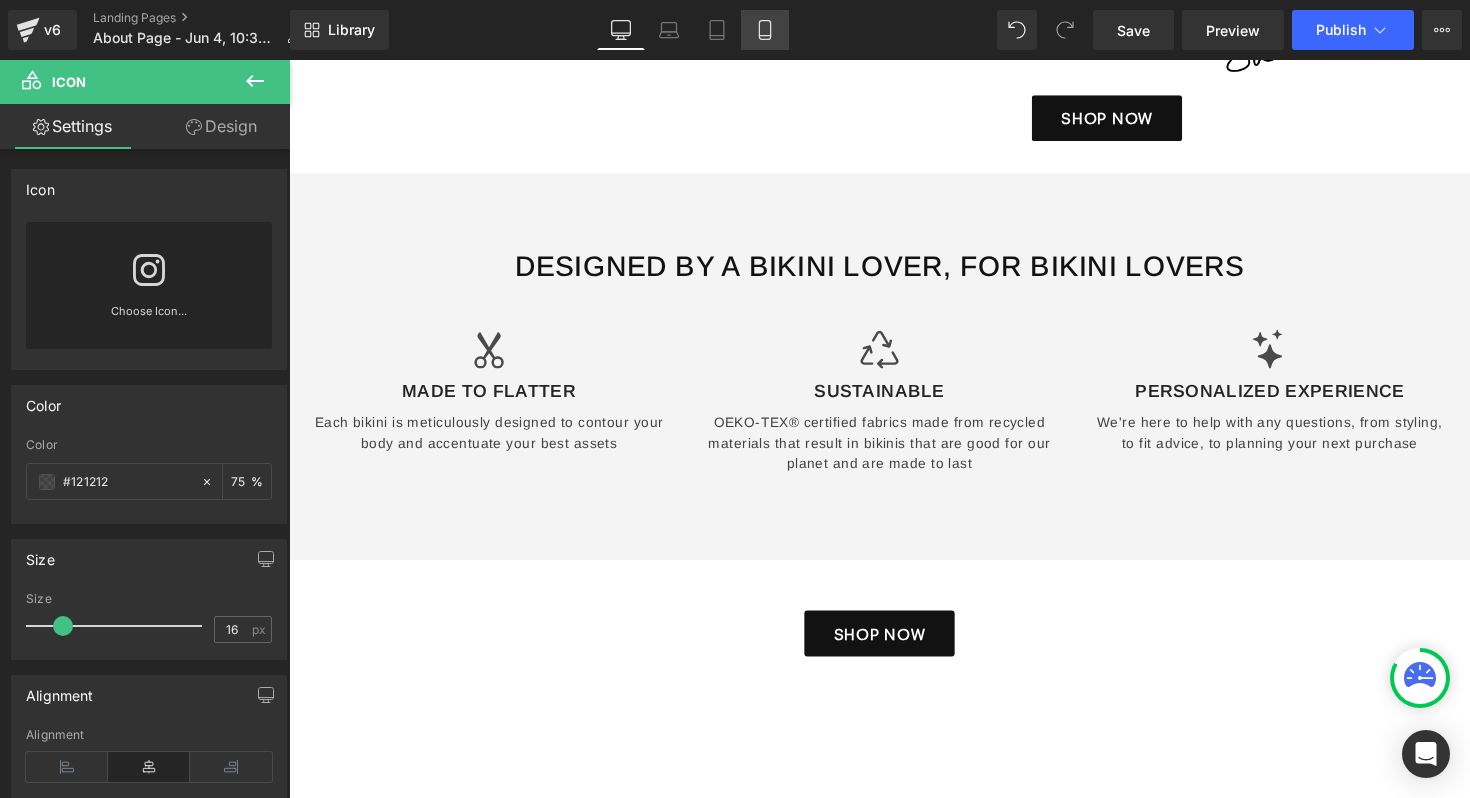 click 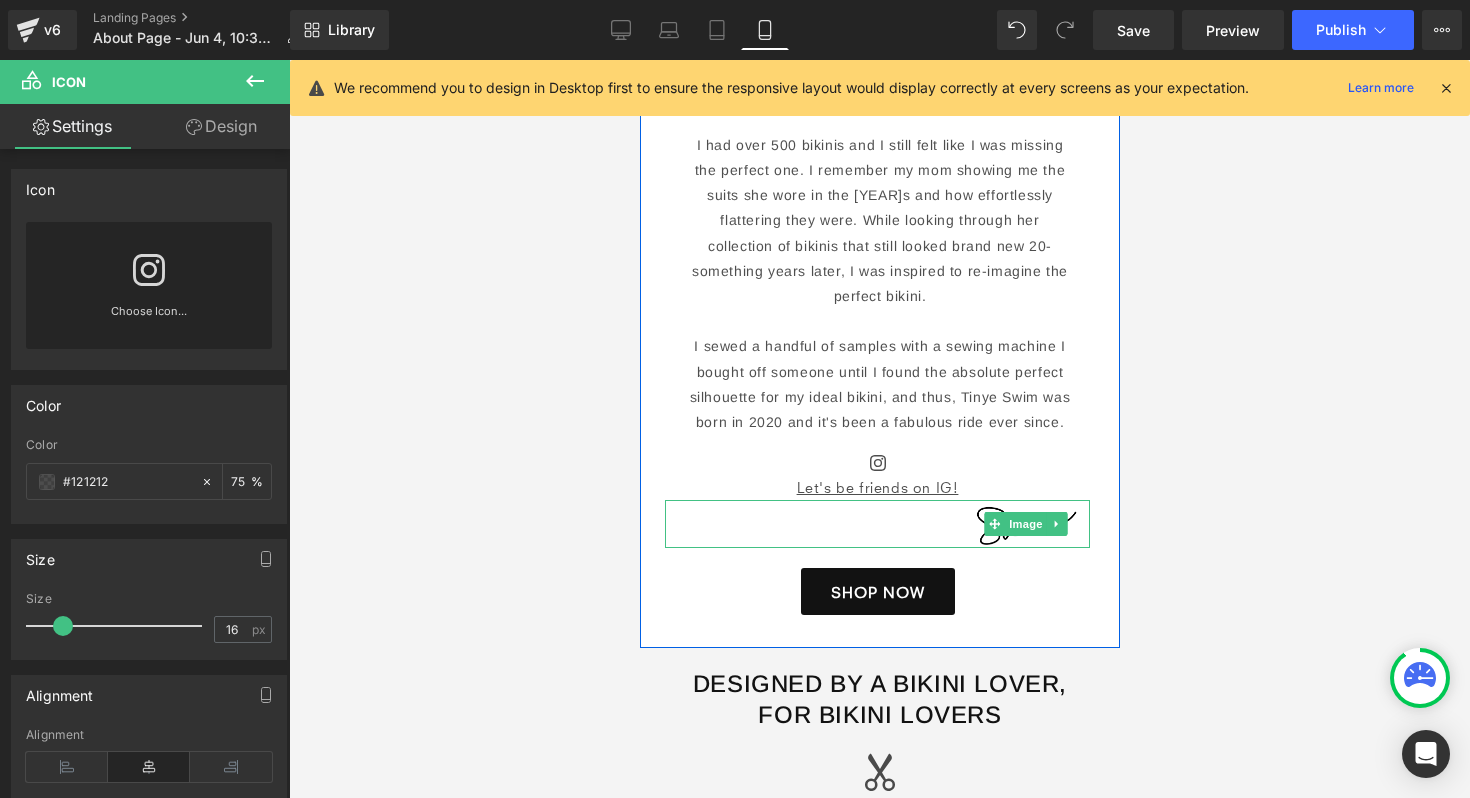 scroll, scrollTop: 504, scrollLeft: 0, axis: vertical 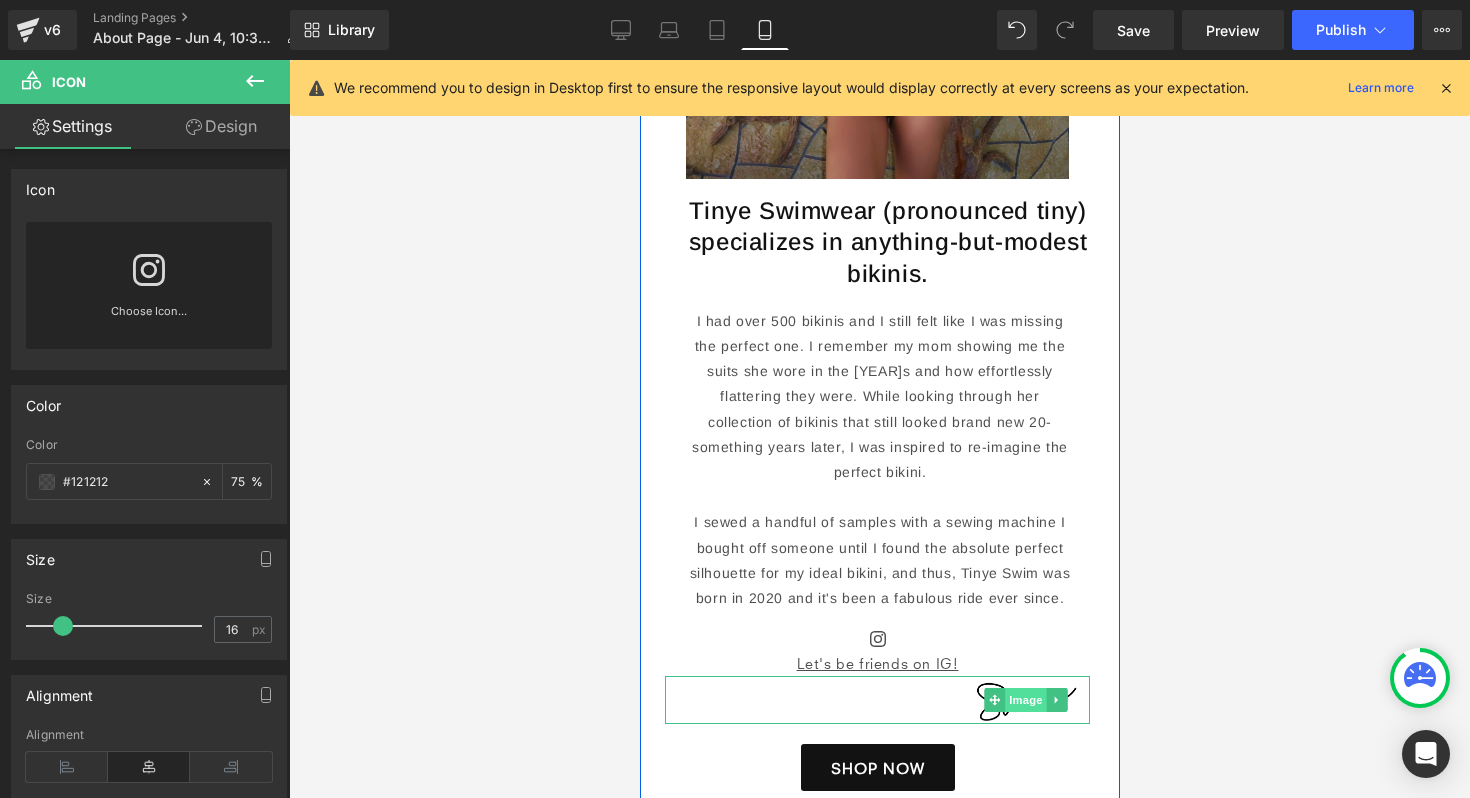 click on "Image" at bounding box center [1025, 700] 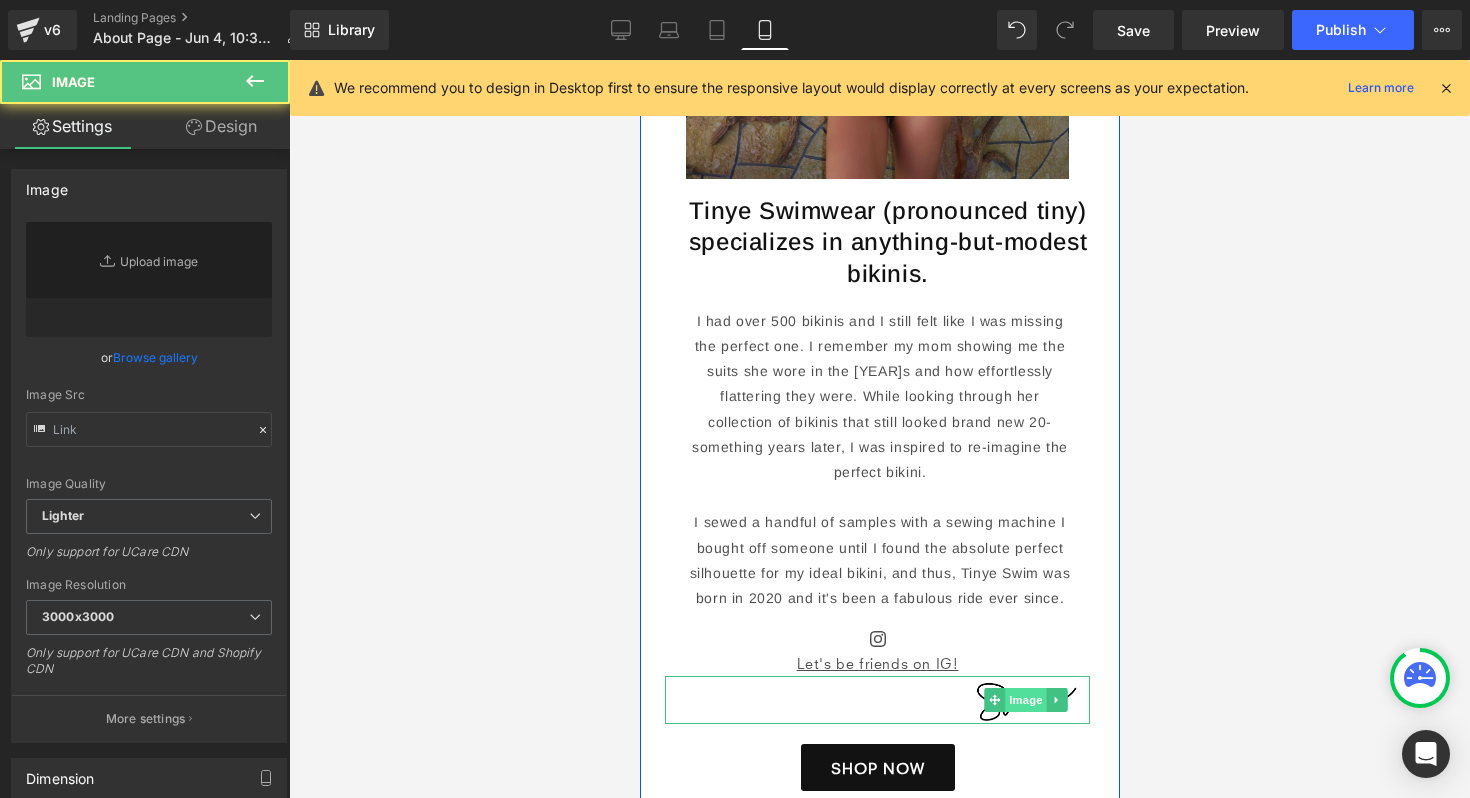 type on "https://ucarecdn.com/197c6a3f-f00e-4de7-a15f-114e9c94c1ab/-/format/auto/-/preview/3000x3000/-/quality/lighter/[NAME].png" 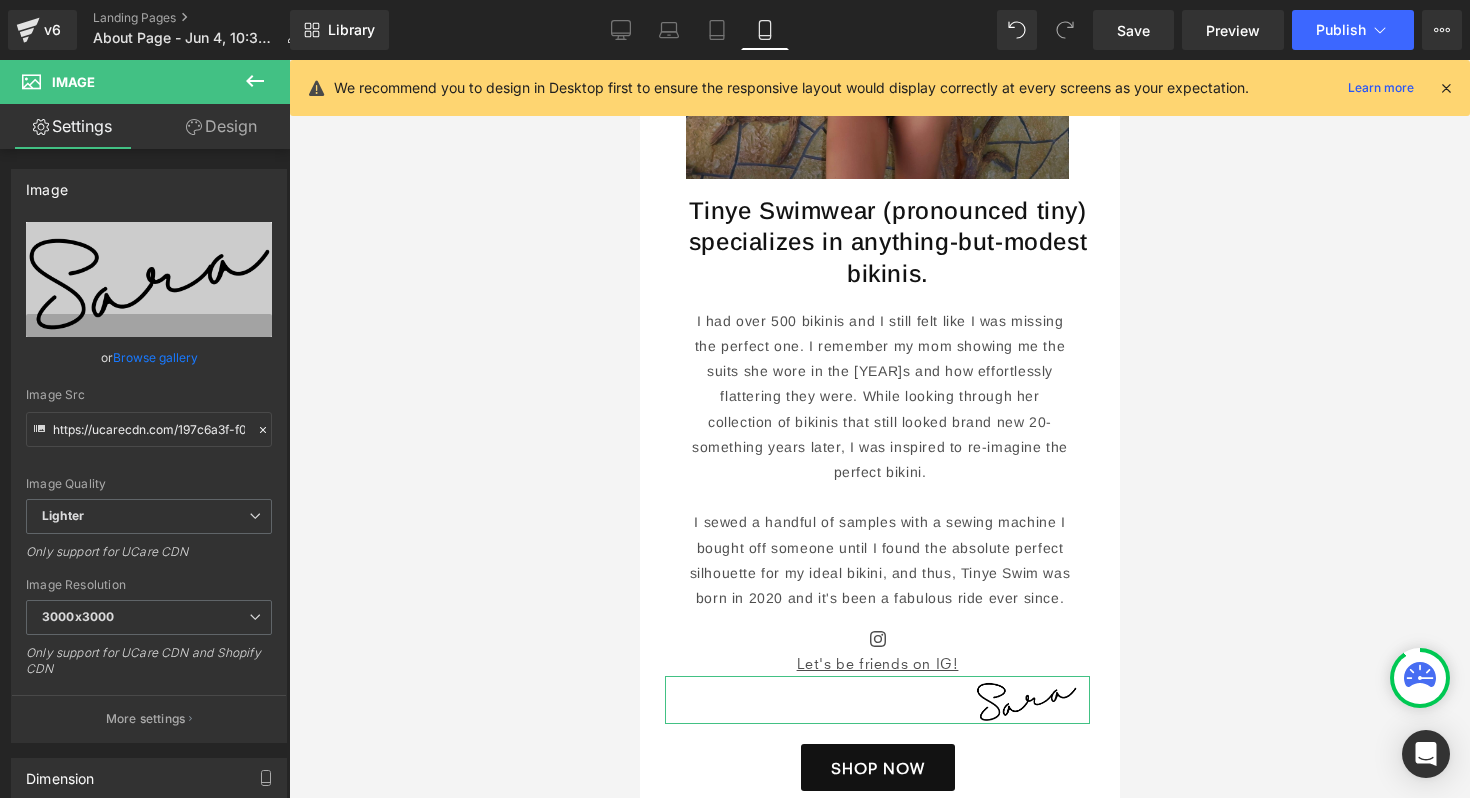 click on "Design" at bounding box center [221, 126] 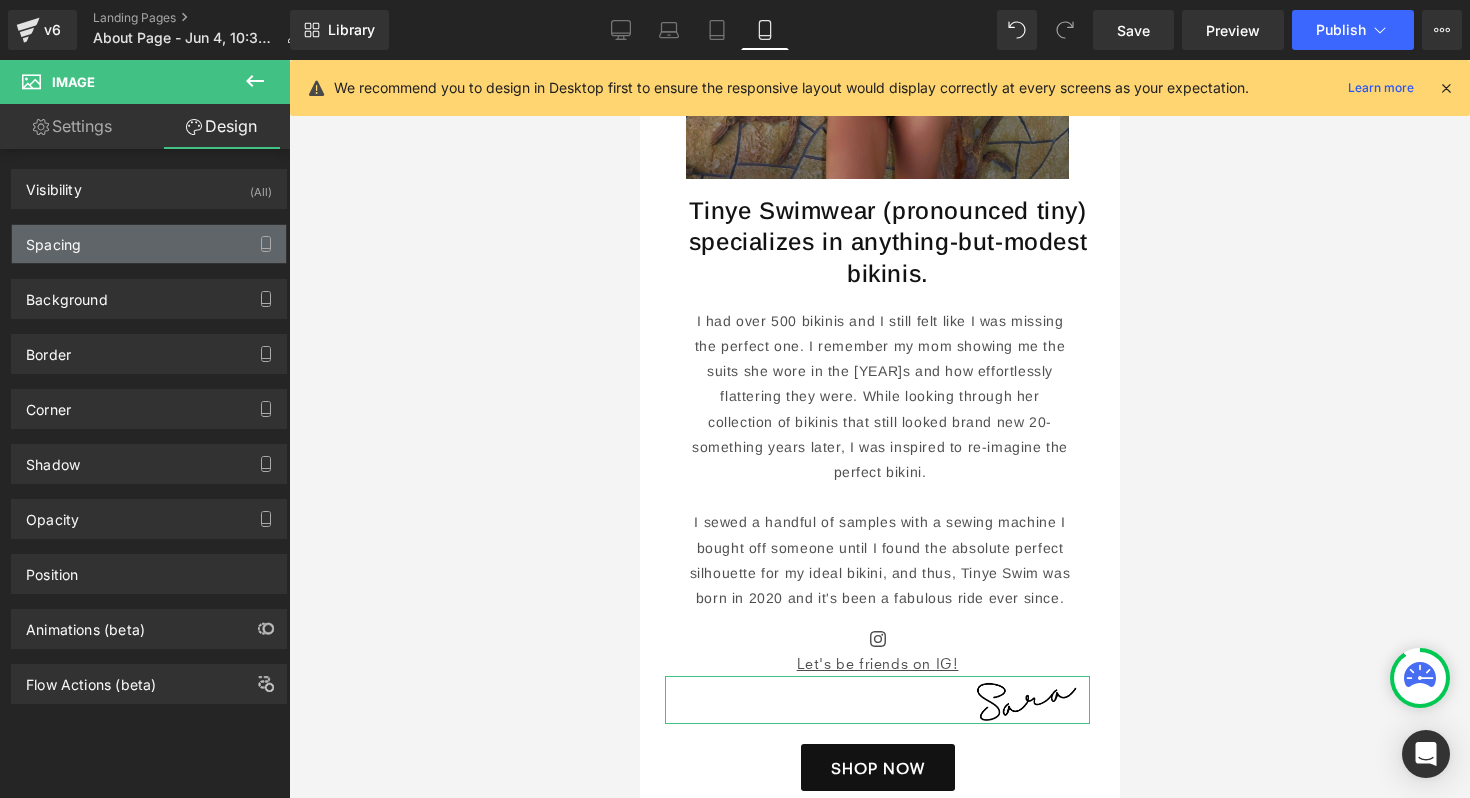 click on "Spacing" at bounding box center [149, 244] 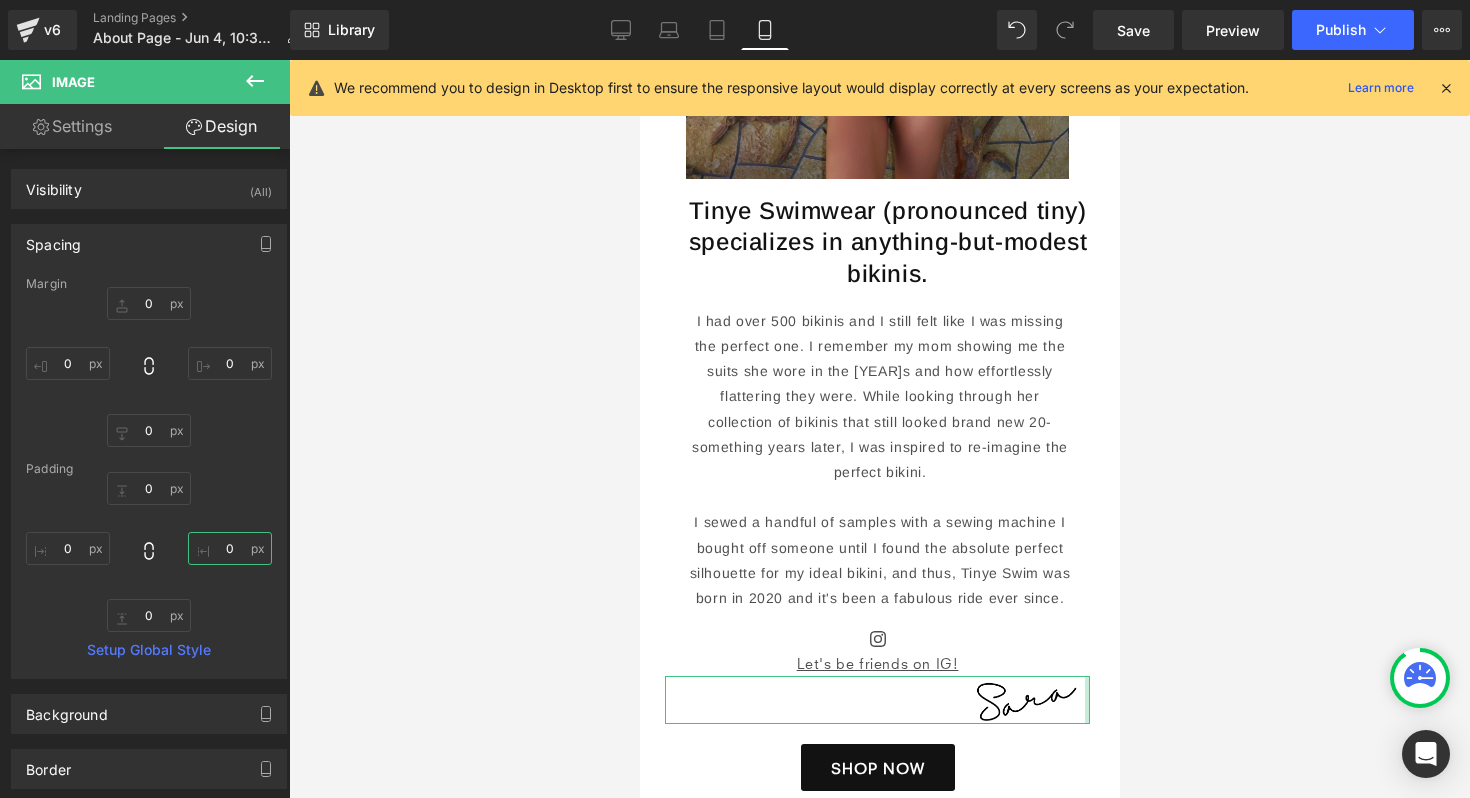 click on "0" at bounding box center (230, 548) 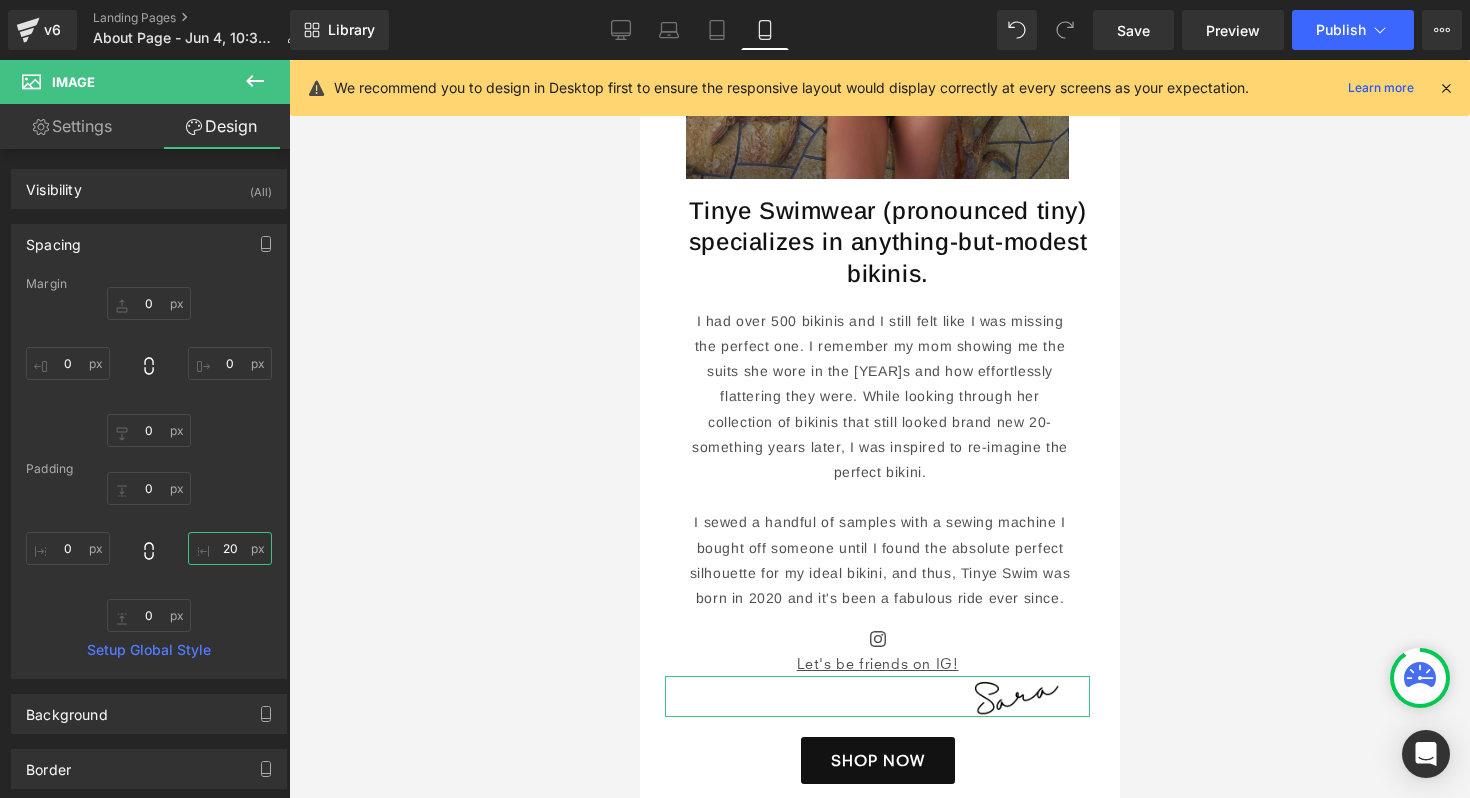 type on "2" 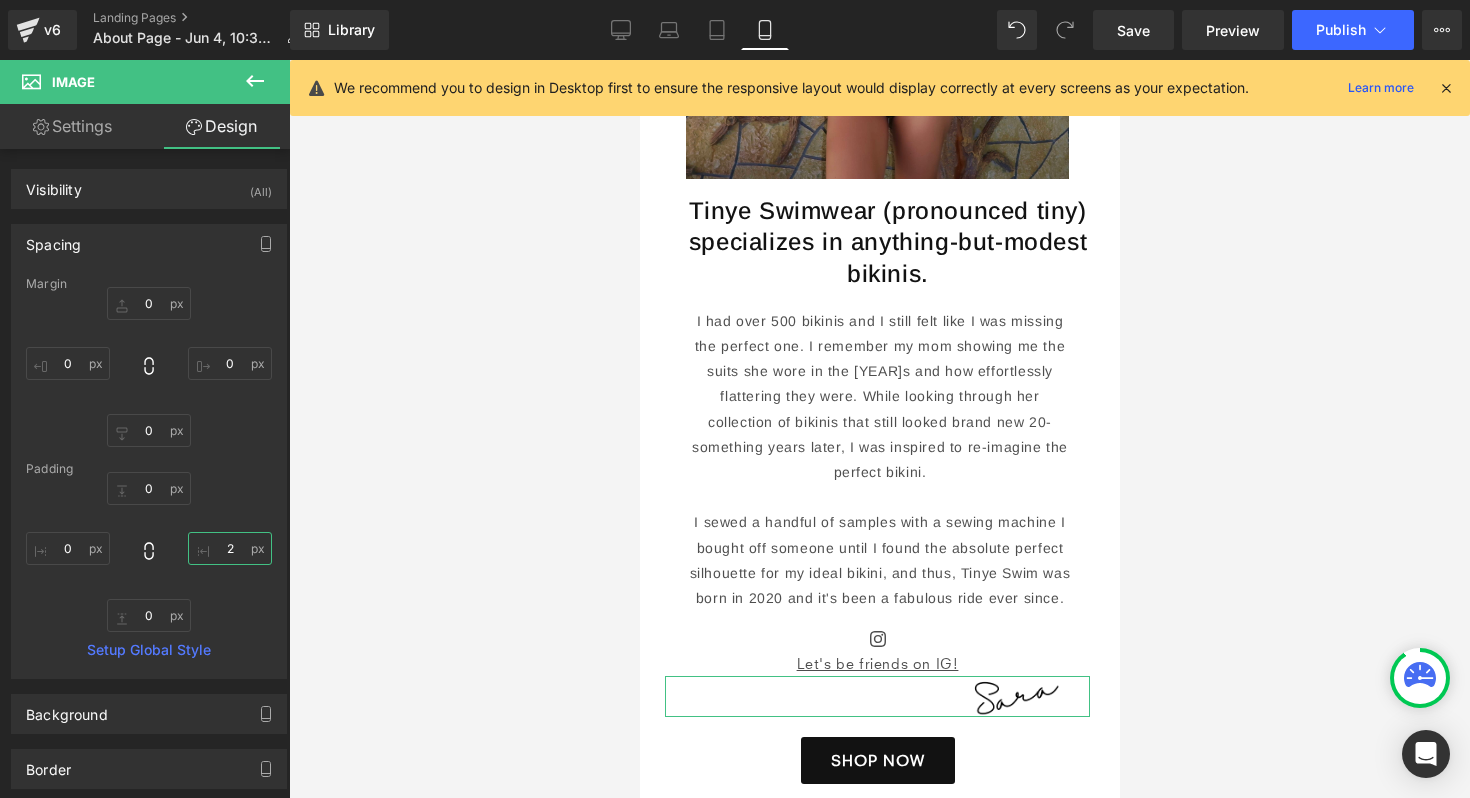 type 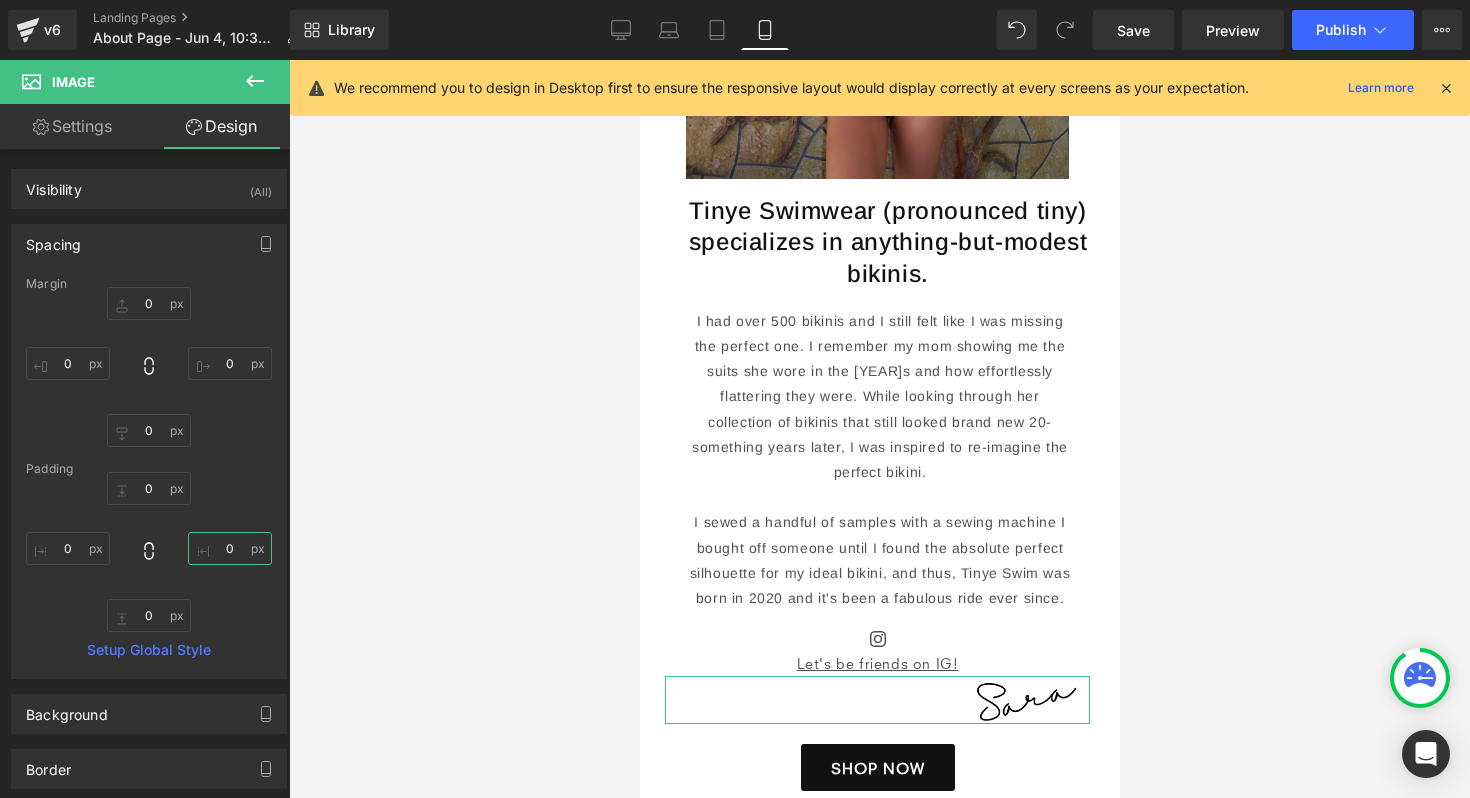scroll, scrollTop: 332, scrollLeft: 0, axis: vertical 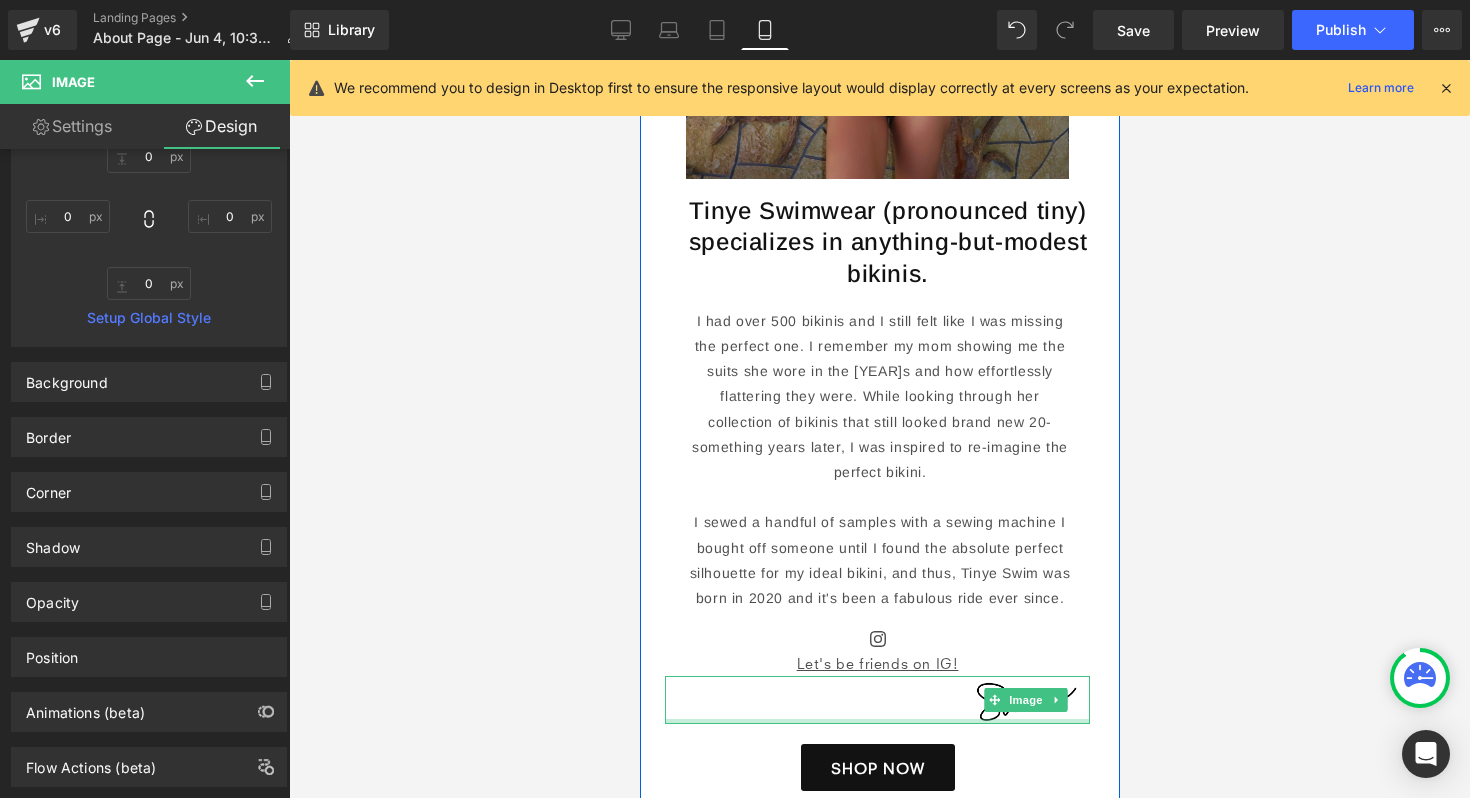 click at bounding box center (876, 700) 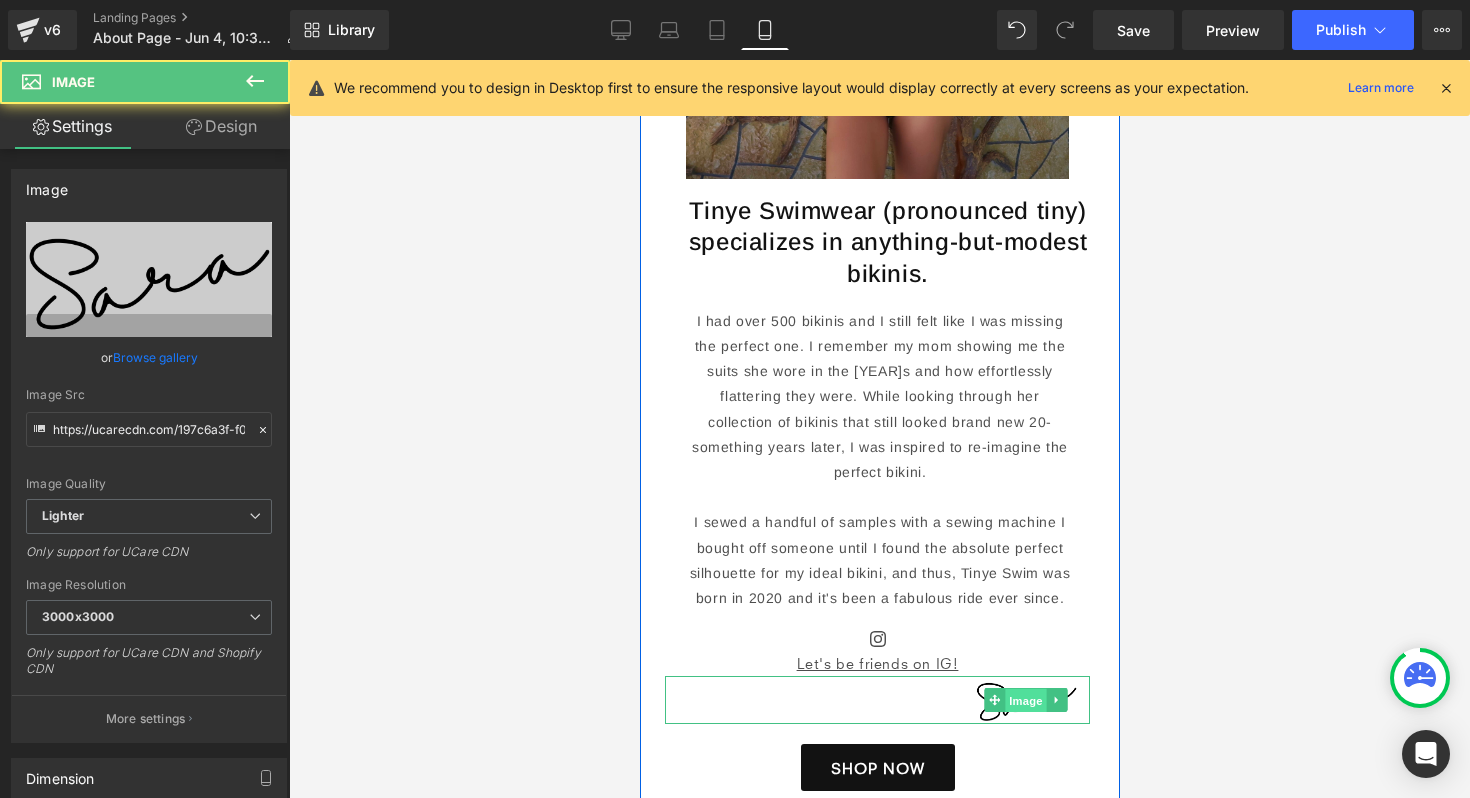 click on "Image" at bounding box center [1025, 701] 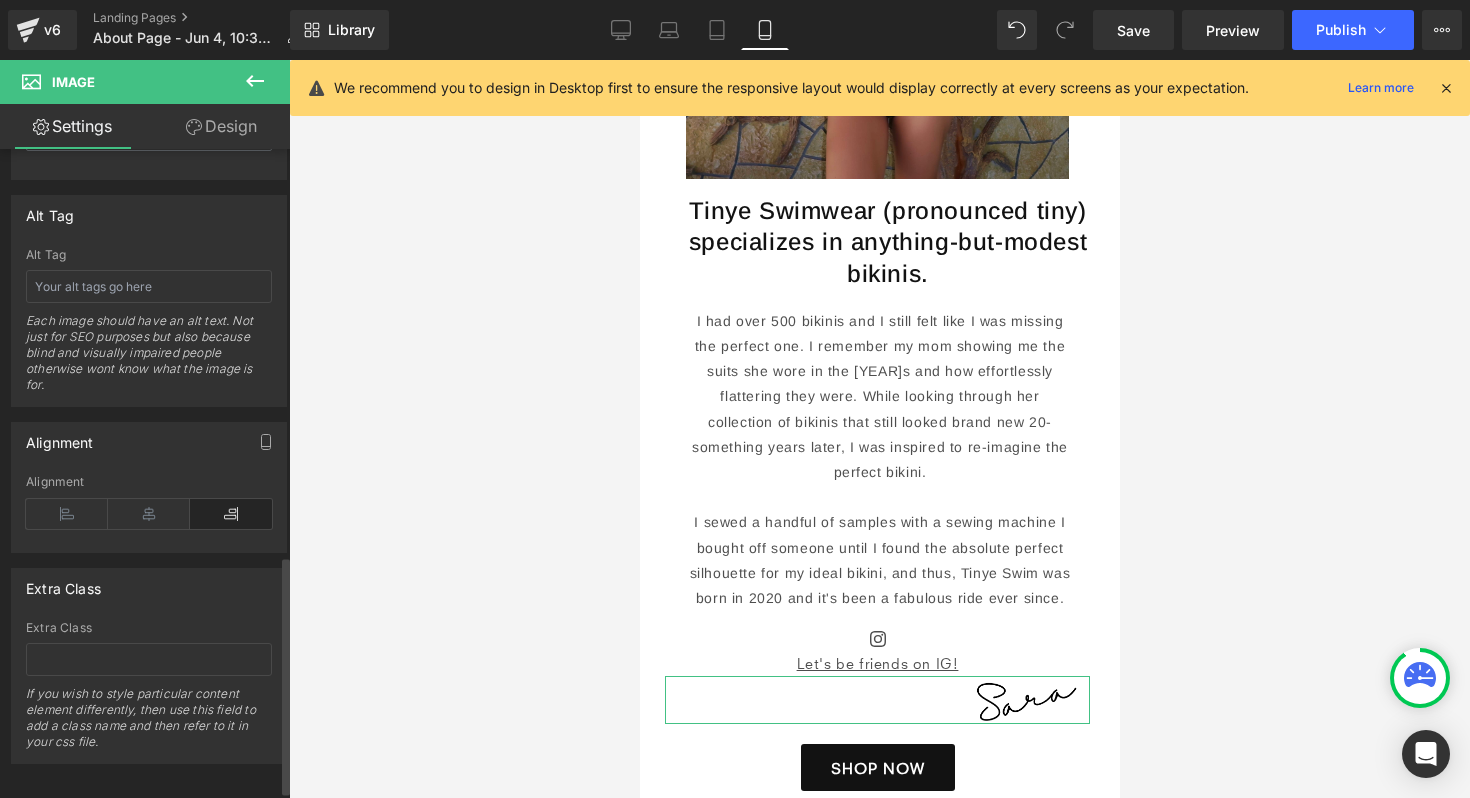scroll, scrollTop: 1126, scrollLeft: 0, axis: vertical 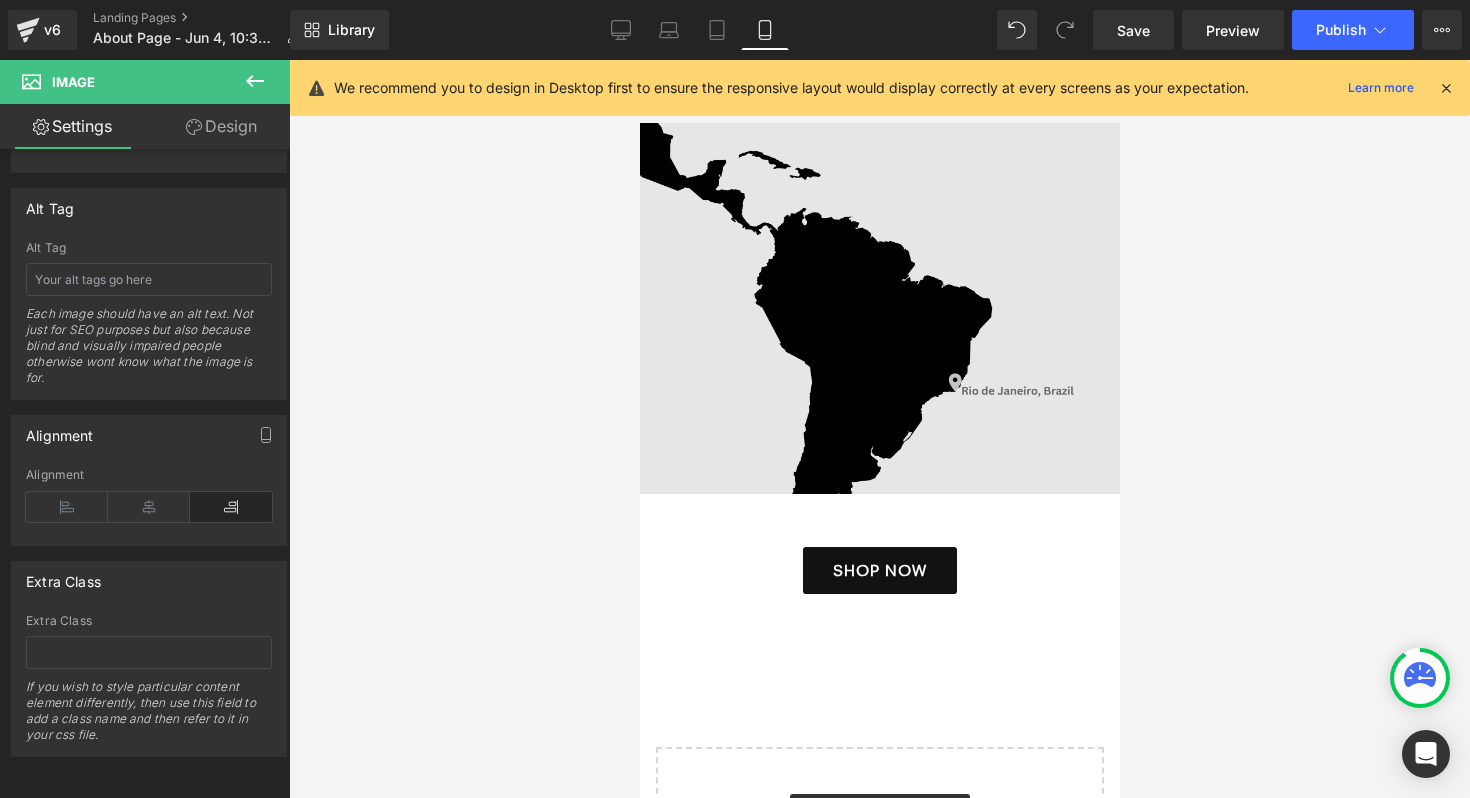 click at bounding box center (879, 308) 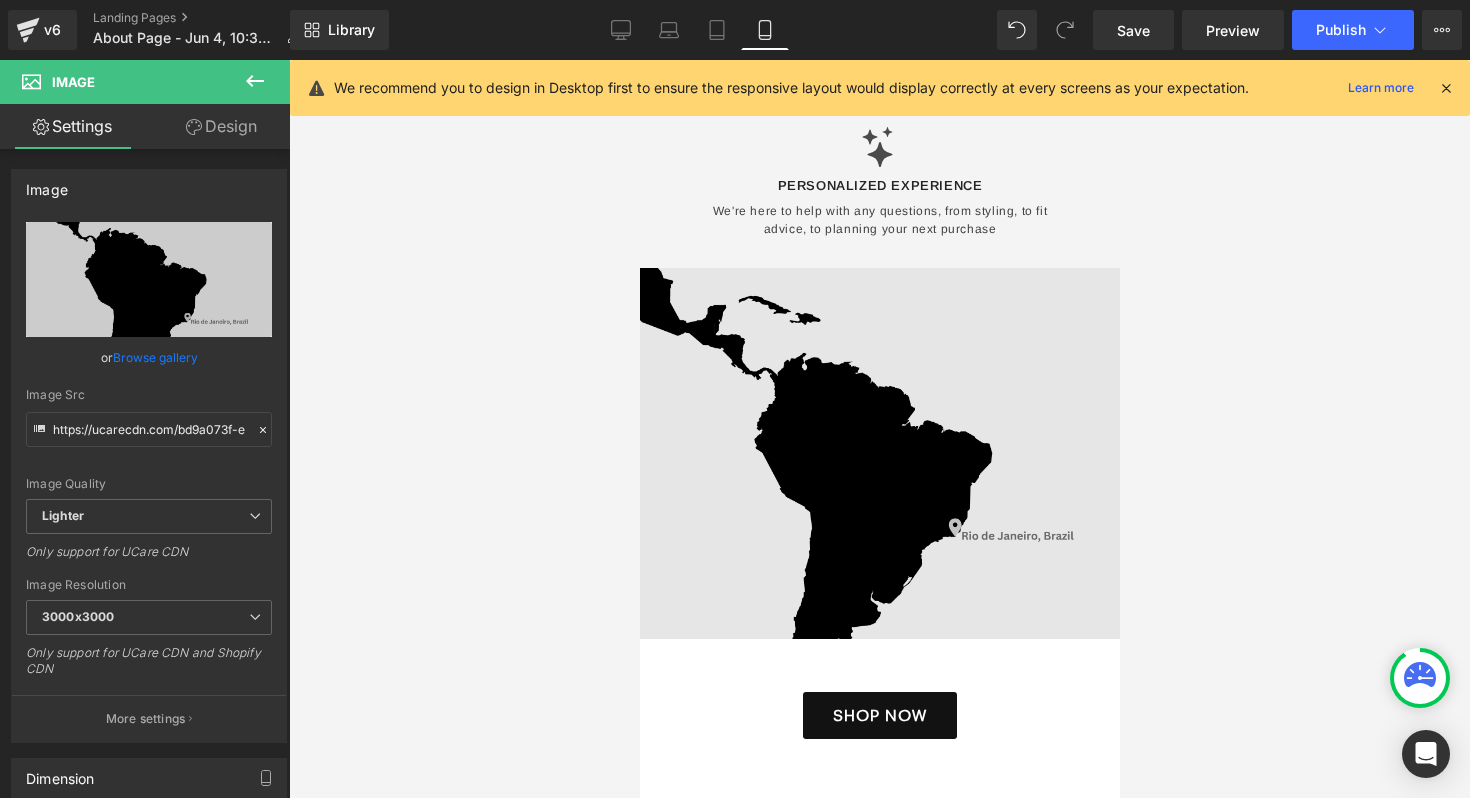 scroll, scrollTop: 1557, scrollLeft: 0, axis: vertical 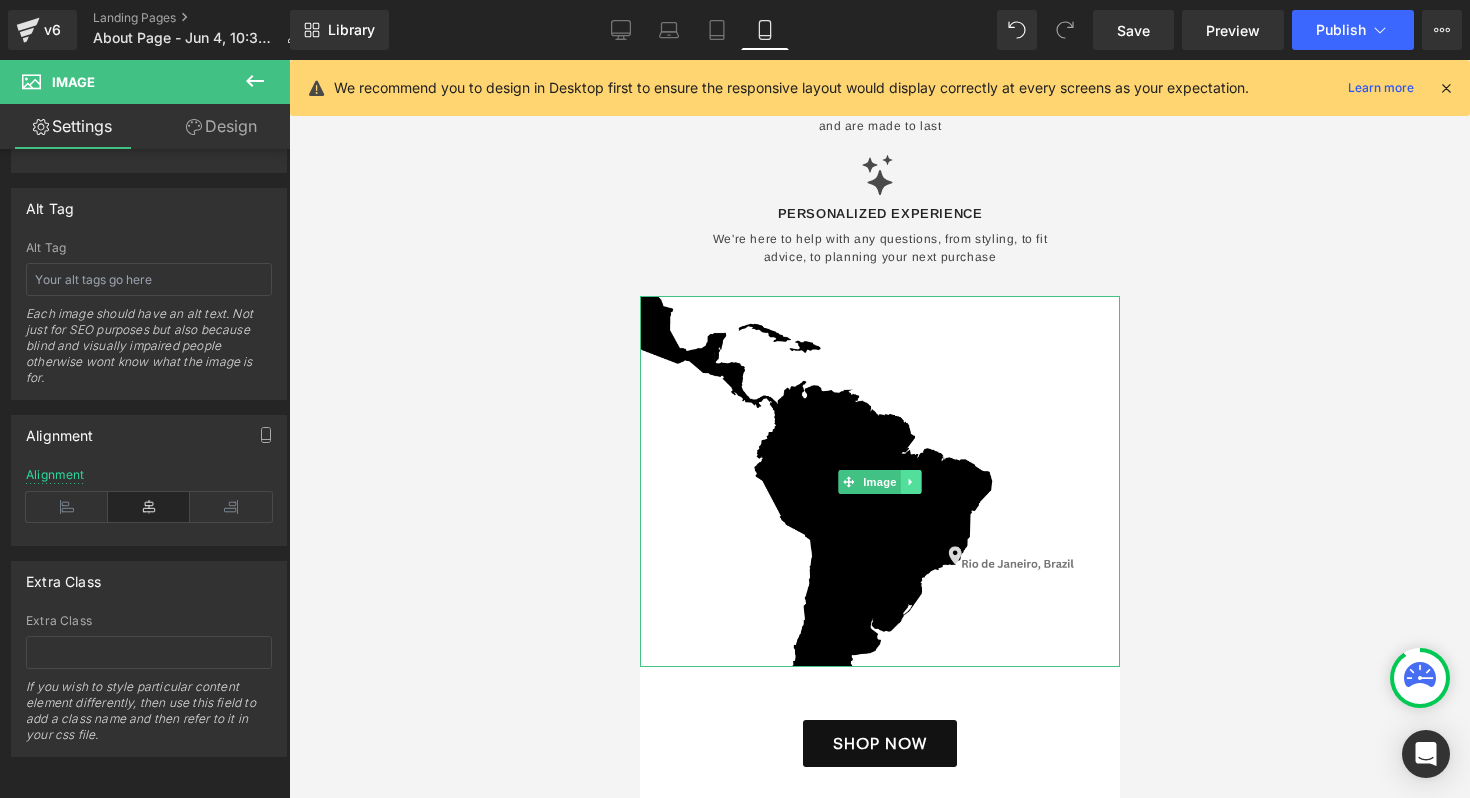click at bounding box center (910, 482) 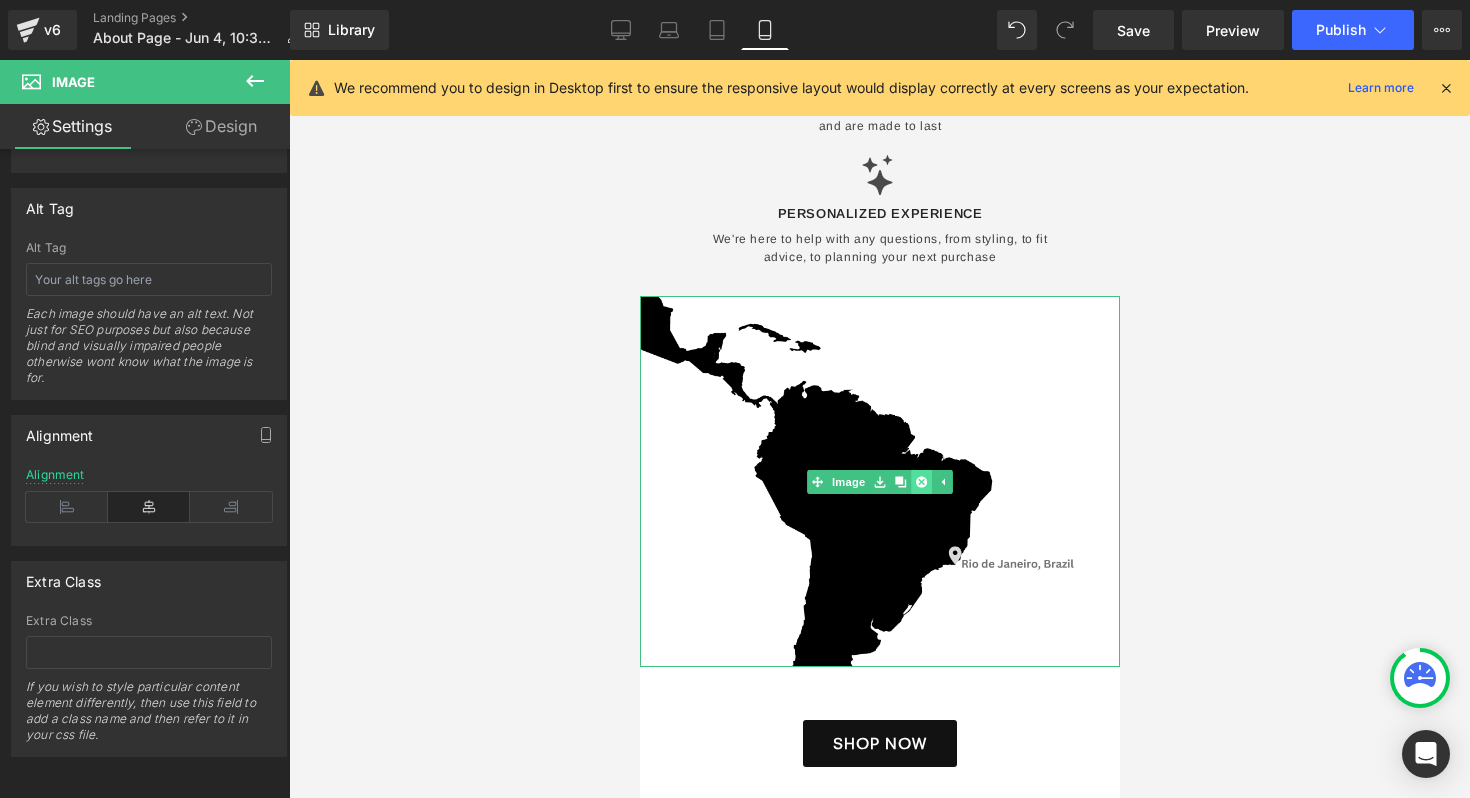 click 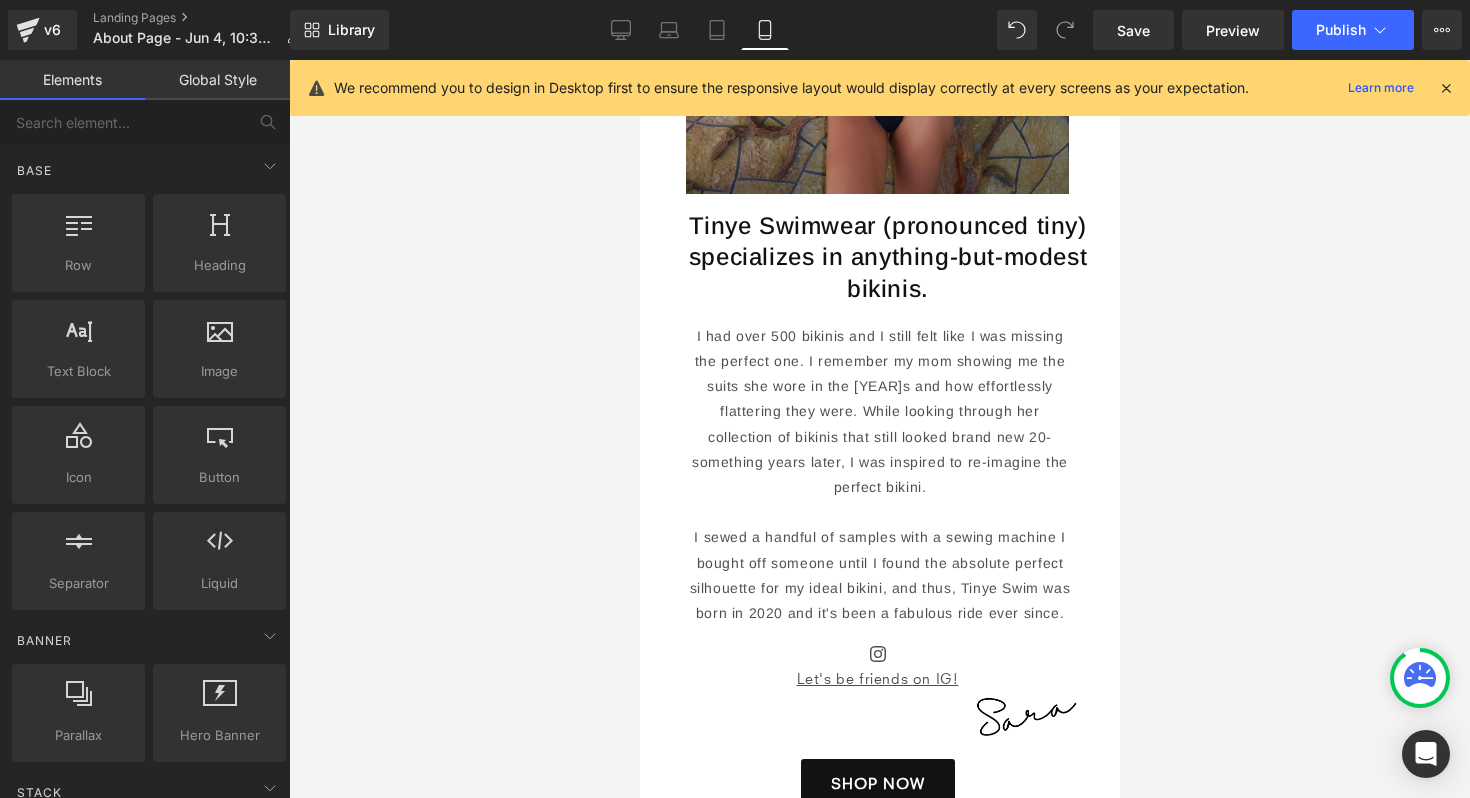 scroll, scrollTop: 487, scrollLeft: 0, axis: vertical 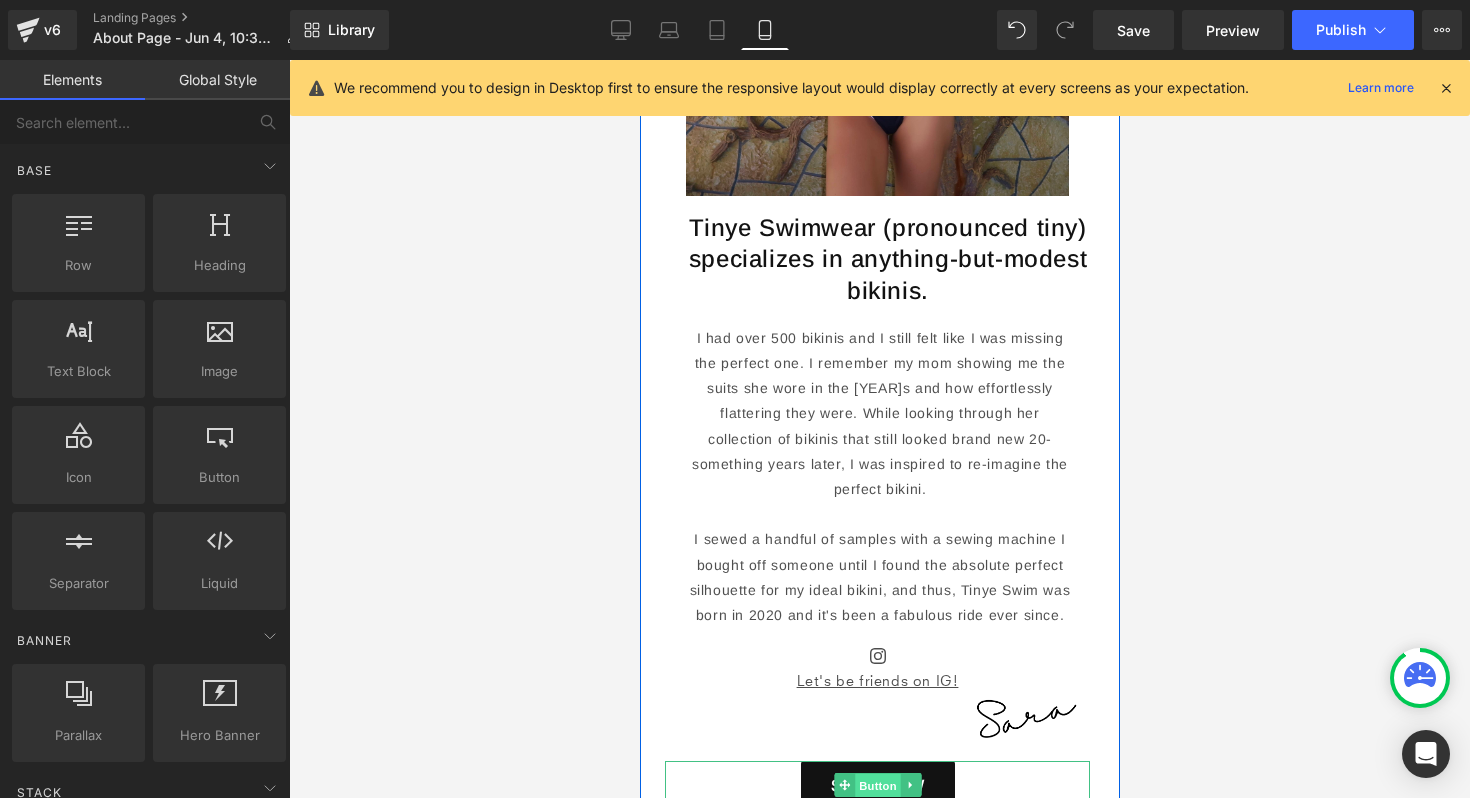 click on "Button" at bounding box center (877, 785) 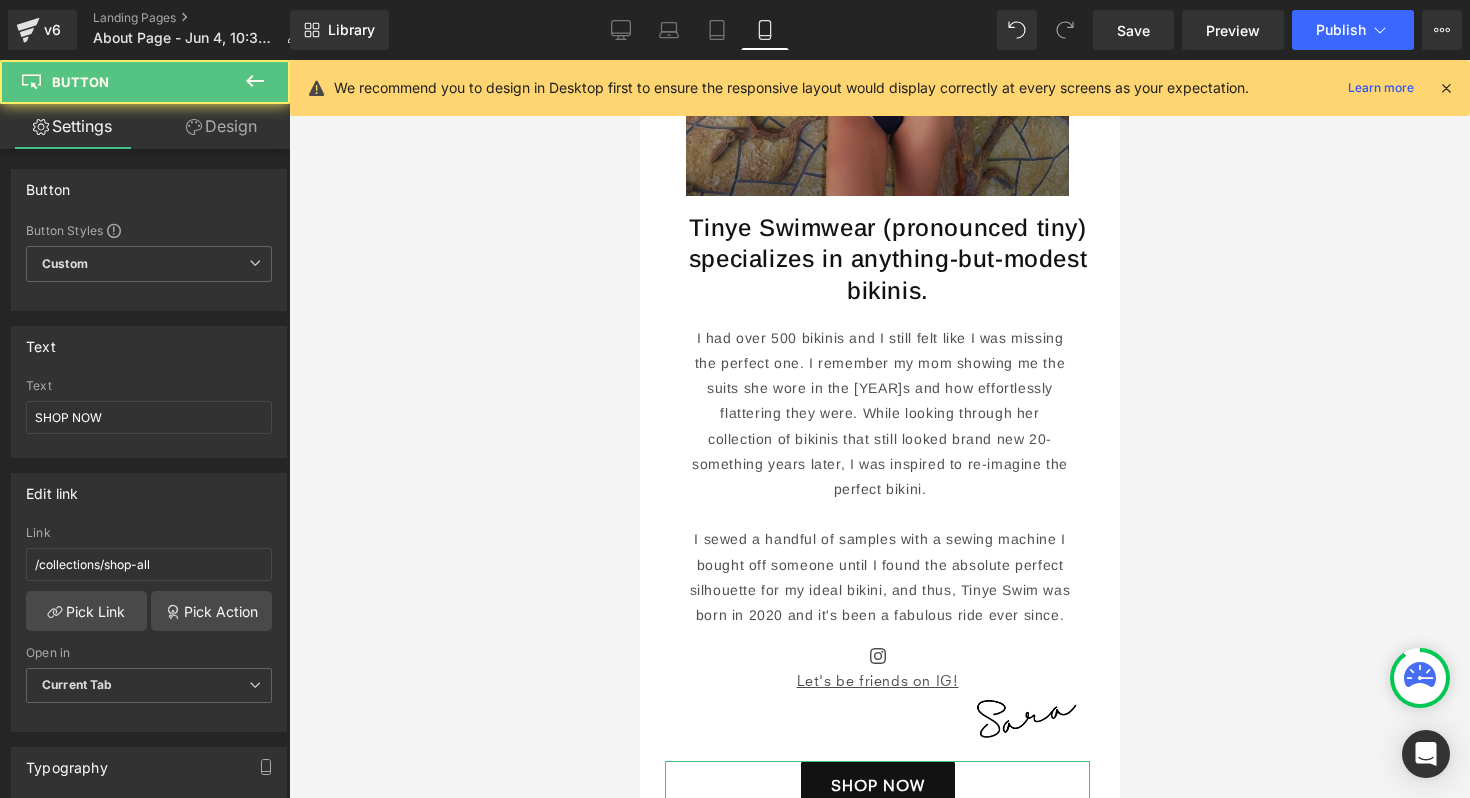 click on "Design" at bounding box center (221, 126) 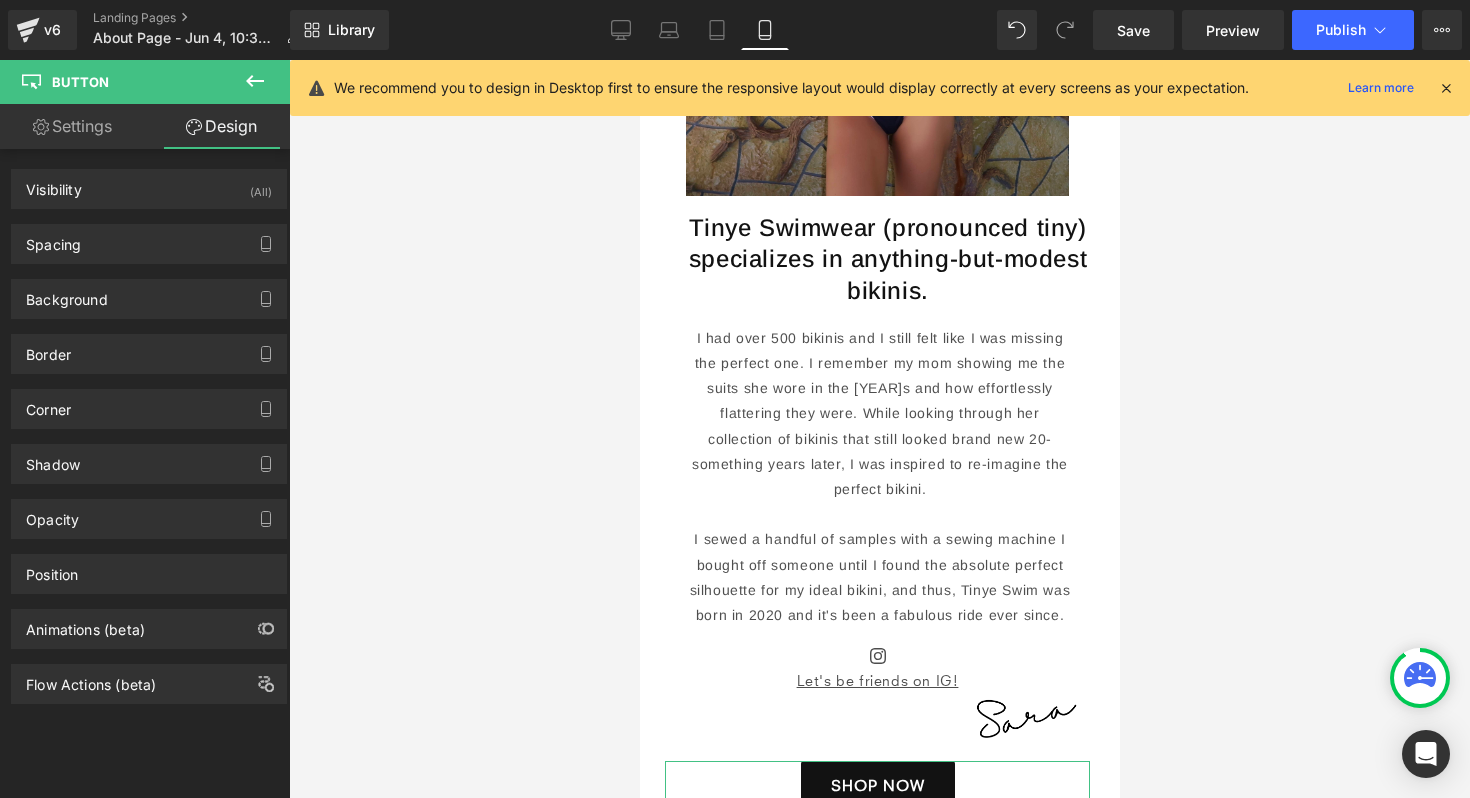 type on "20" 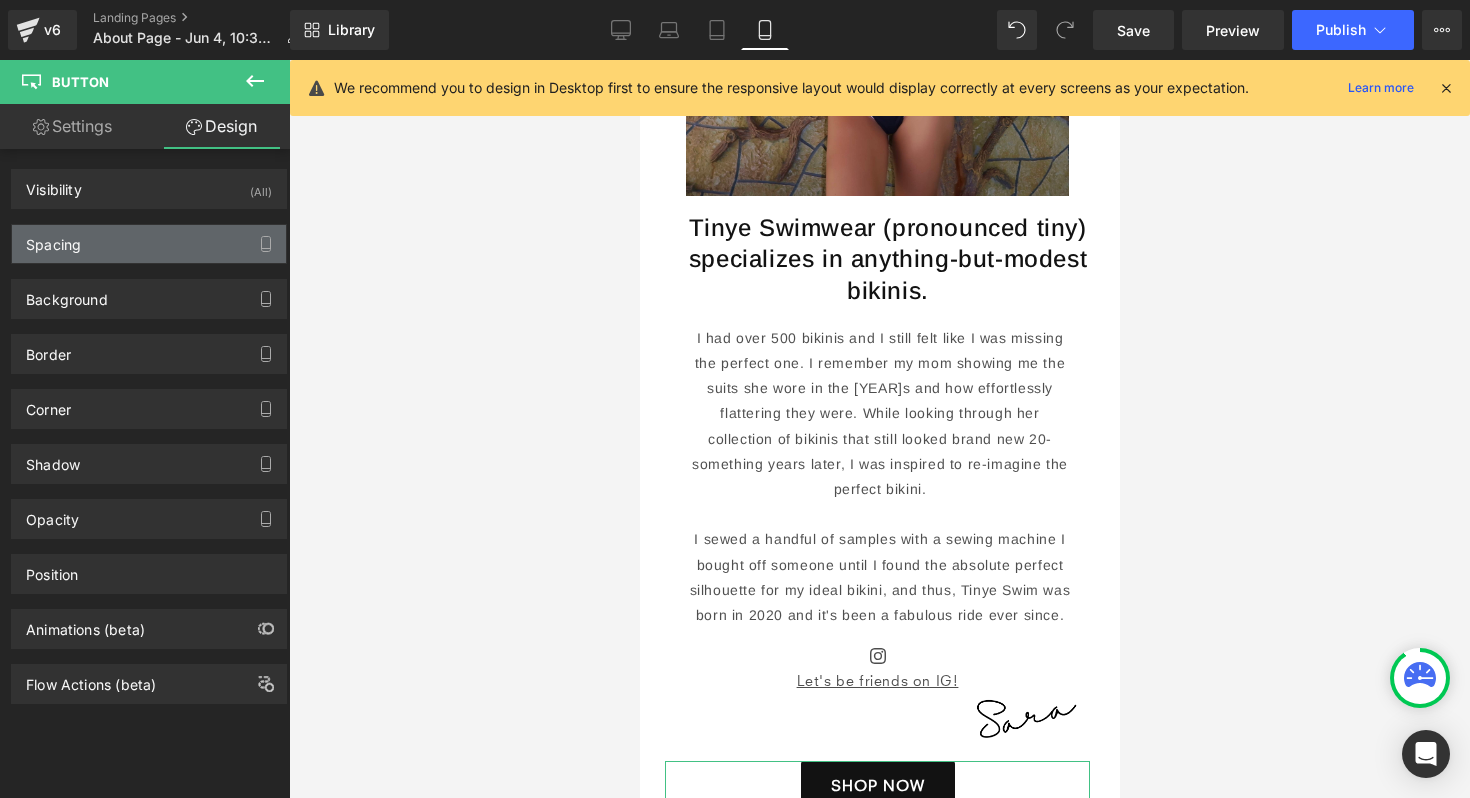 click on "Spacing" at bounding box center (149, 244) 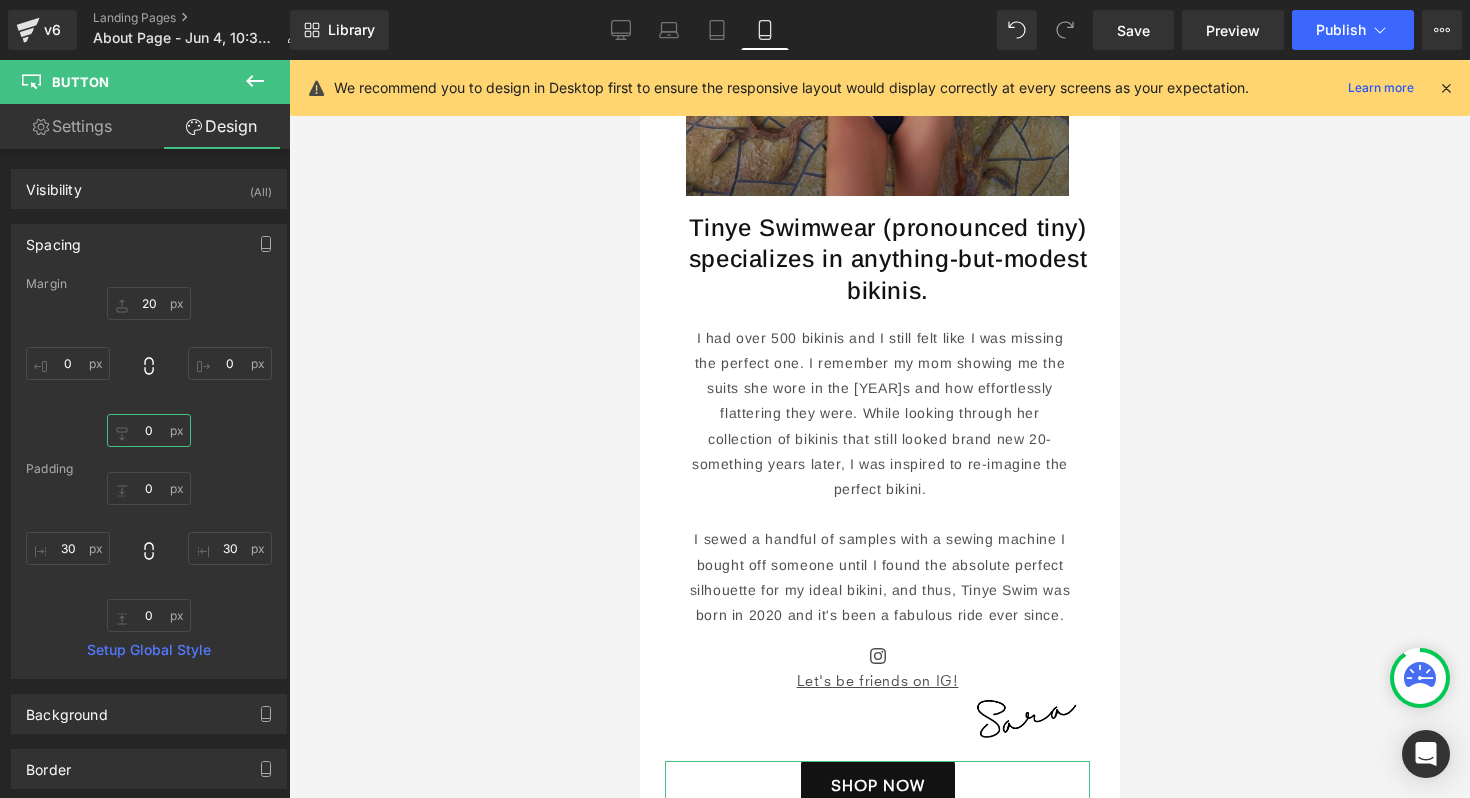 click on "0" at bounding box center [149, 430] 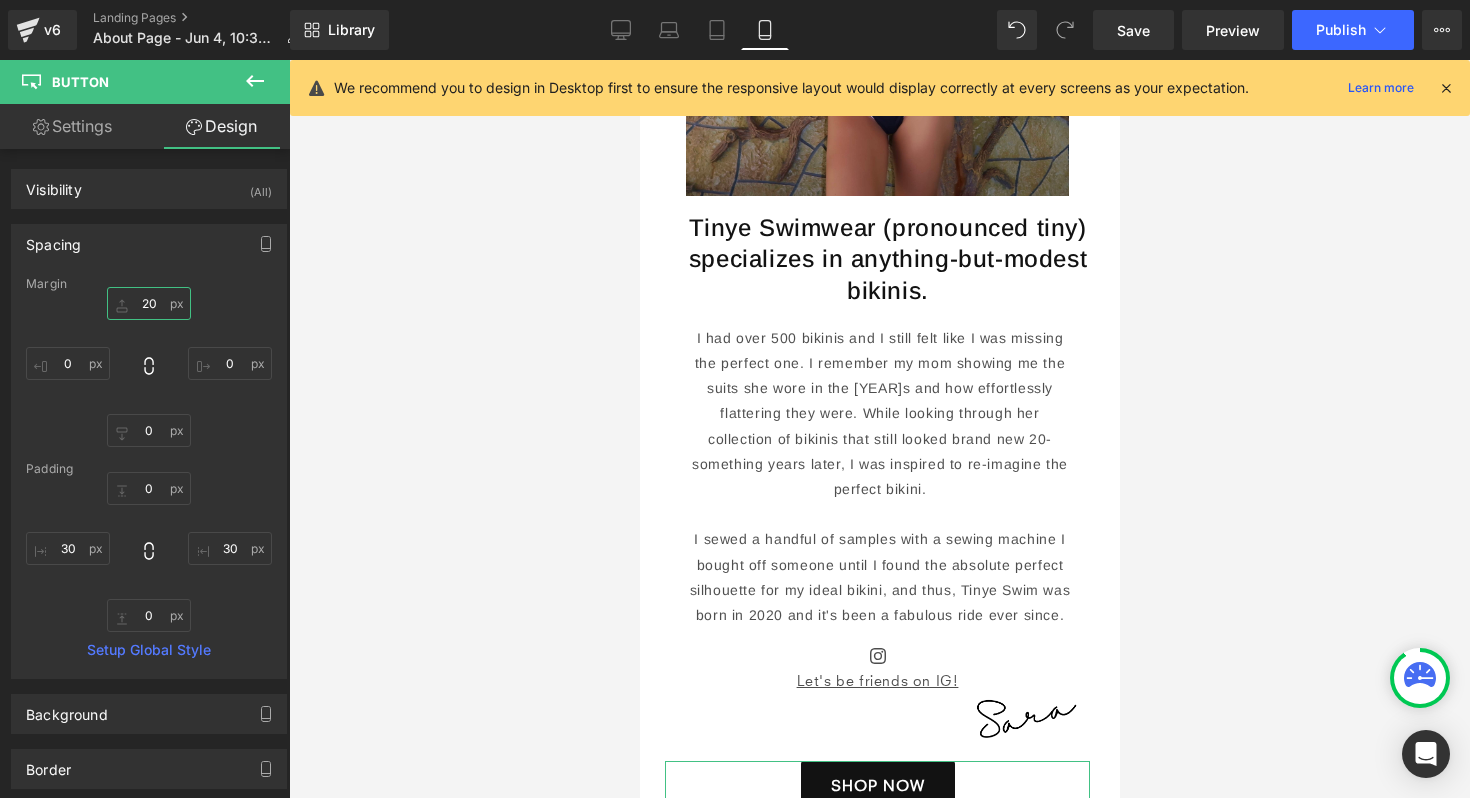 click on "20" at bounding box center [149, 303] 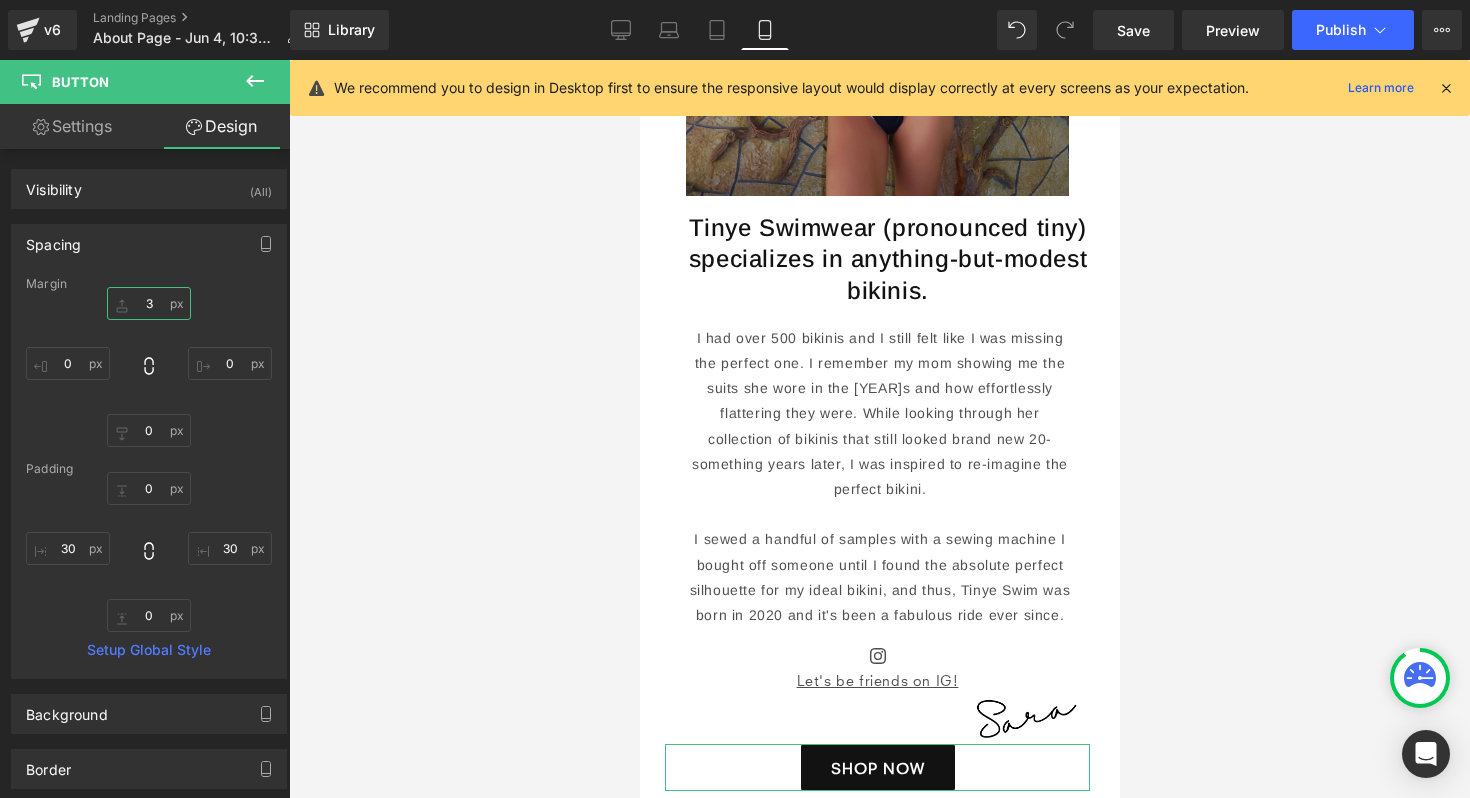 type on "36" 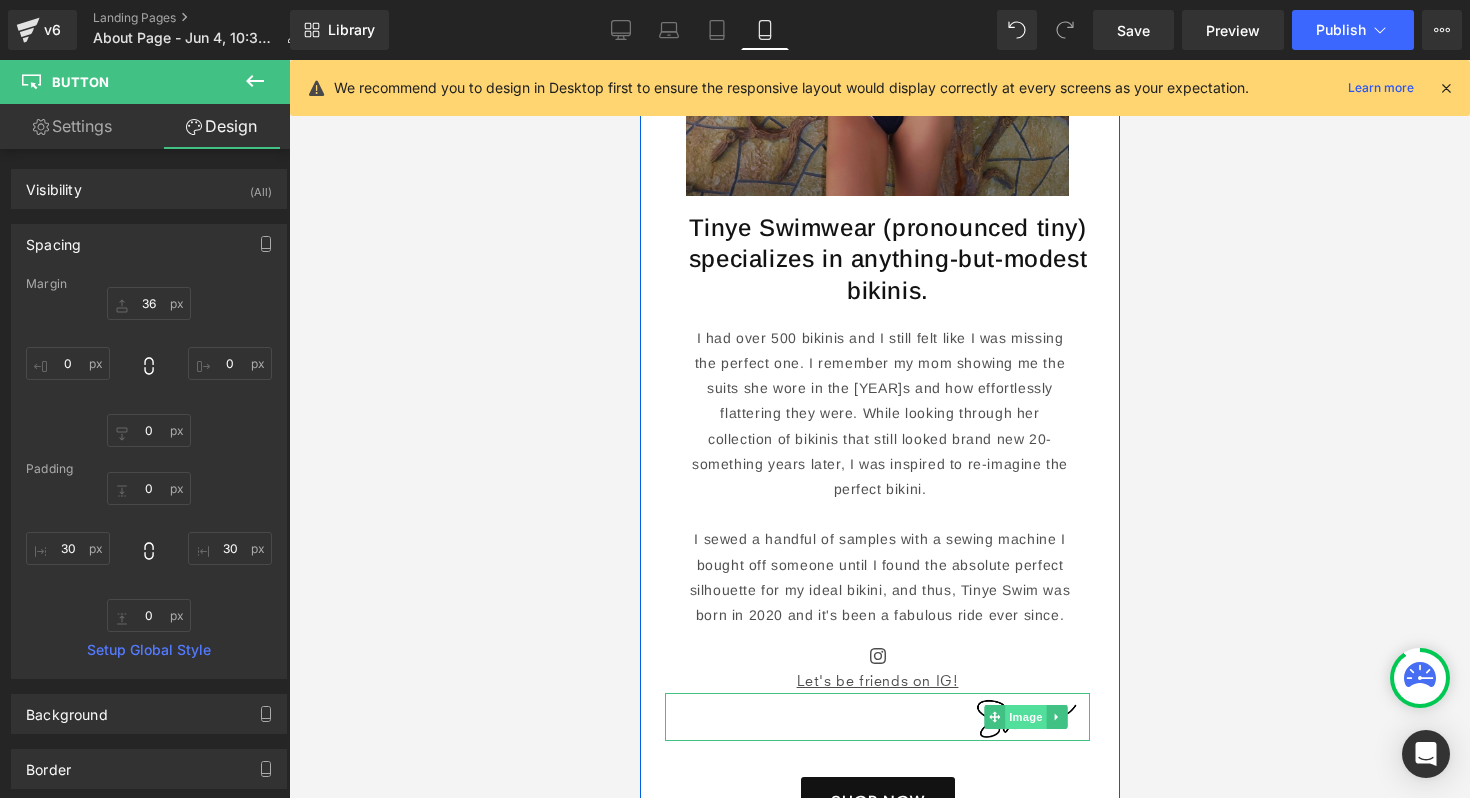 click on "Image" at bounding box center [1025, 717] 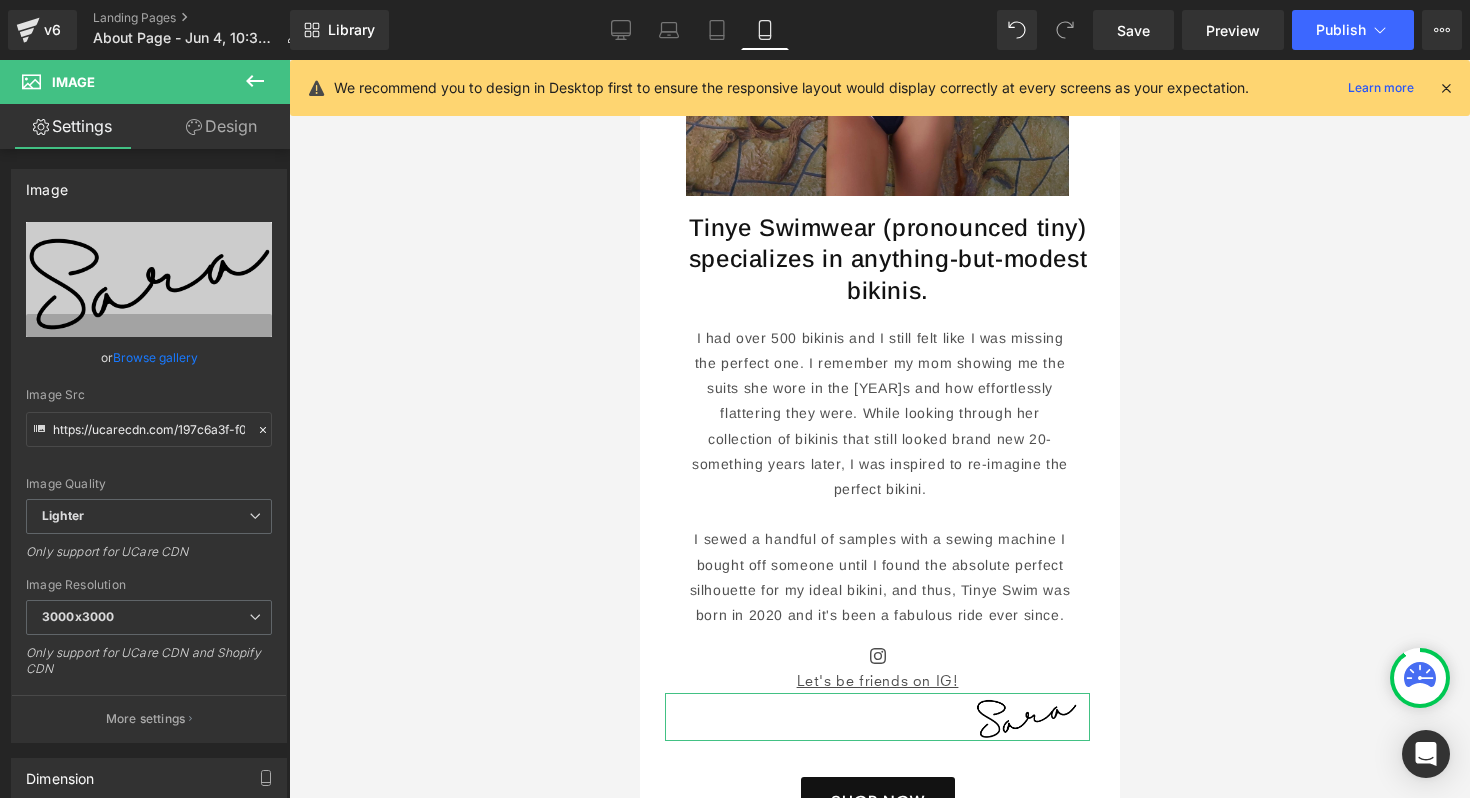 click on "Design" at bounding box center (221, 126) 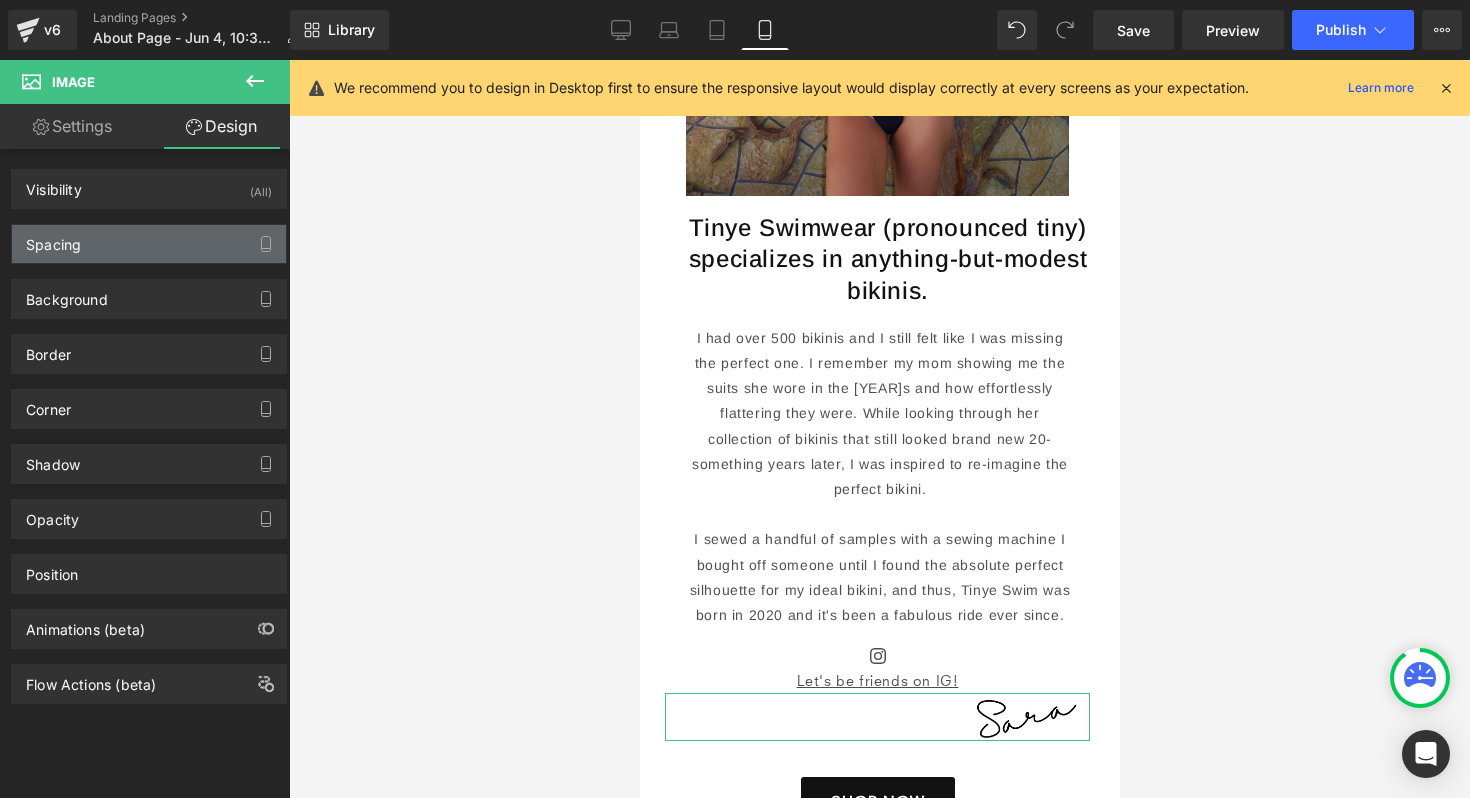 click on "Spacing" at bounding box center (149, 244) 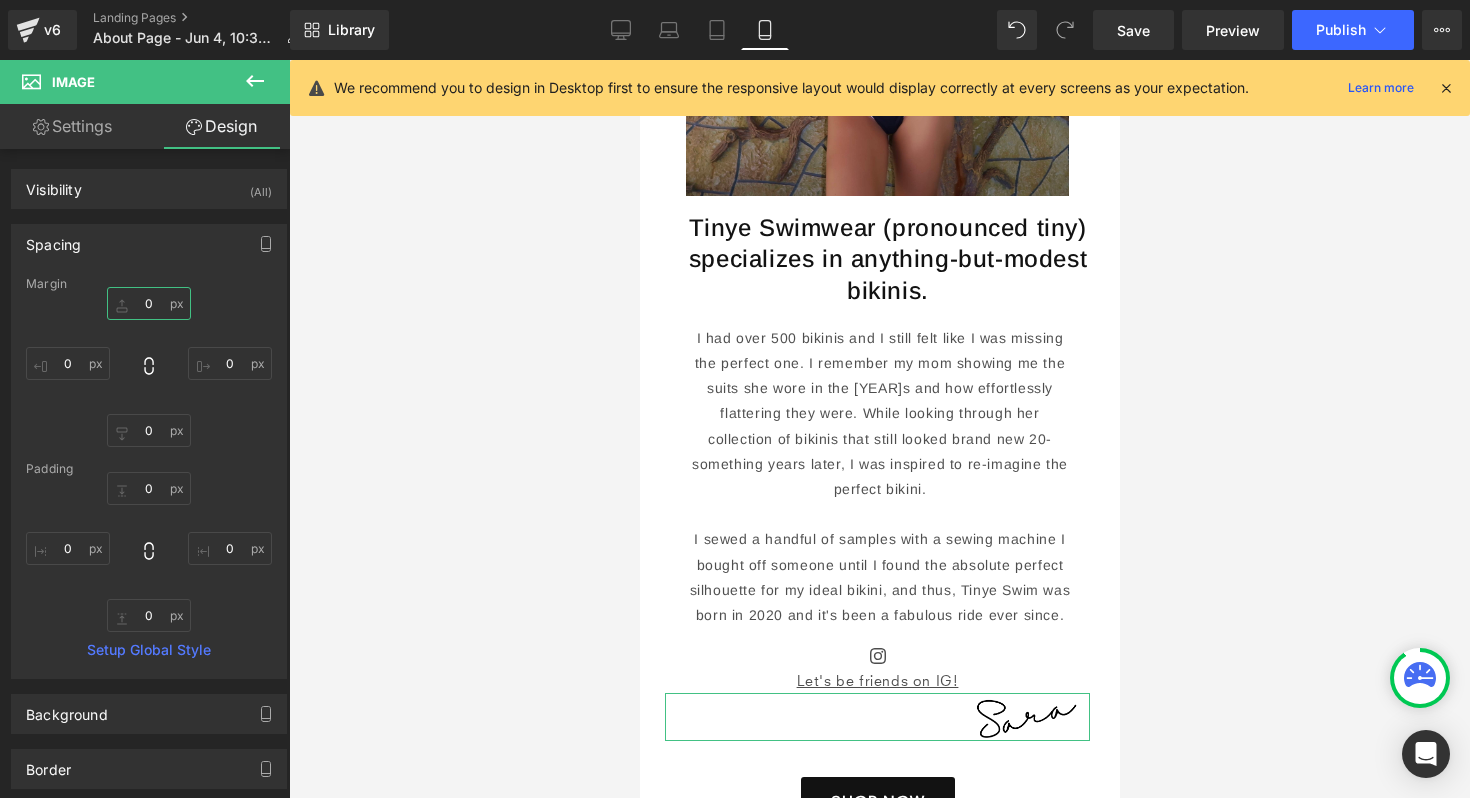 click on "0" at bounding box center [149, 303] 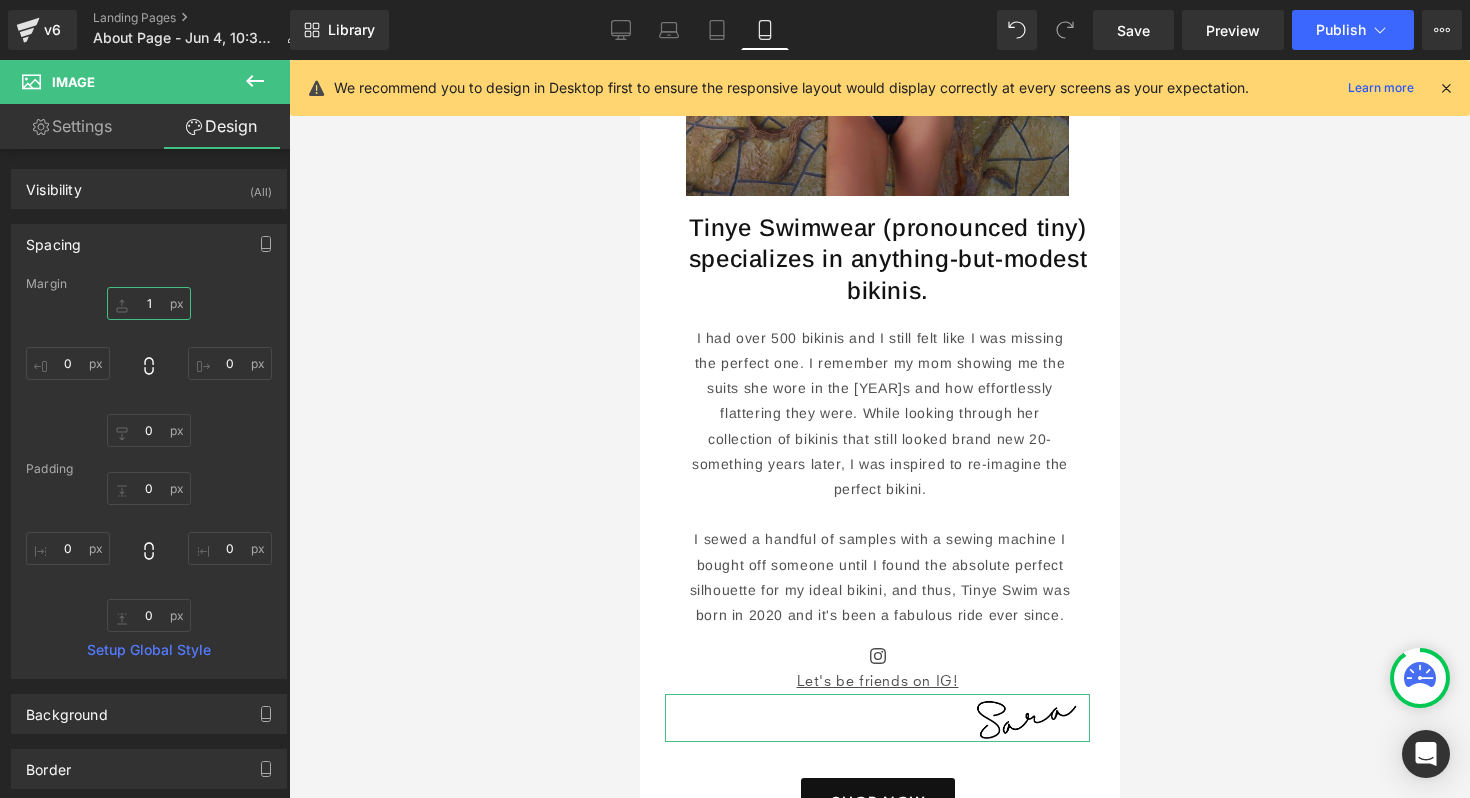 type on "10" 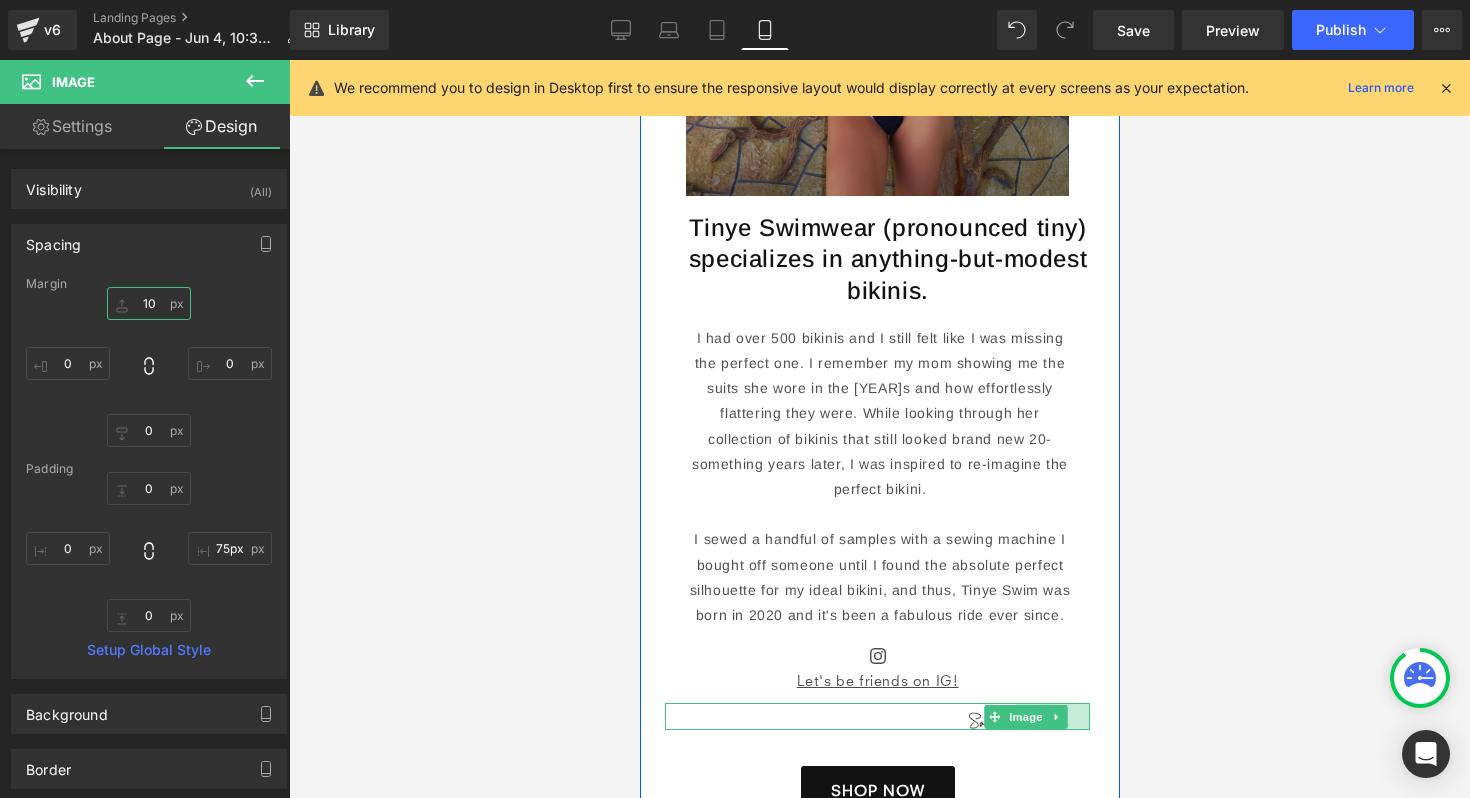 type on "76px" 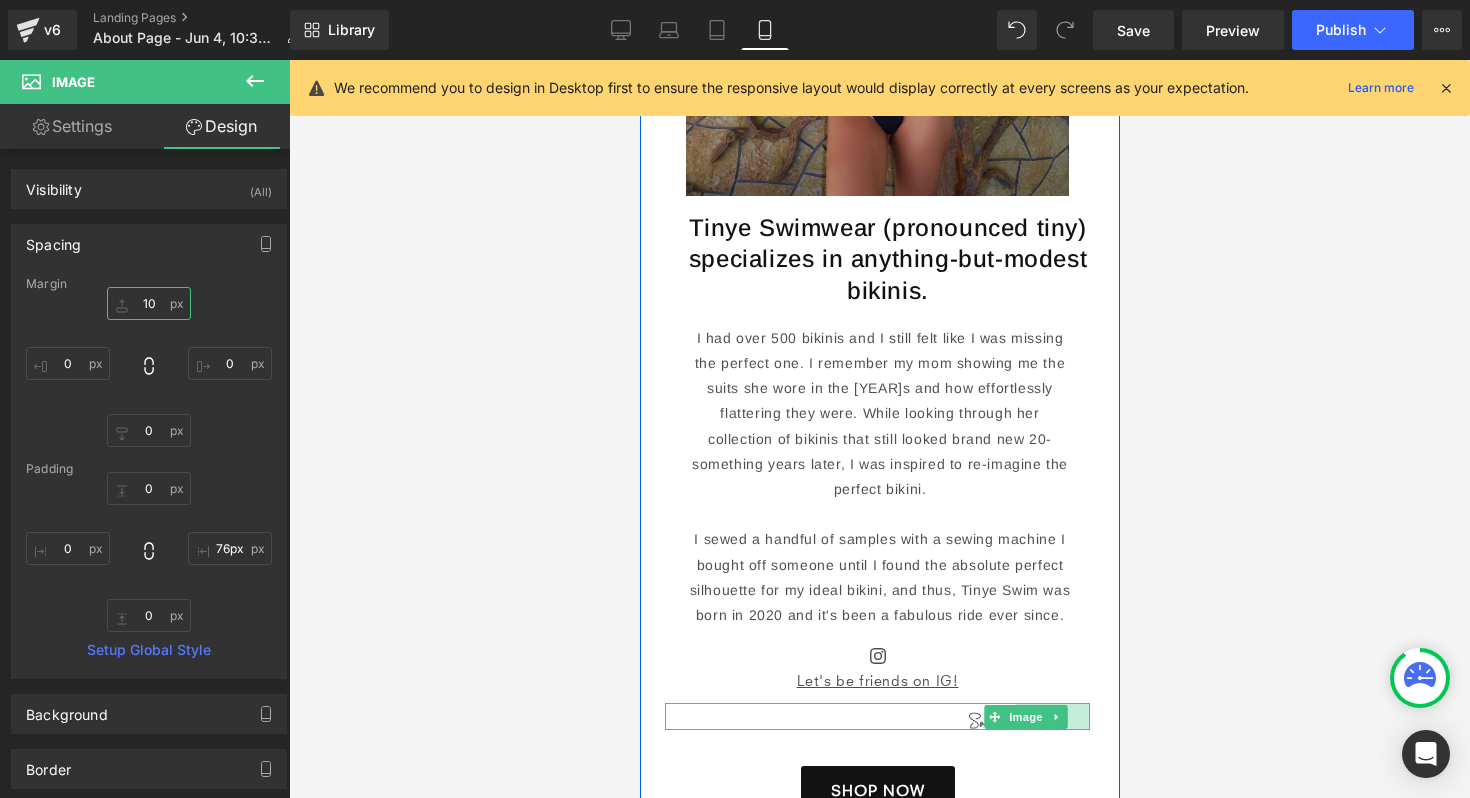 drag, startPoint x: 1086, startPoint y: 705, endPoint x: 1010, endPoint y: 704, distance: 76.00658 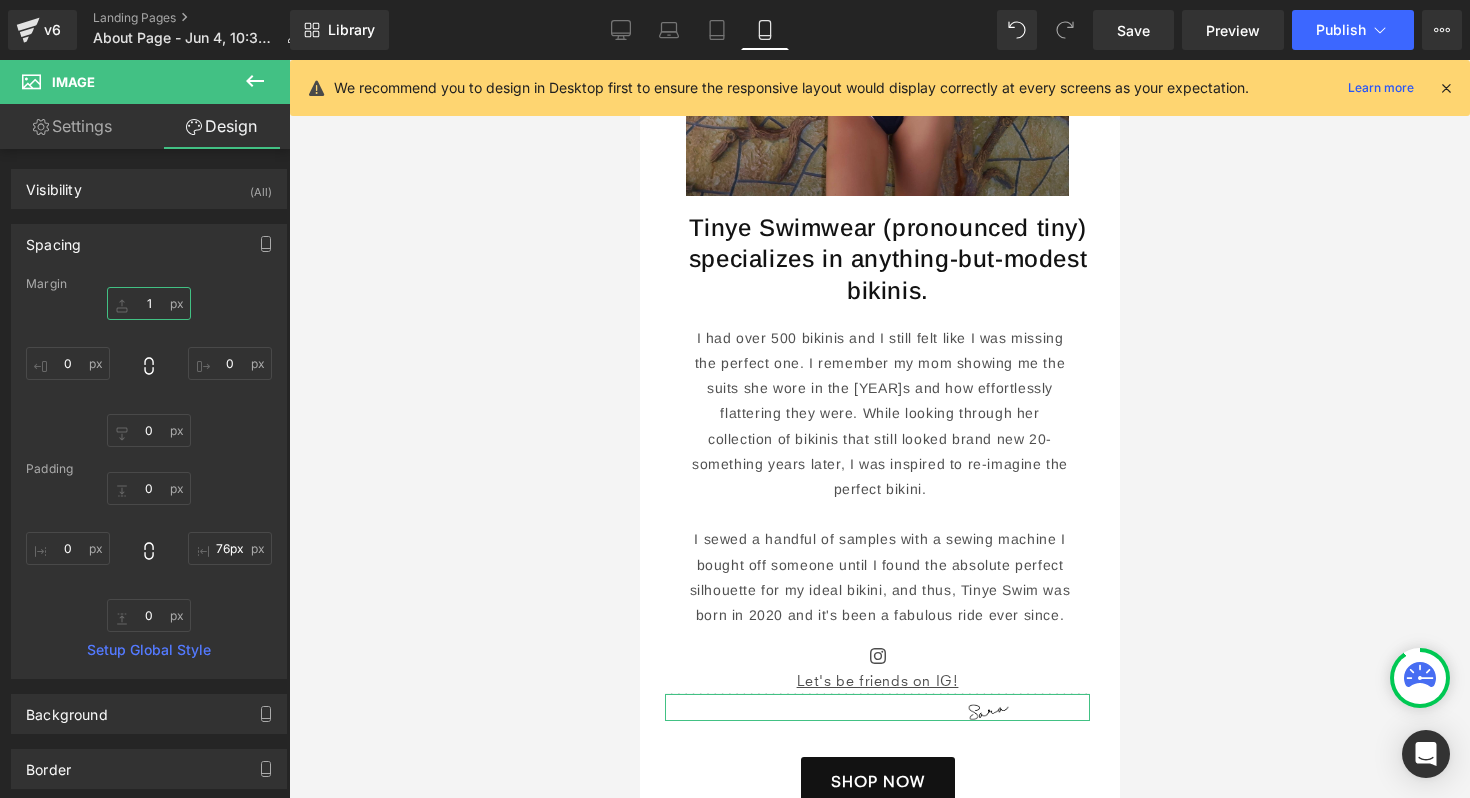 click on "1" at bounding box center [149, 303] 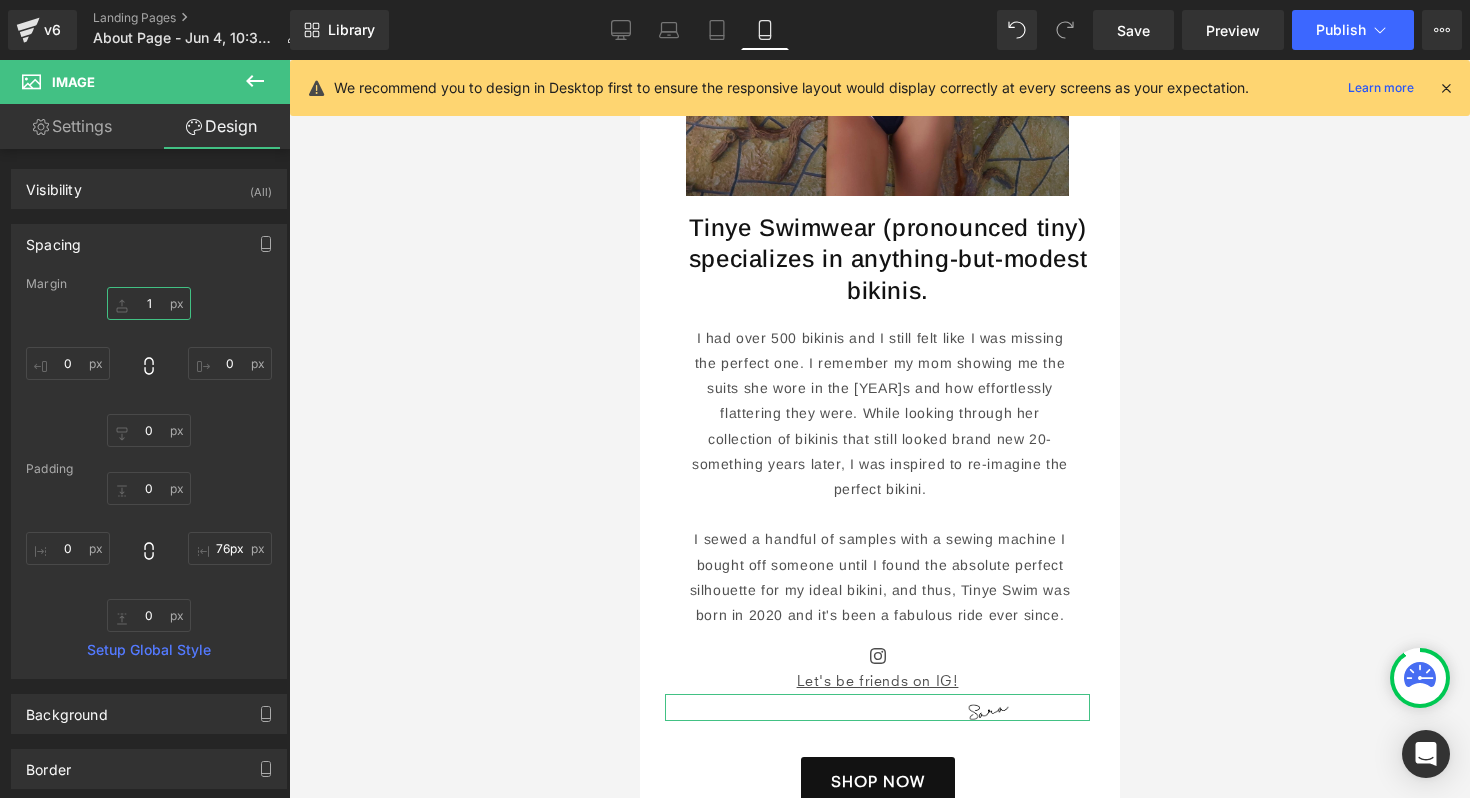 type on "15" 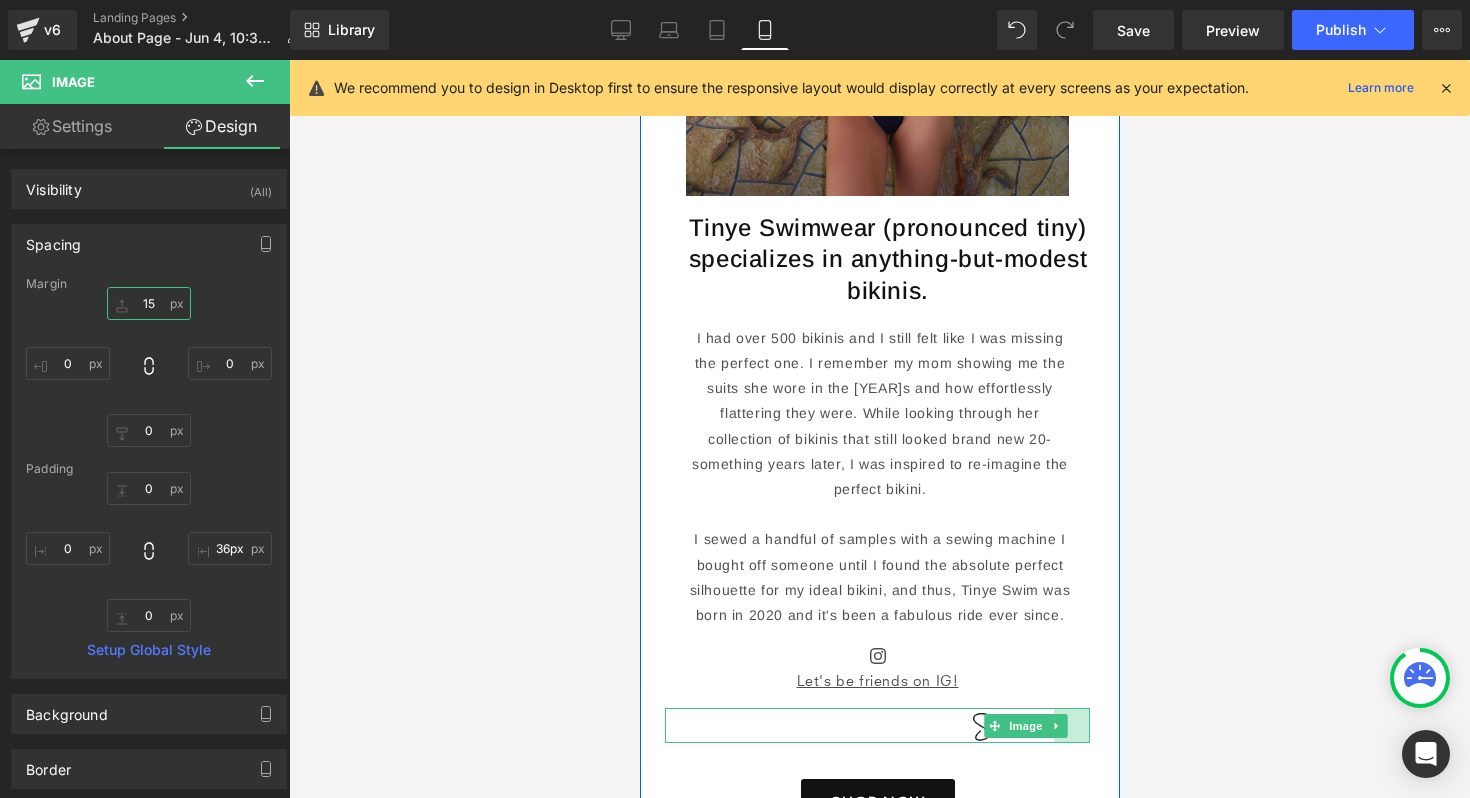 drag, startPoint x: 1072, startPoint y: 698, endPoint x: 1299, endPoint y: 726, distance: 228.72035 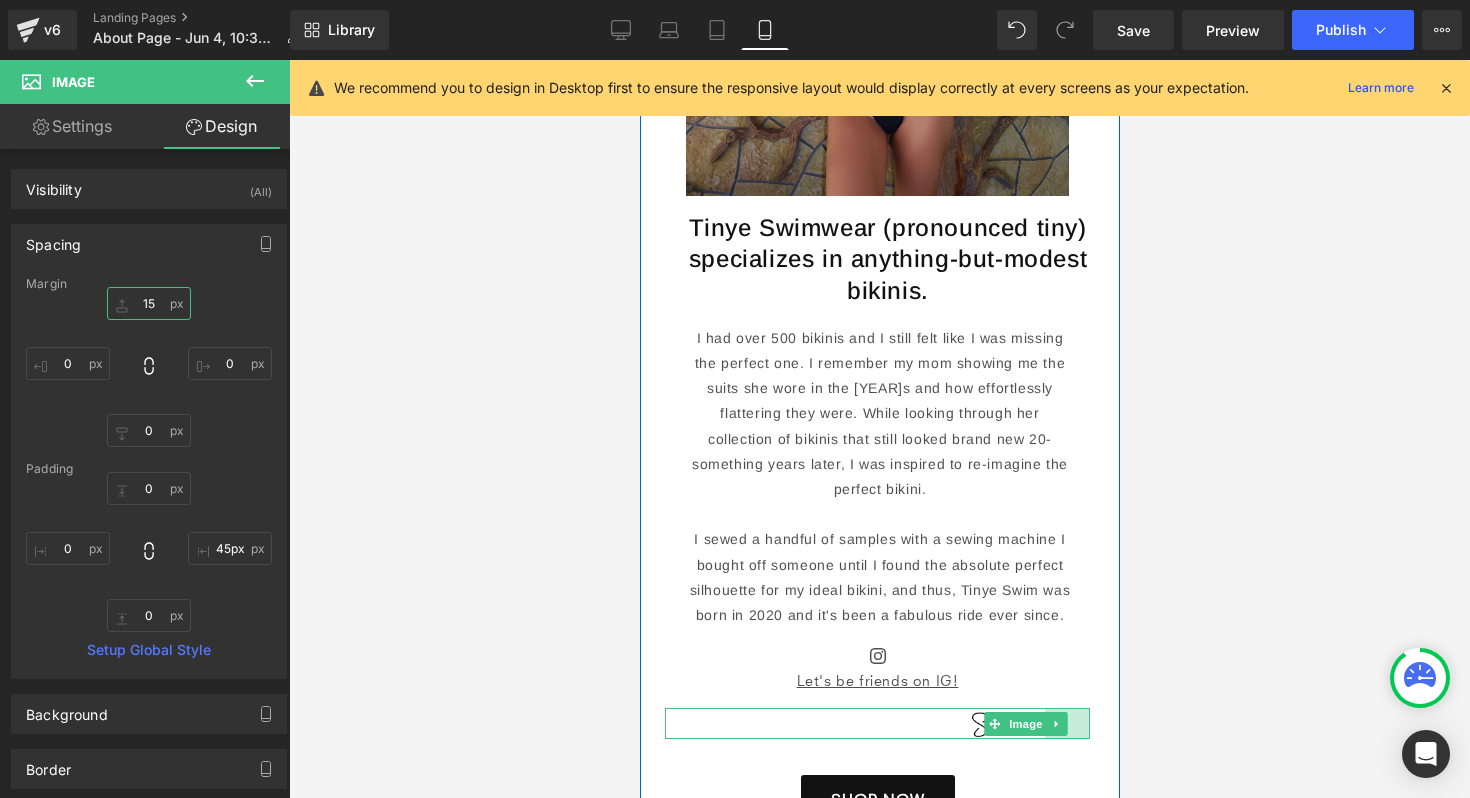 type on "38px" 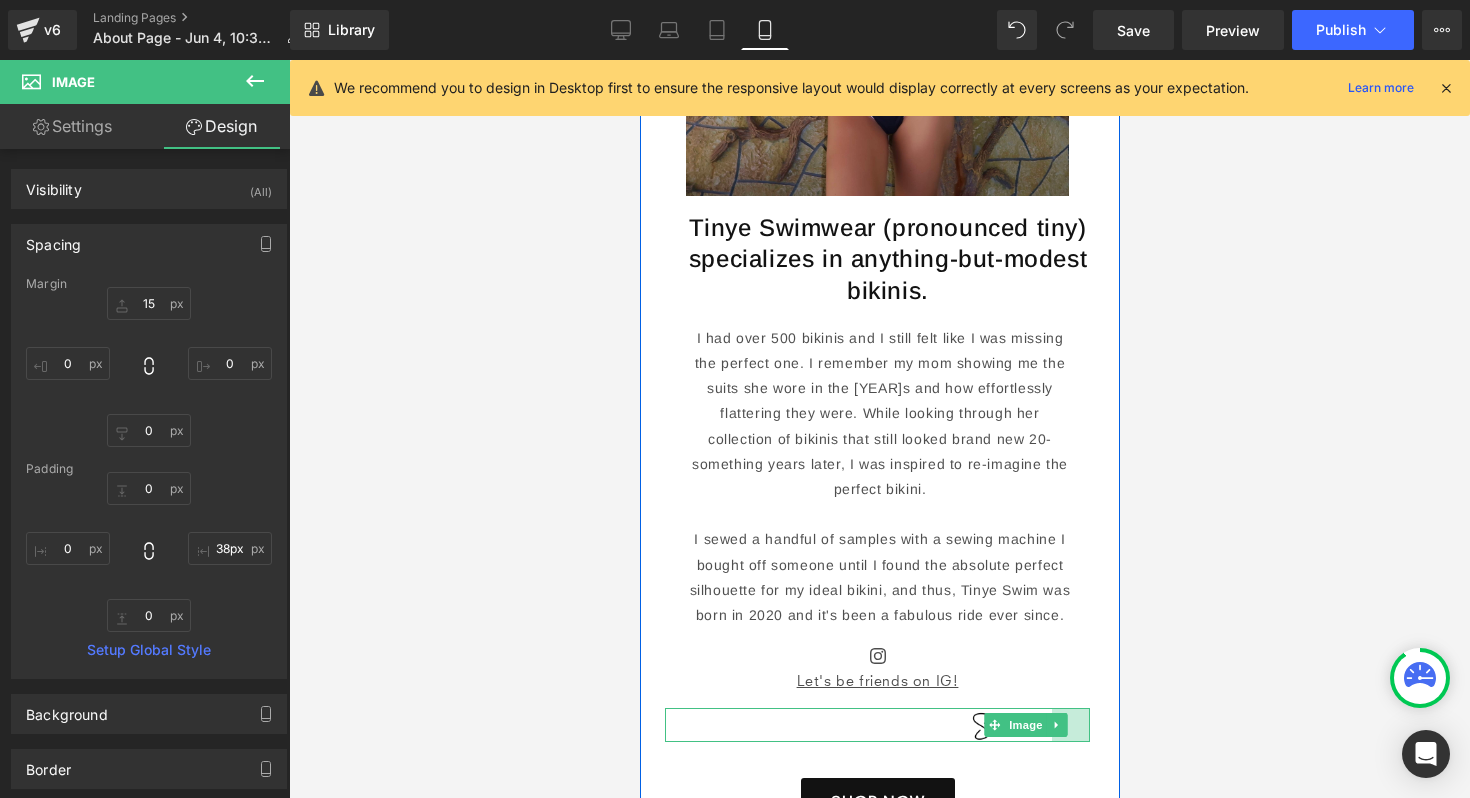 click at bounding box center (879, 429) 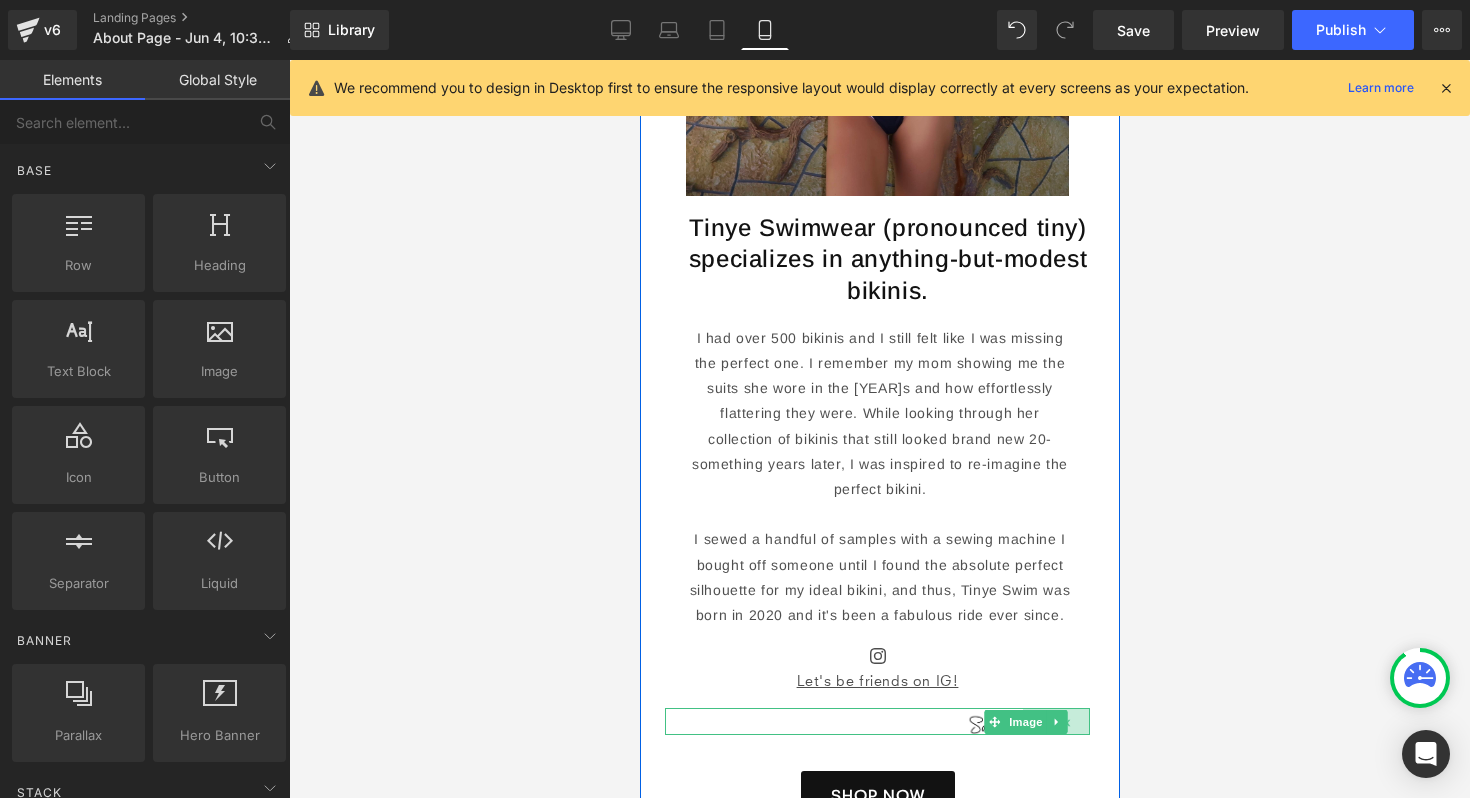 click on "67px" at bounding box center (1055, 721) 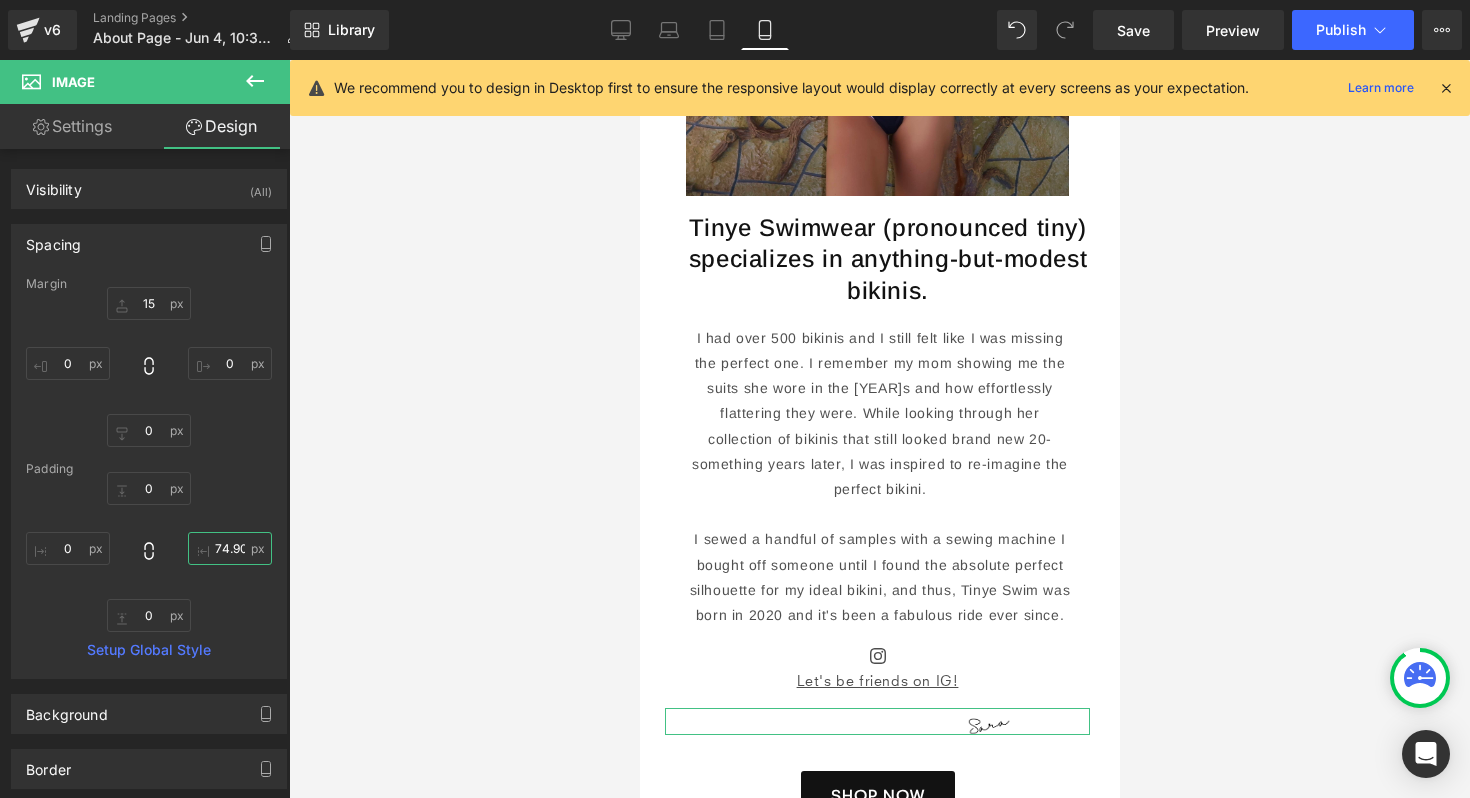 click on "74.9062" at bounding box center [230, 548] 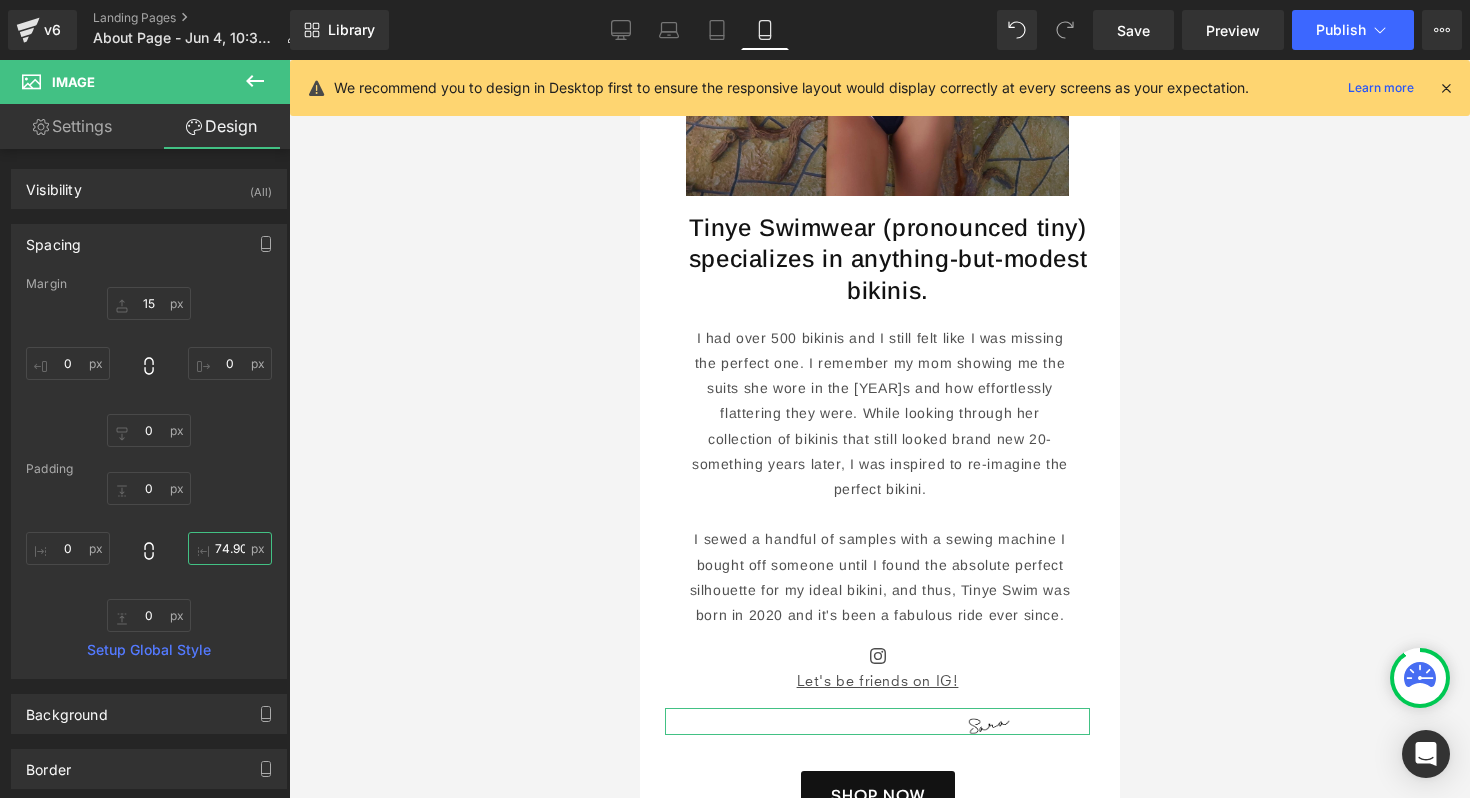click on "74.9062" at bounding box center [230, 548] 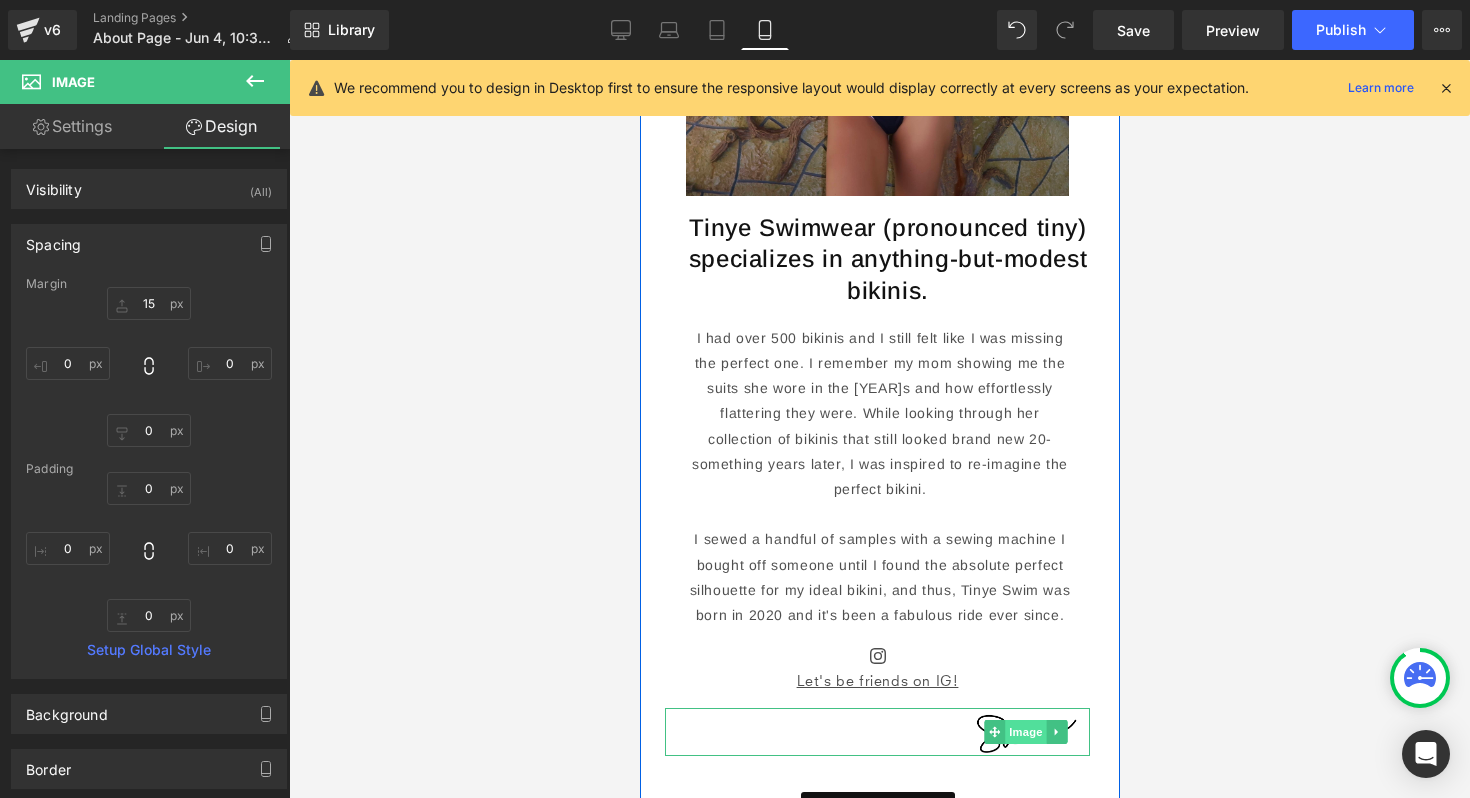 click on "Image" at bounding box center [1025, 732] 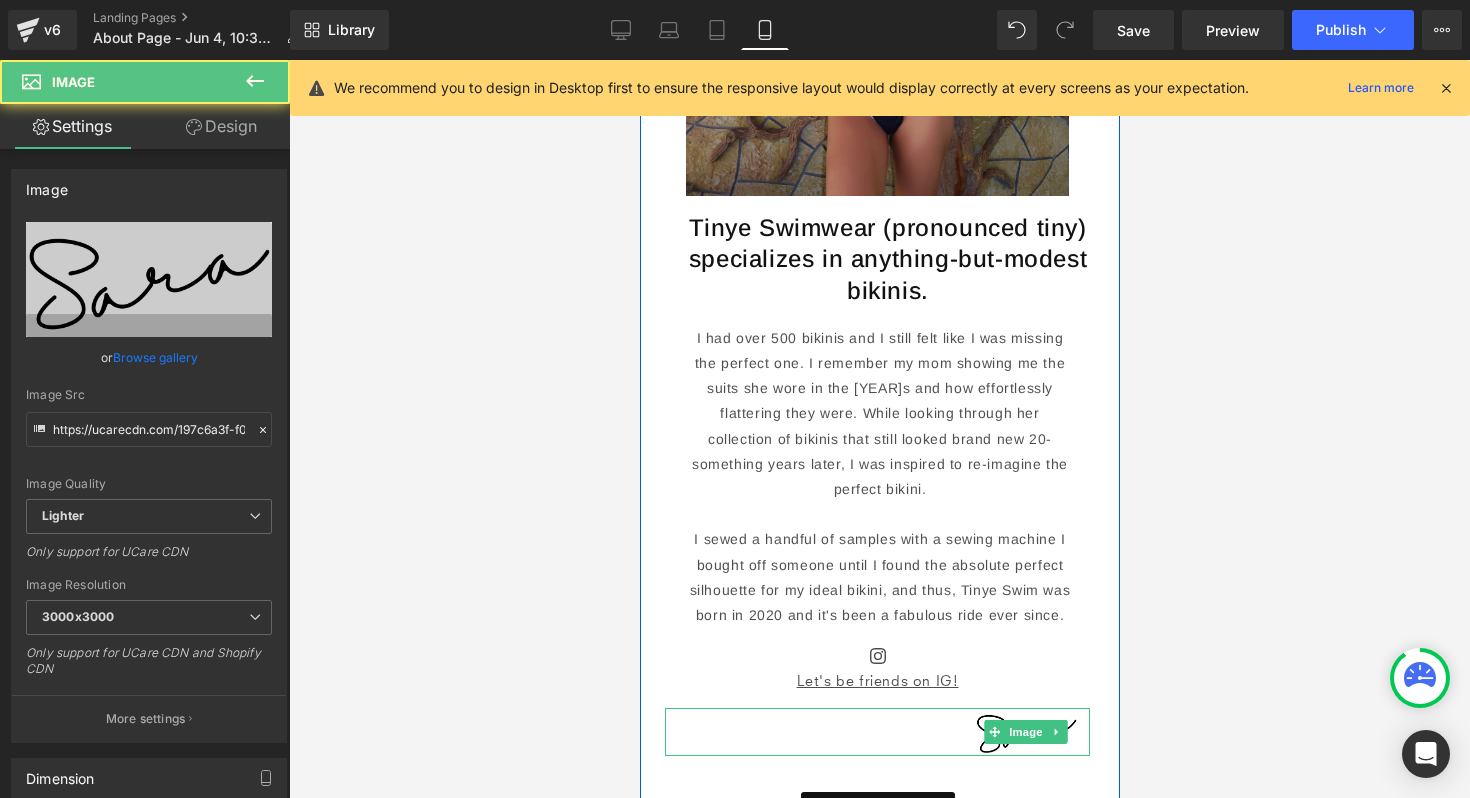 click at bounding box center [876, 732] 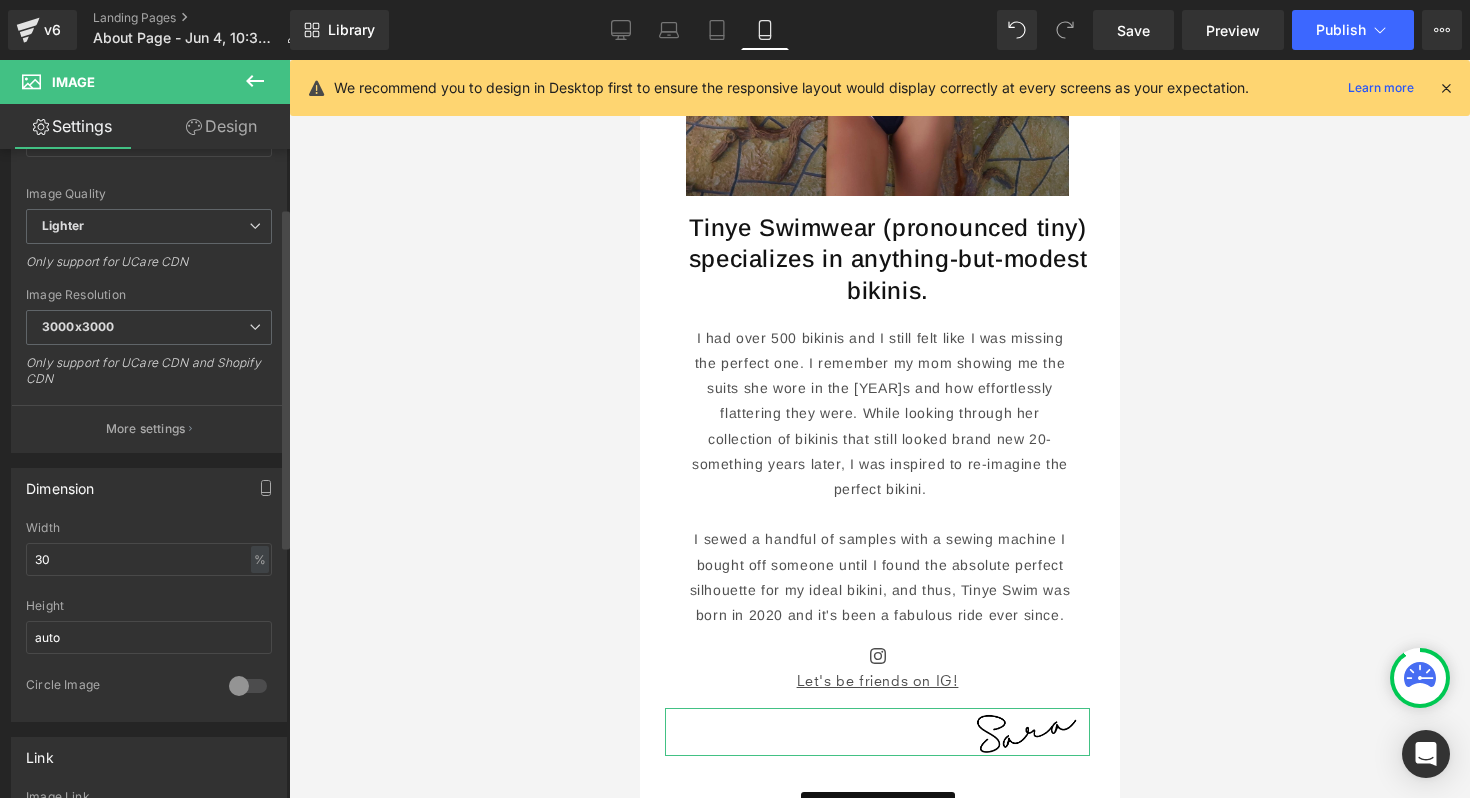 scroll, scrollTop: 312, scrollLeft: 0, axis: vertical 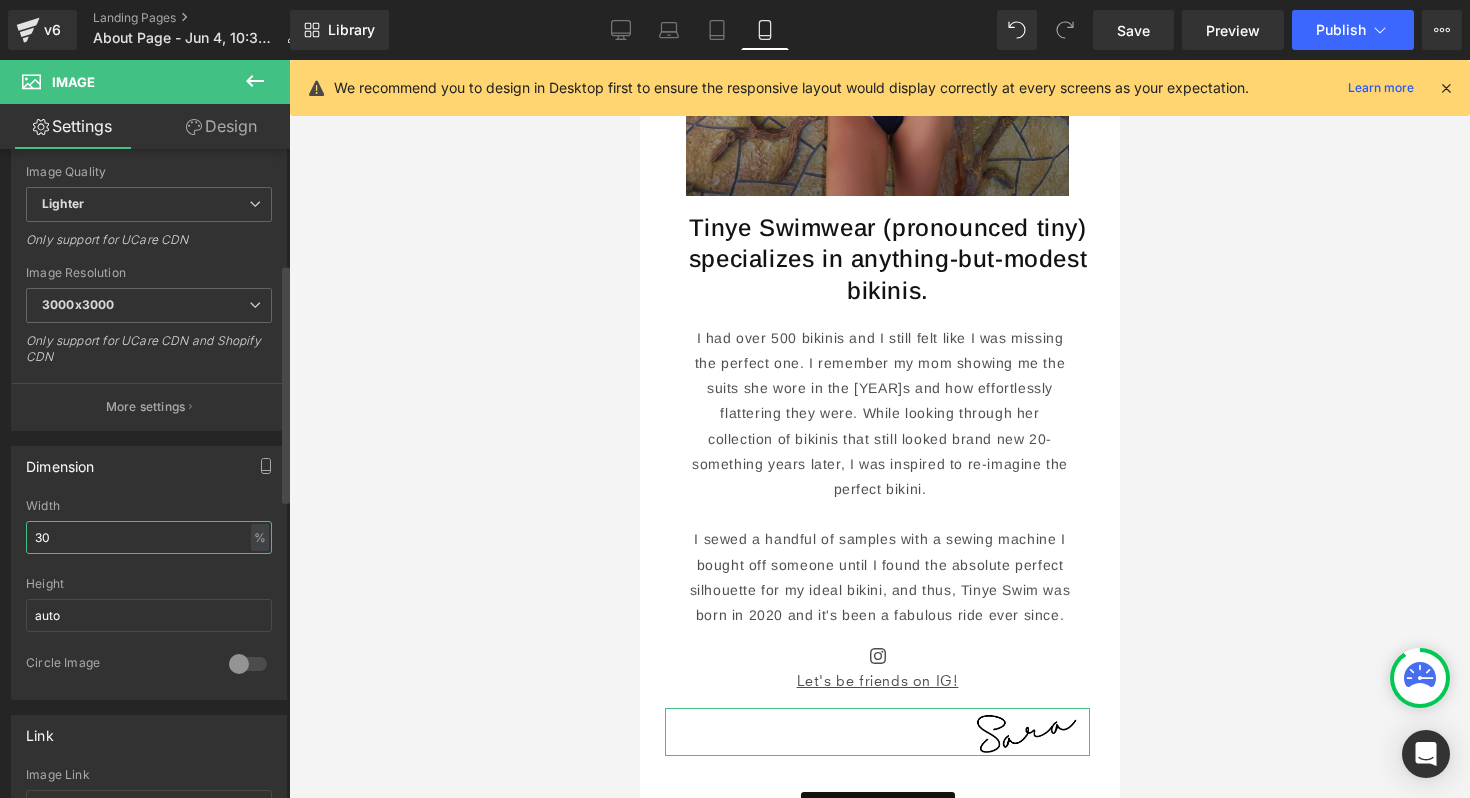 click on "30" at bounding box center (149, 537) 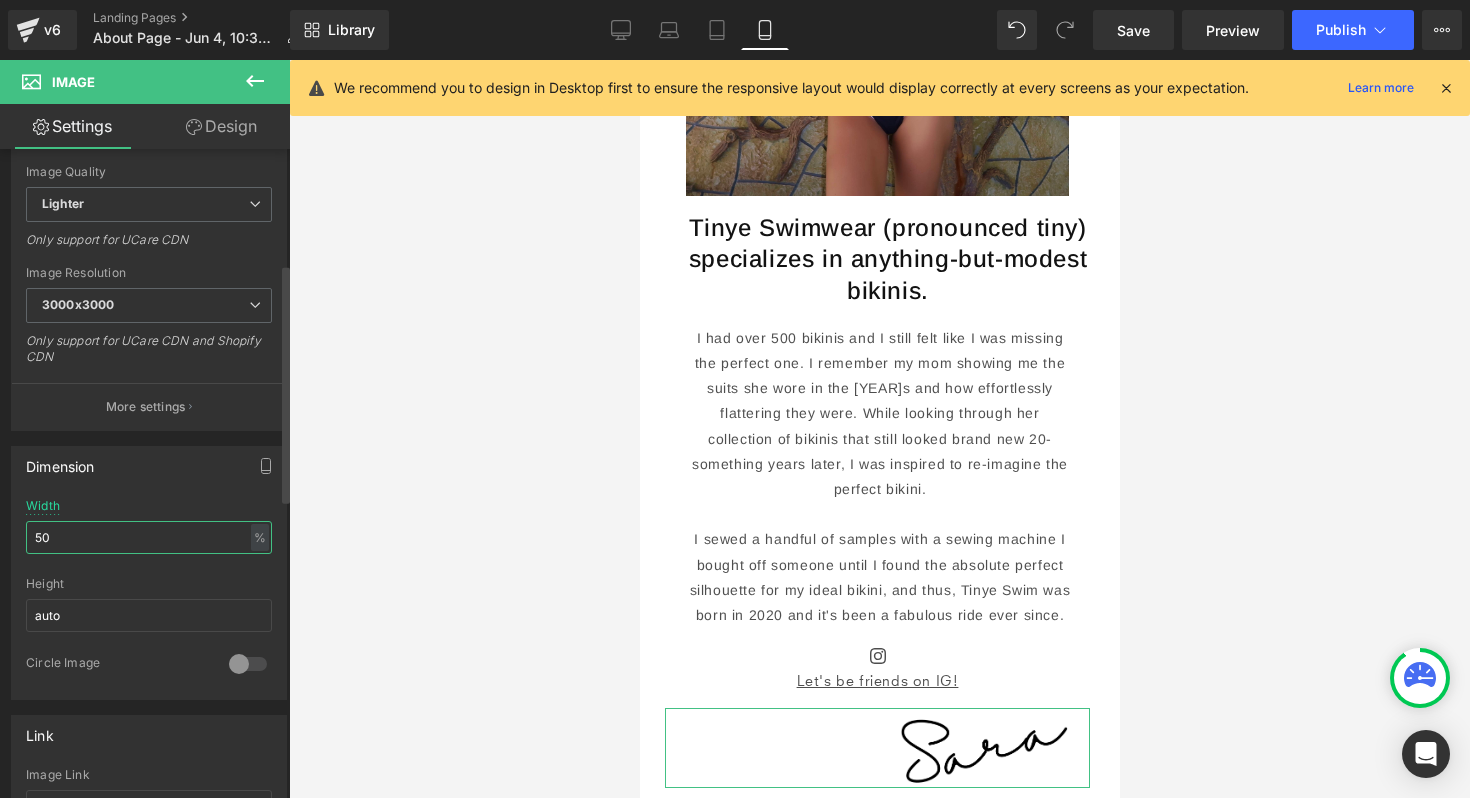 type on "5" 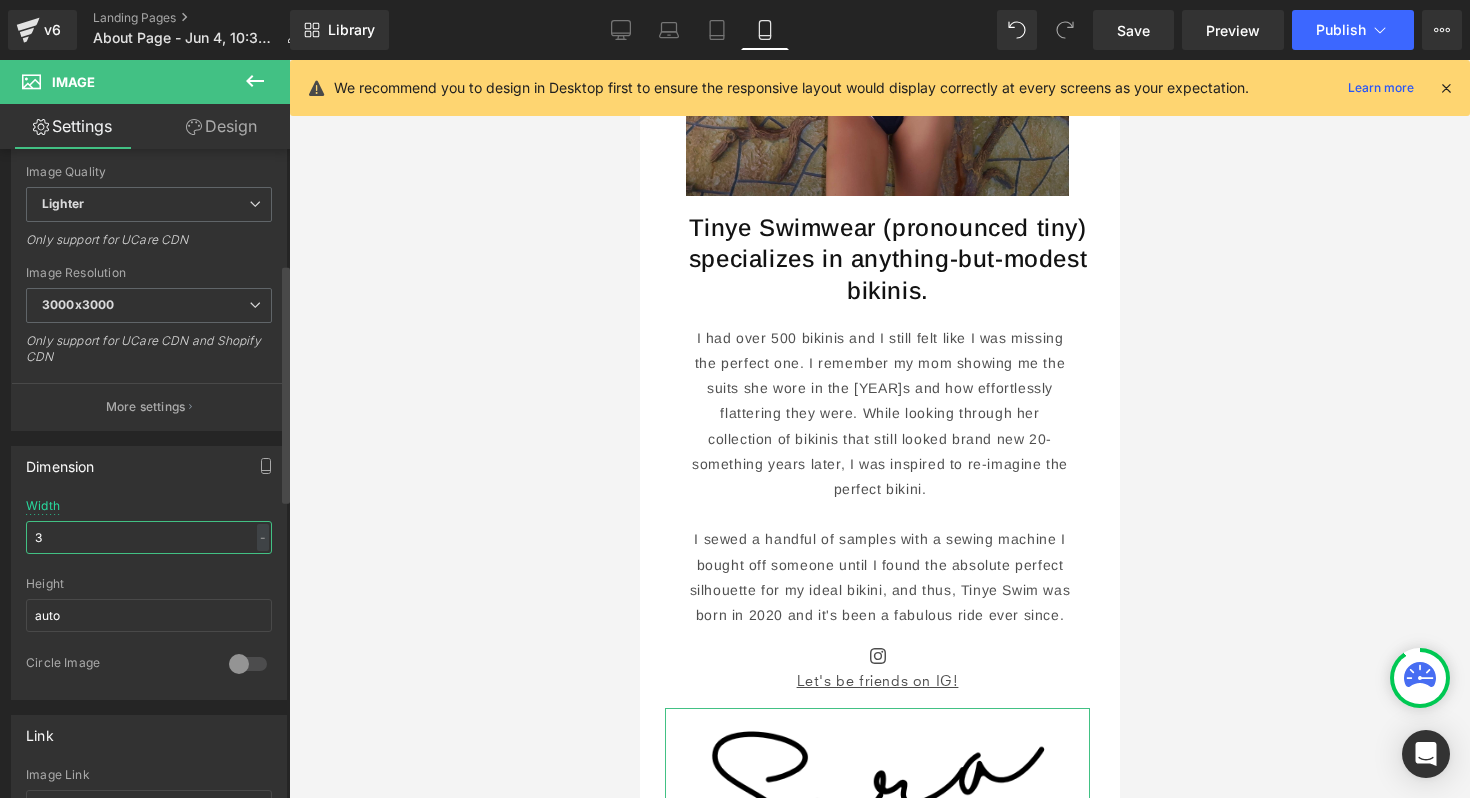 type on "30" 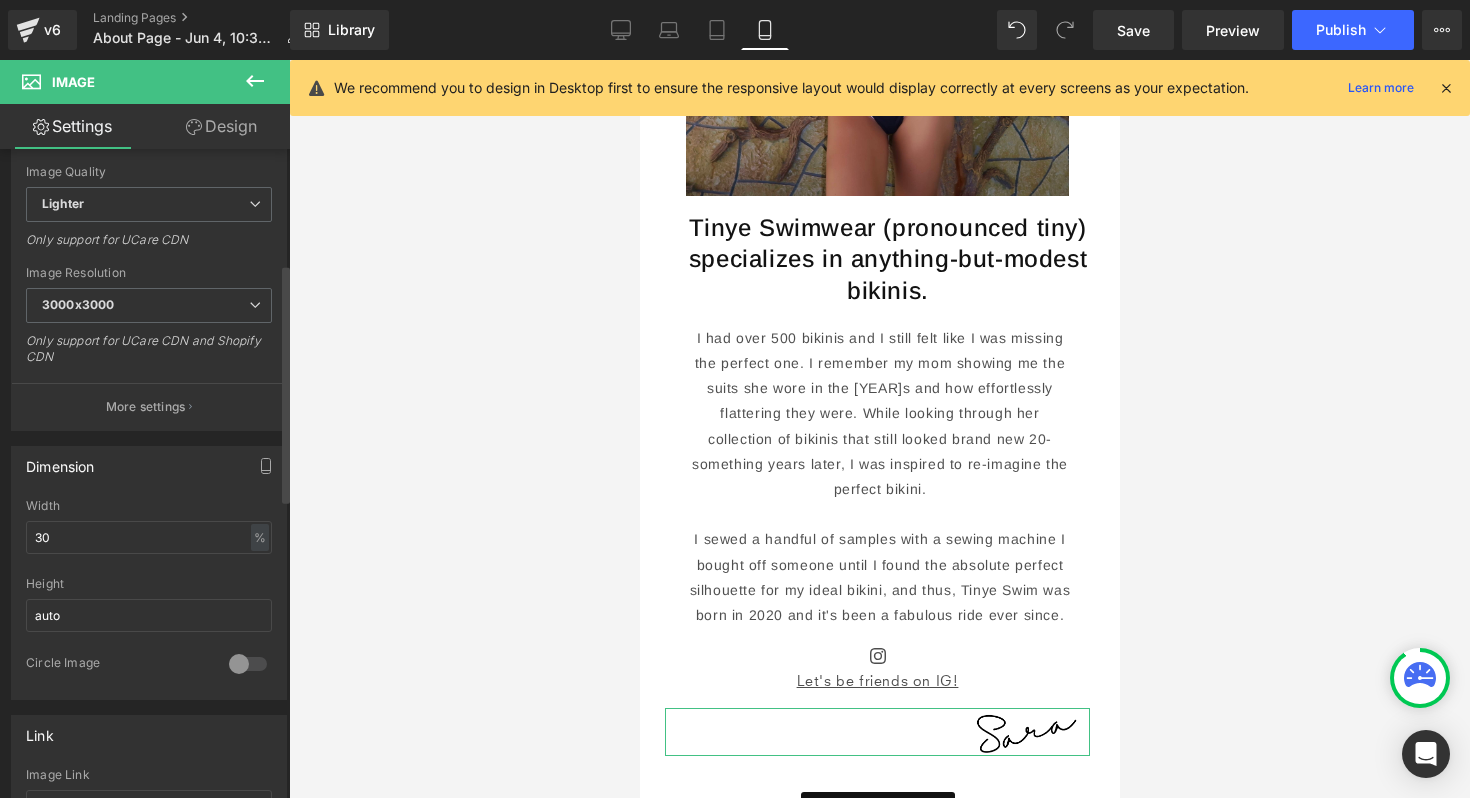 click on "Height auto" at bounding box center (149, 616) 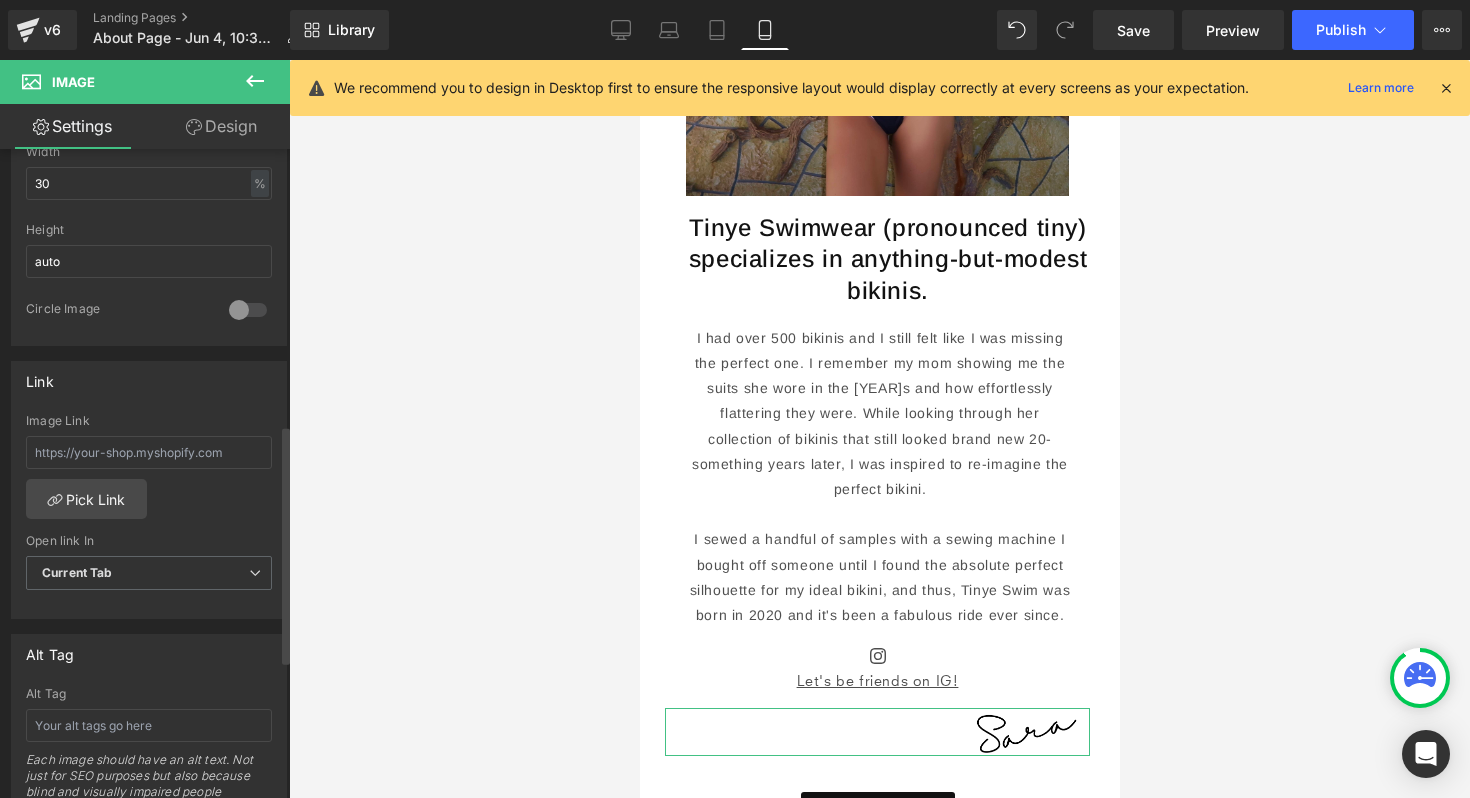 scroll, scrollTop: 1126, scrollLeft: 0, axis: vertical 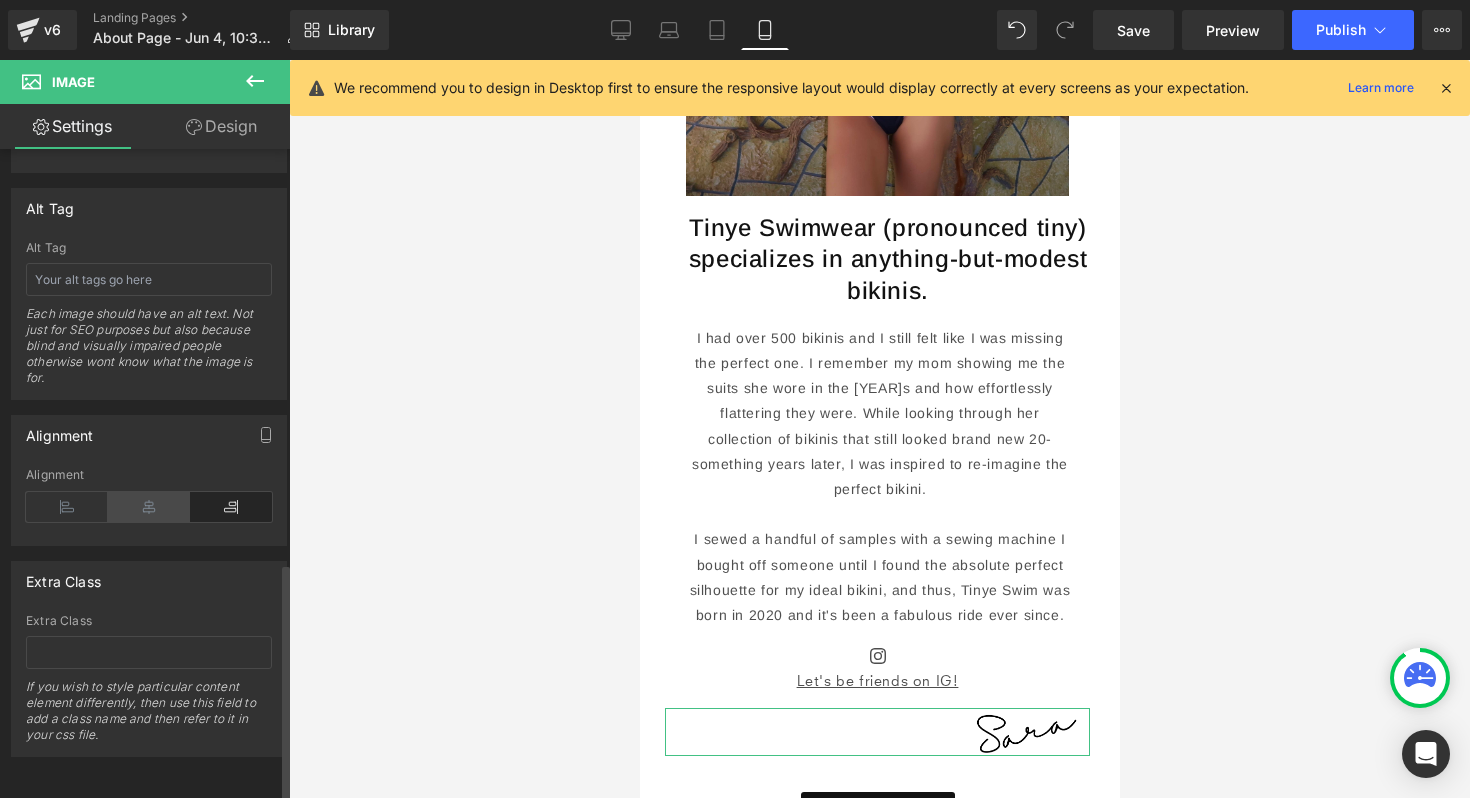 click at bounding box center [149, 507] 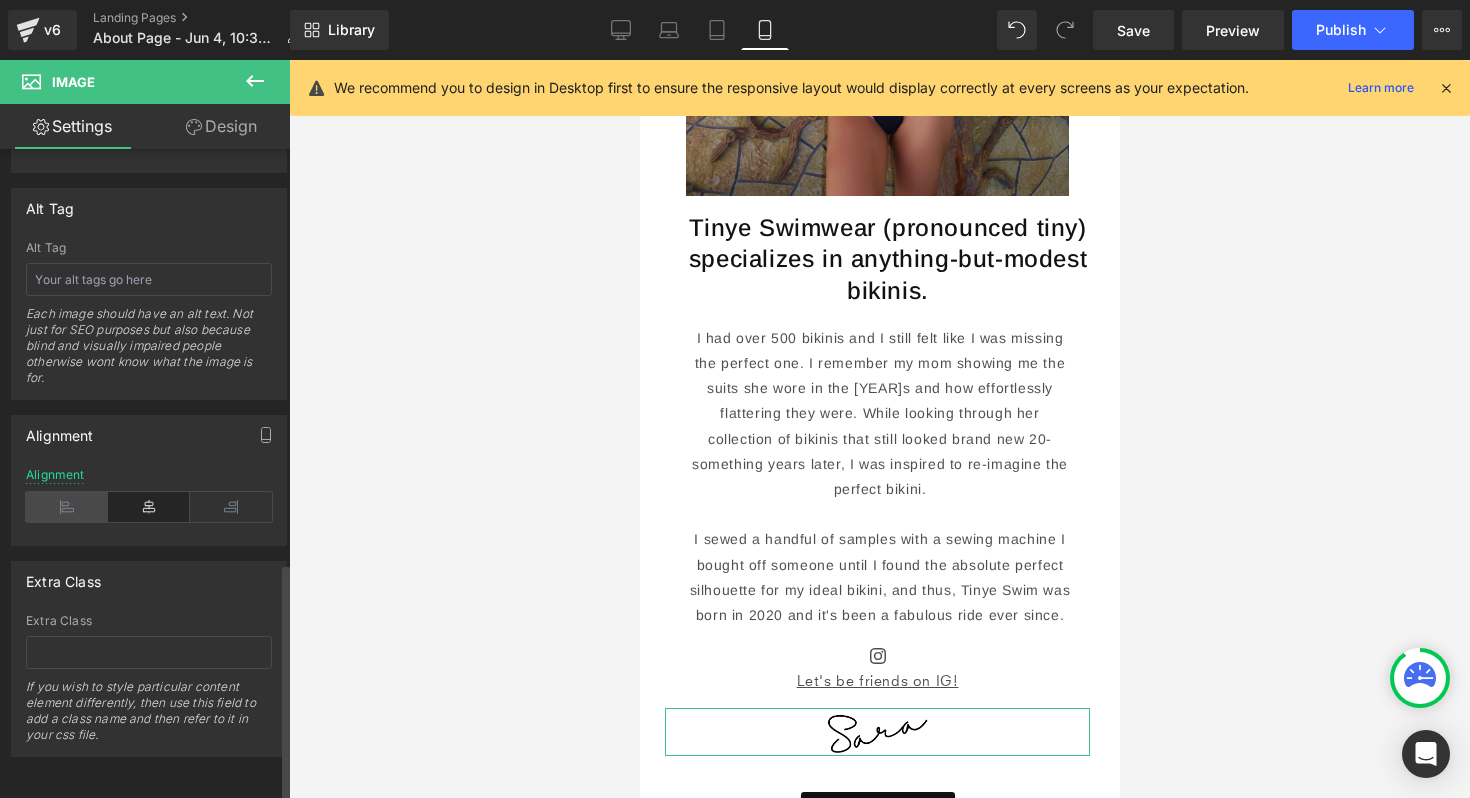 click at bounding box center (67, 507) 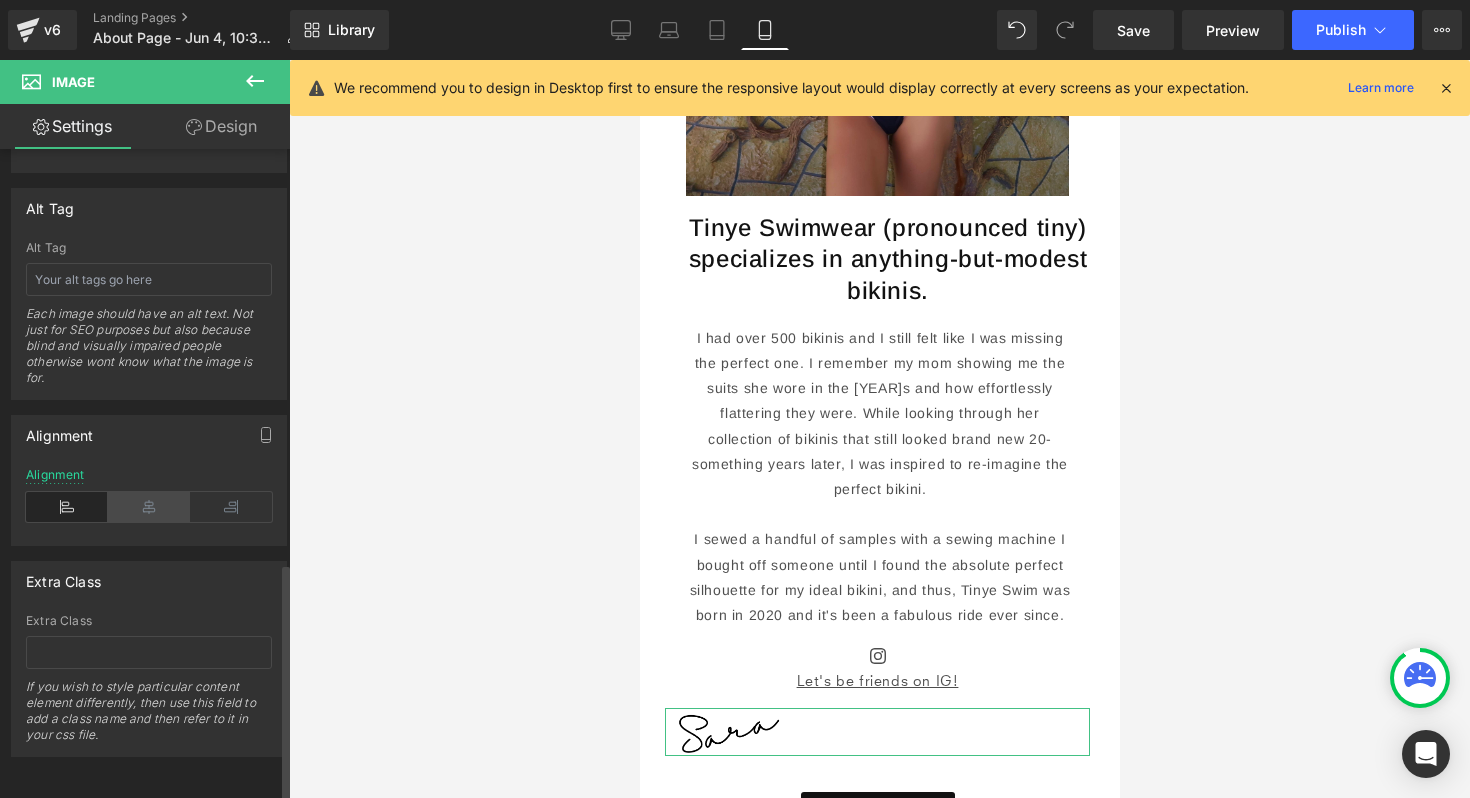 click at bounding box center [149, 507] 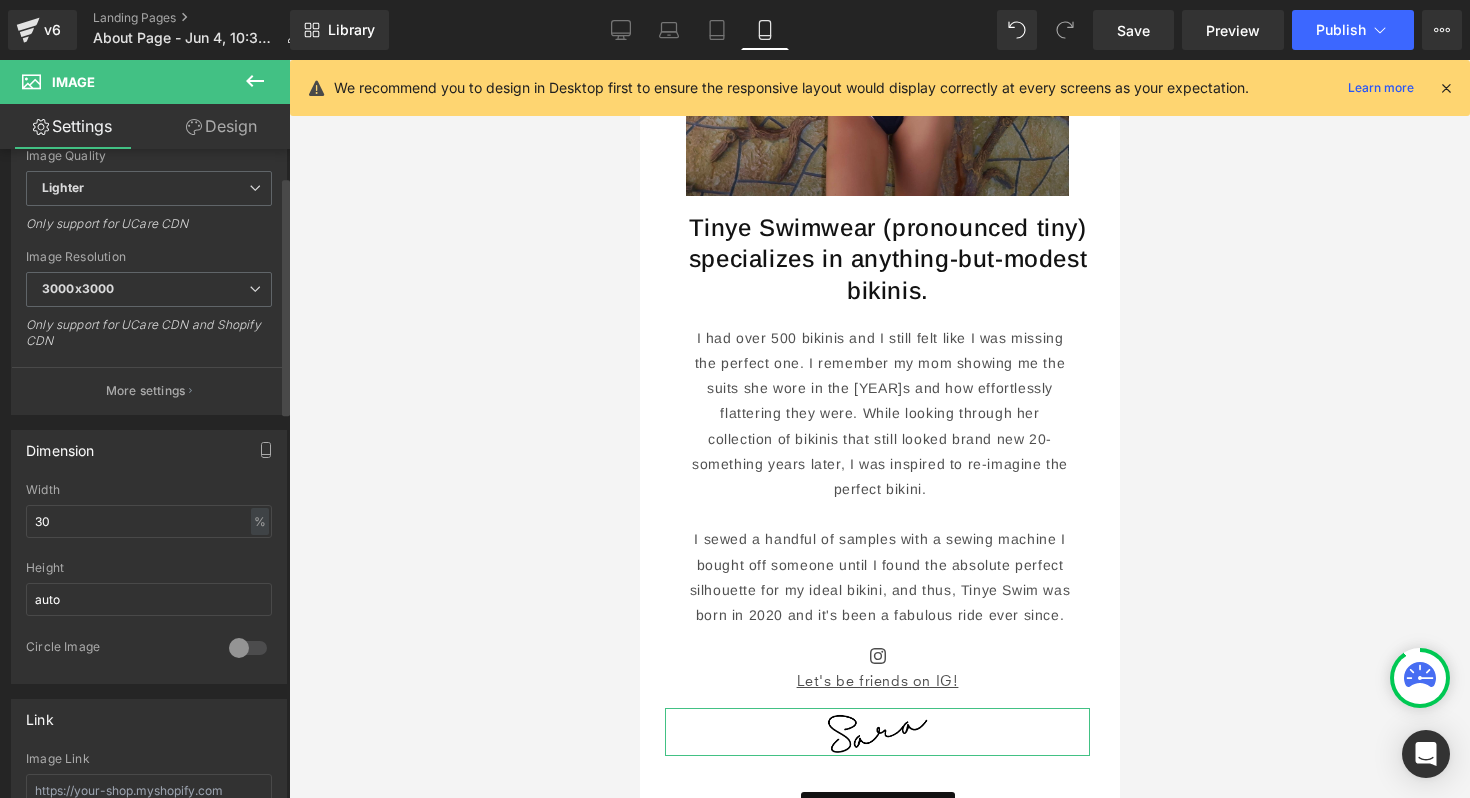 scroll, scrollTop: 0, scrollLeft: 0, axis: both 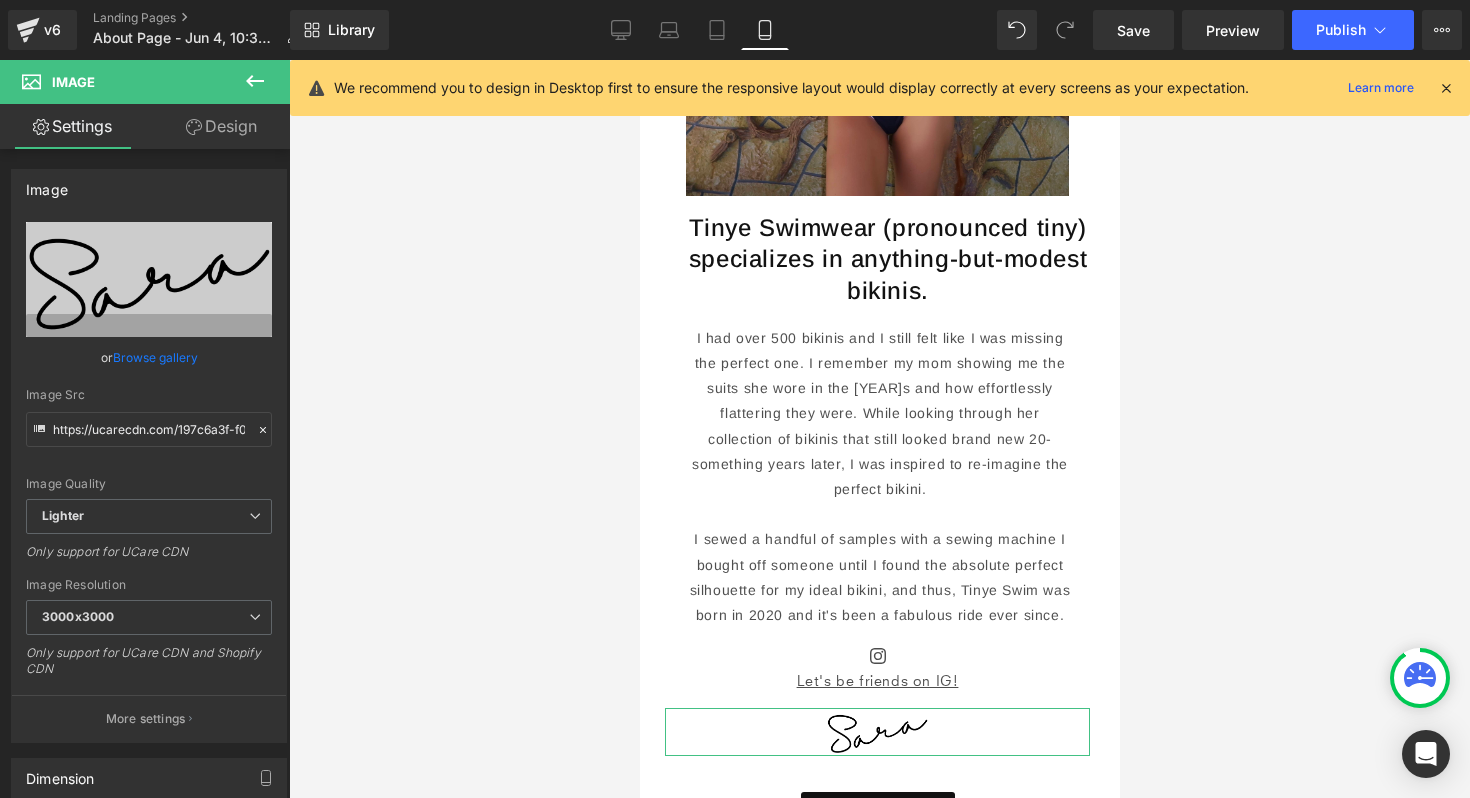 click on "Design" at bounding box center (221, 126) 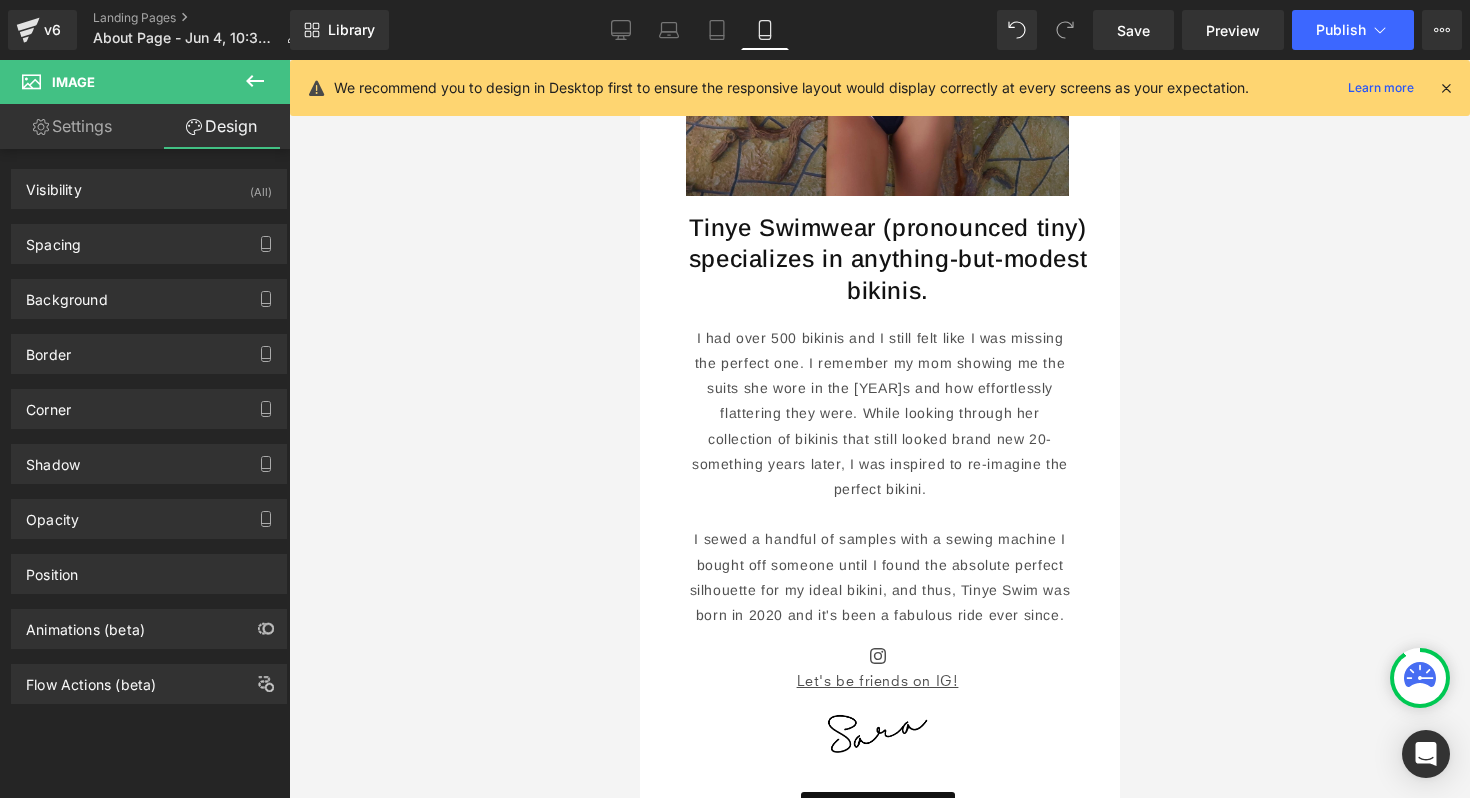 click at bounding box center (876, 732) 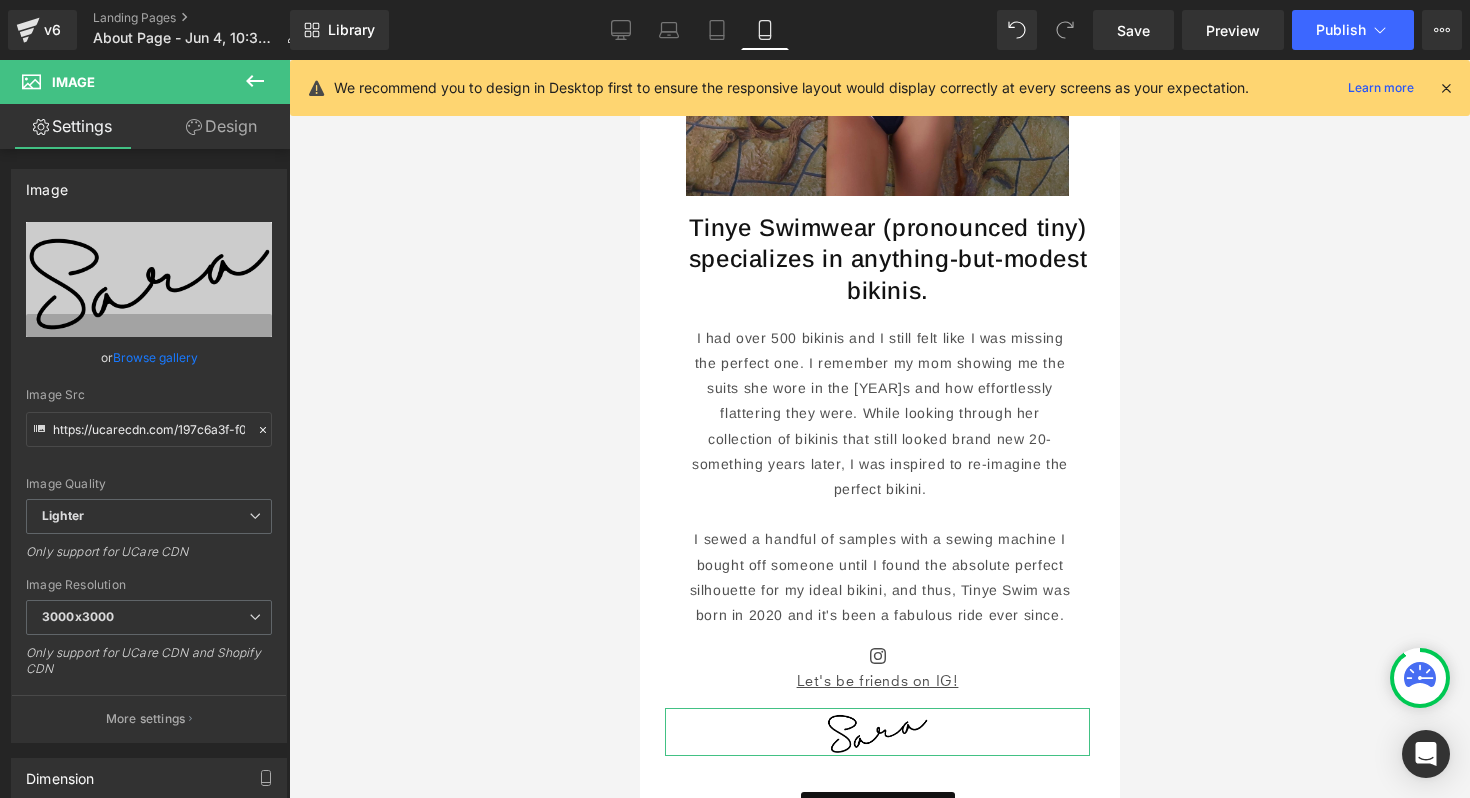 click on "Design" at bounding box center (221, 126) 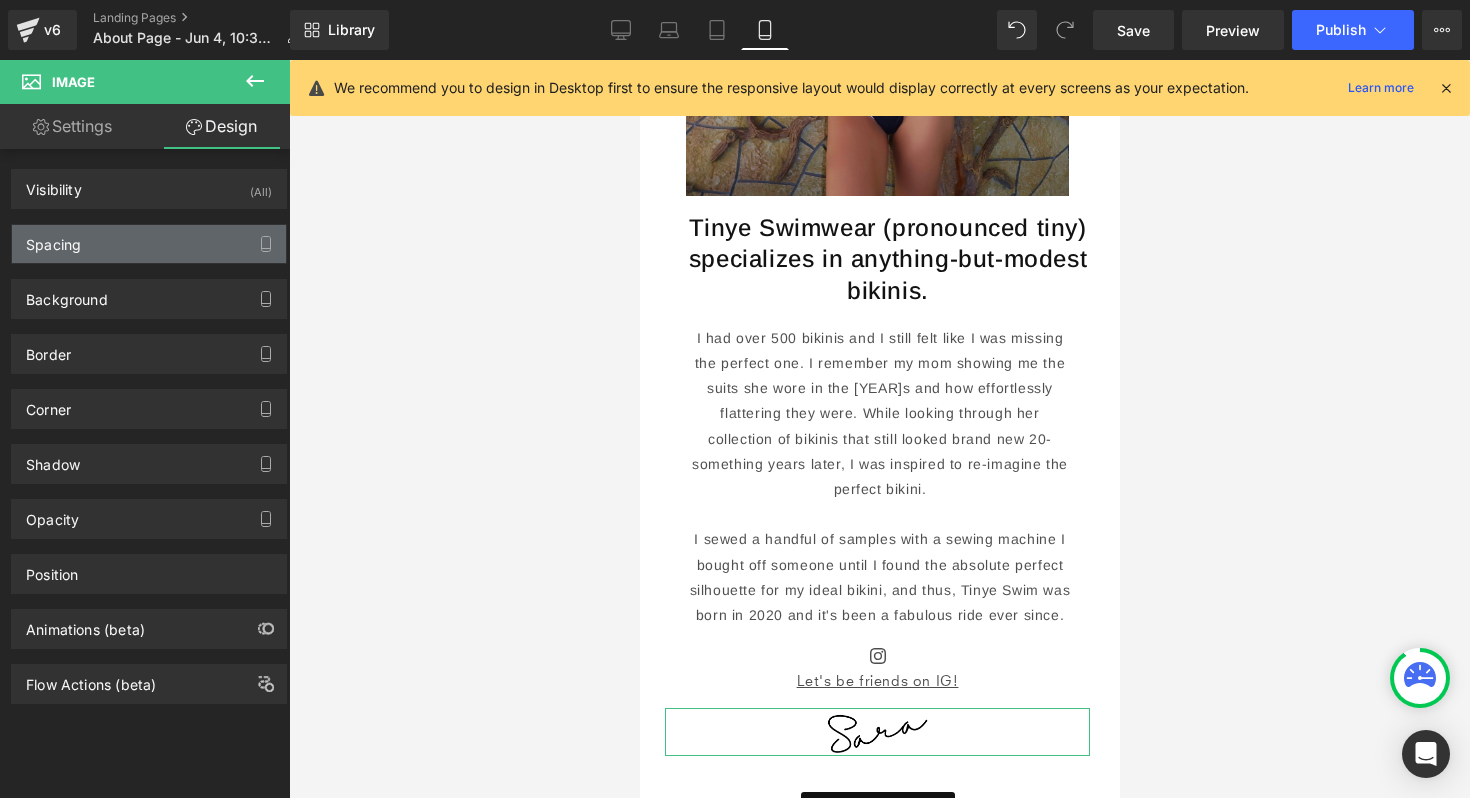 click on "Spacing" at bounding box center (149, 244) 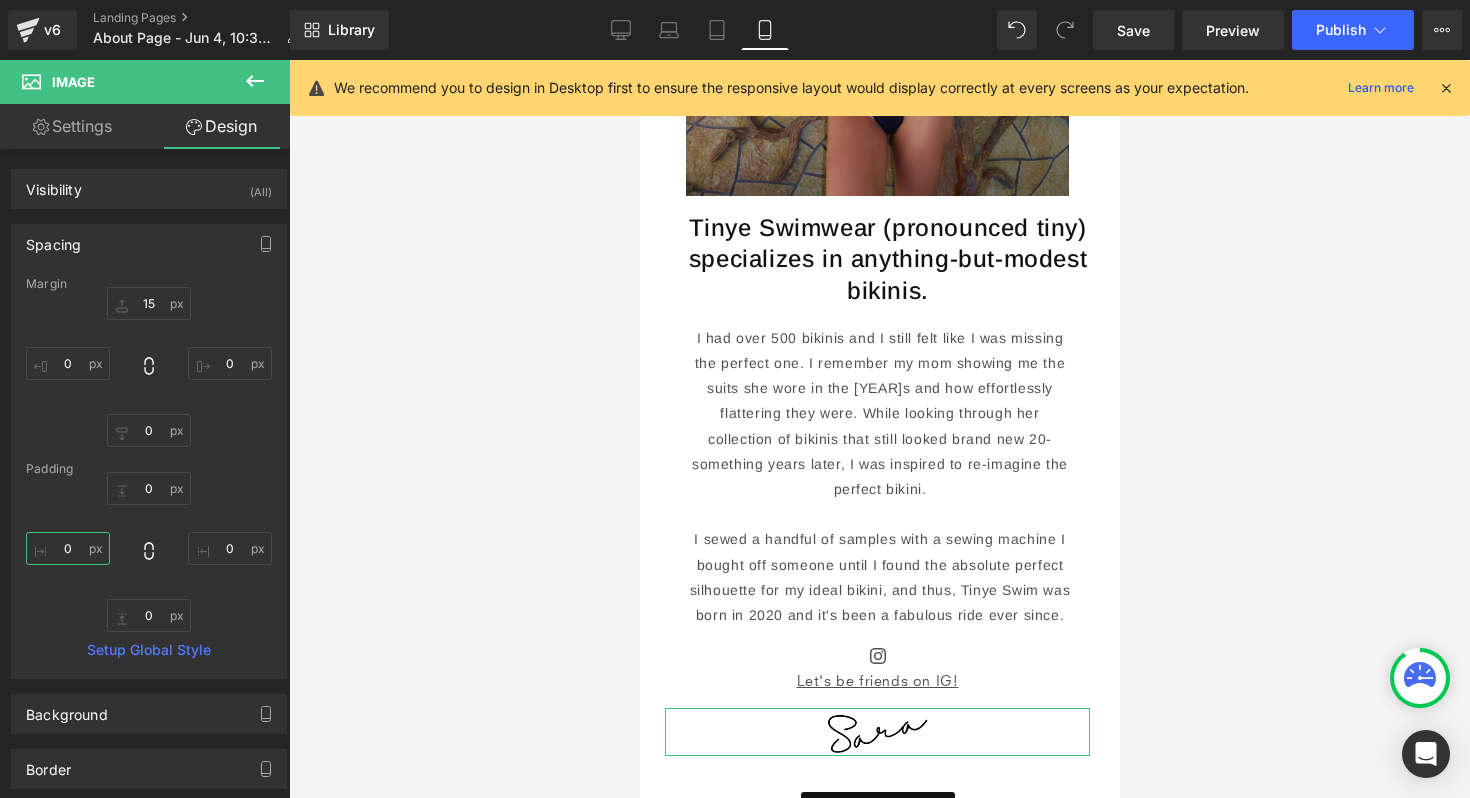 click on "0" at bounding box center [68, 548] 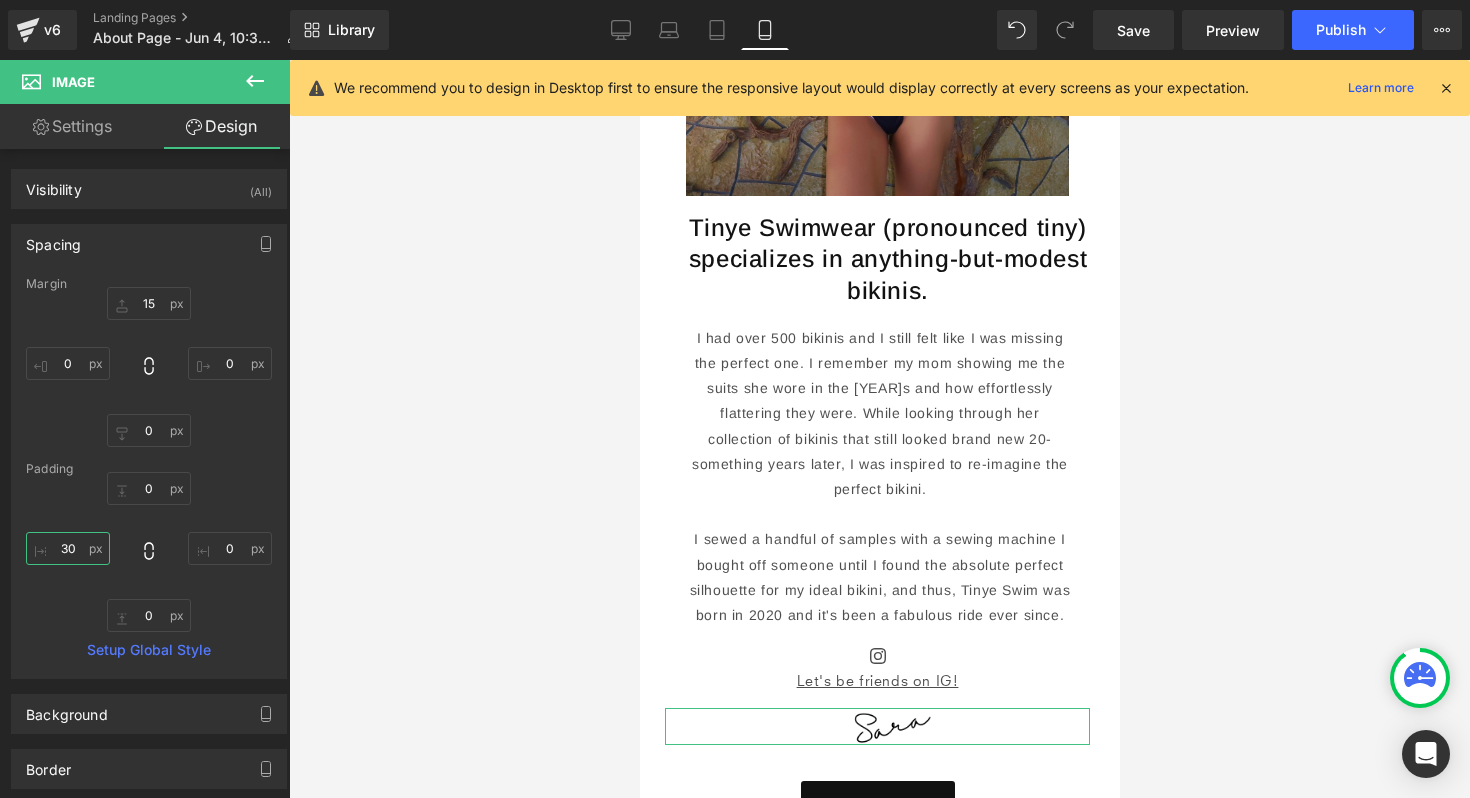 type on "3" 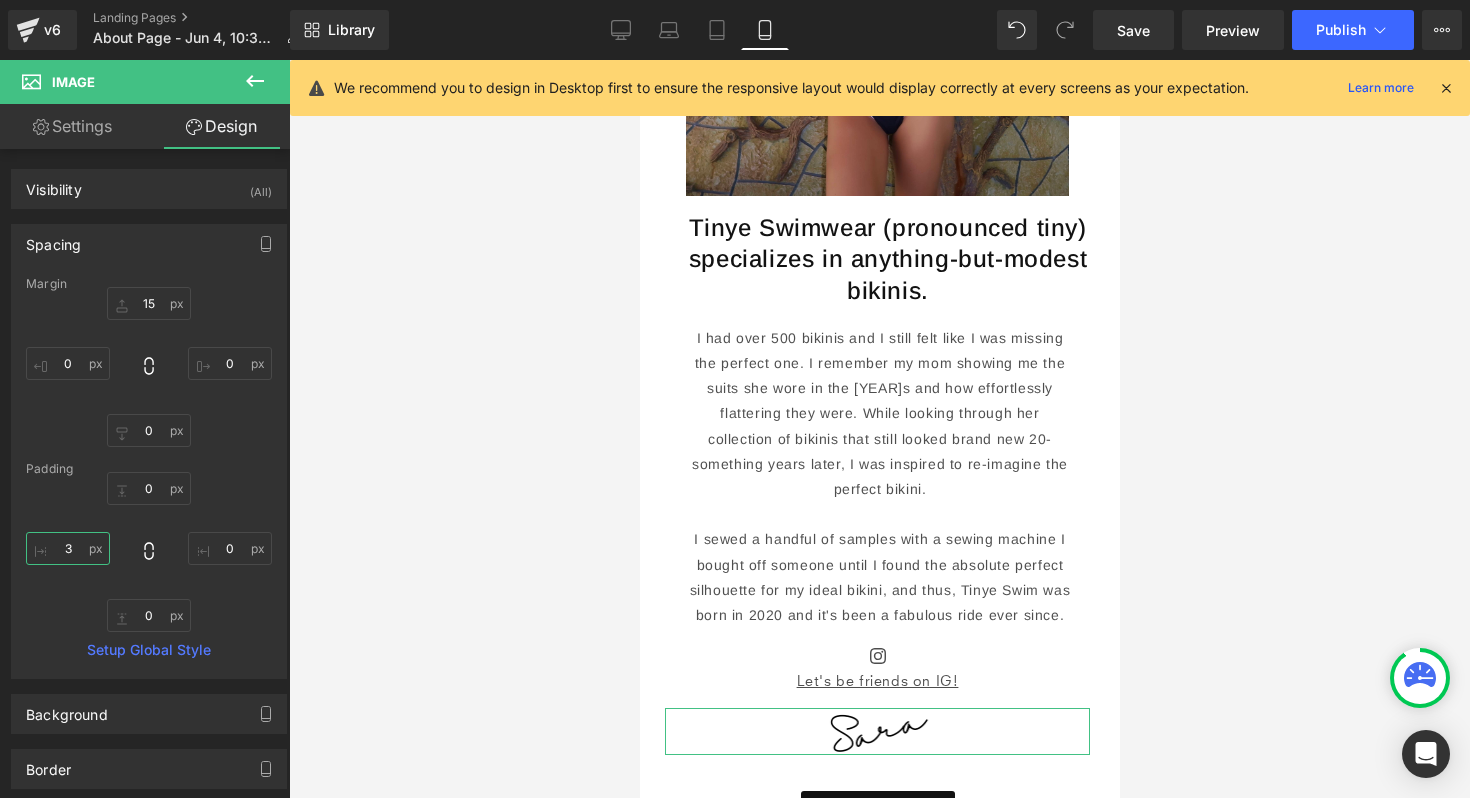 type 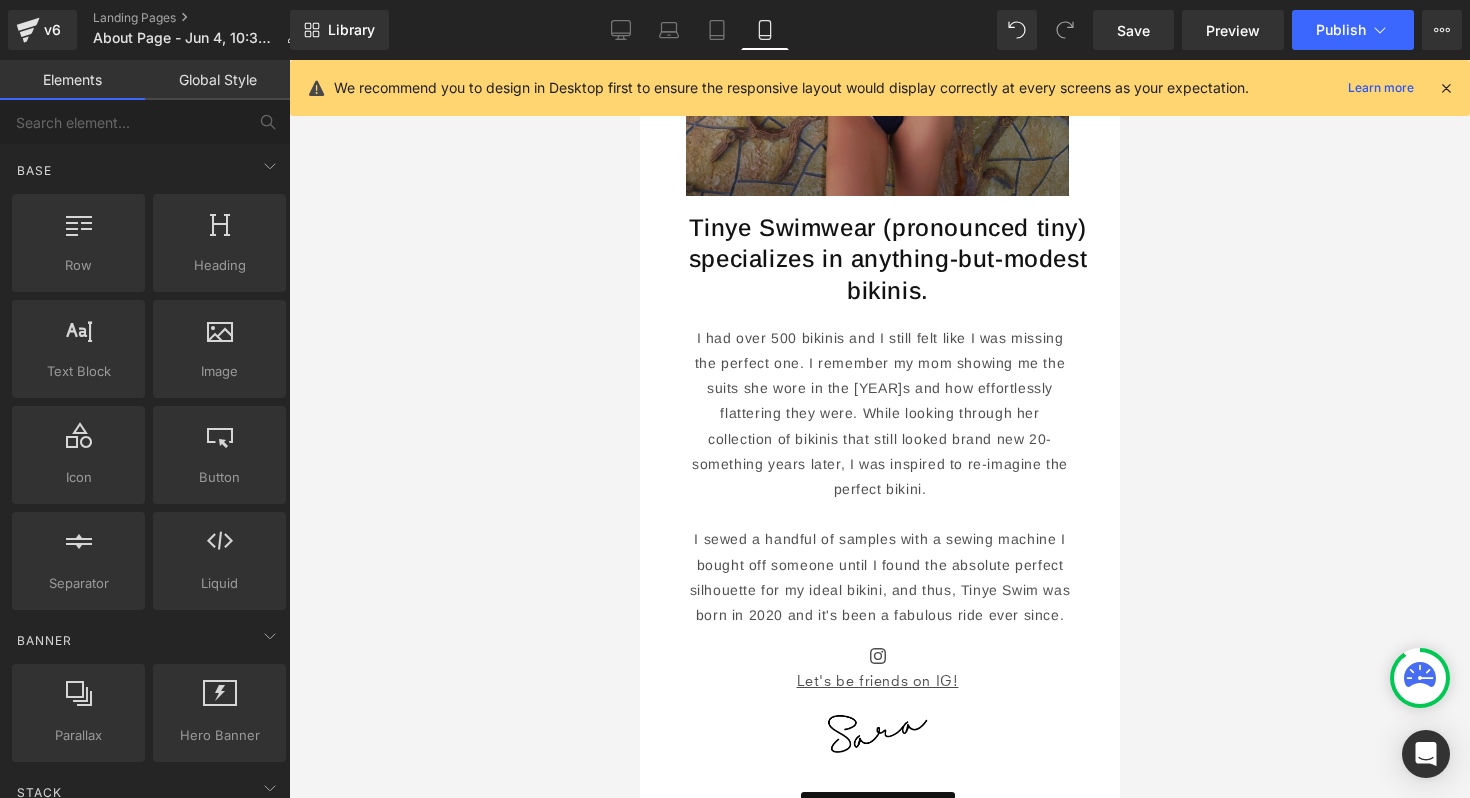click at bounding box center [879, 429] 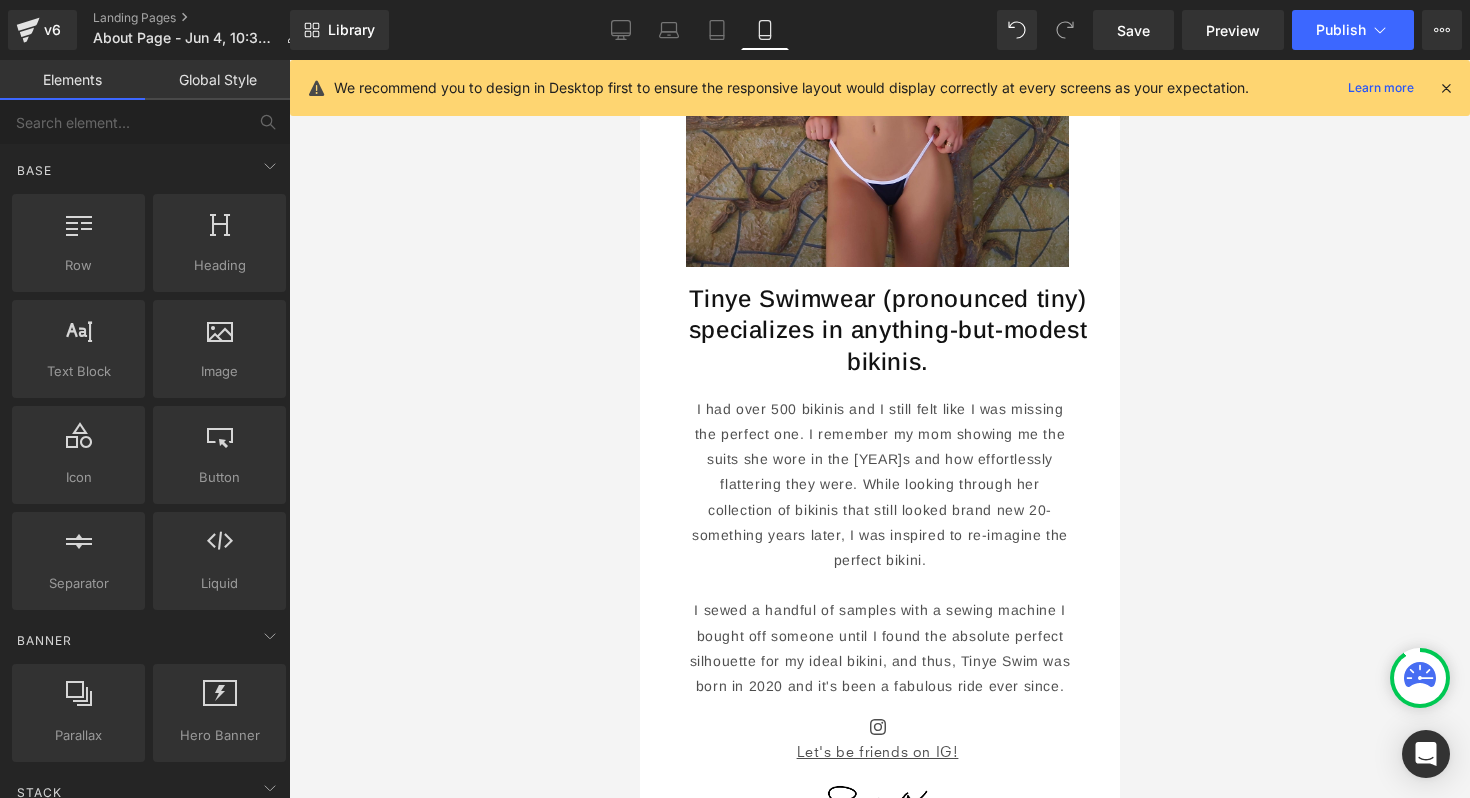 scroll, scrollTop: 0, scrollLeft: 0, axis: both 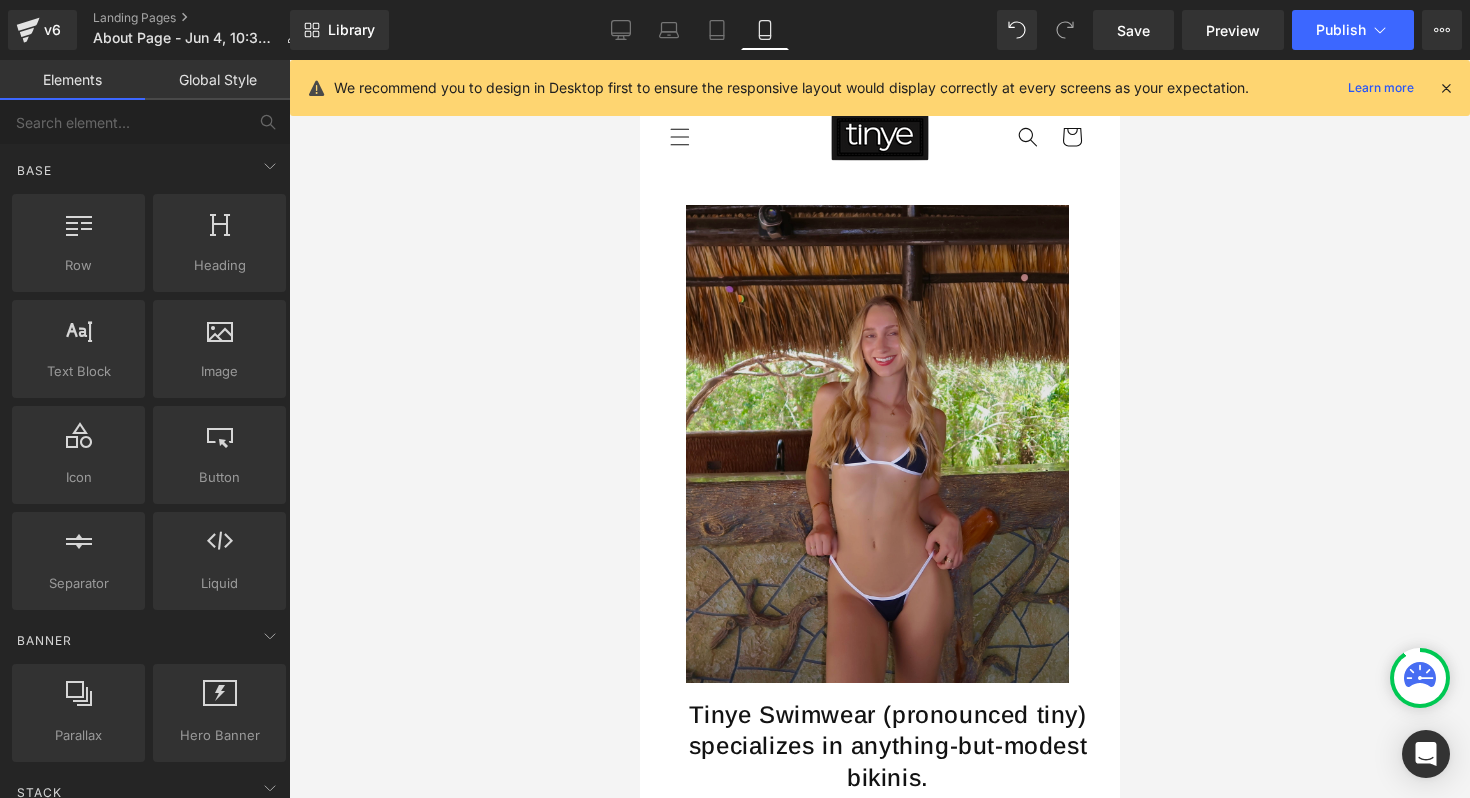 click at bounding box center [876, 444] 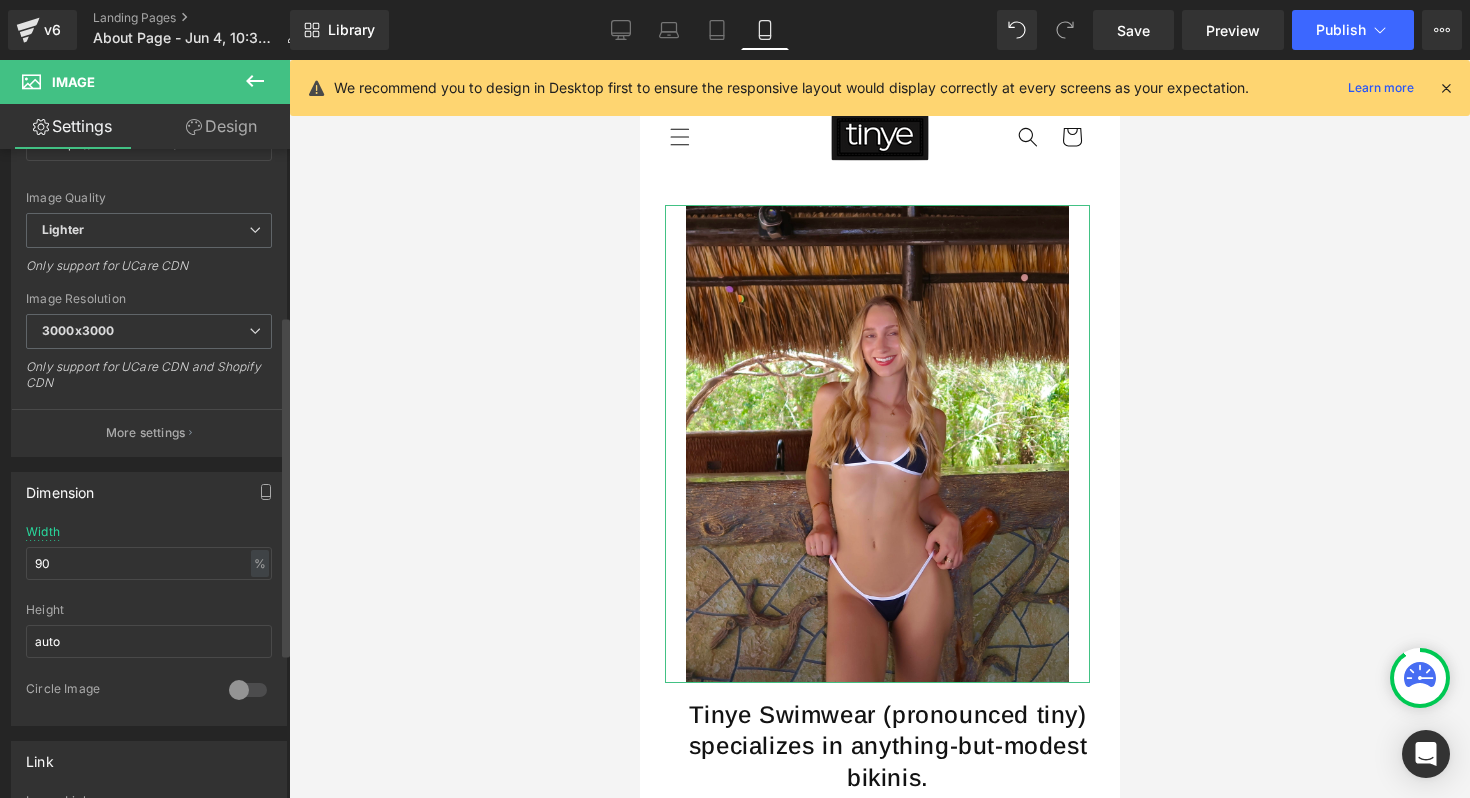 scroll, scrollTop: 316, scrollLeft: 0, axis: vertical 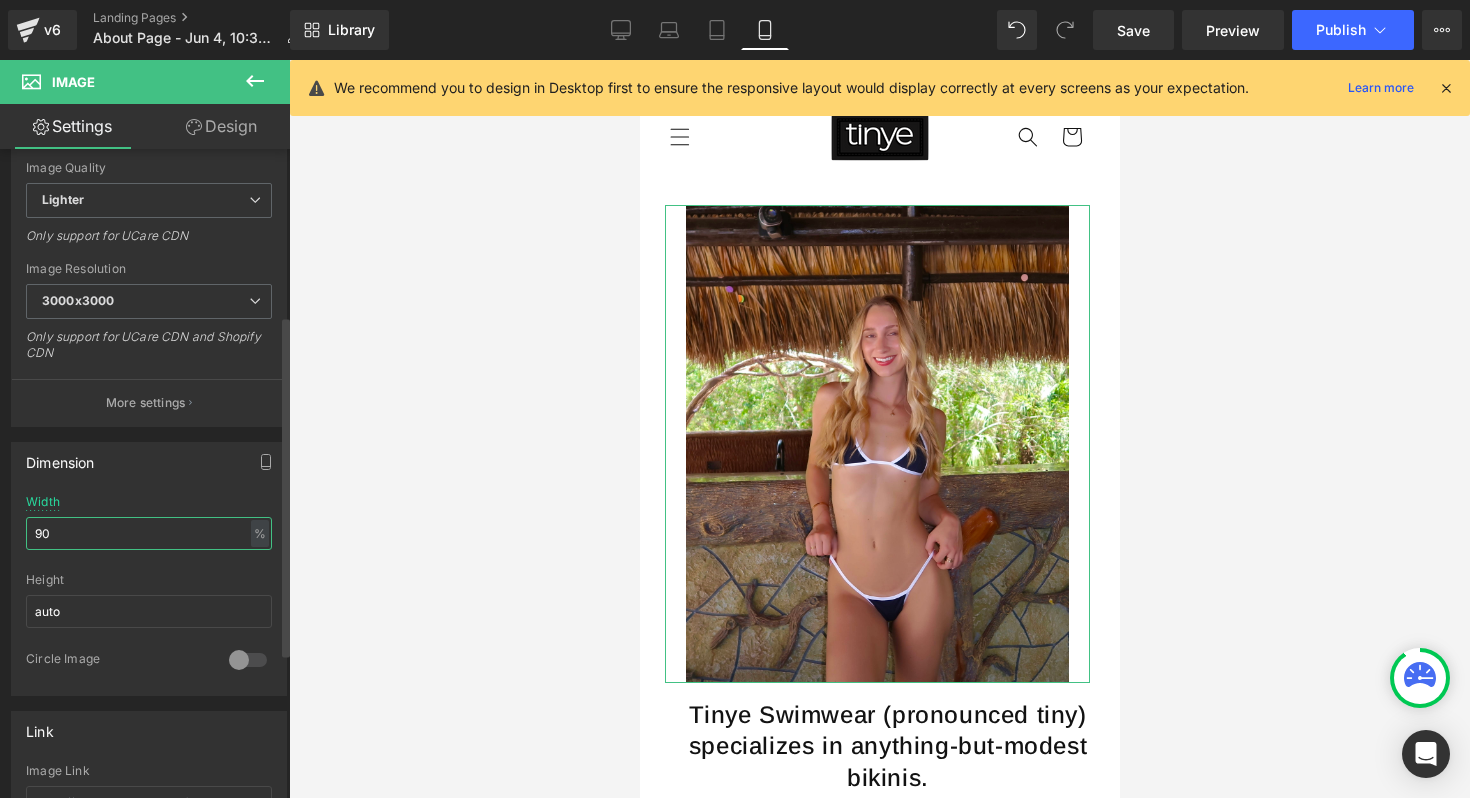 click on "90" at bounding box center [149, 533] 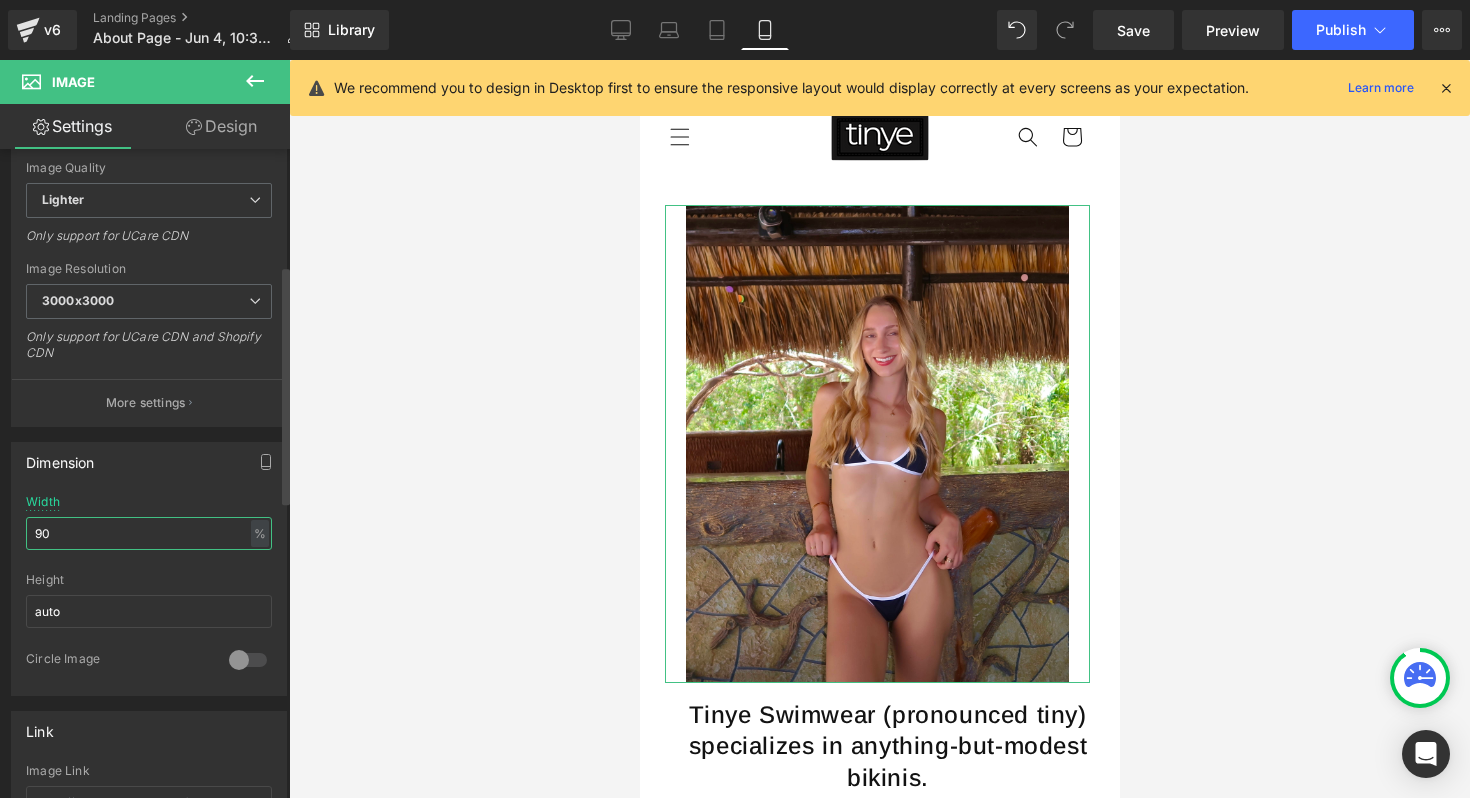 click on "90" at bounding box center [149, 533] 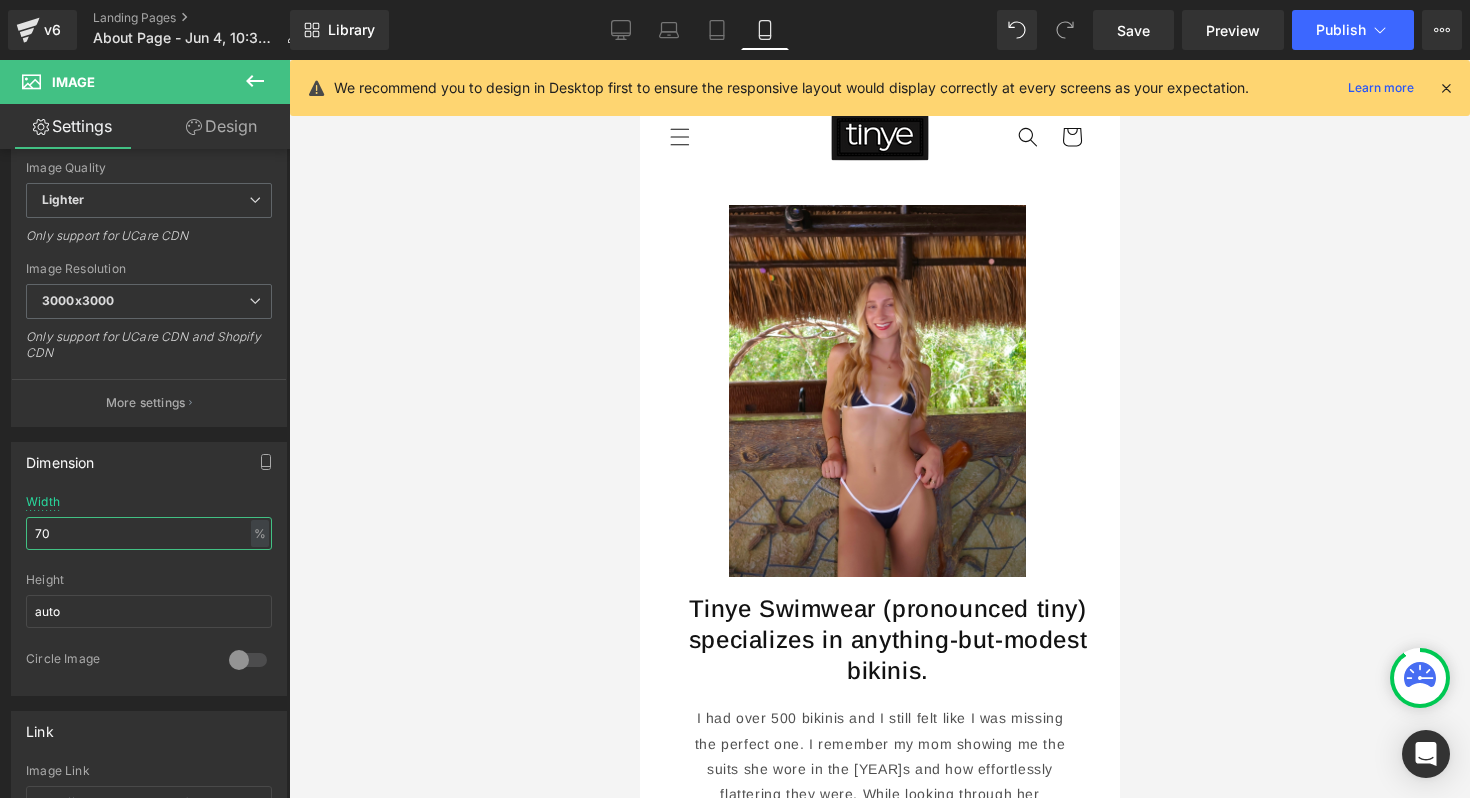type on "7" 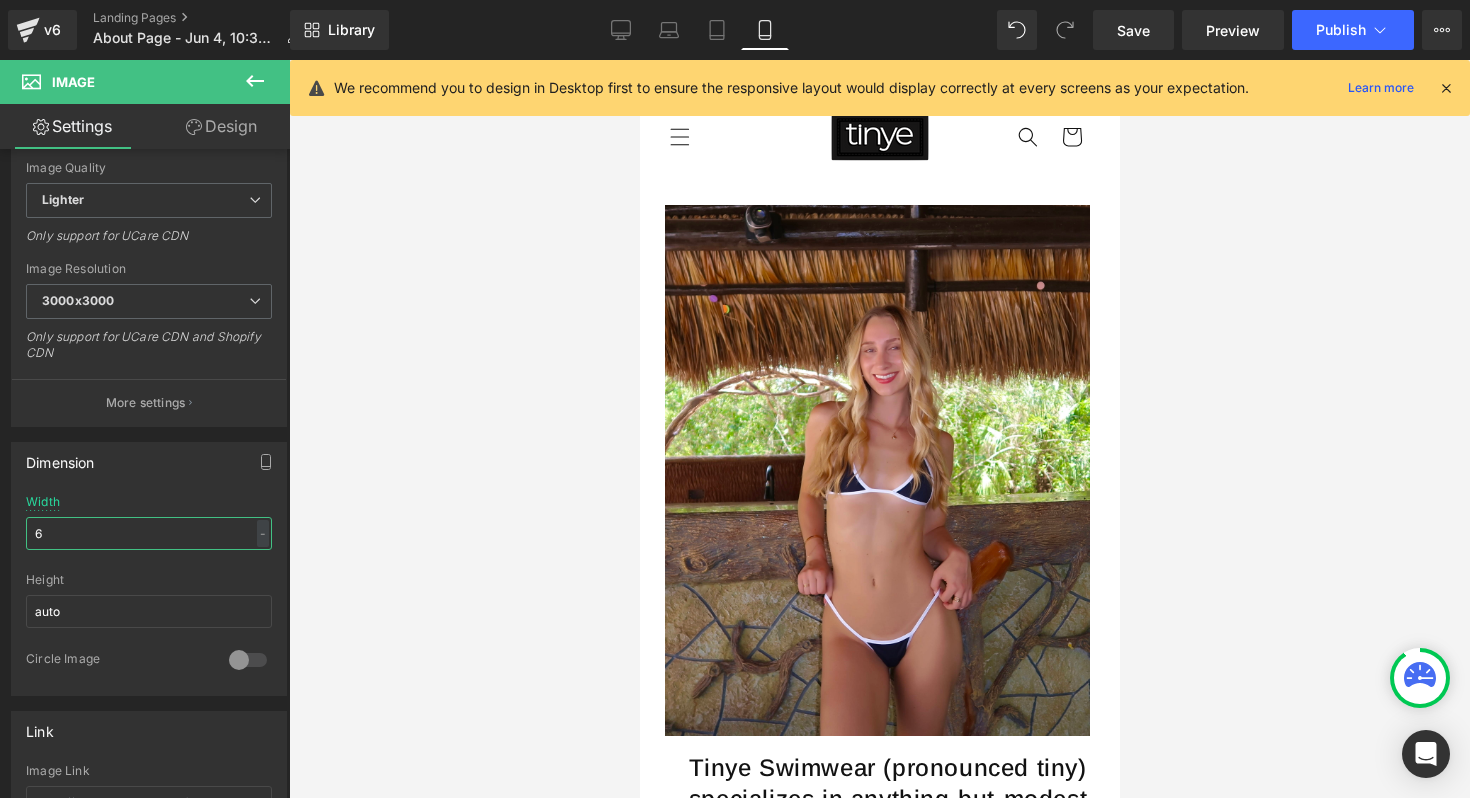 type on "60" 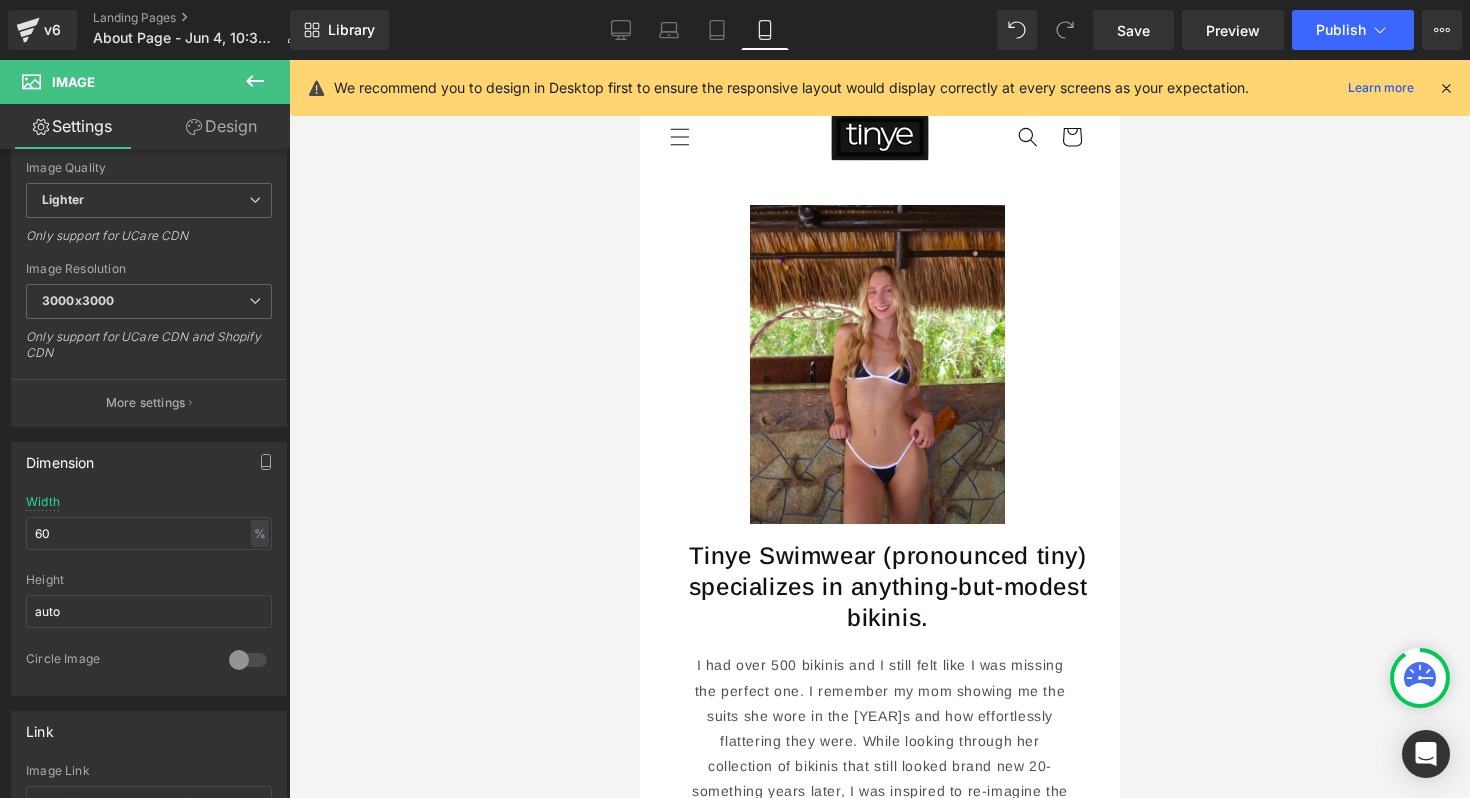 click at bounding box center [879, 429] 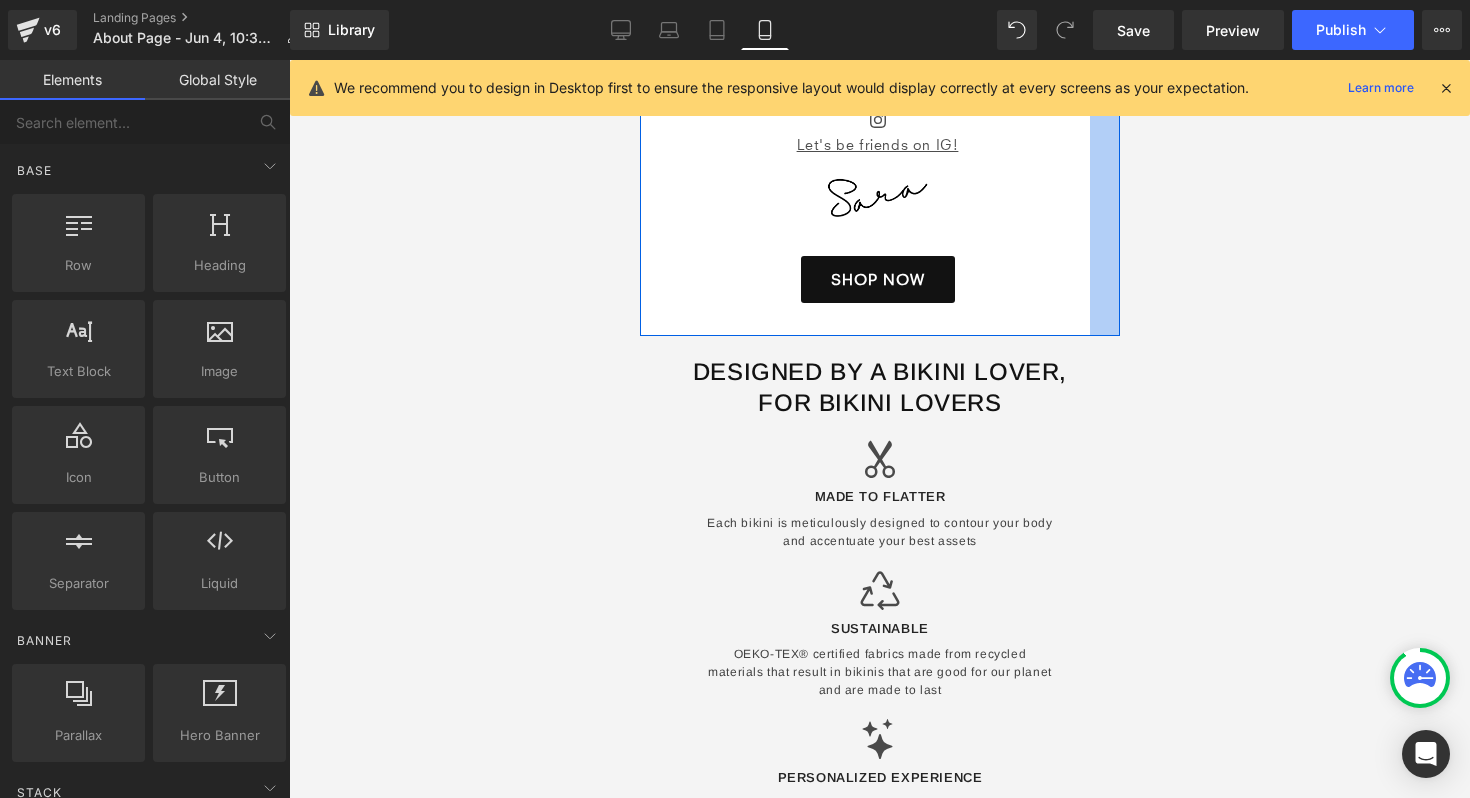 scroll, scrollTop: 943, scrollLeft: 0, axis: vertical 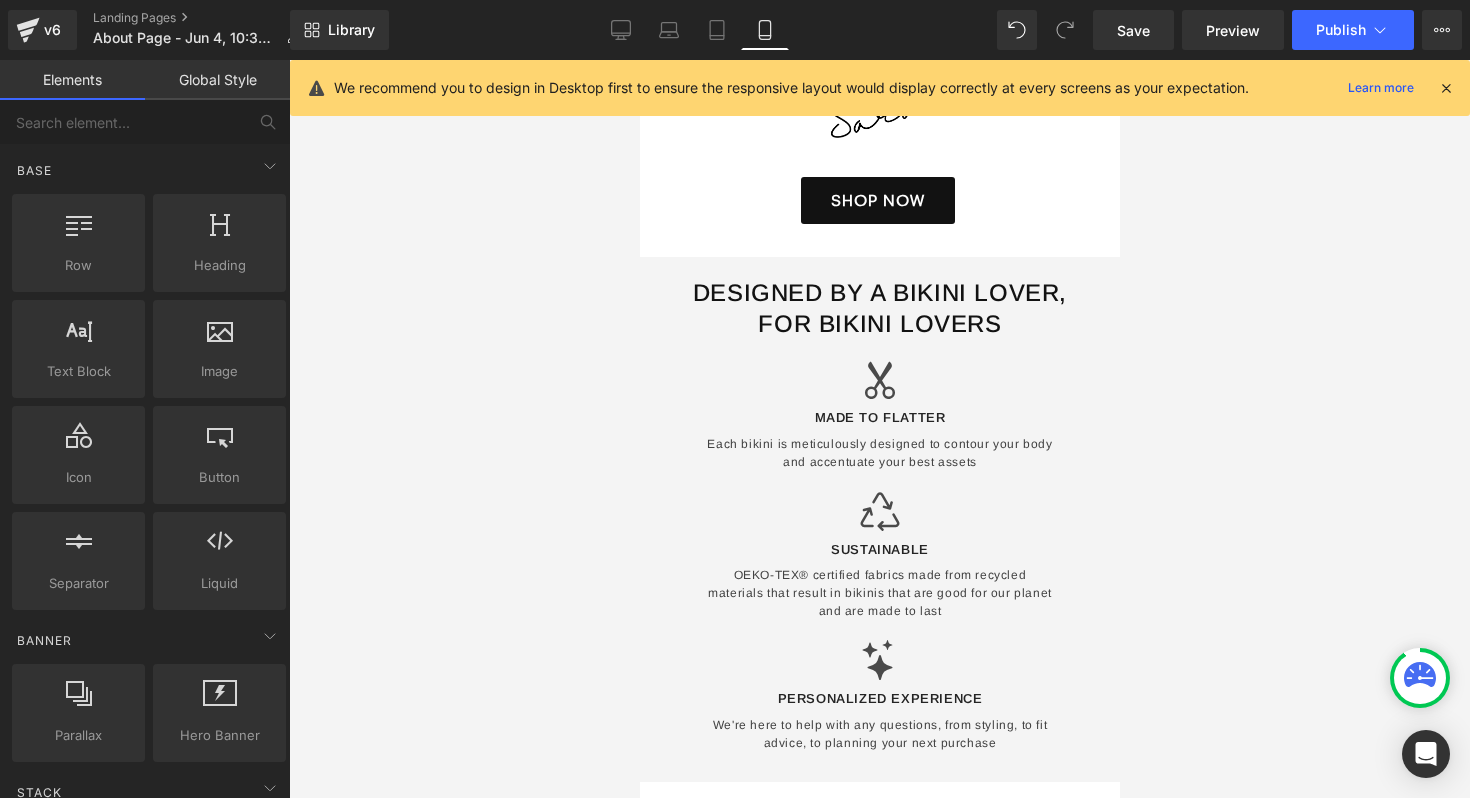 click on "Library Mobile Desktop Laptop Tablet Mobile Save Preview Publish Scheduled View Live Page View with current Template Save Template to Library Schedule Publish  Optimize  Publish Settings Shortcuts We recommend you to design in Desktop first to ensure the responsive layout would display correctly at every screens as your expectation. Learn more  Your page can’t be published   You've reached the maximum number of published pages on your plan  (0/0).  You need to upgrade your plan or unpublish all your pages to get 1 publish slot.   Unpublish pages   Upgrade plan" at bounding box center [880, 30] 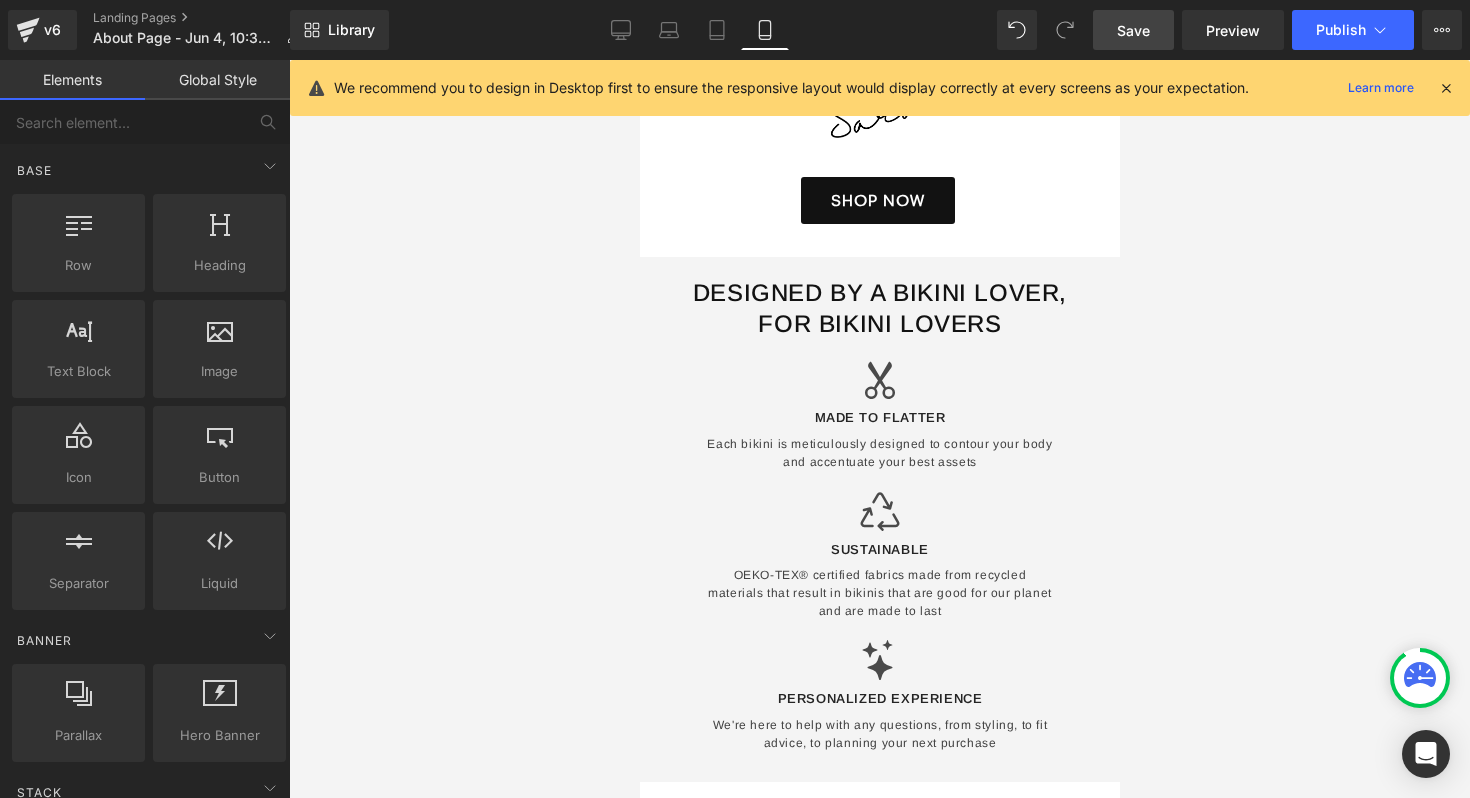 click on "Save" at bounding box center (1133, 30) 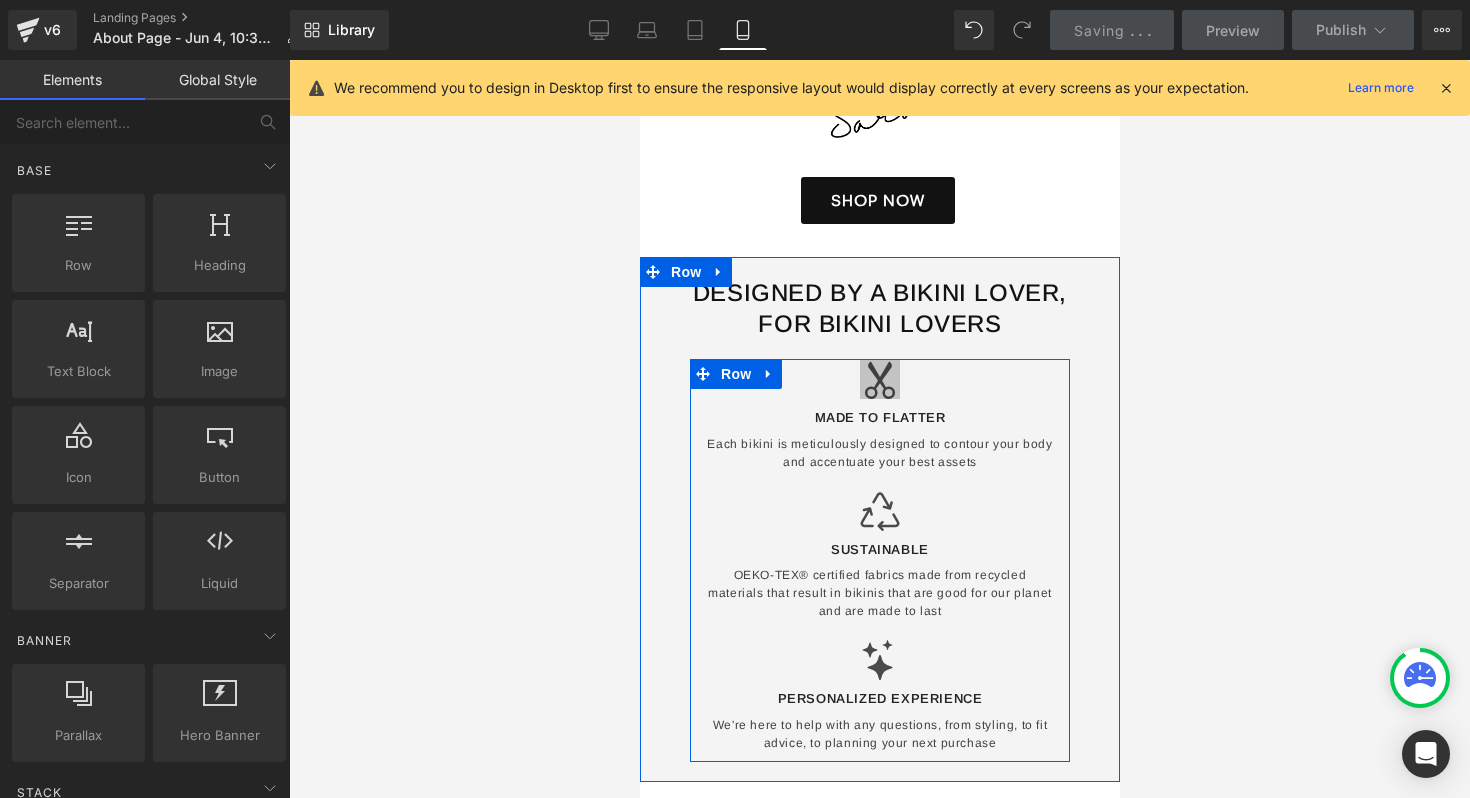 scroll, scrollTop: 1313, scrollLeft: 0, axis: vertical 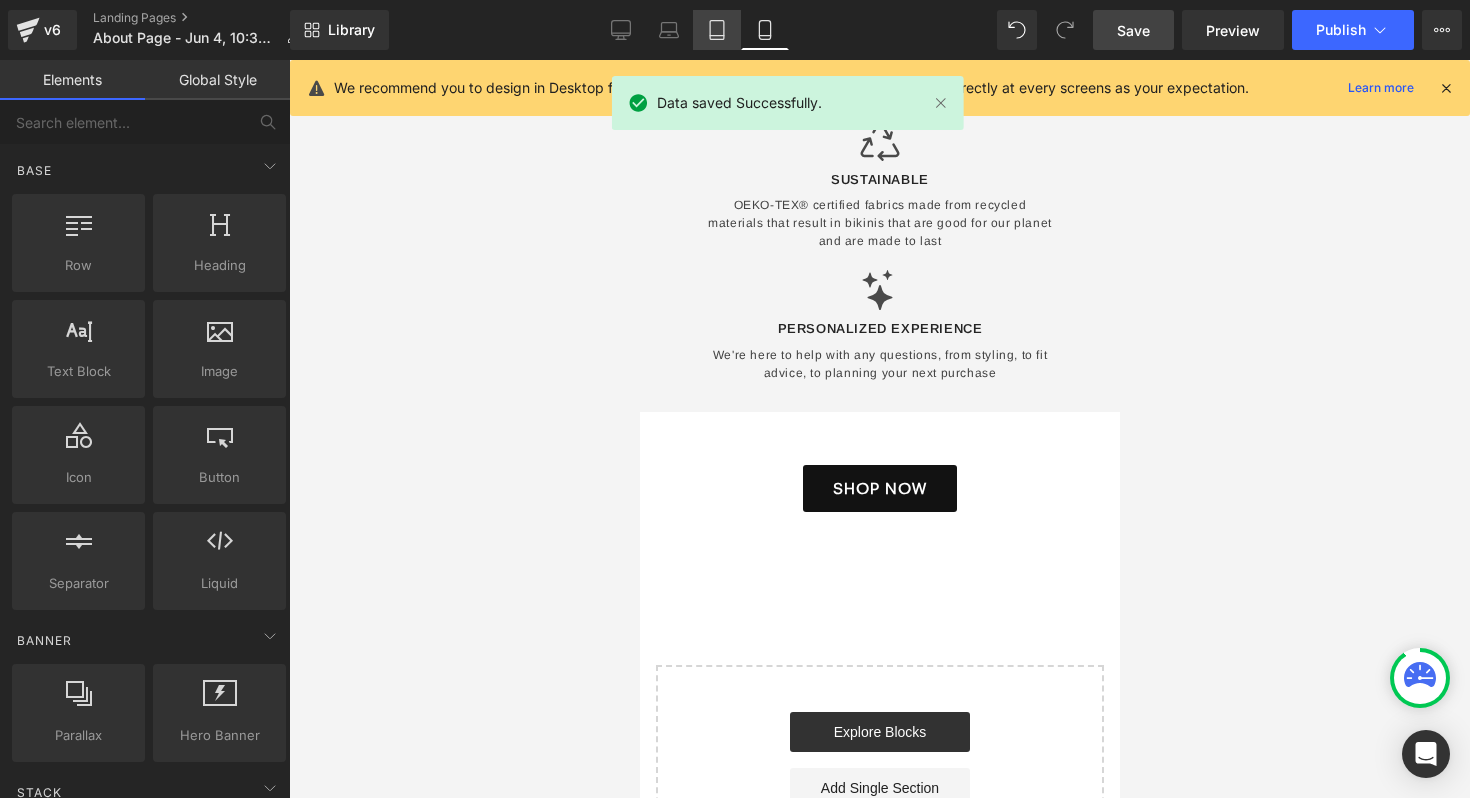 click on "Tablet" at bounding box center [717, 30] 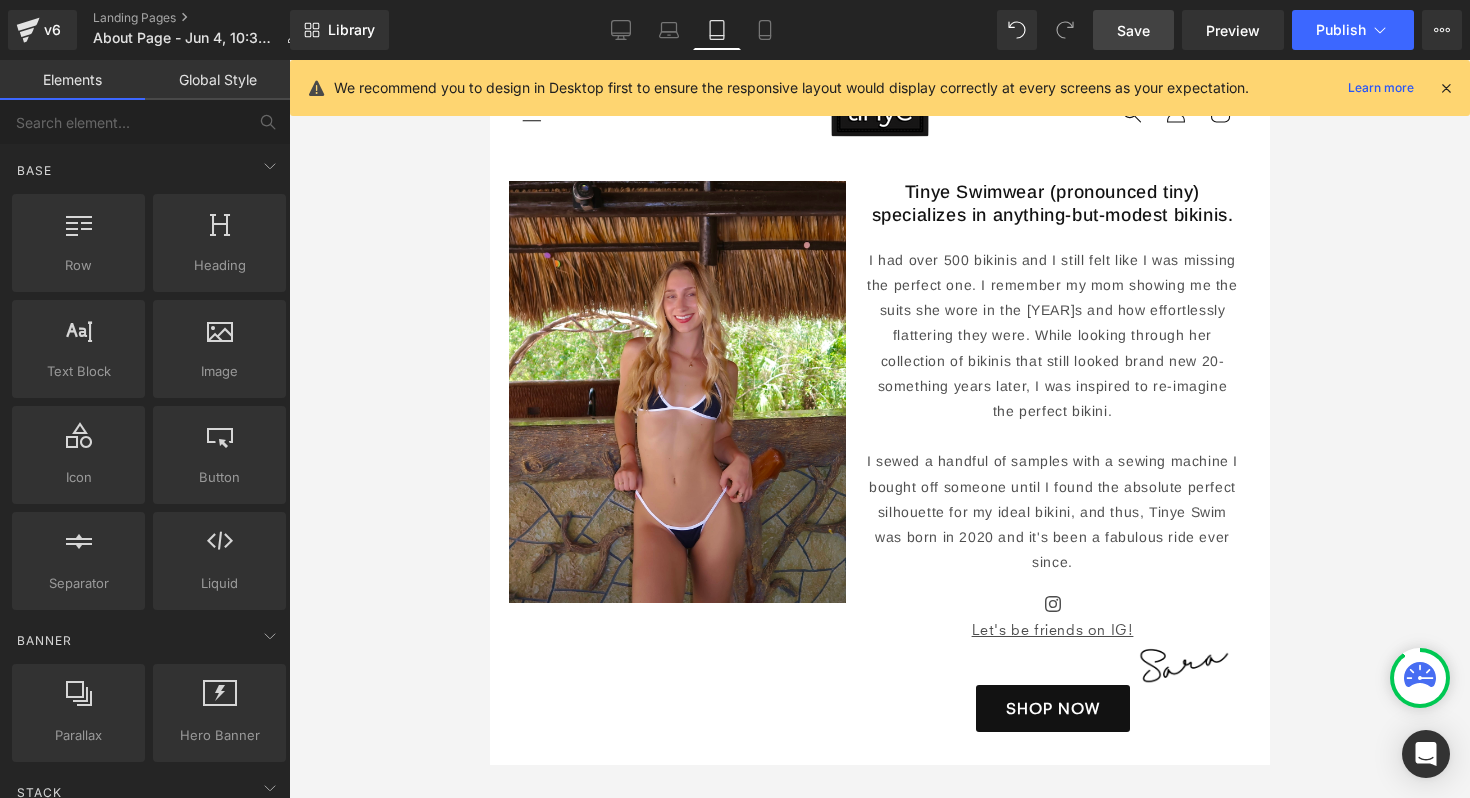 scroll, scrollTop: 0, scrollLeft: 0, axis: both 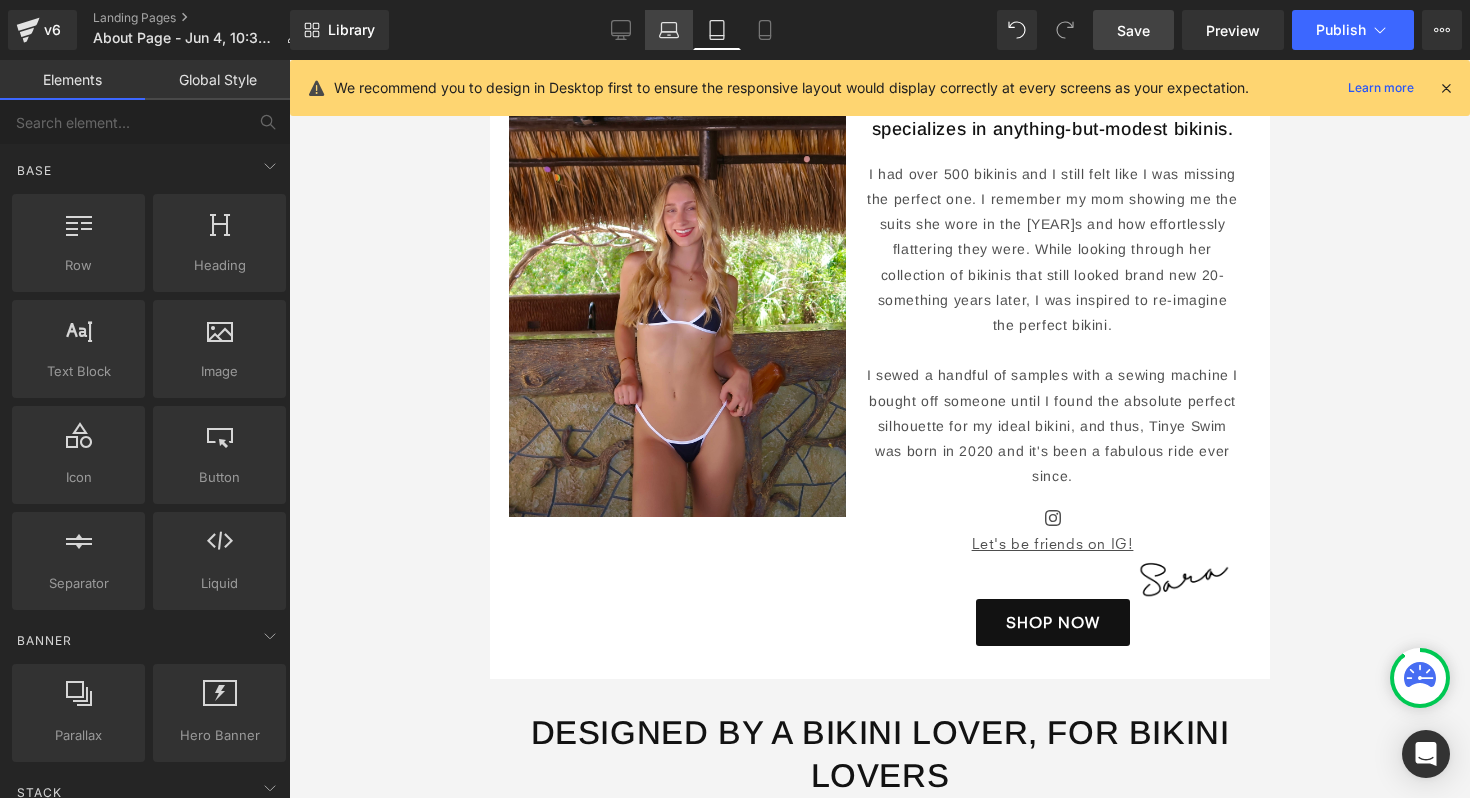 click on "Laptop" at bounding box center (669, 30) 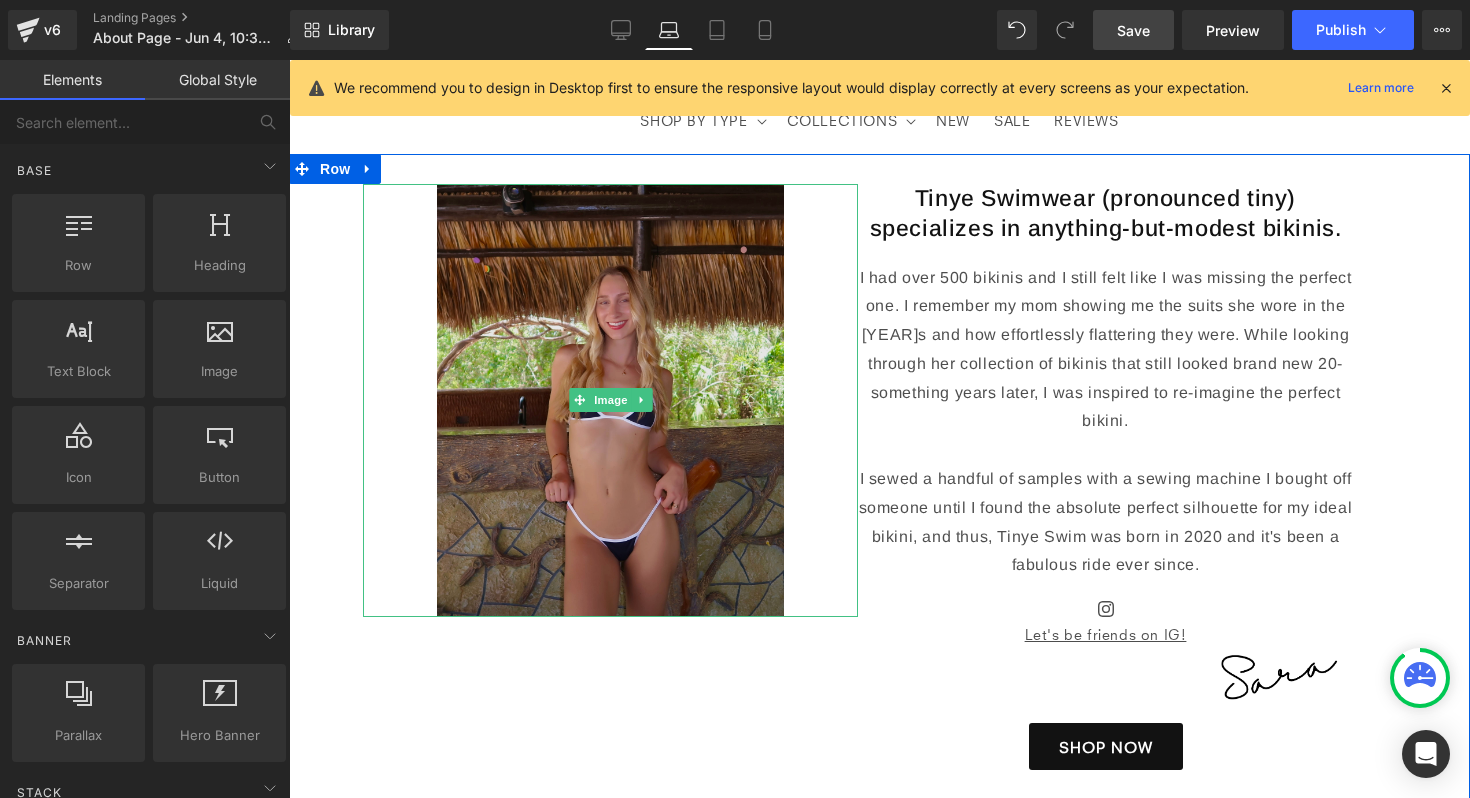 scroll, scrollTop: 0, scrollLeft: 0, axis: both 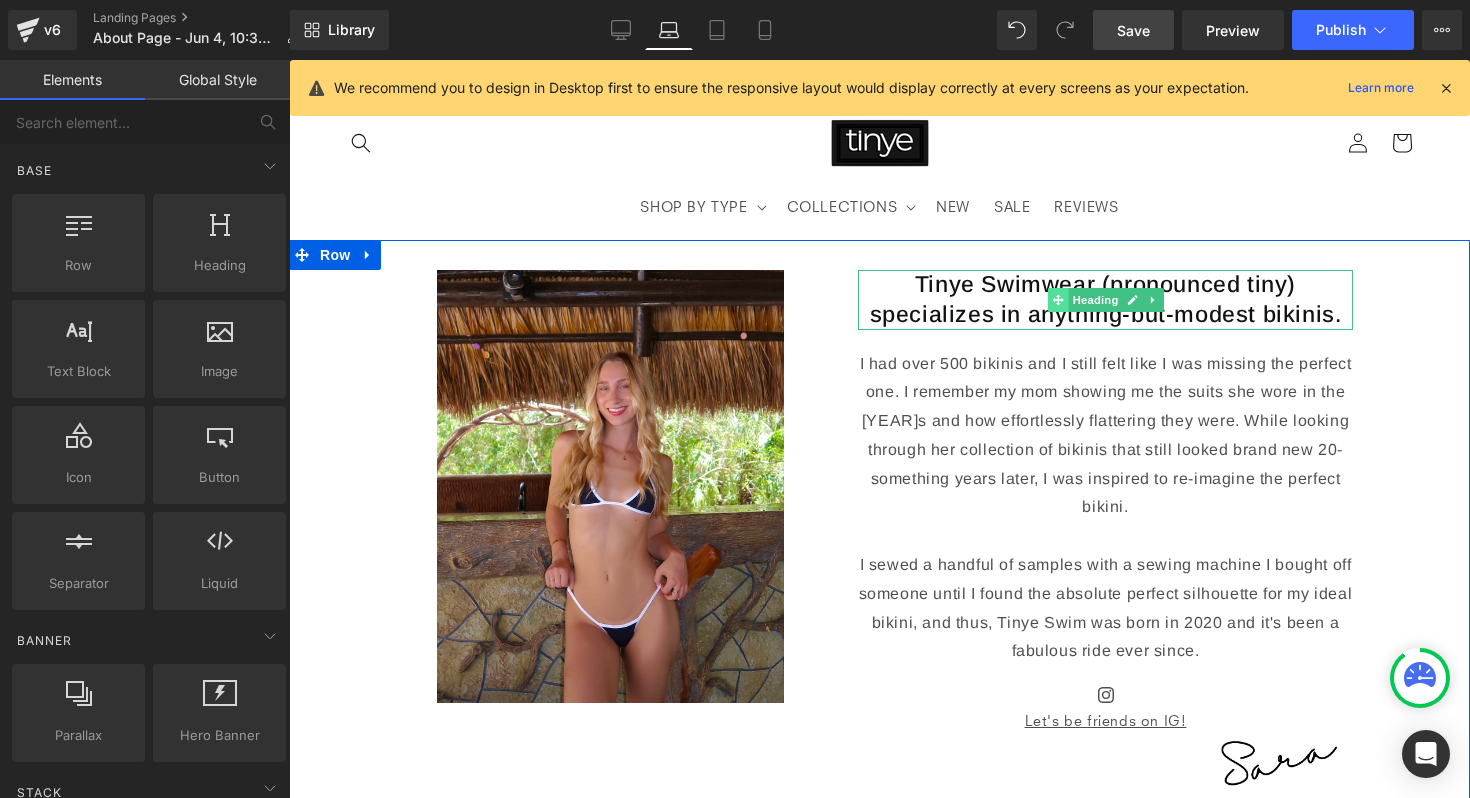 click 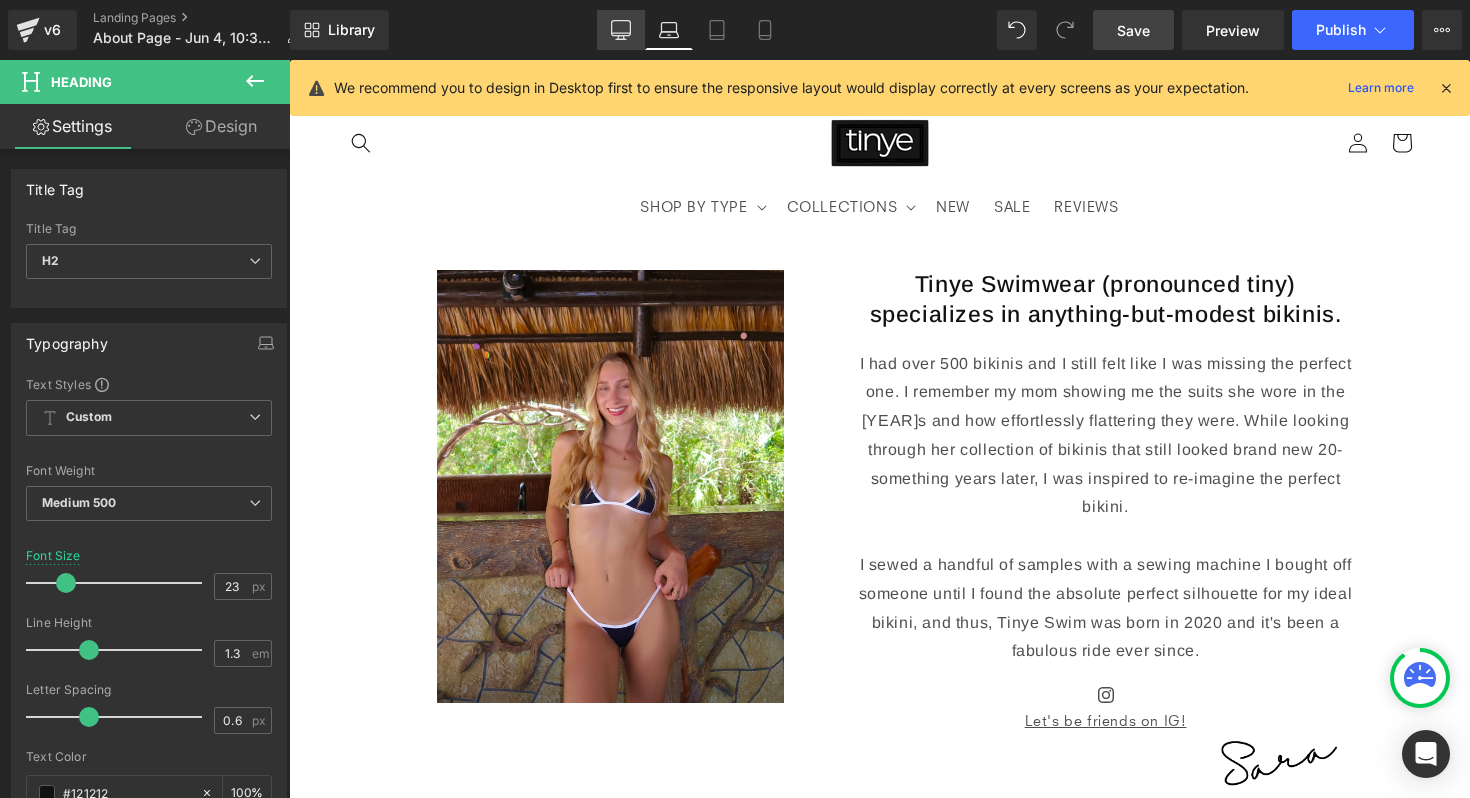 click 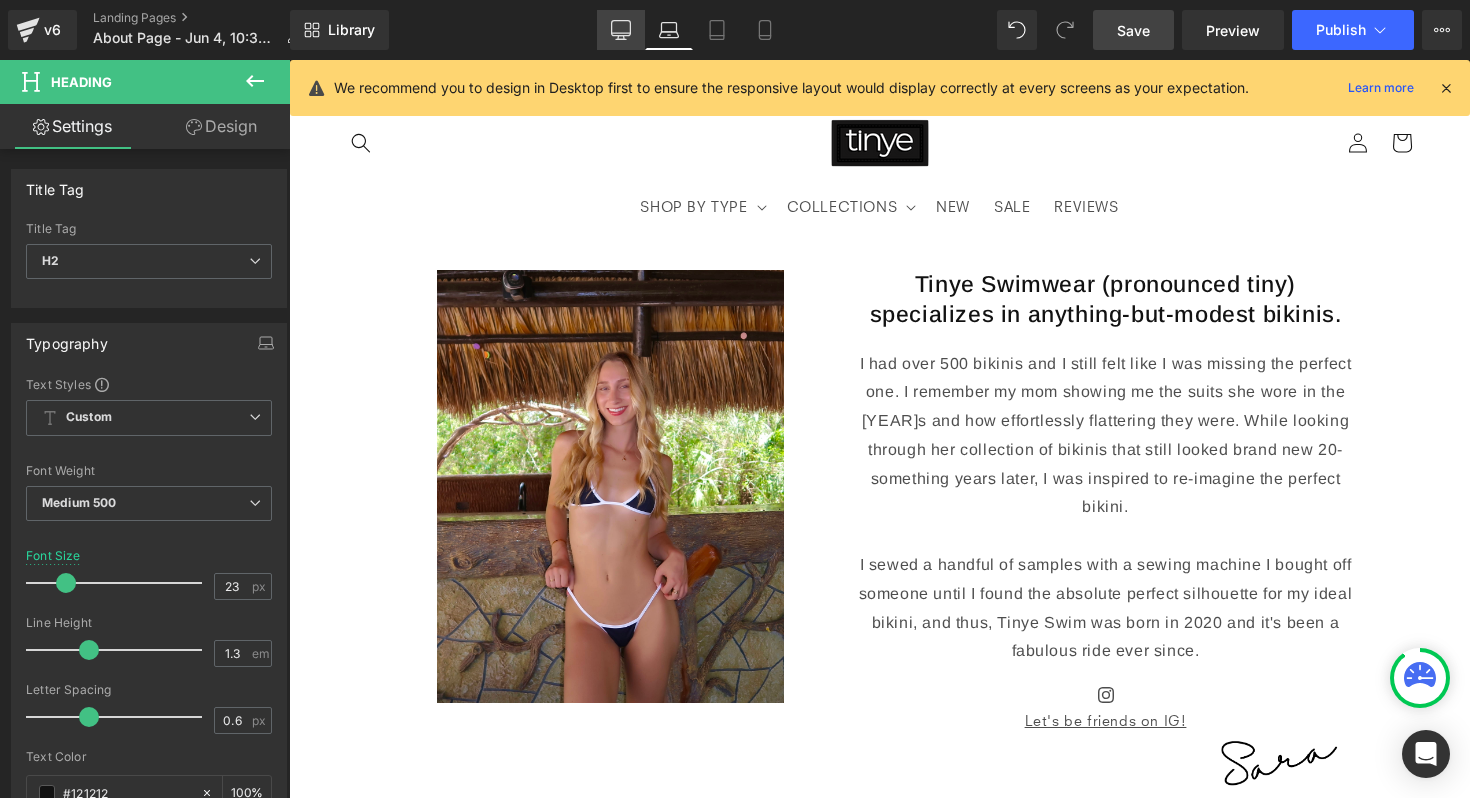 type on "21" 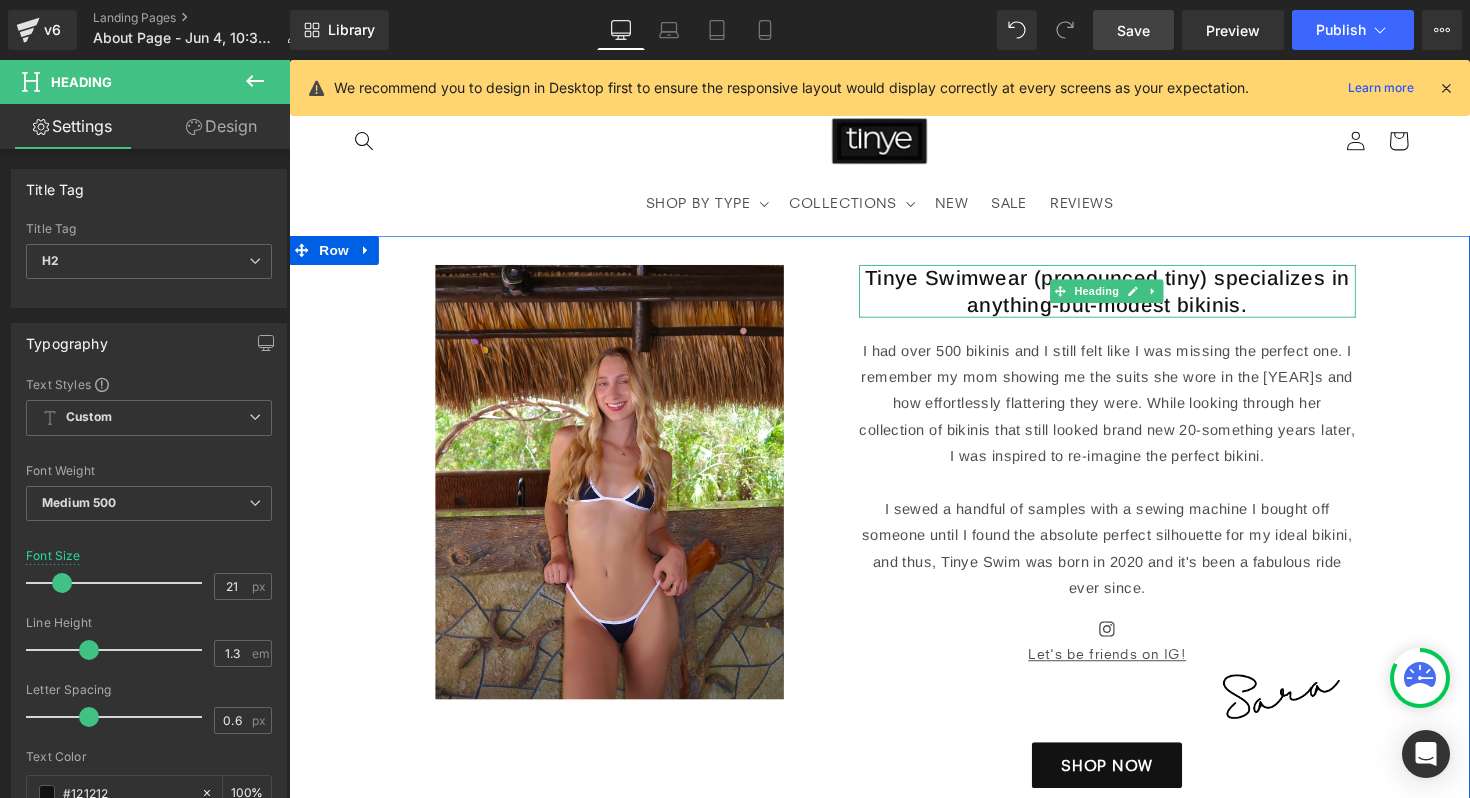 click on "Tinye Swimwear (pronounced tiny) specializes in anything-but-modest bikinis." at bounding box center (1128, 297) 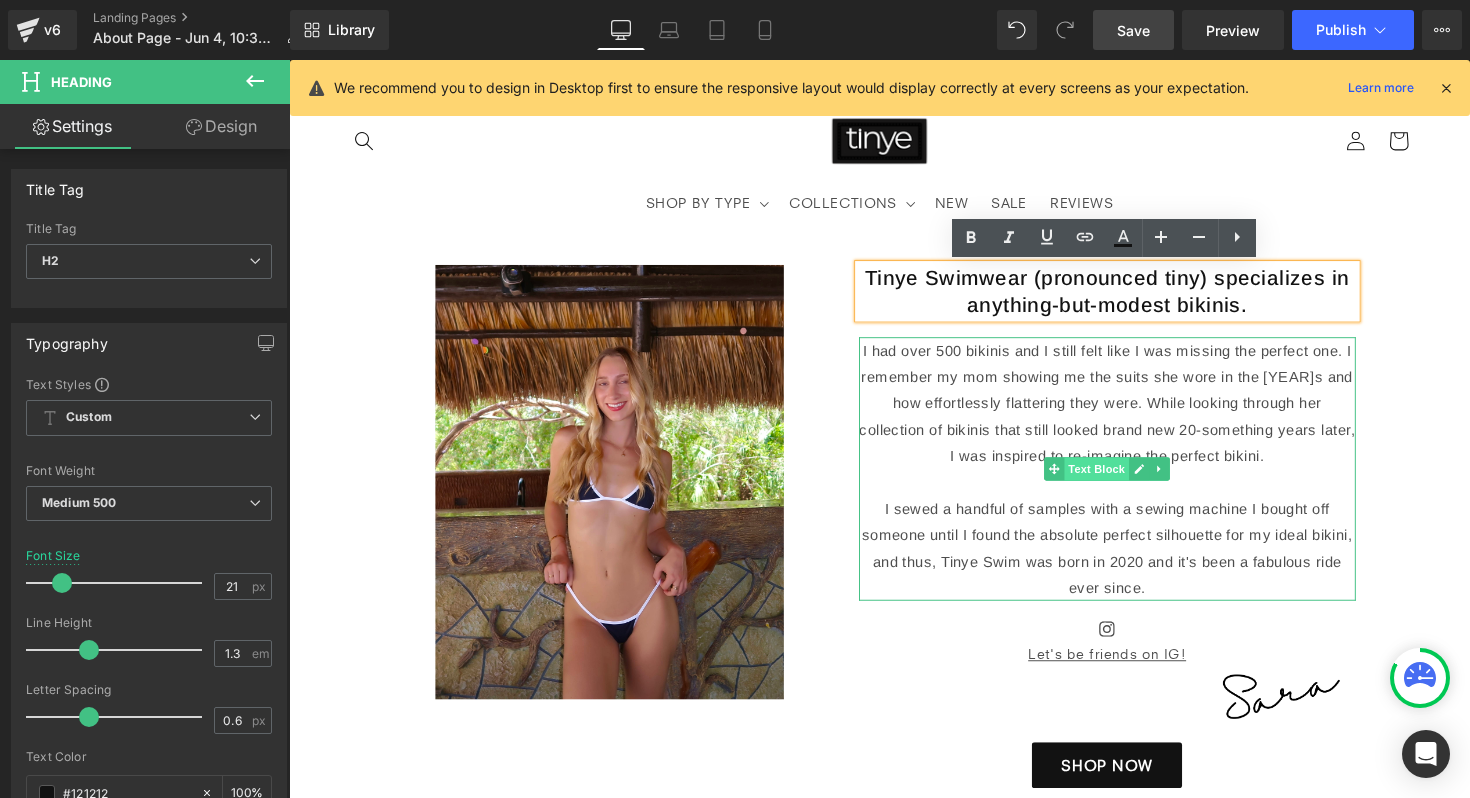 click on "Text Block" at bounding box center (1117, 479) 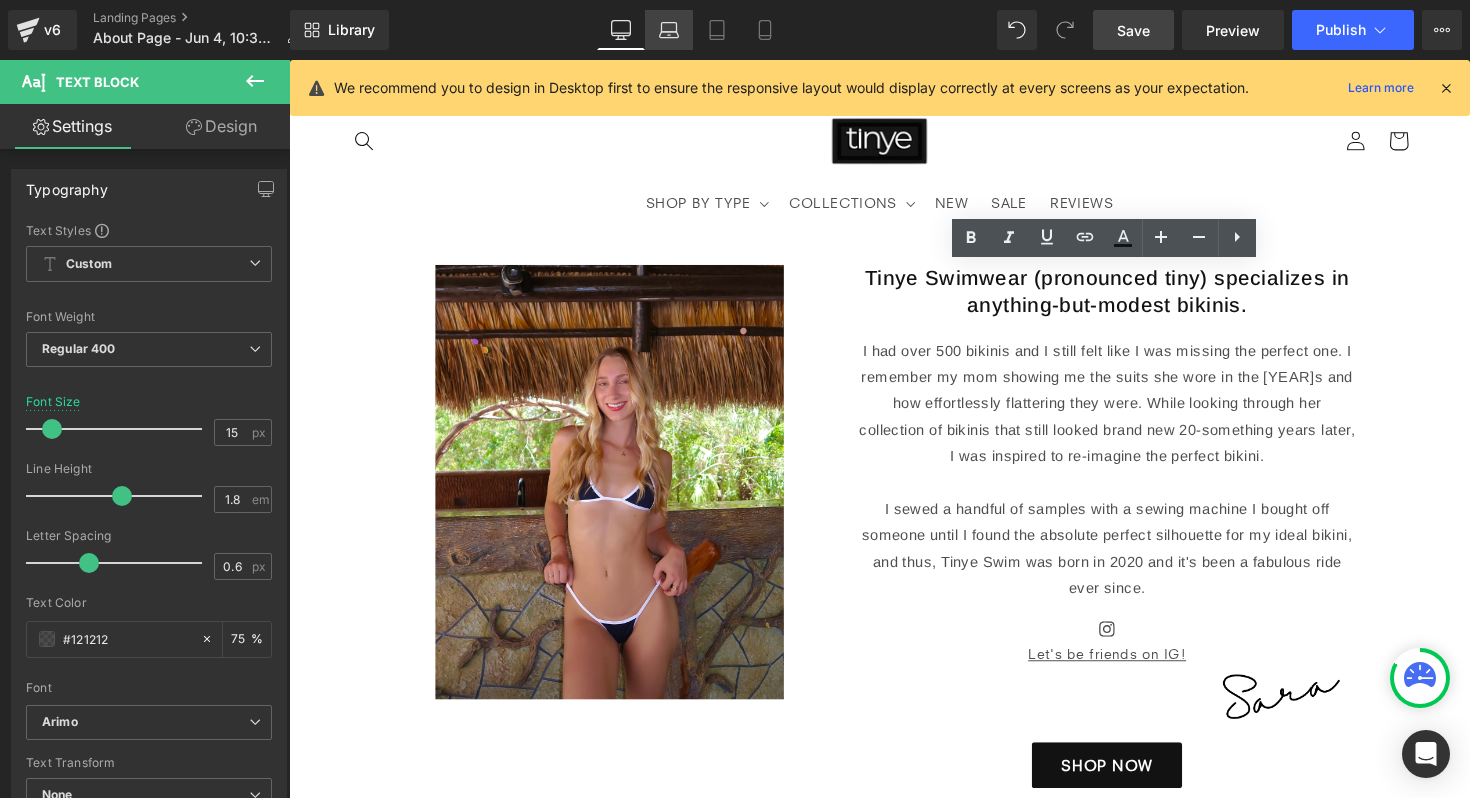 click 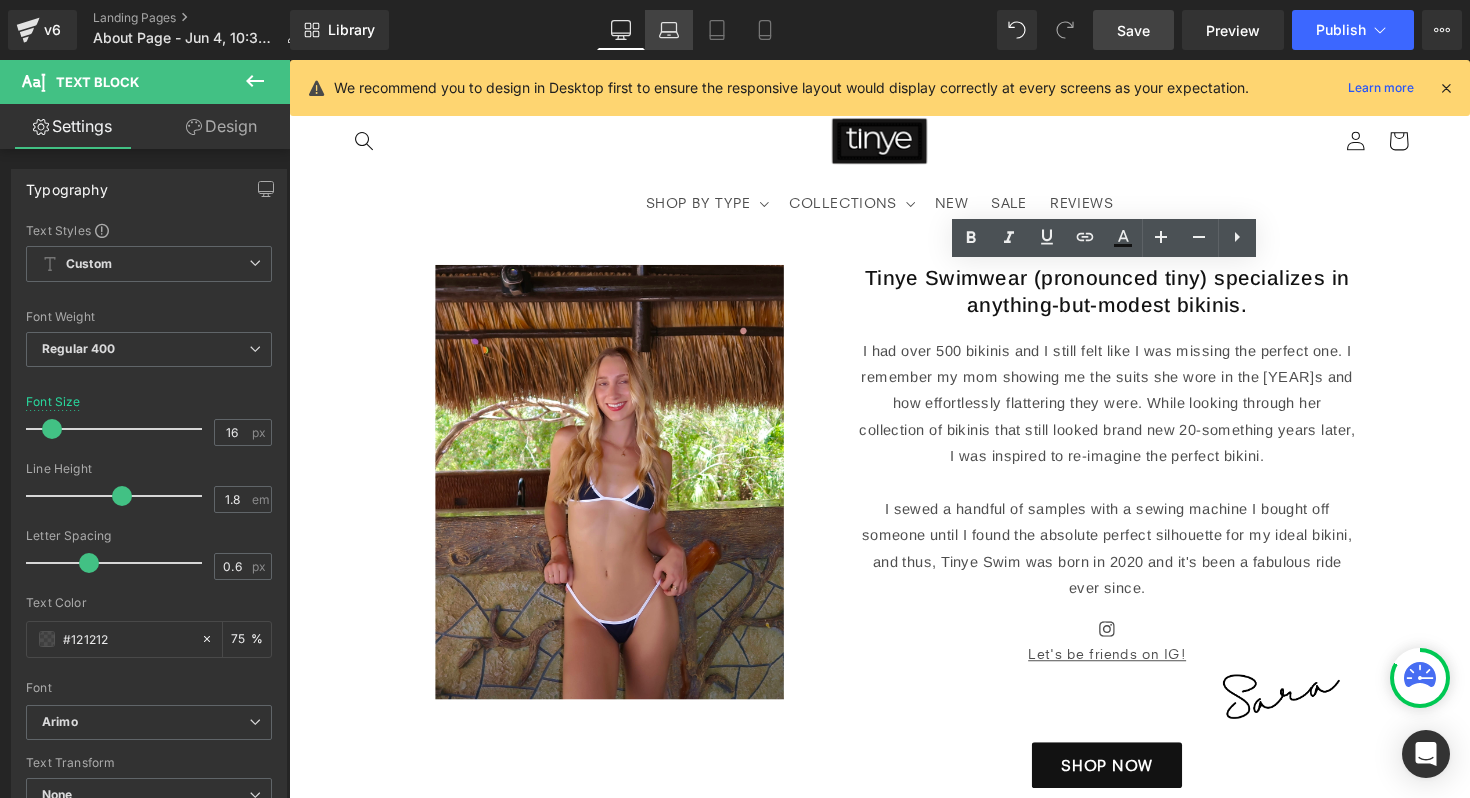 scroll, scrollTop: 5, scrollLeft: 0, axis: vertical 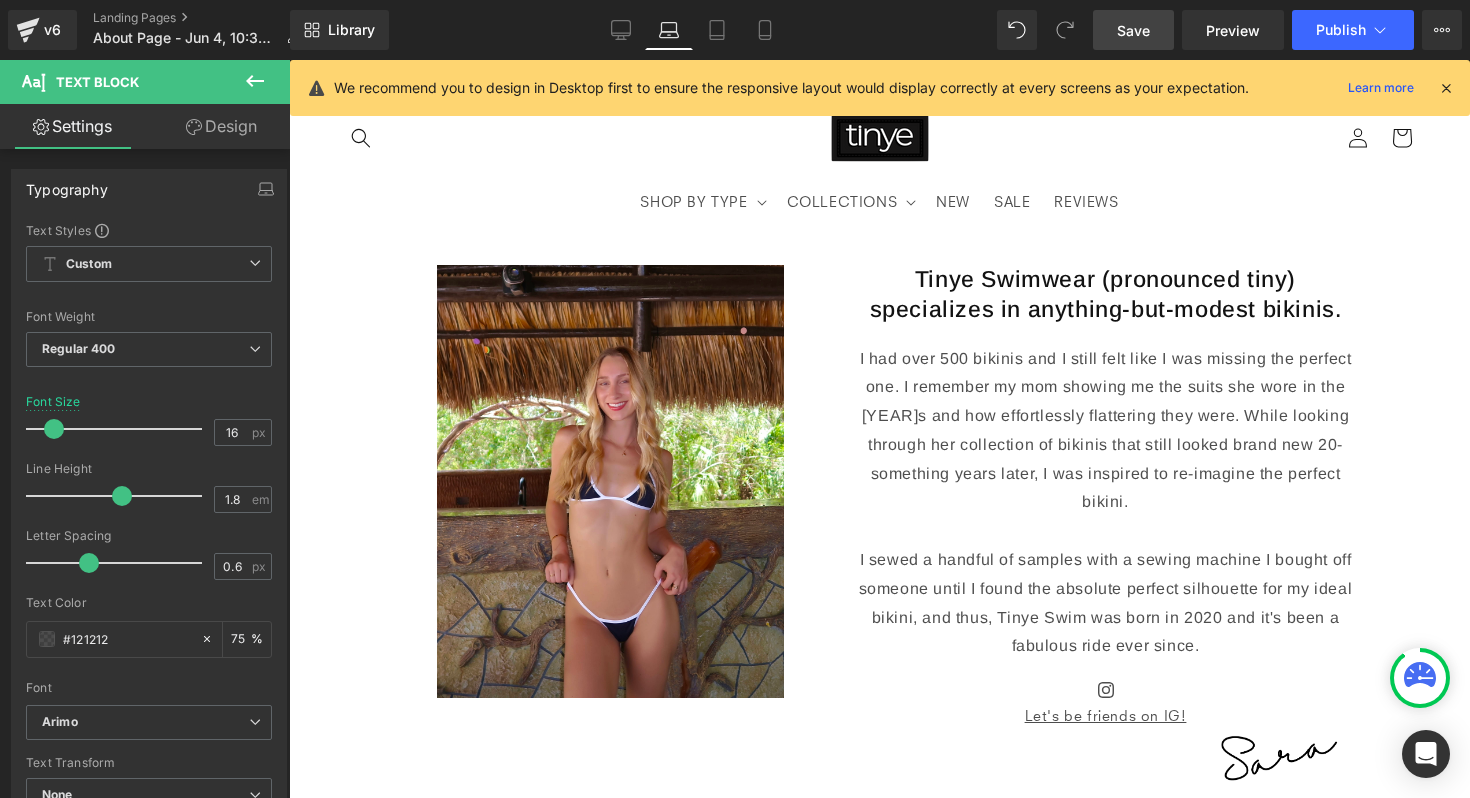 click on "Tinye Swimwear (pronounced tiny) specializes in anything-but-modest bikinis." at bounding box center (1105, 295) 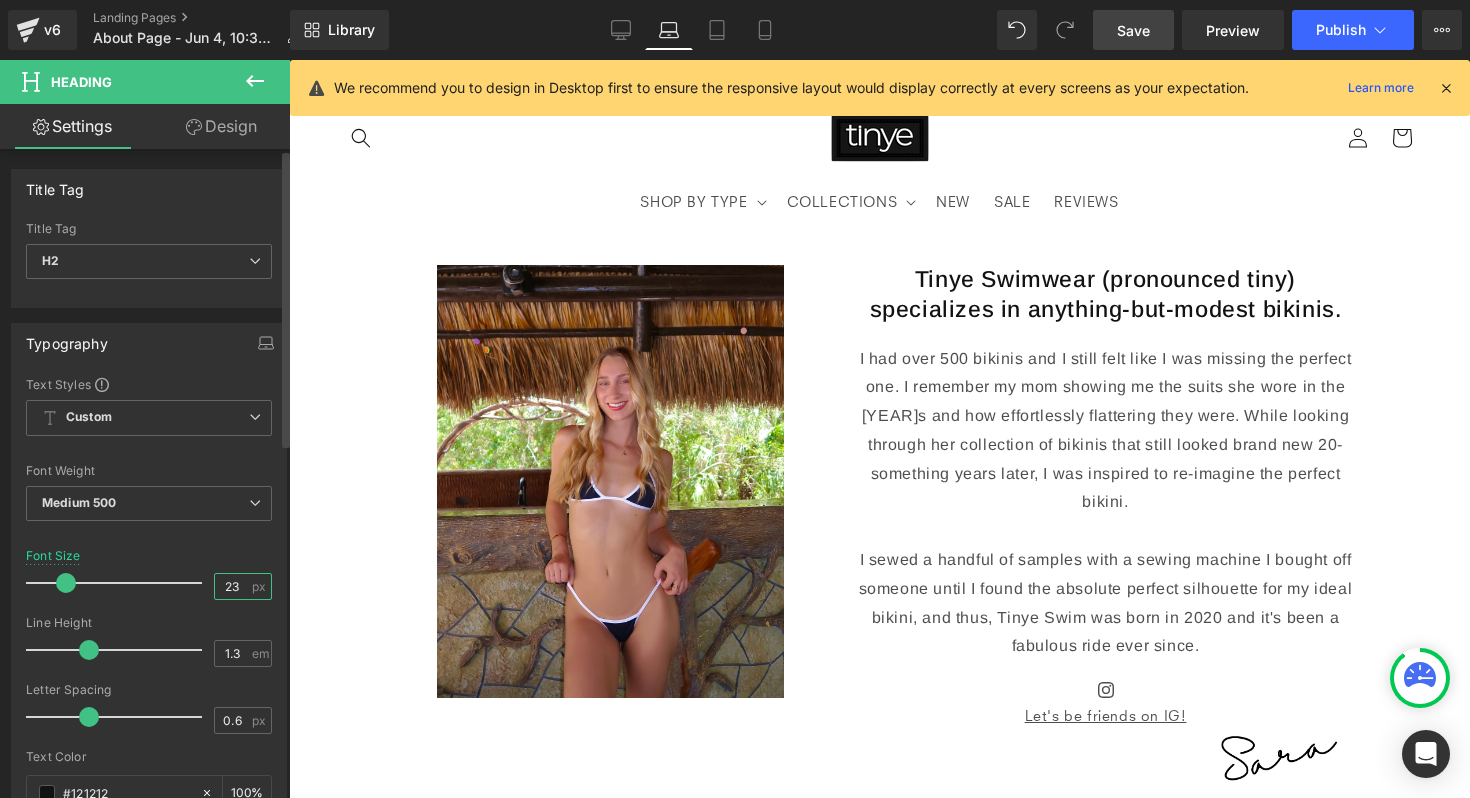 click on "23" at bounding box center (232, 586) 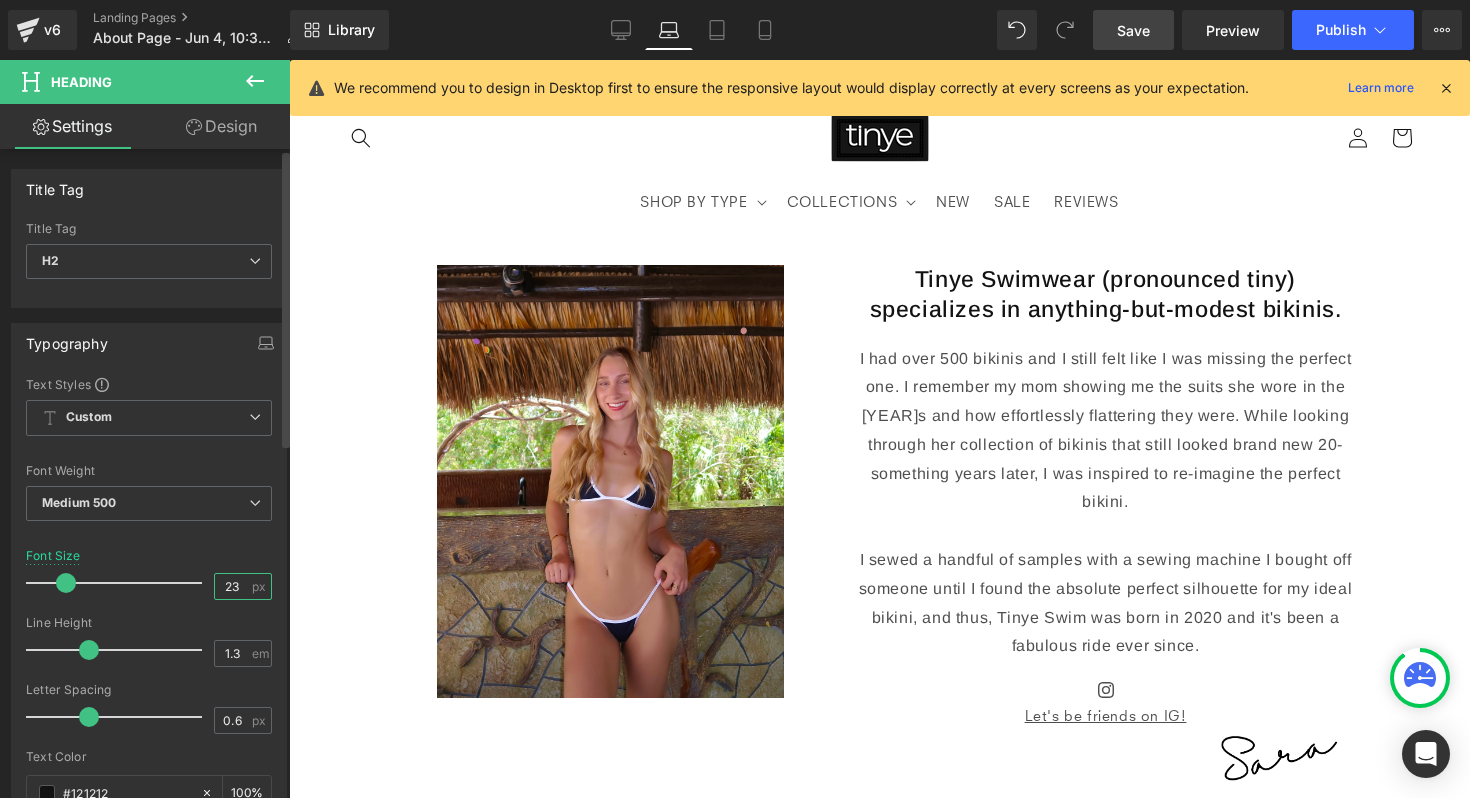 click on "23" at bounding box center (232, 586) 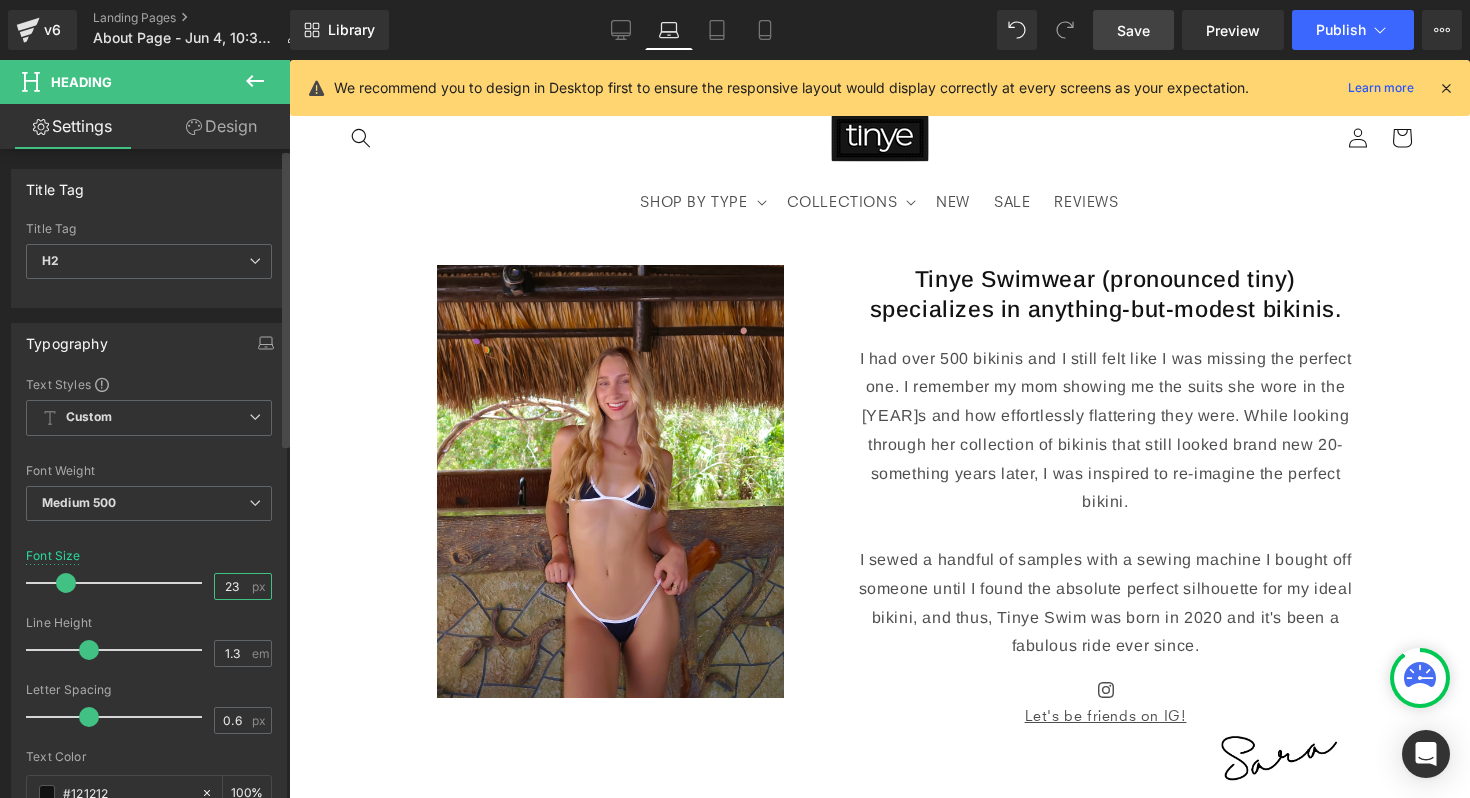 click on "23" at bounding box center [232, 586] 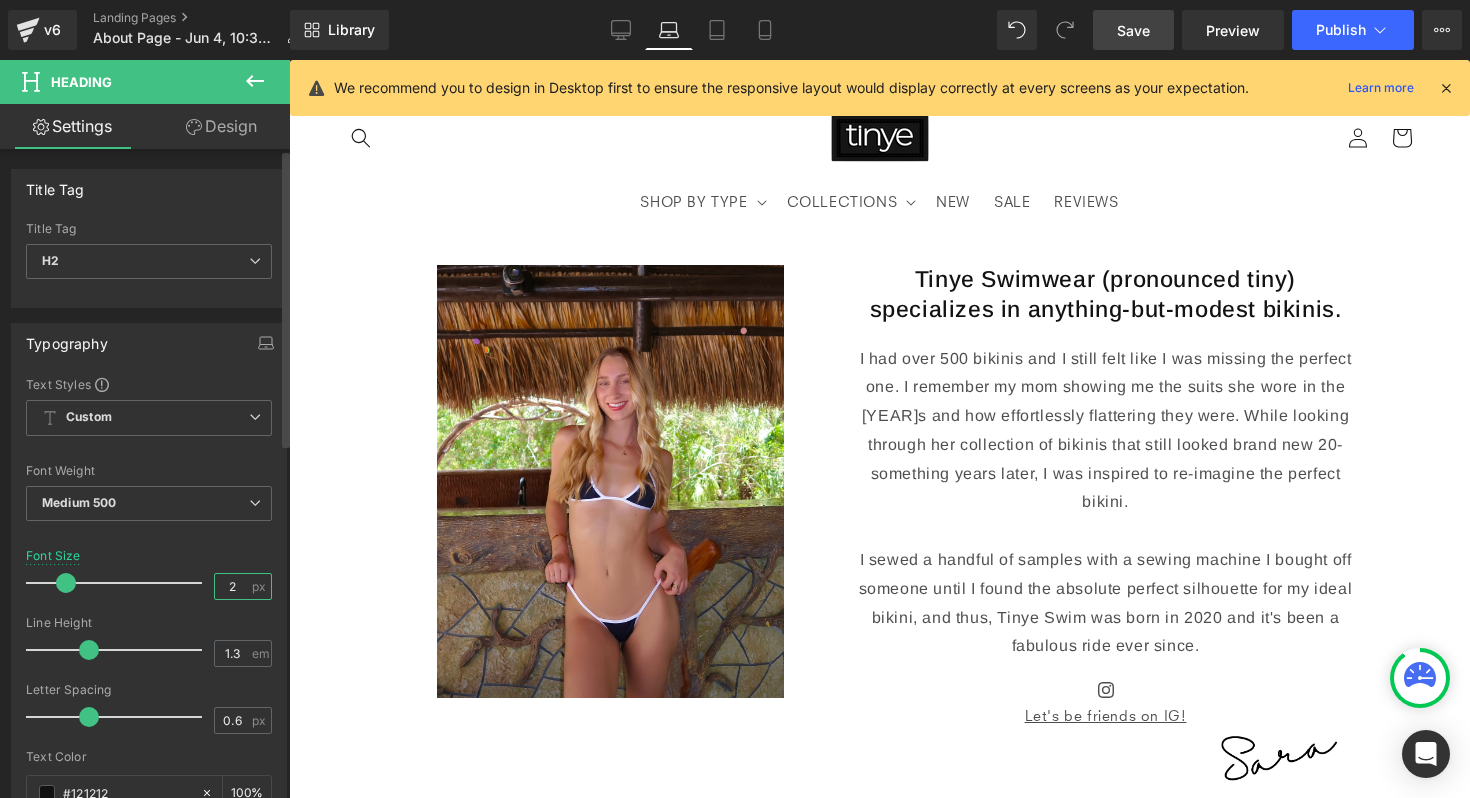 type on "21" 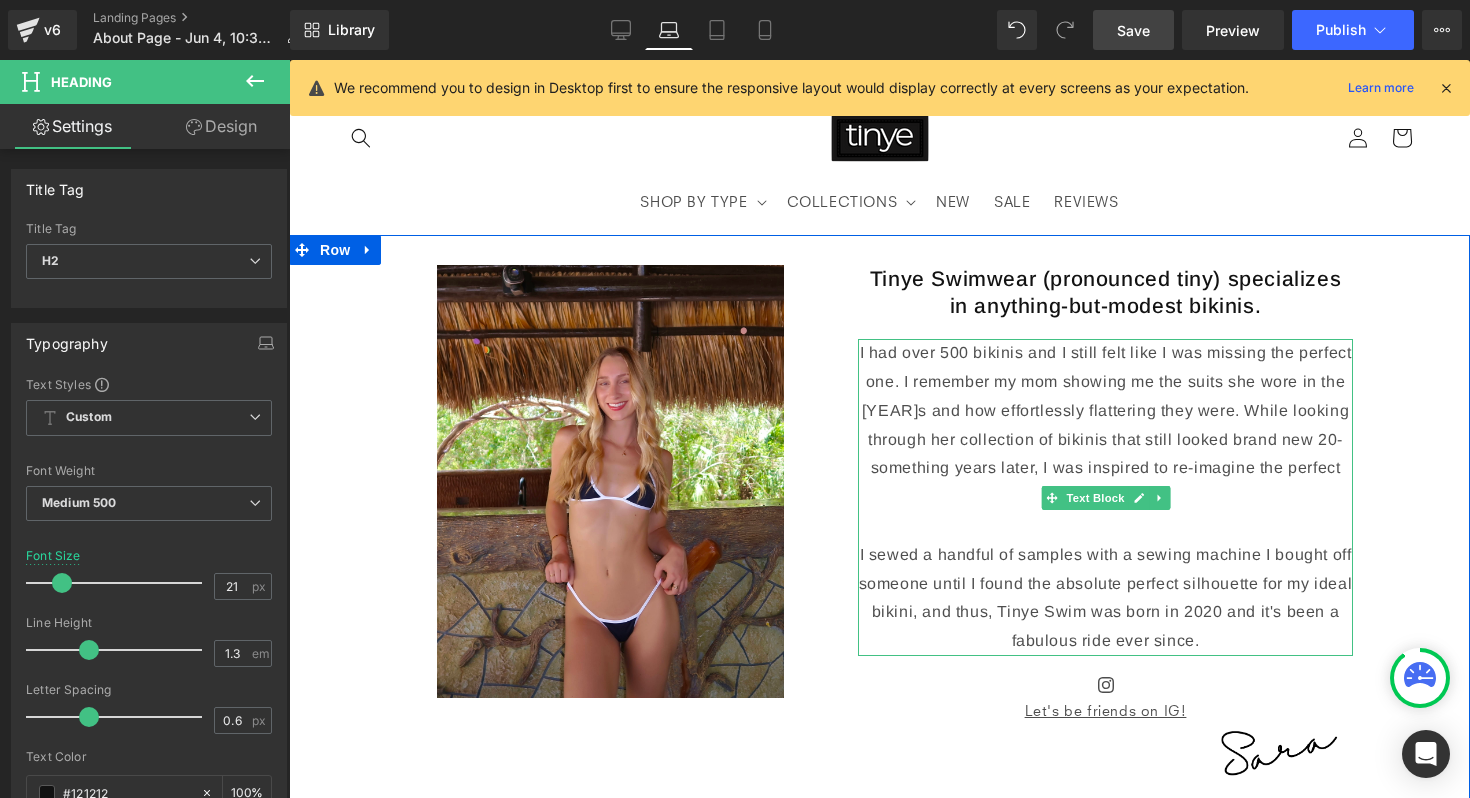 click on "I had over 500 bikinis and I still felt like I was missing the perfect one. I remember my mom showing me the suits she wore in the [YEAR]s and how effortlessly flattering they were. While looking through her collection of bikinis that still looked brand new 20-something years later, I was inspired to re-imagine the perfect bikini." at bounding box center (1105, 425) 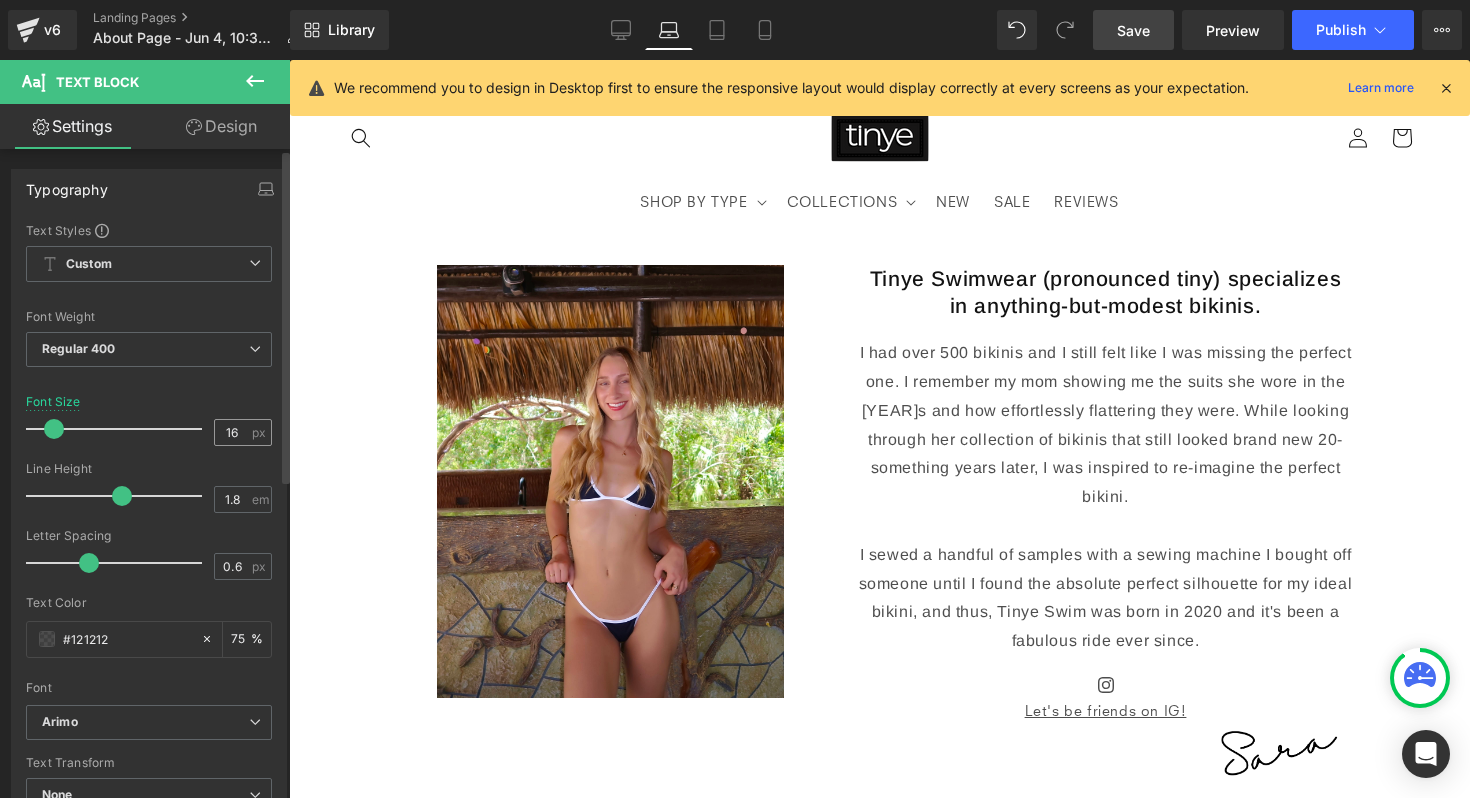click on "16" at bounding box center [232, 432] 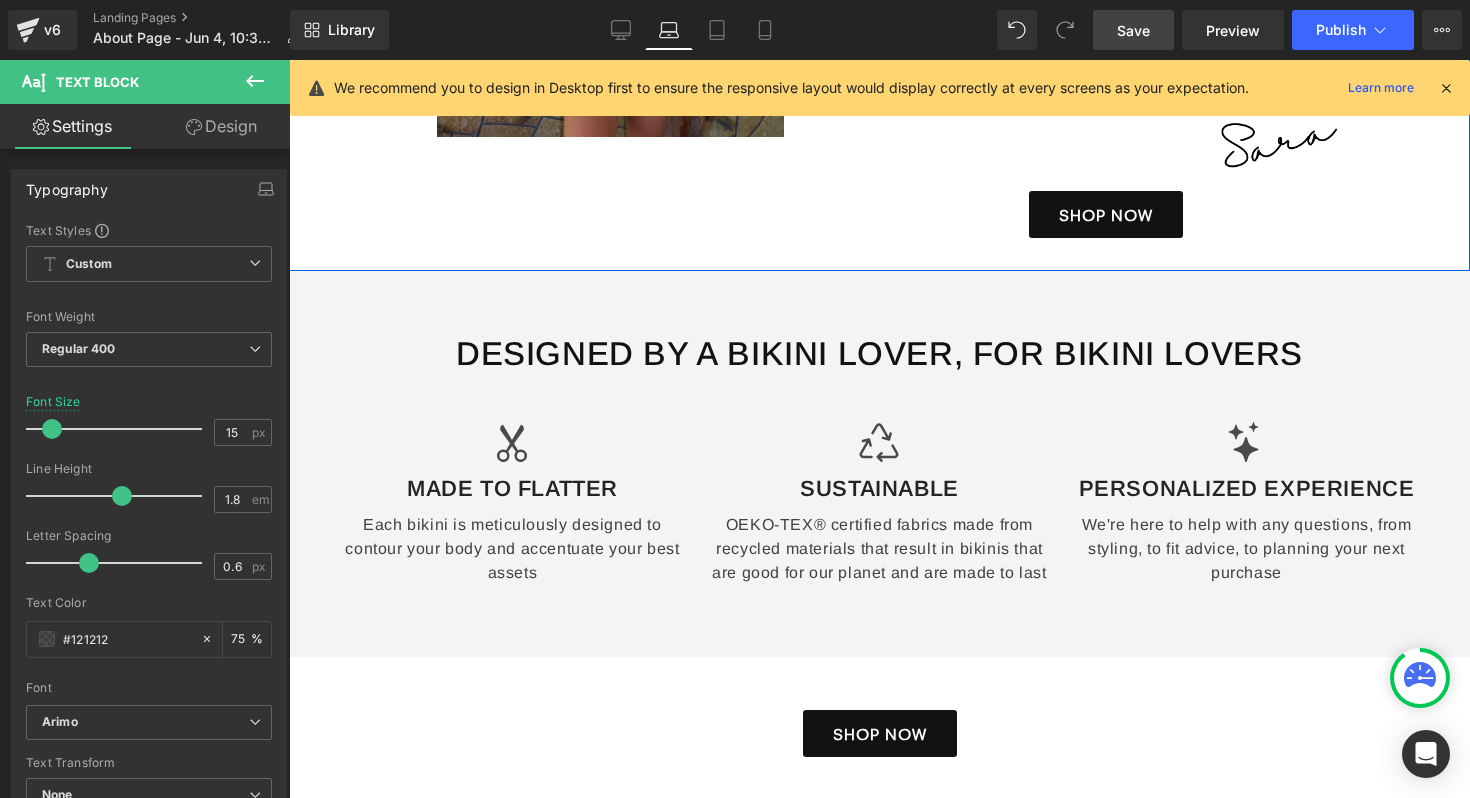 scroll, scrollTop: 654, scrollLeft: 0, axis: vertical 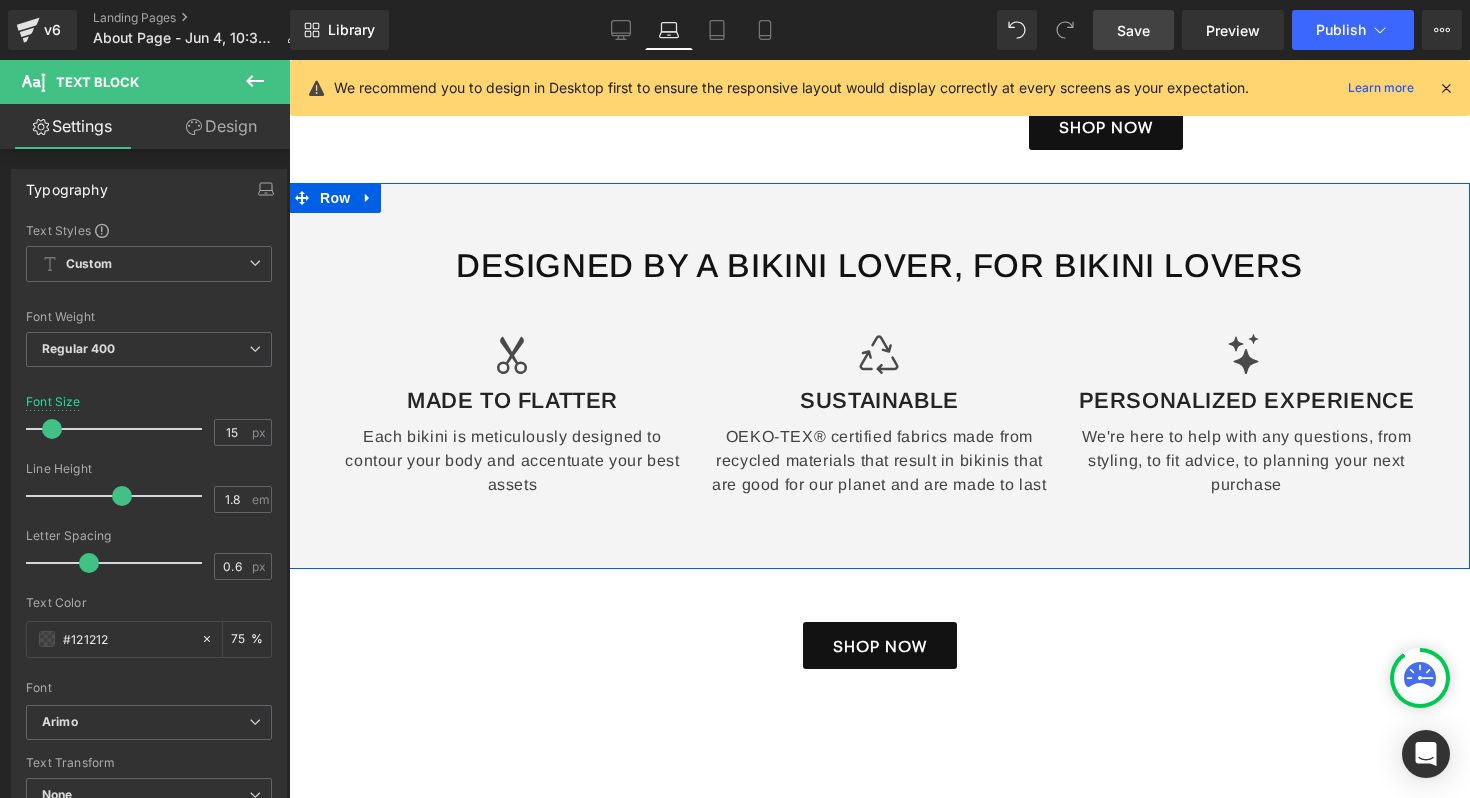 type on "15" 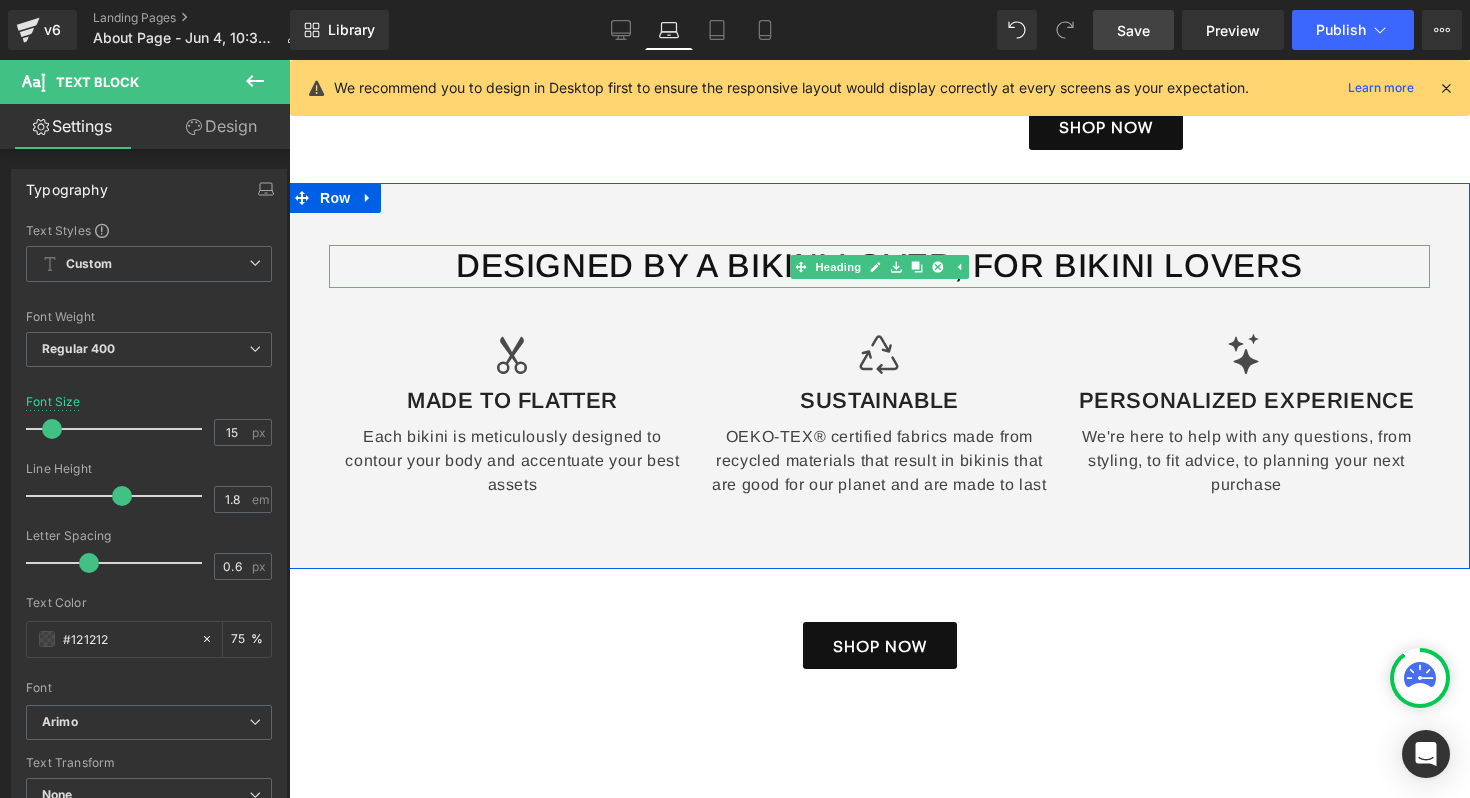 click on "Designed by a bikini lover, for bikini lovers" at bounding box center [879, 266] 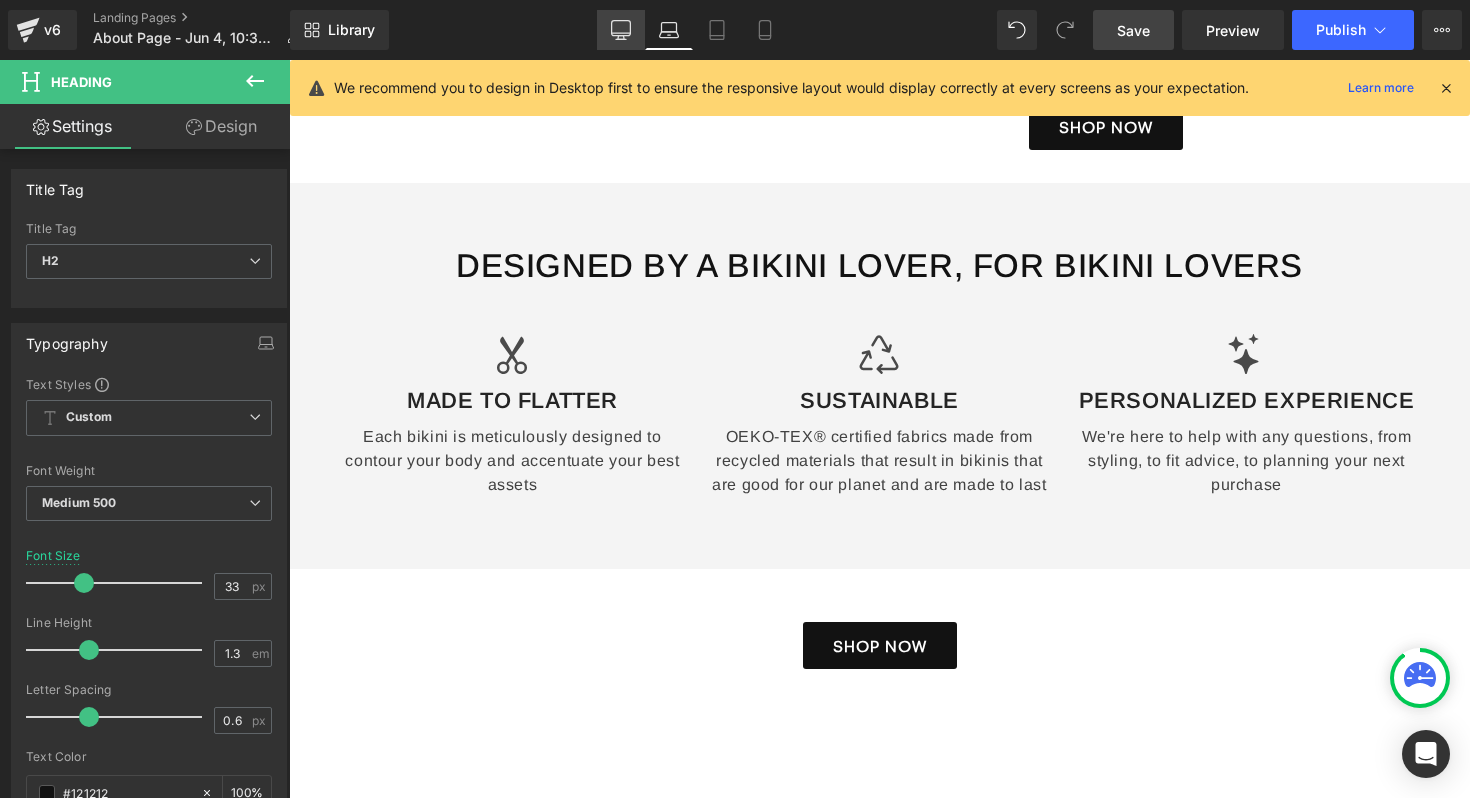 click 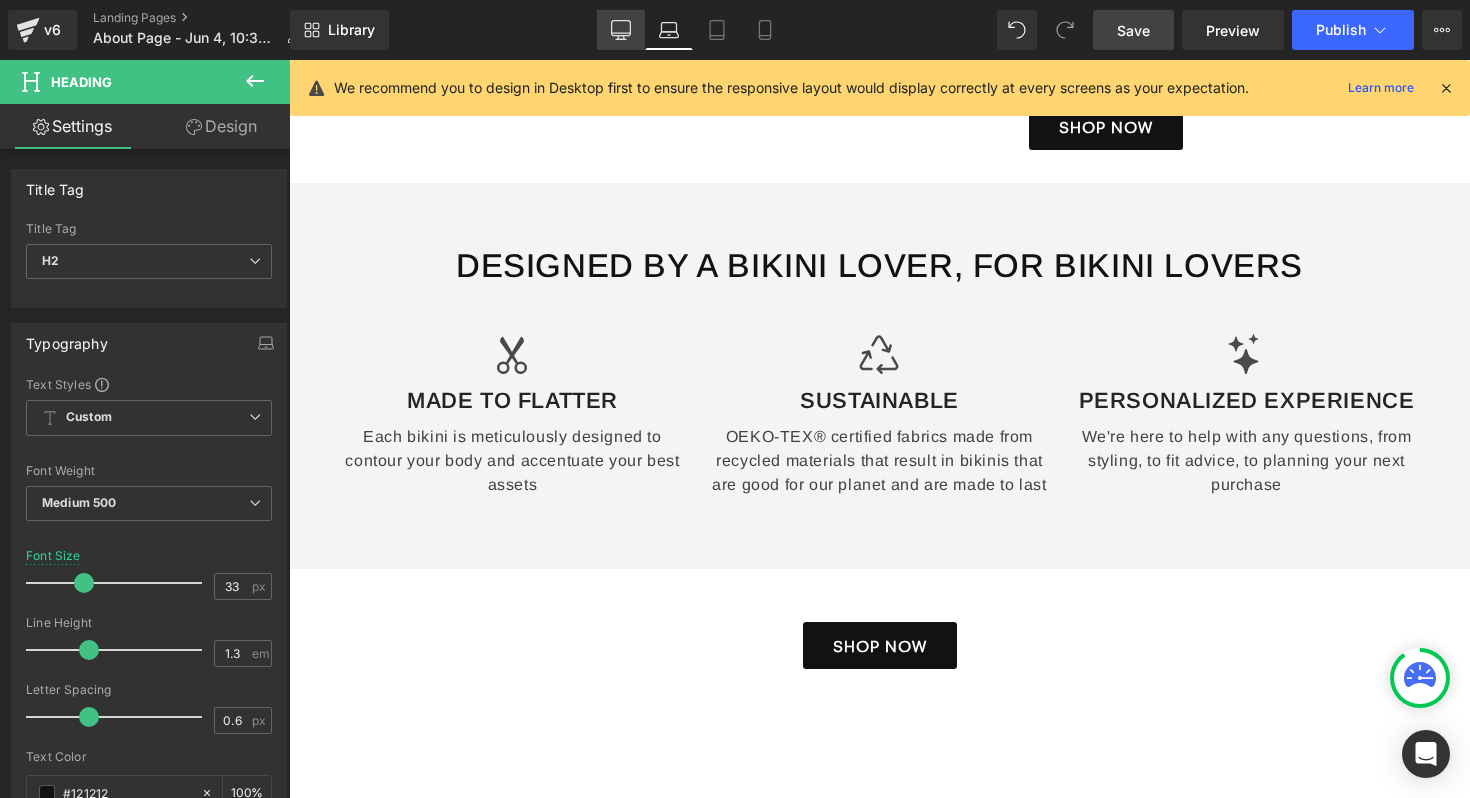 type on "29" 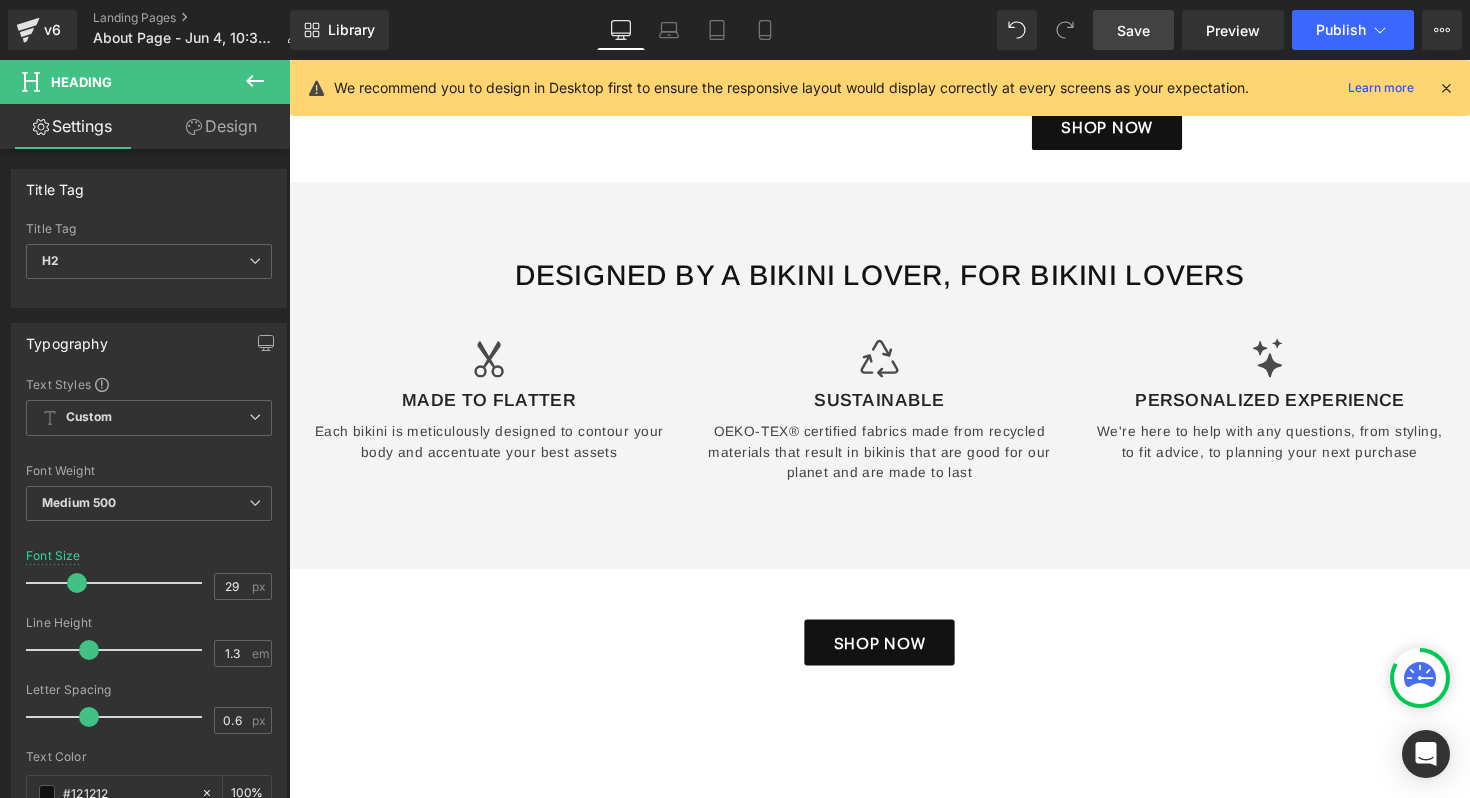 scroll, scrollTop: 670, scrollLeft: 0, axis: vertical 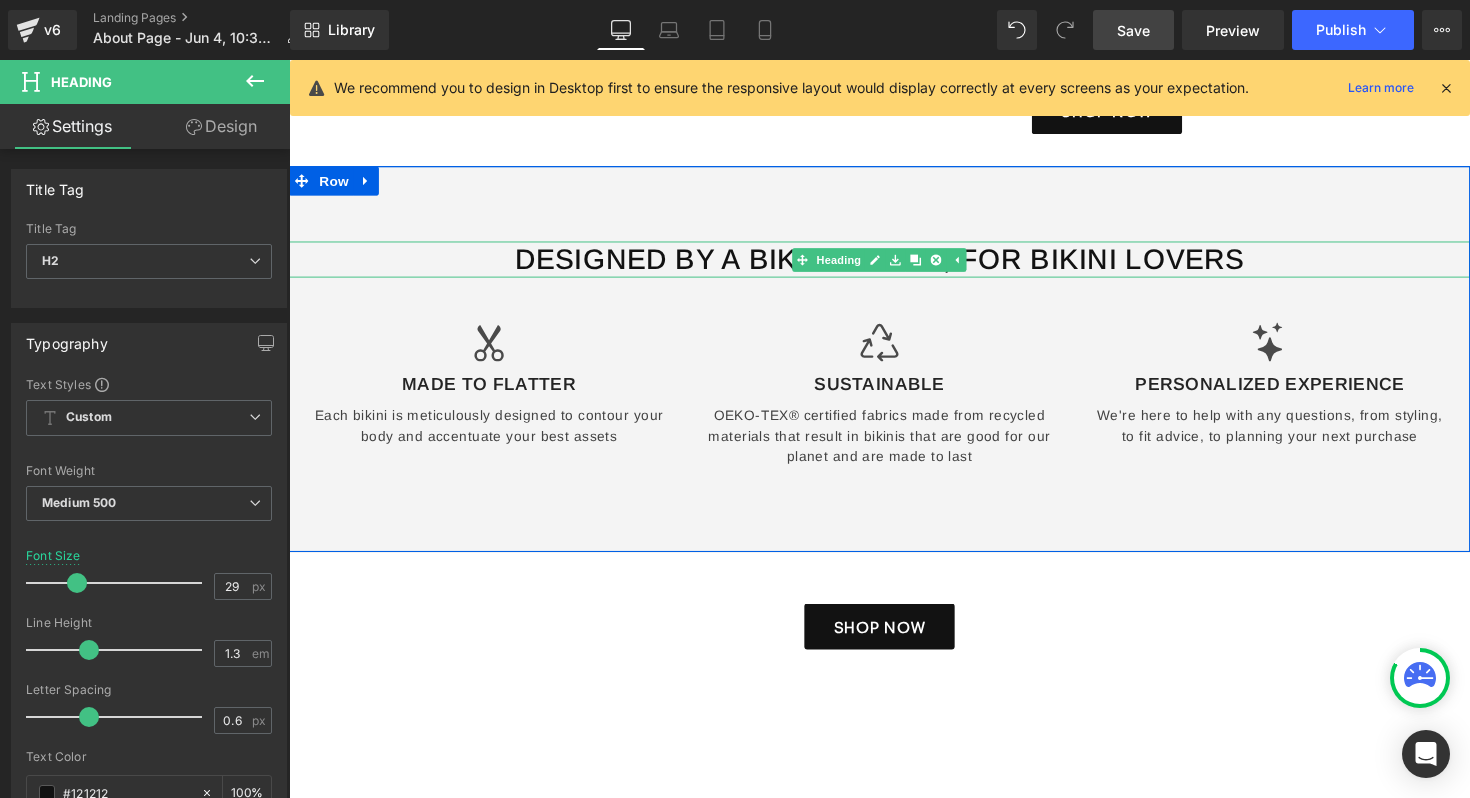 click on "Designed by a bikini lover, for bikini lovers" at bounding box center (894, 265) 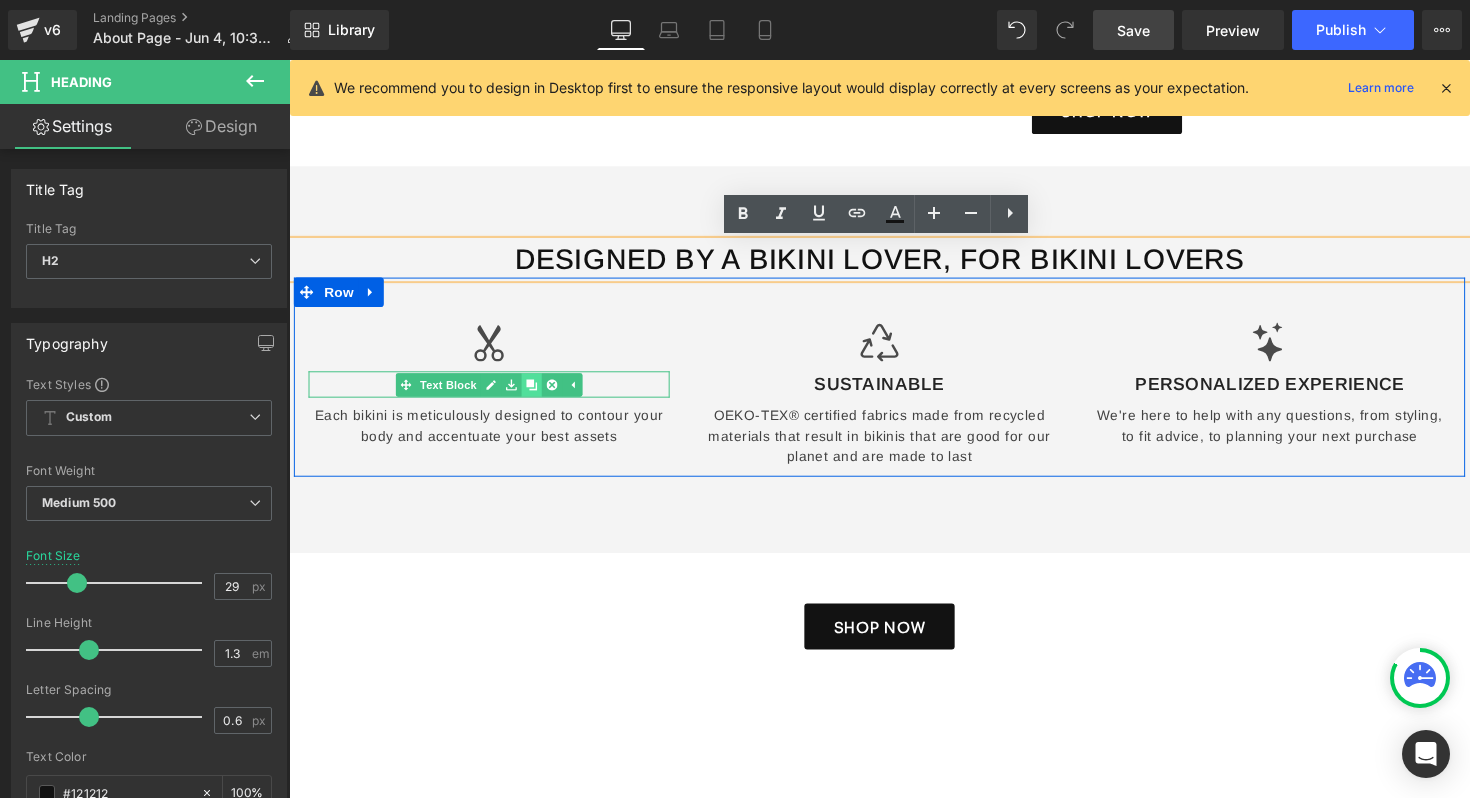 click at bounding box center (537, 393) 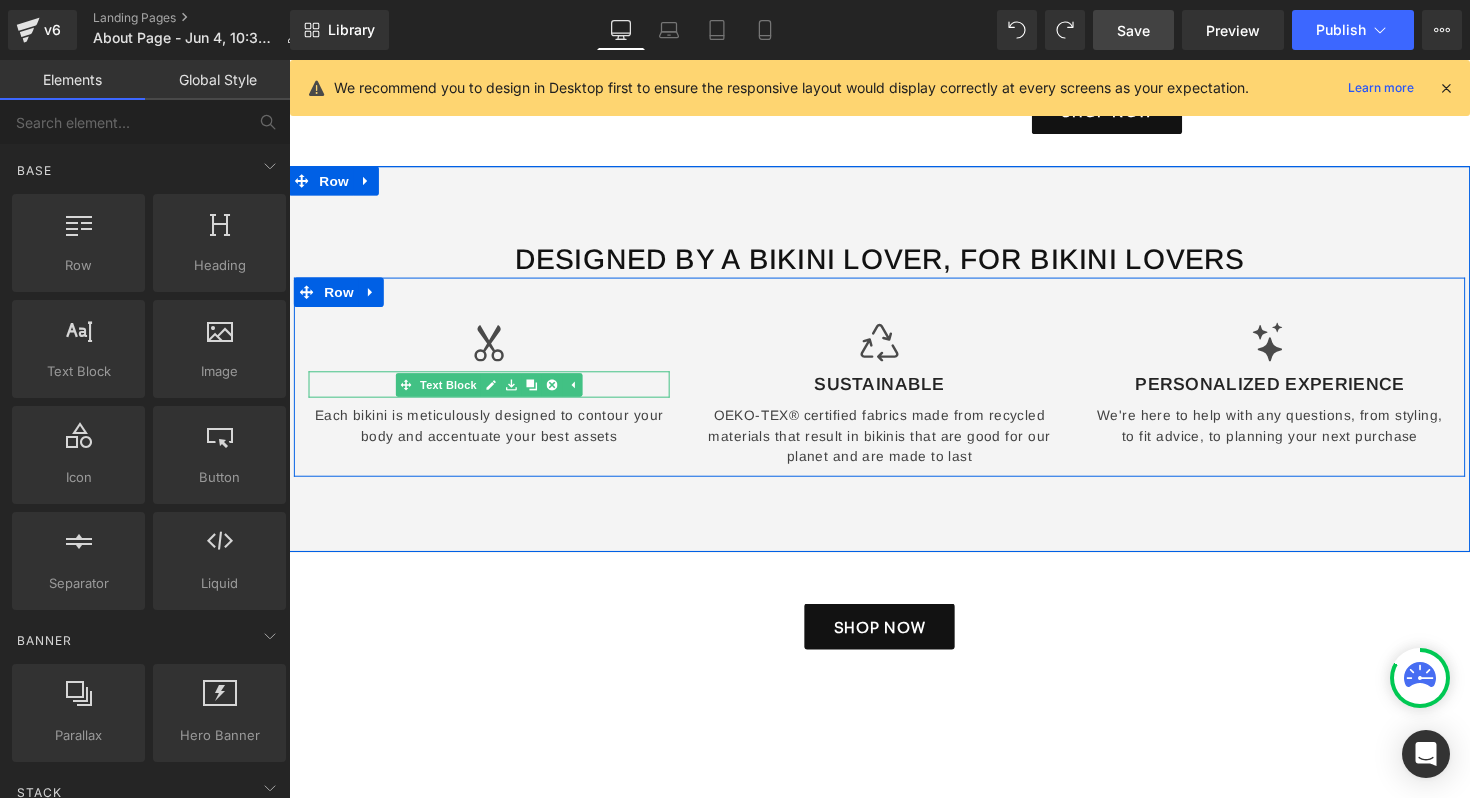 click on "Made to flatter" at bounding box center (494, 392) 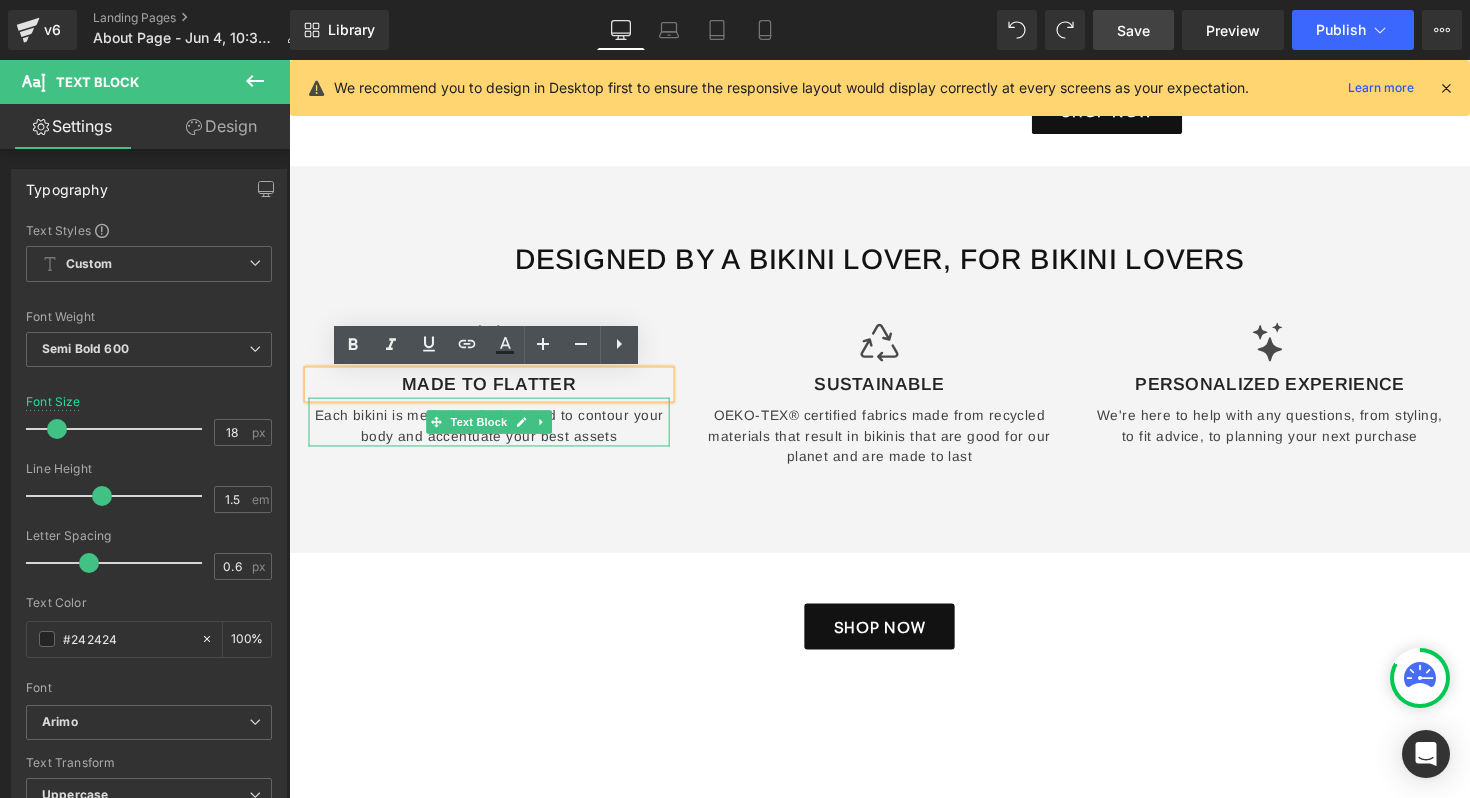 click on "Each bikini is meticulously designed to contour your body and accentuate your best assets" at bounding box center [494, 431] 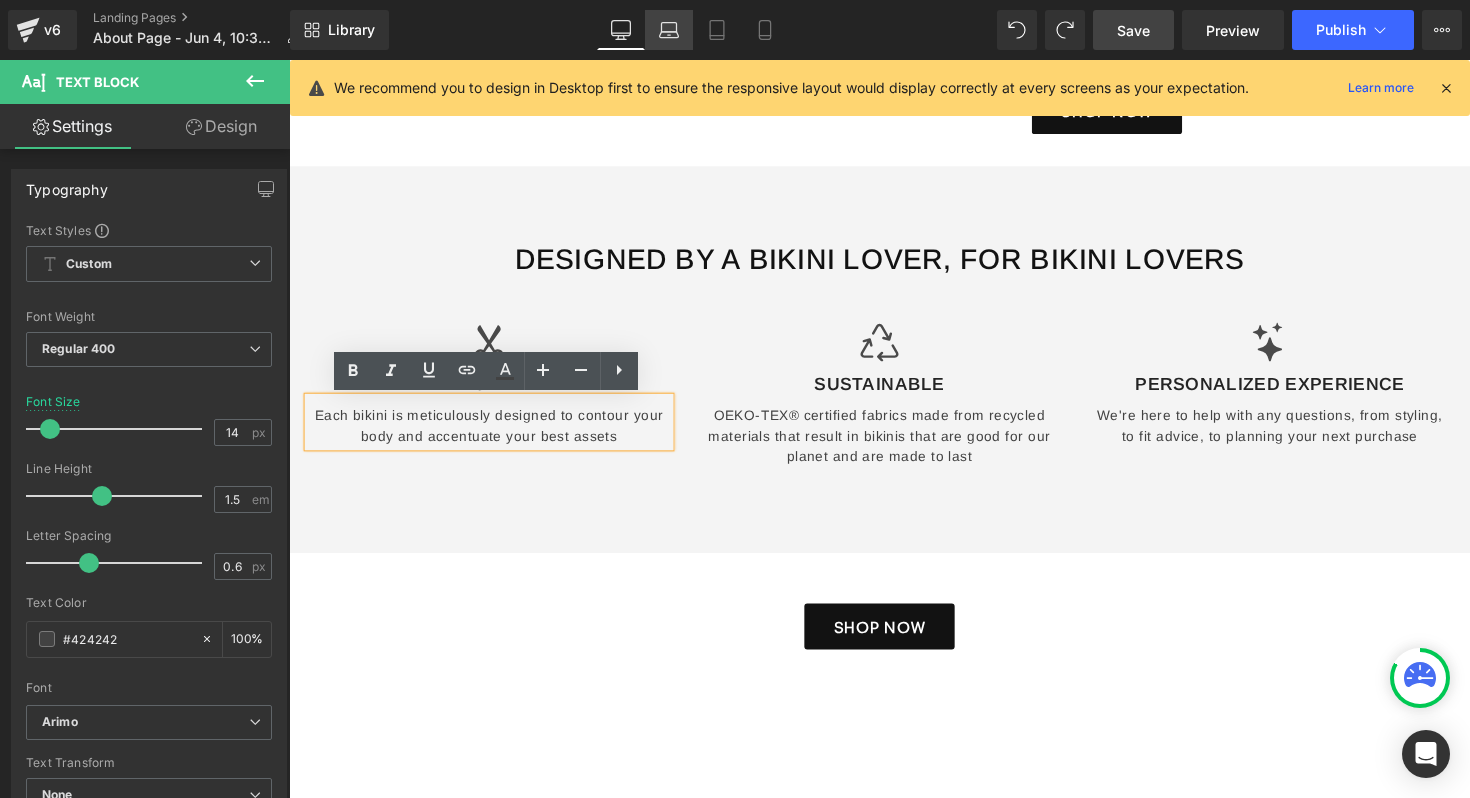 click on "Laptop" at bounding box center [669, 30] 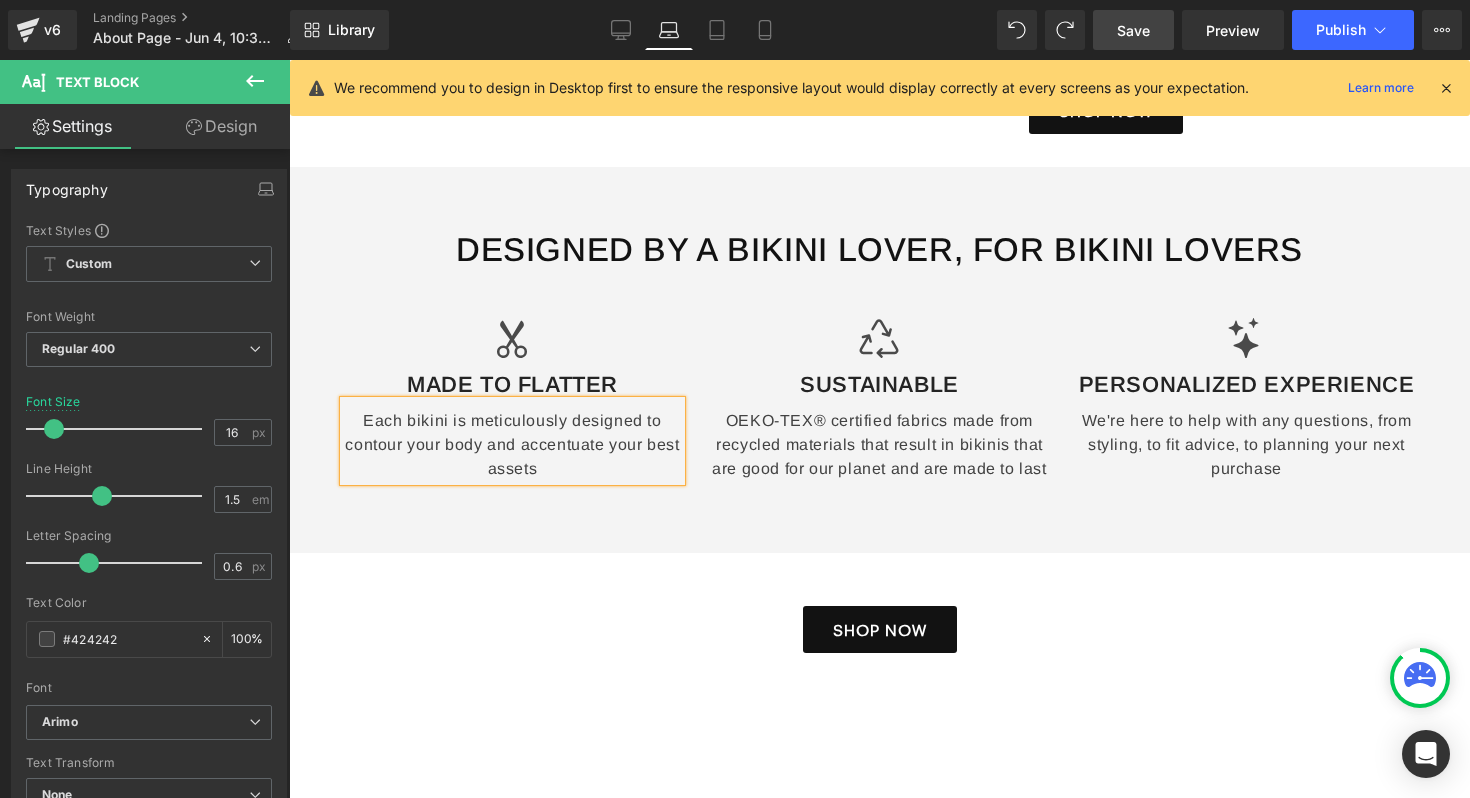scroll, scrollTop: 665, scrollLeft: 0, axis: vertical 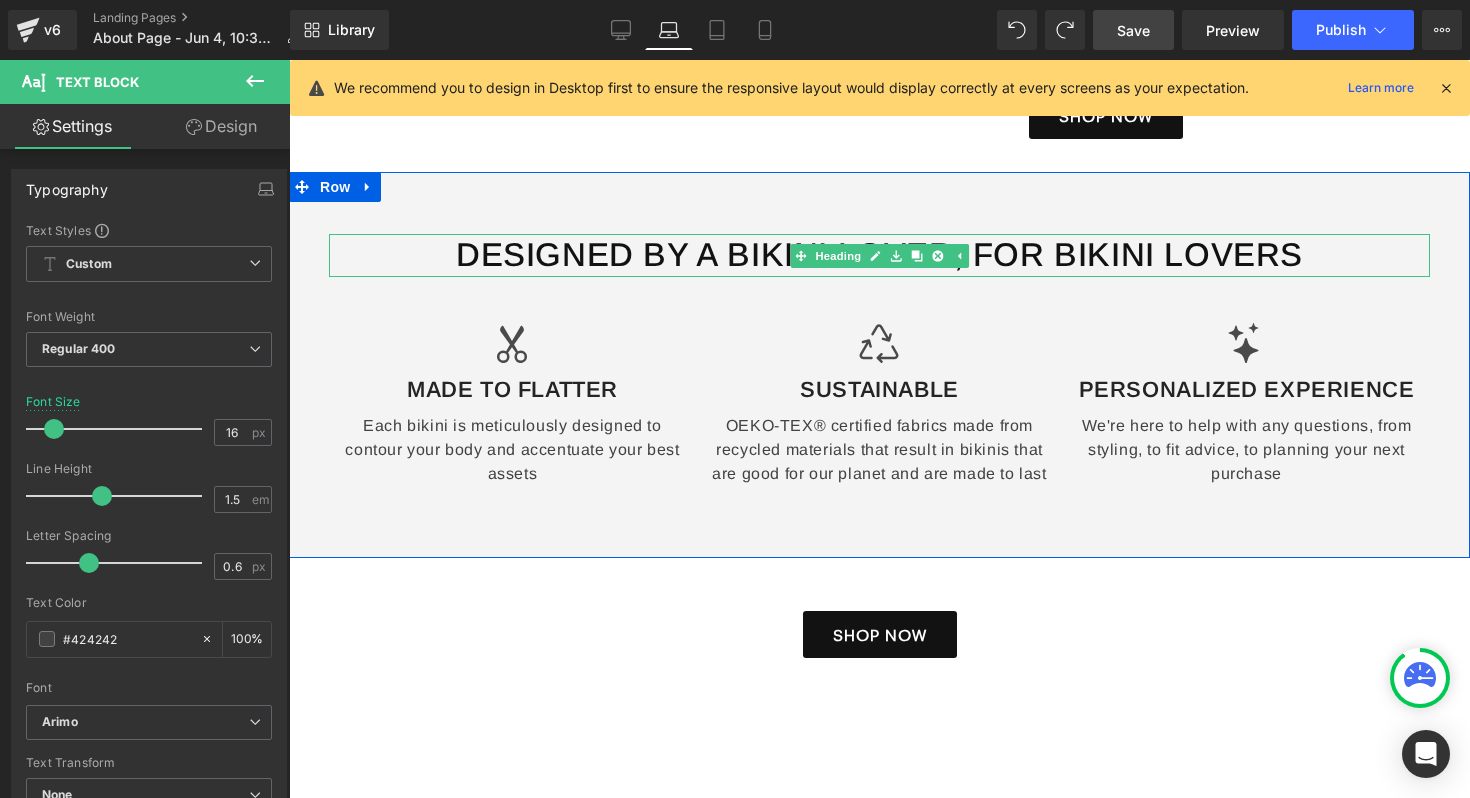 click on "Designed by a bikini lover, for bikini lovers" at bounding box center (879, 255) 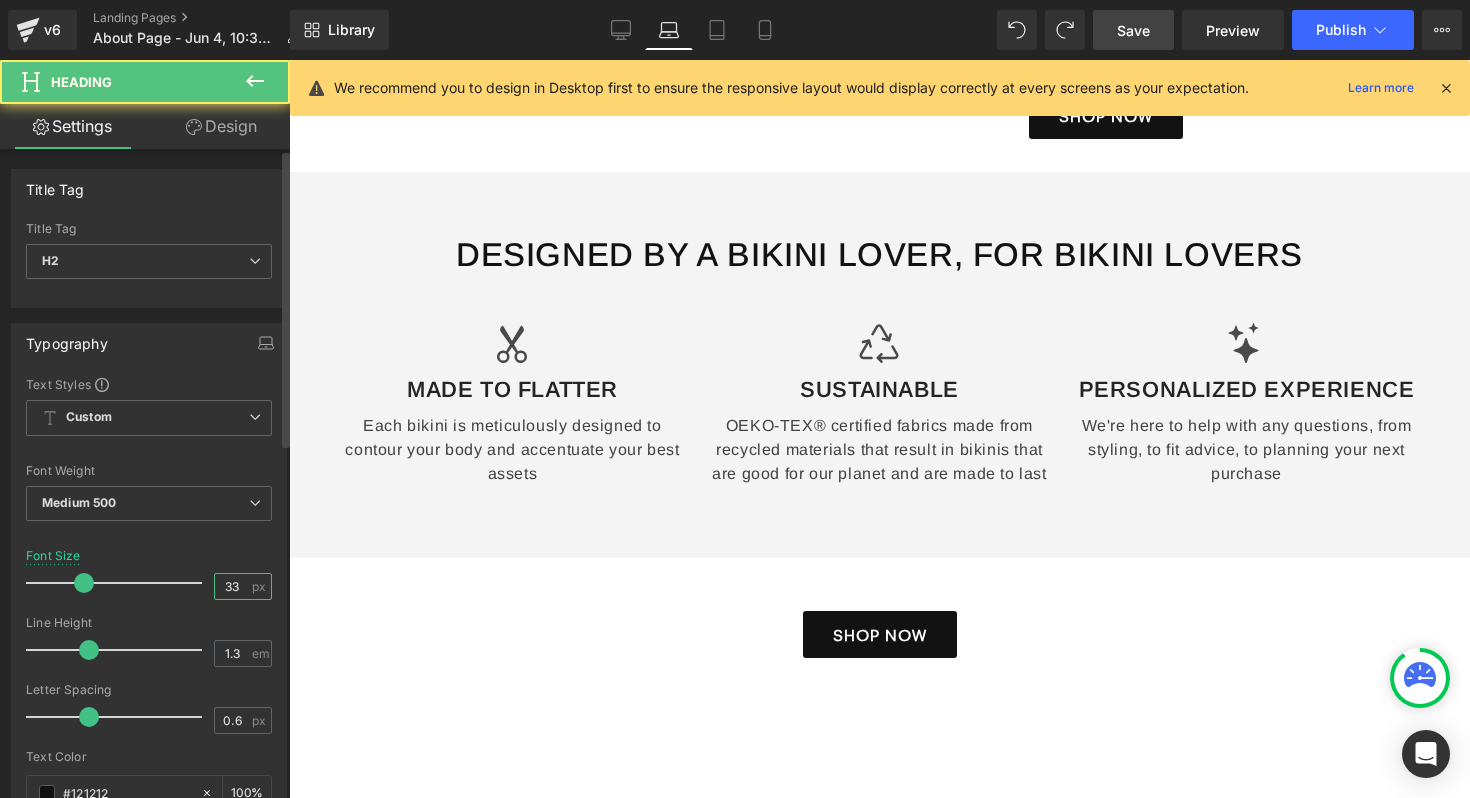 click on "33" at bounding box center [232, 586] 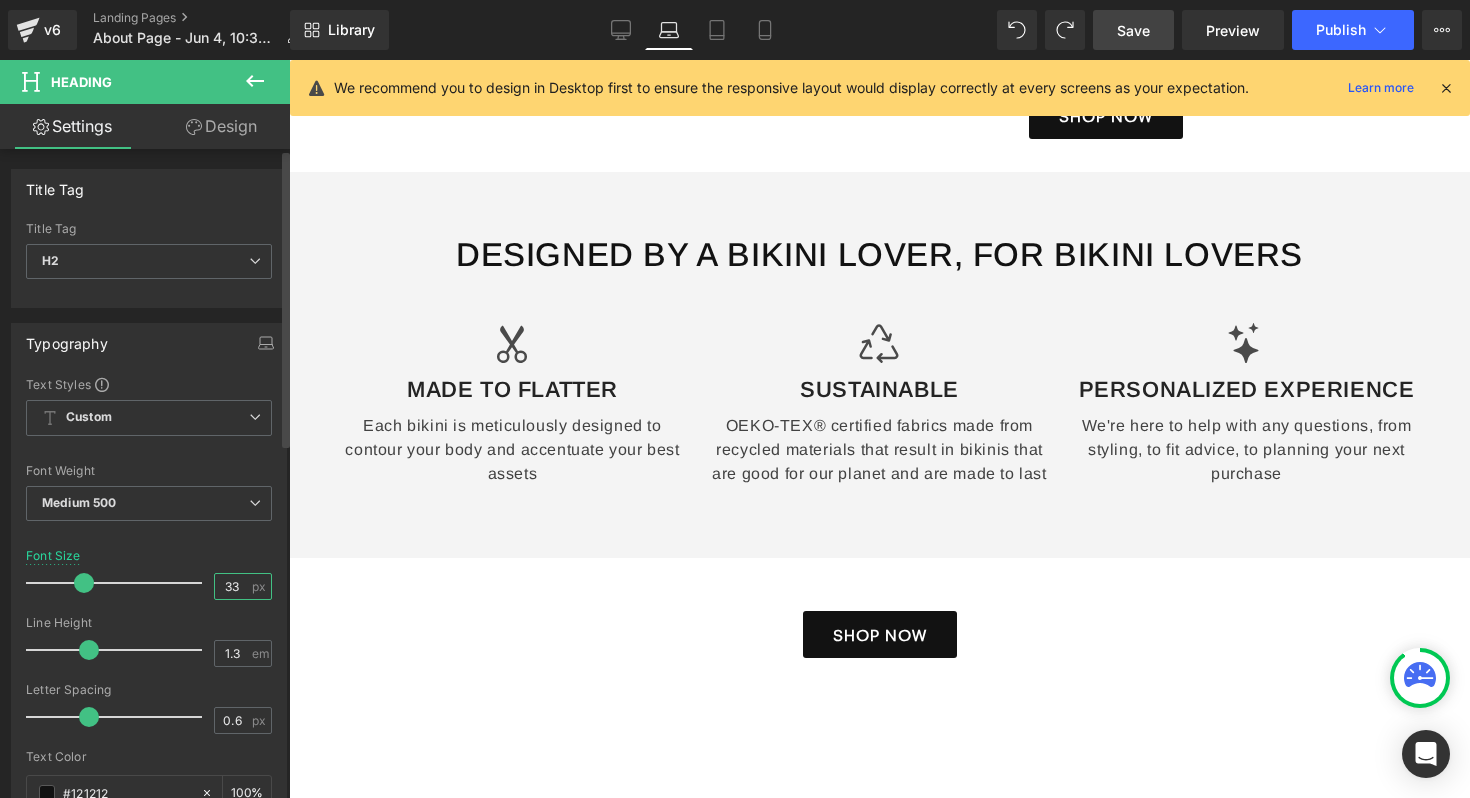 click on "33" at bounding box center [232, 586] 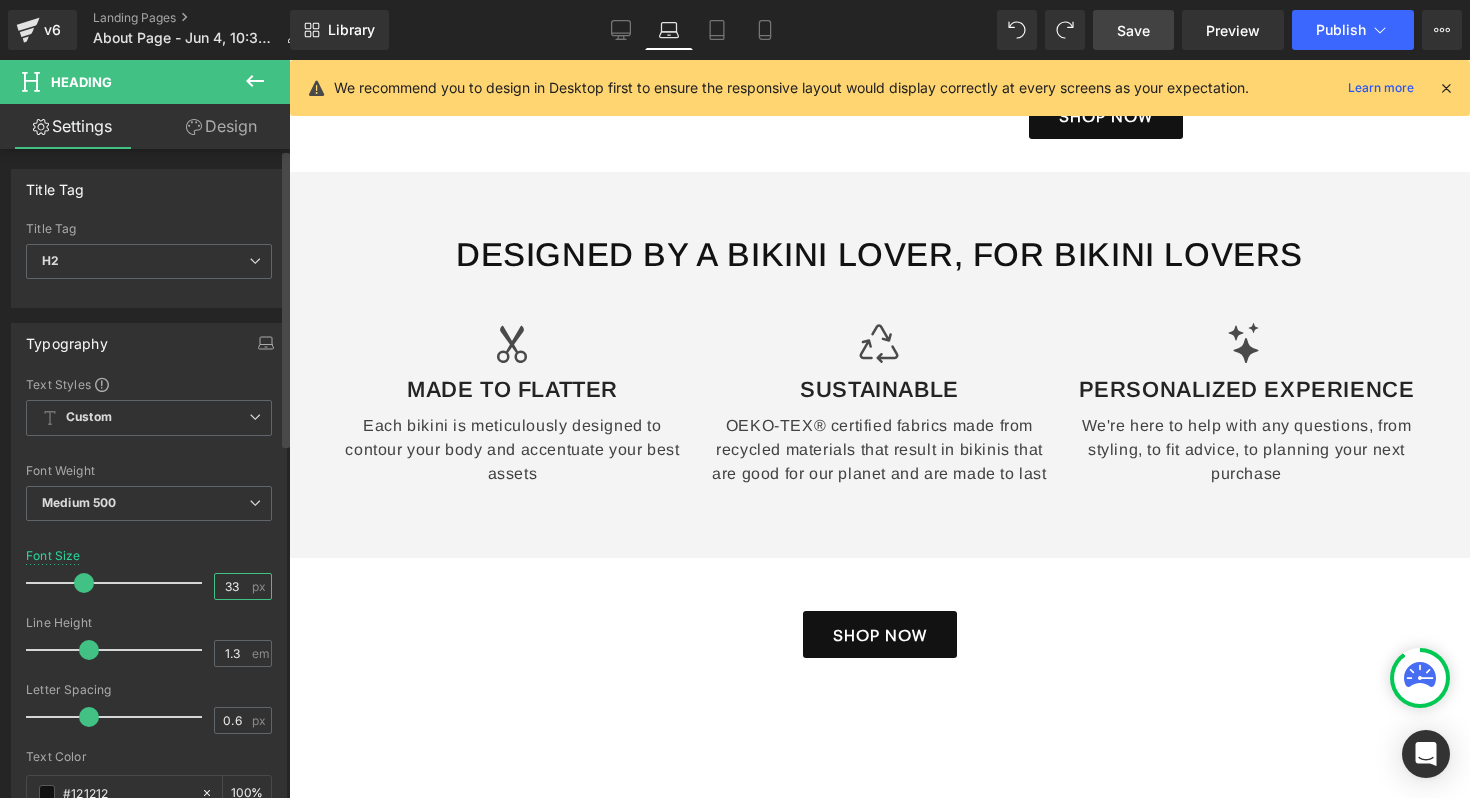 type on "3" 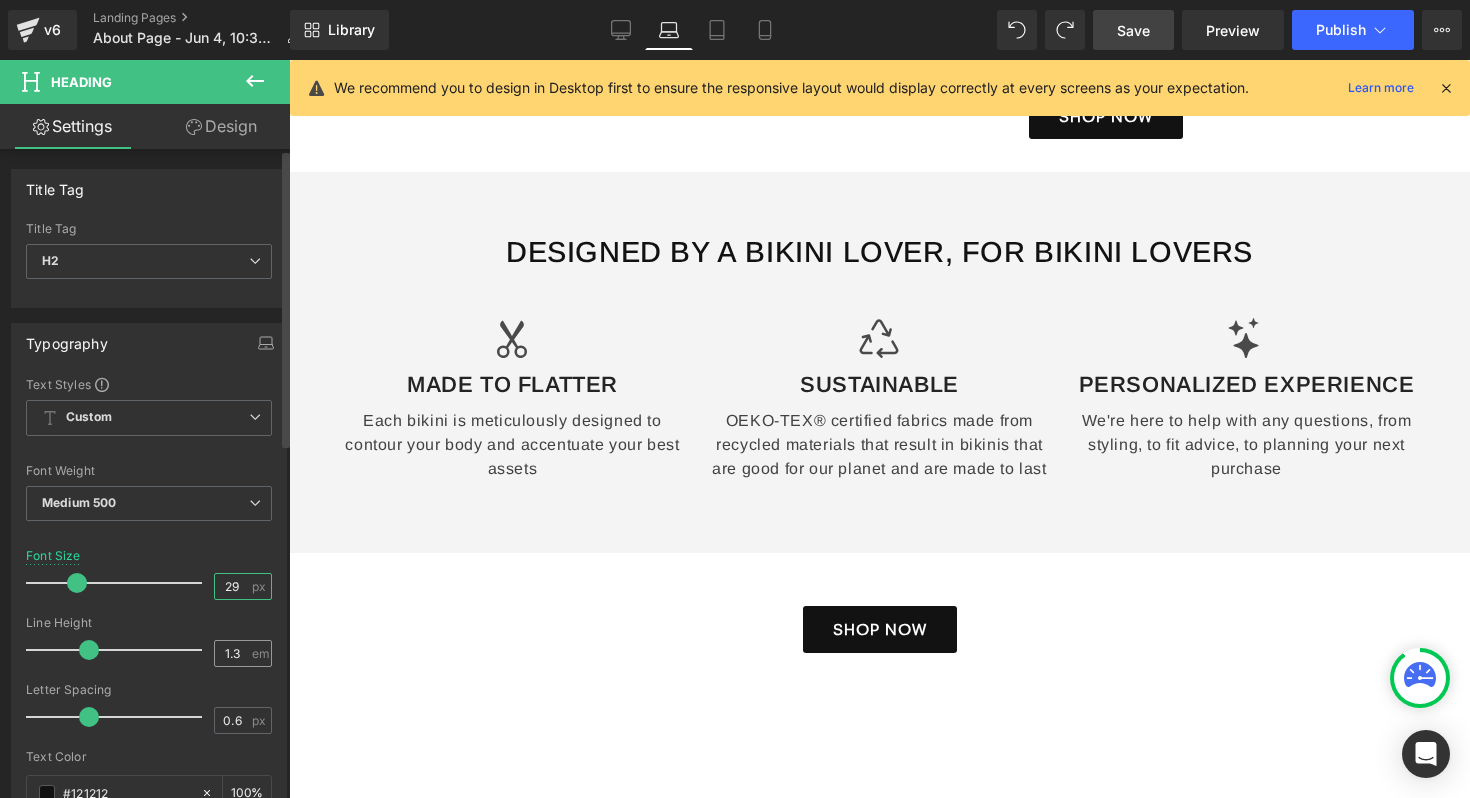 type on "29" 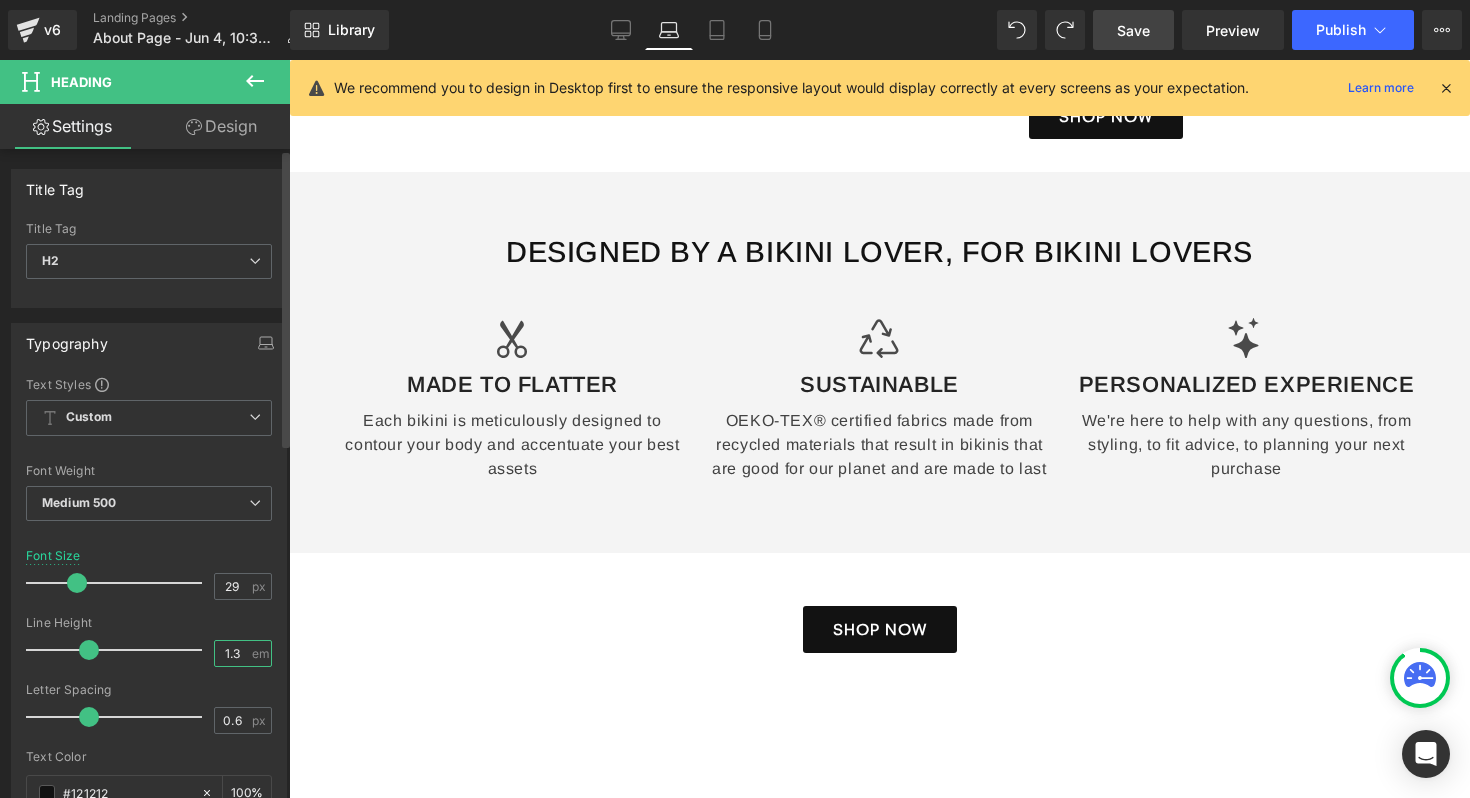 click on "1.3" at bounding box center [232, 653] 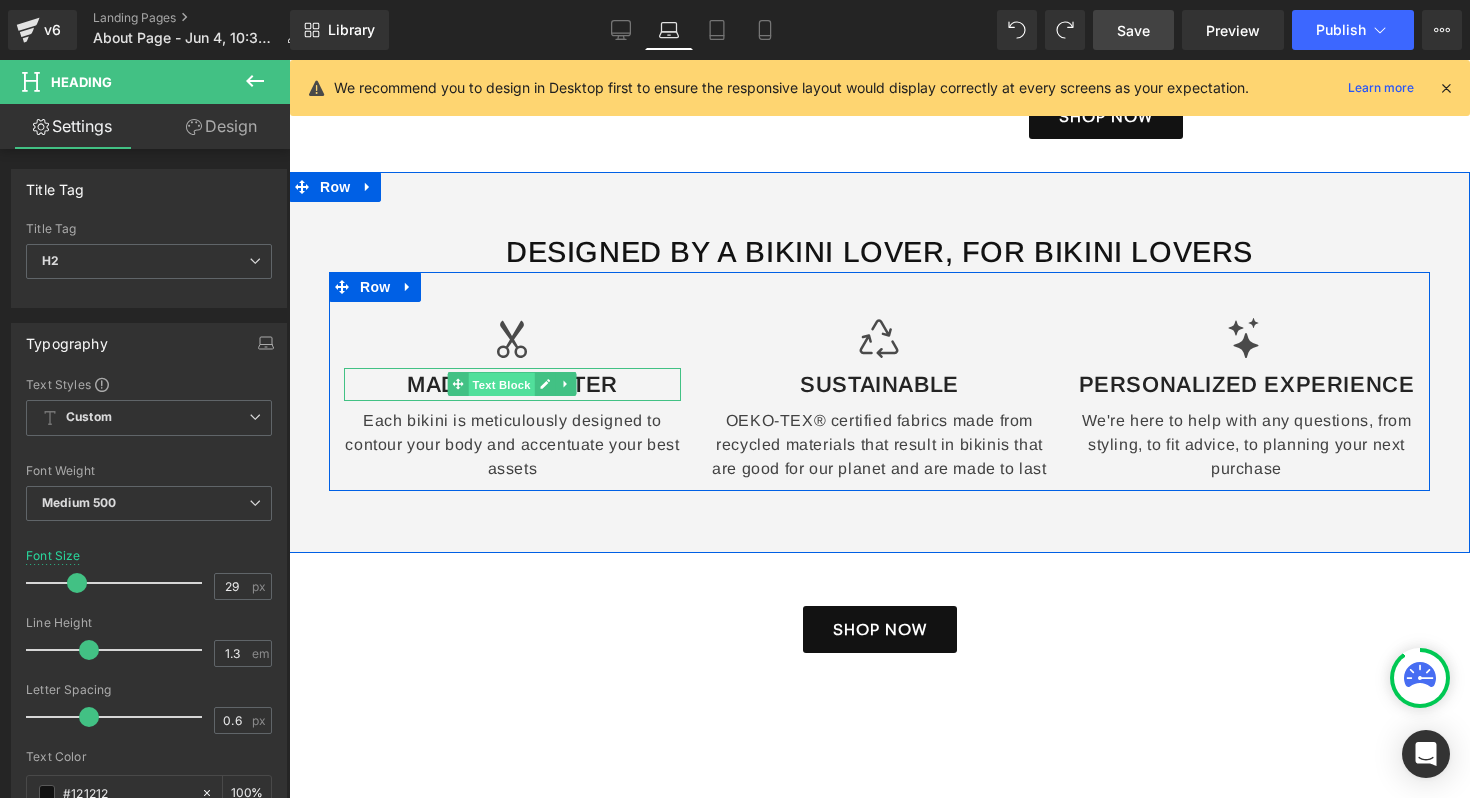 click on "Text Block" at bounding box center (502, 385) 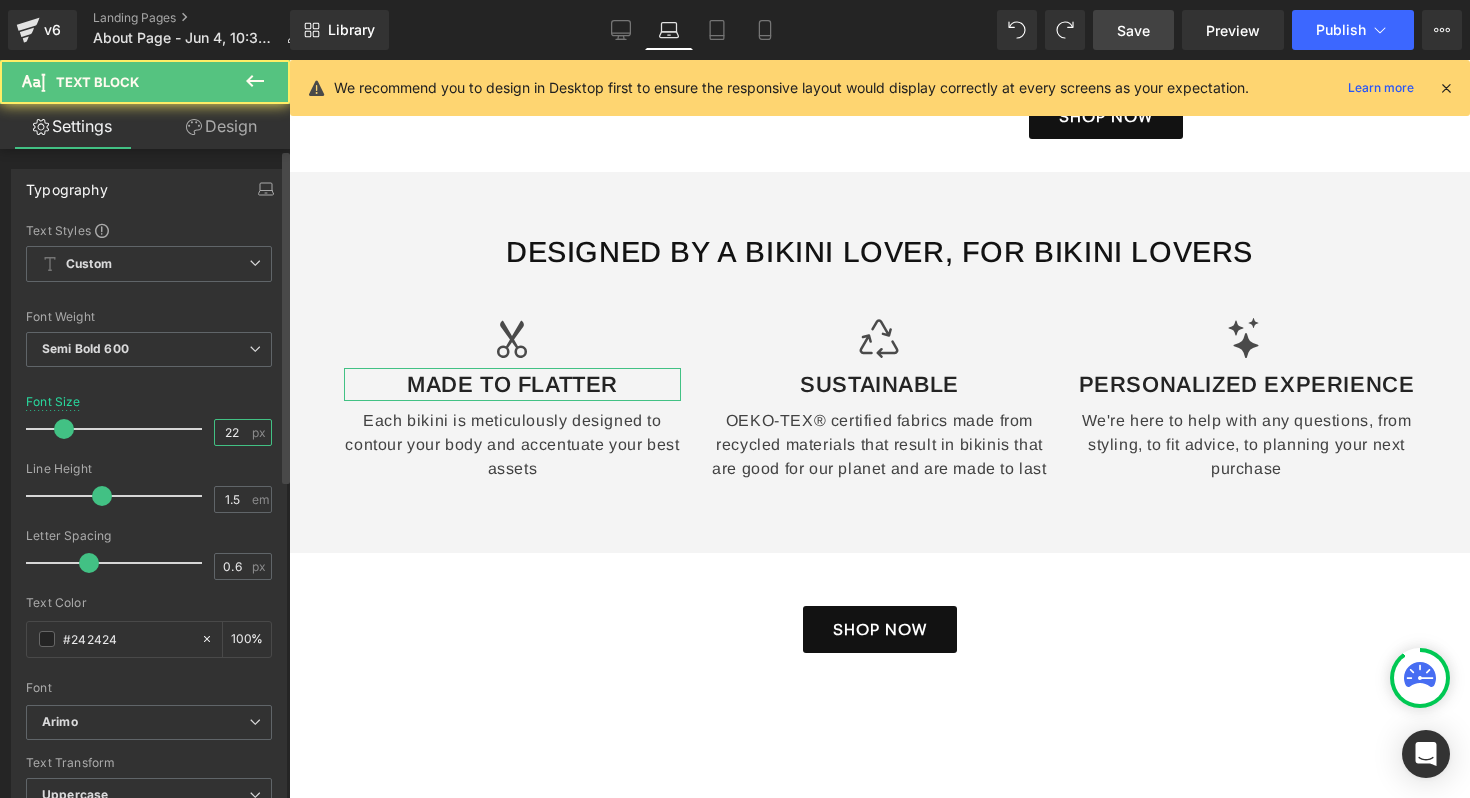 click on "22" at bounding box center [232, 432] 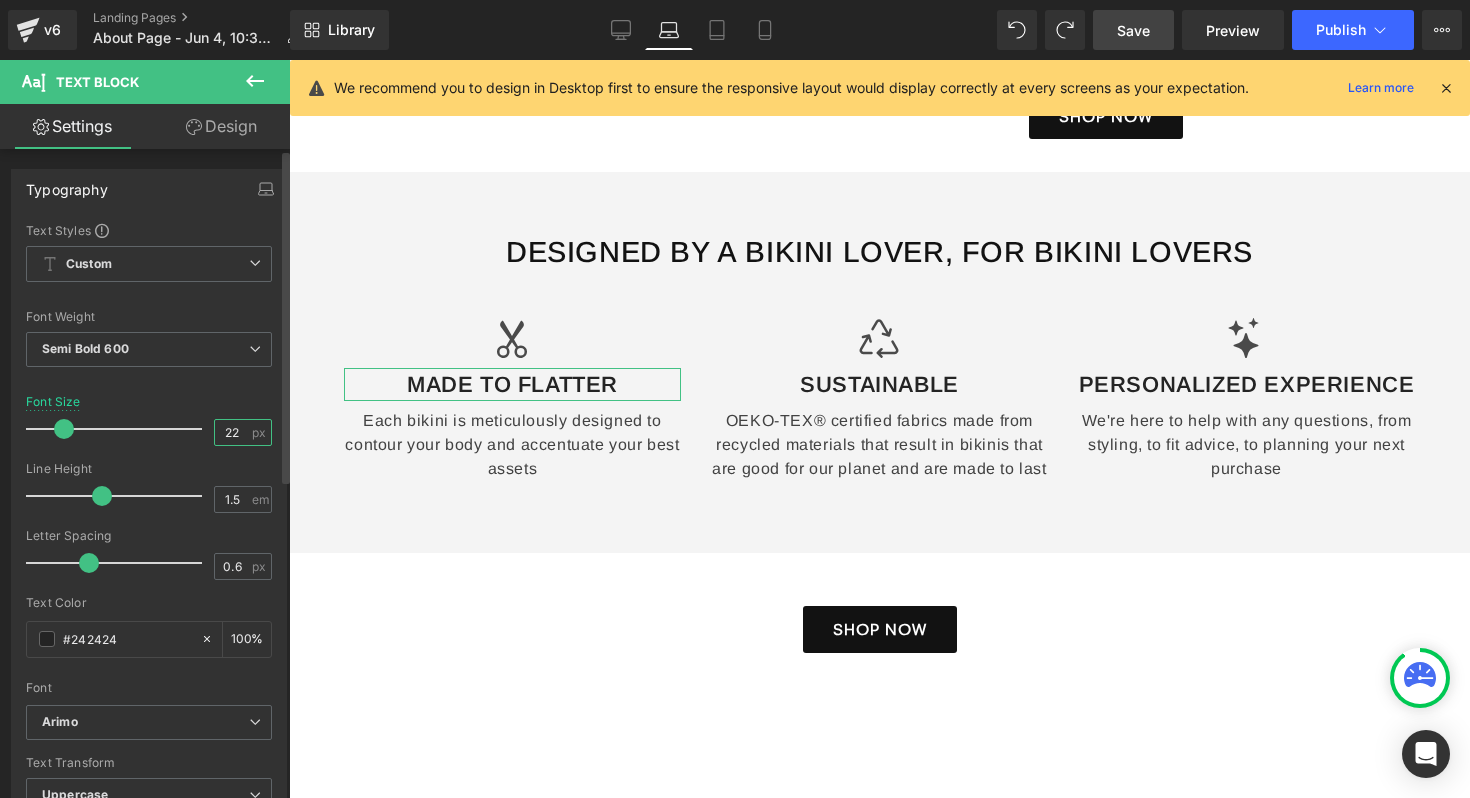 click on "22" at bounding box center [232, 432] 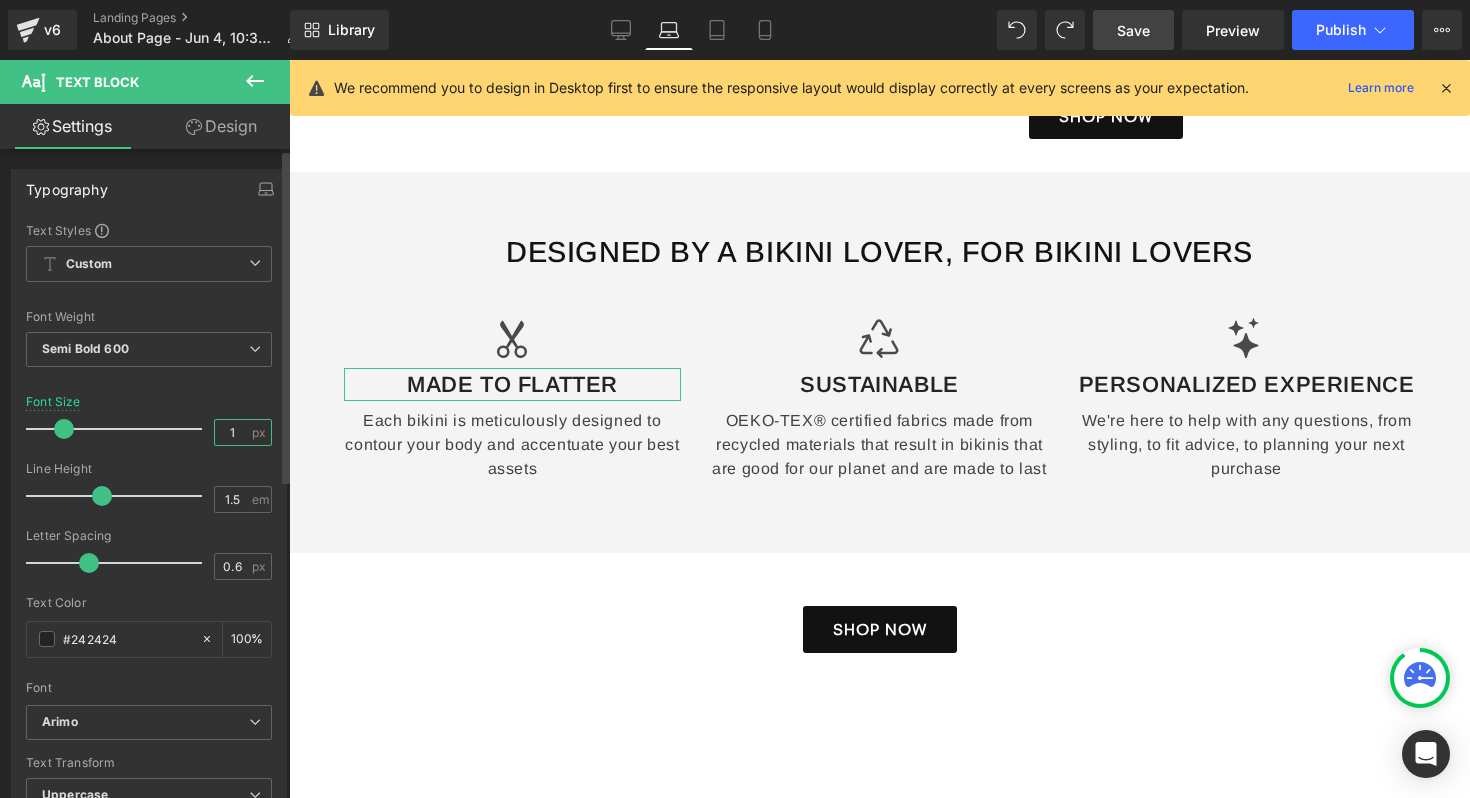type on "18" 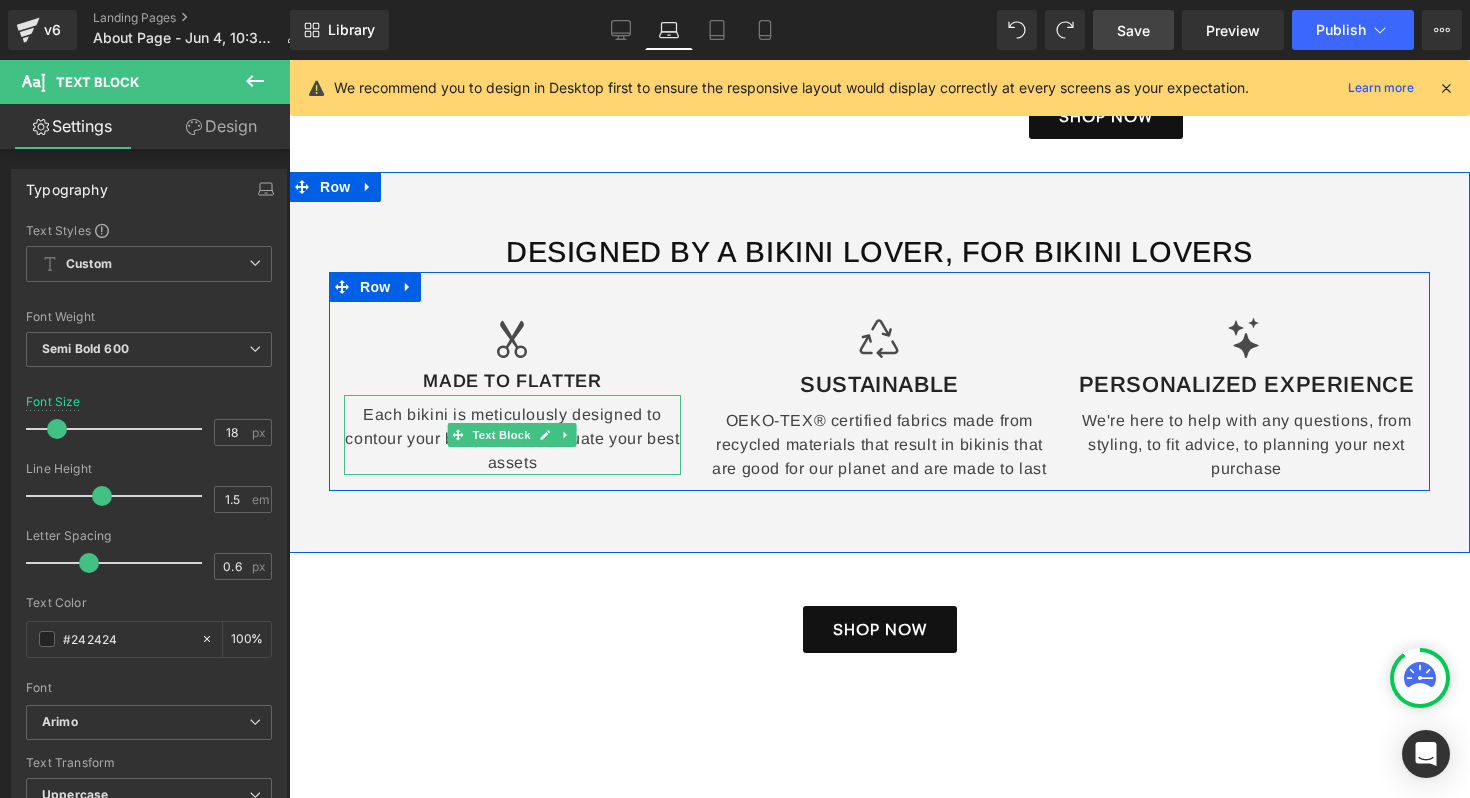 click on "Each bikini is meticulously designed to contour your body and accentuate your best assets" at bounding box center (512, 435) 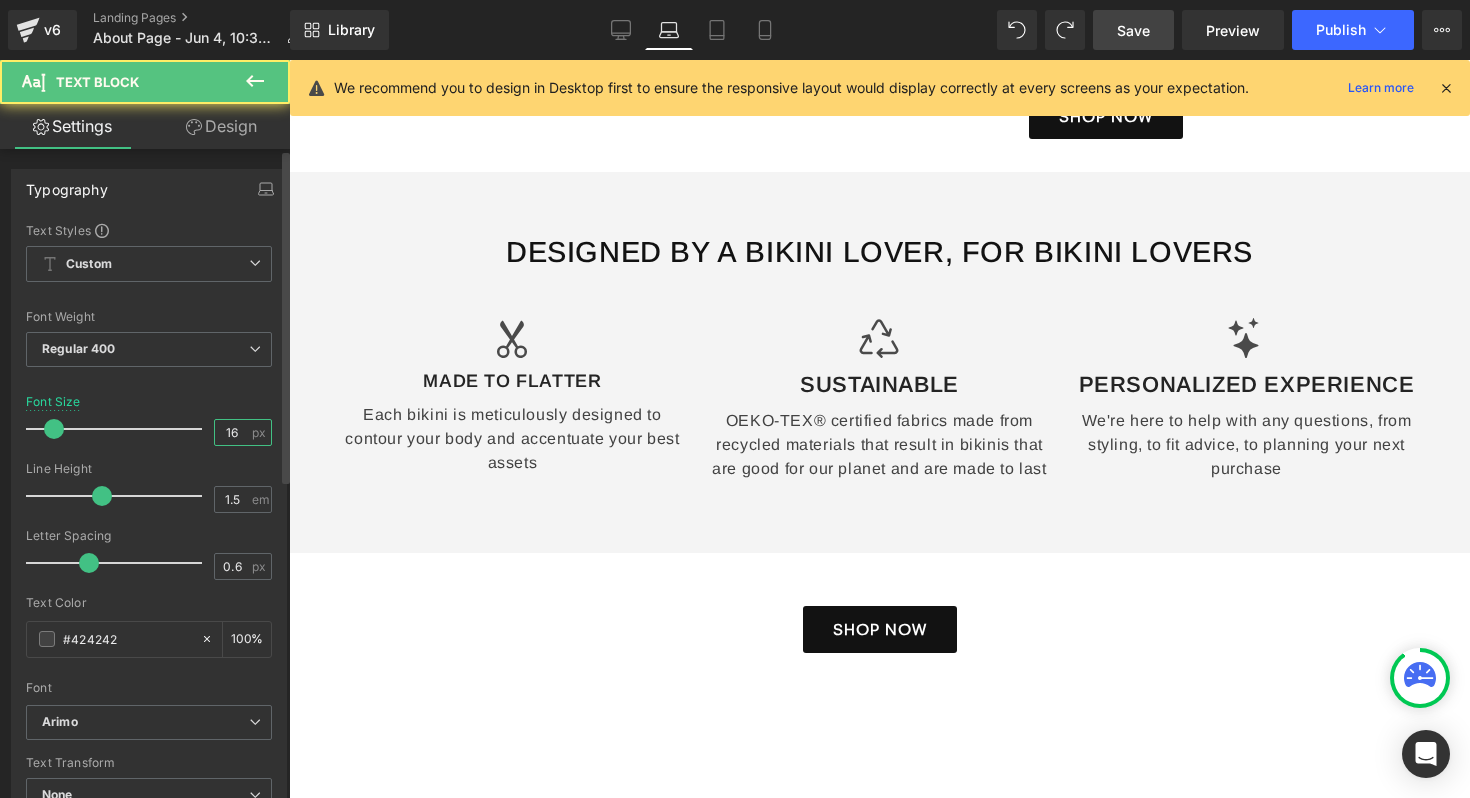 click on "16" at bounding box center (232, 432) 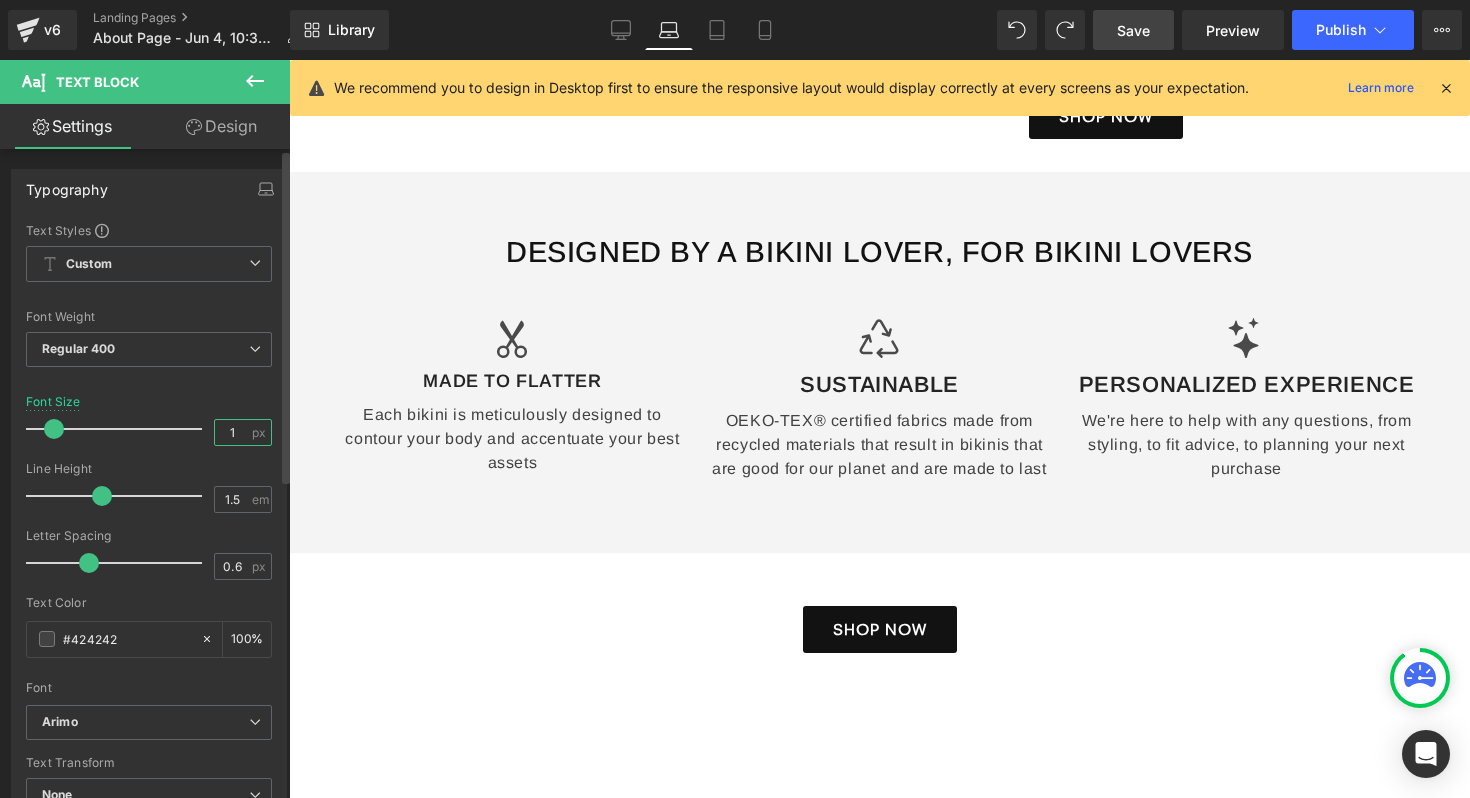 type on "14" 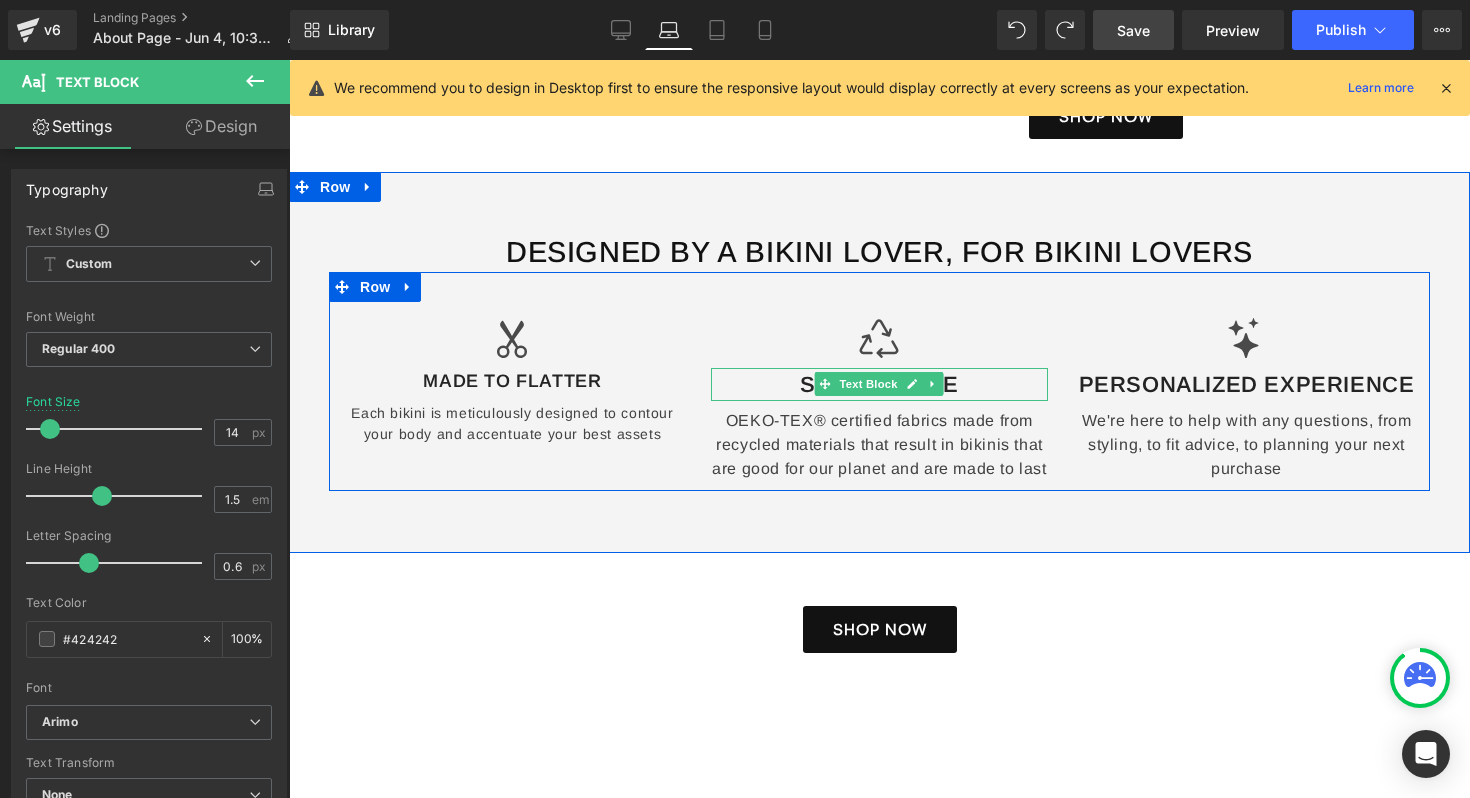 click on "Sustainable" at bounding box center (879, 384) 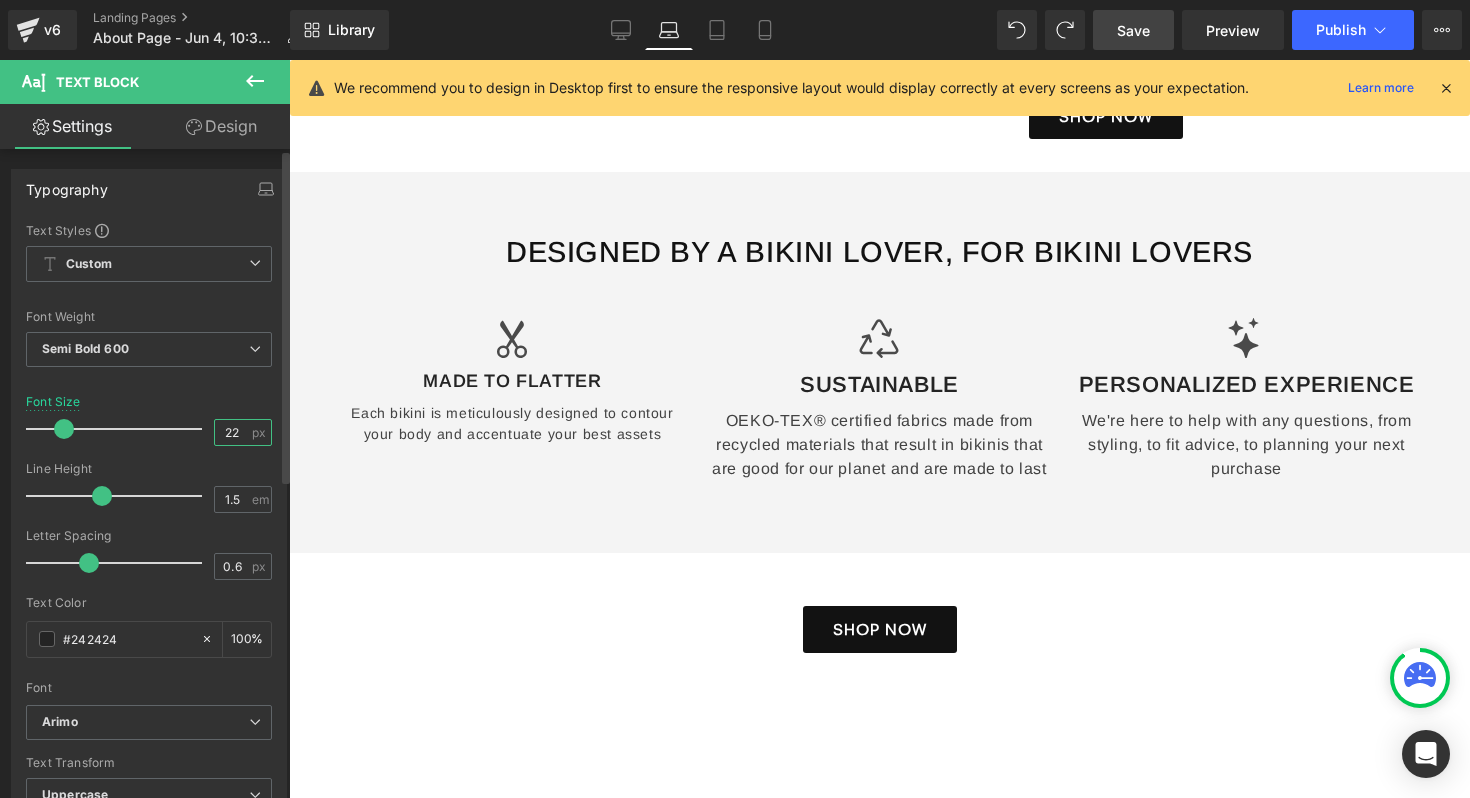 click on "22" at bounding box center [232, 432] 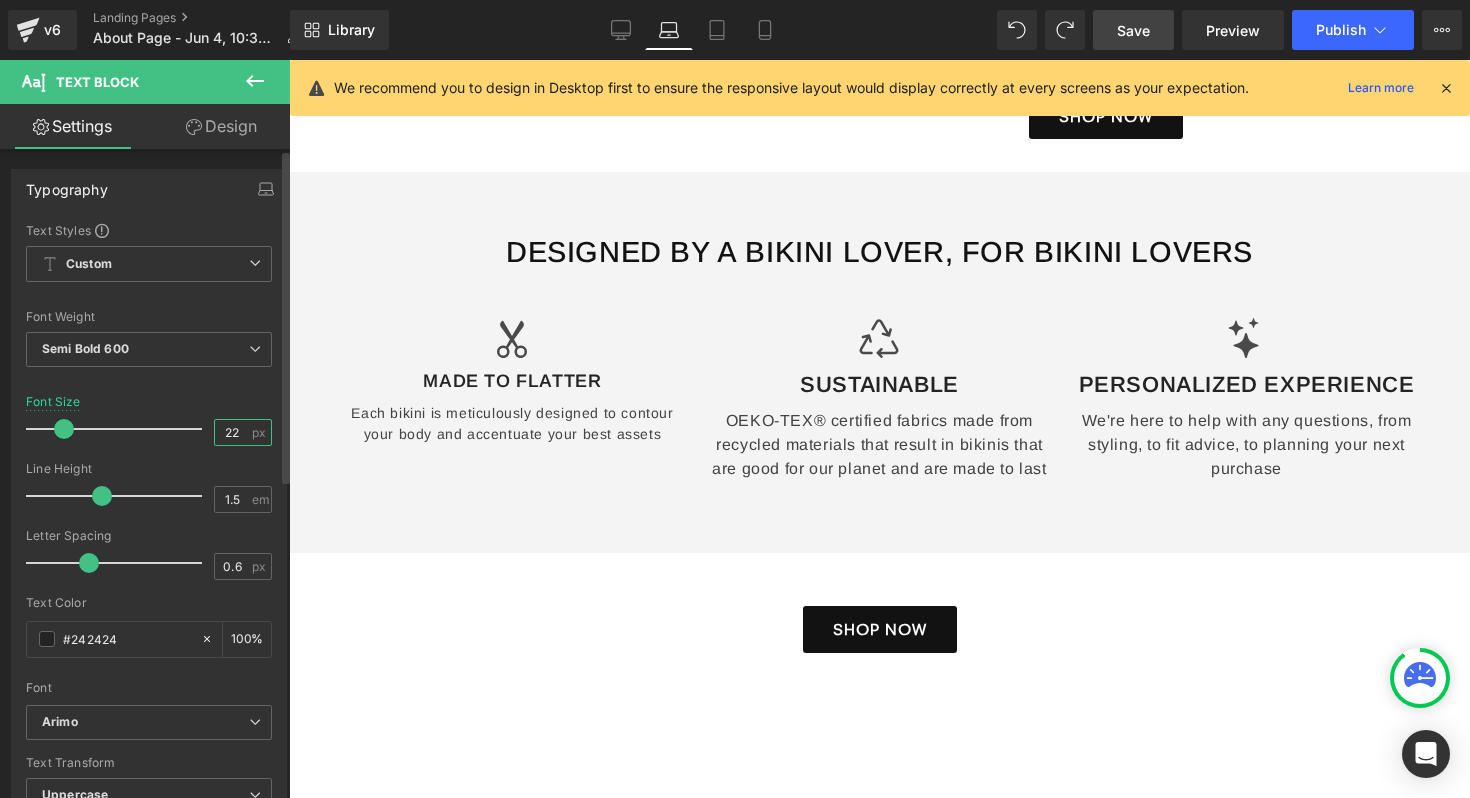click on "22" at bounding box center [232, 432] 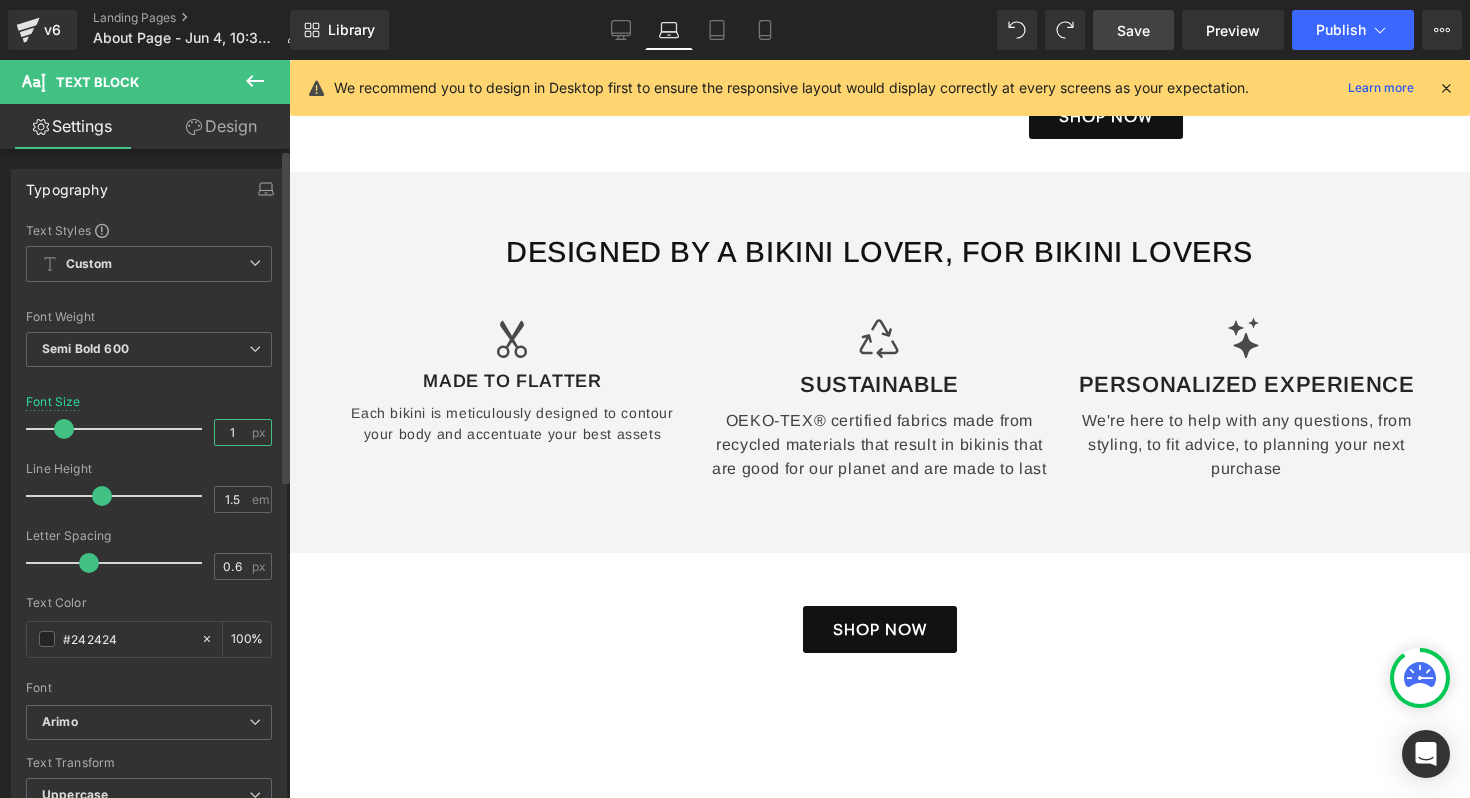 type on "18" 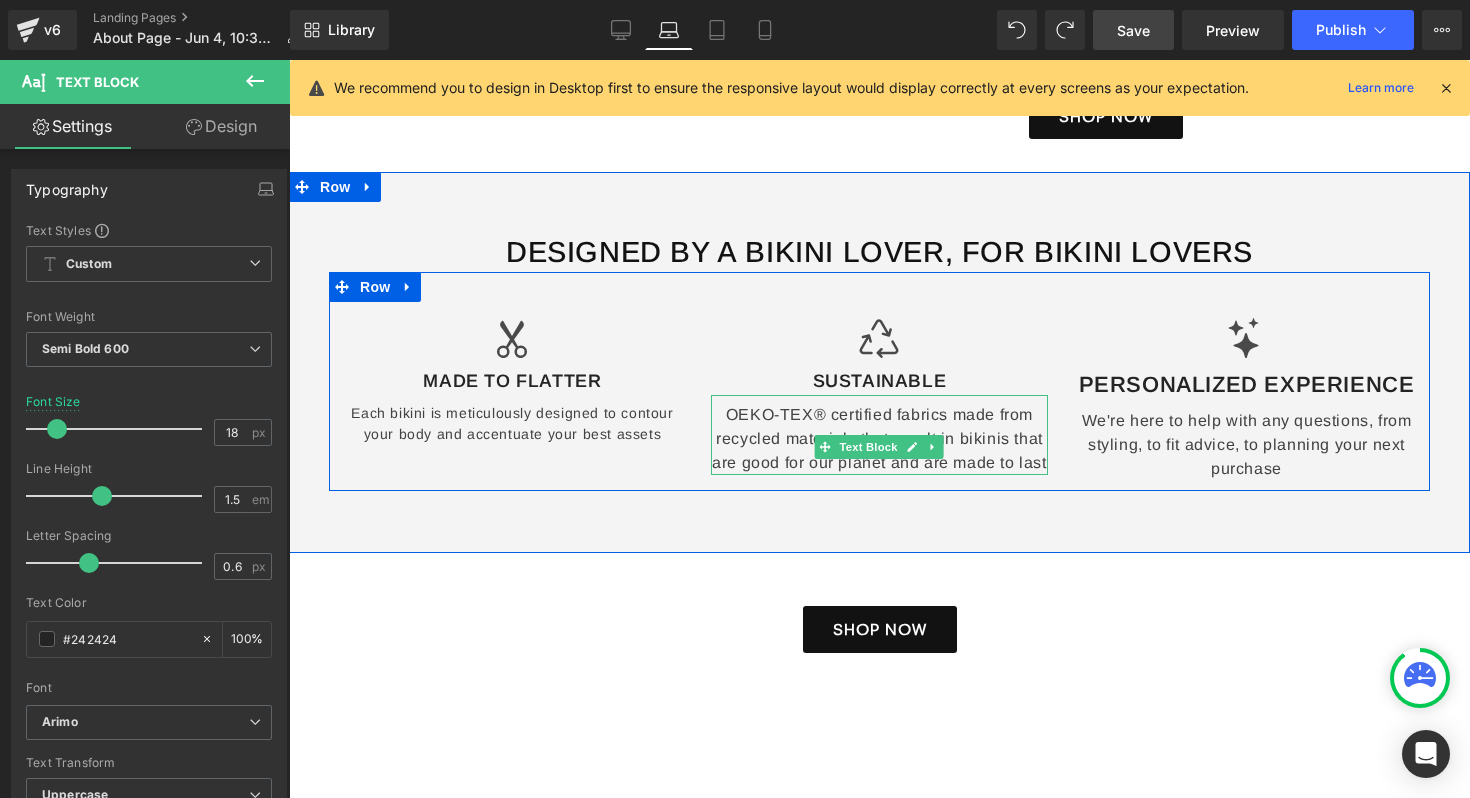 click on "OEKO-TEX® certified fabrics made from recycled materials that result in bikinis that are good for our planet and are made to last" at bounding box center [879, 435] 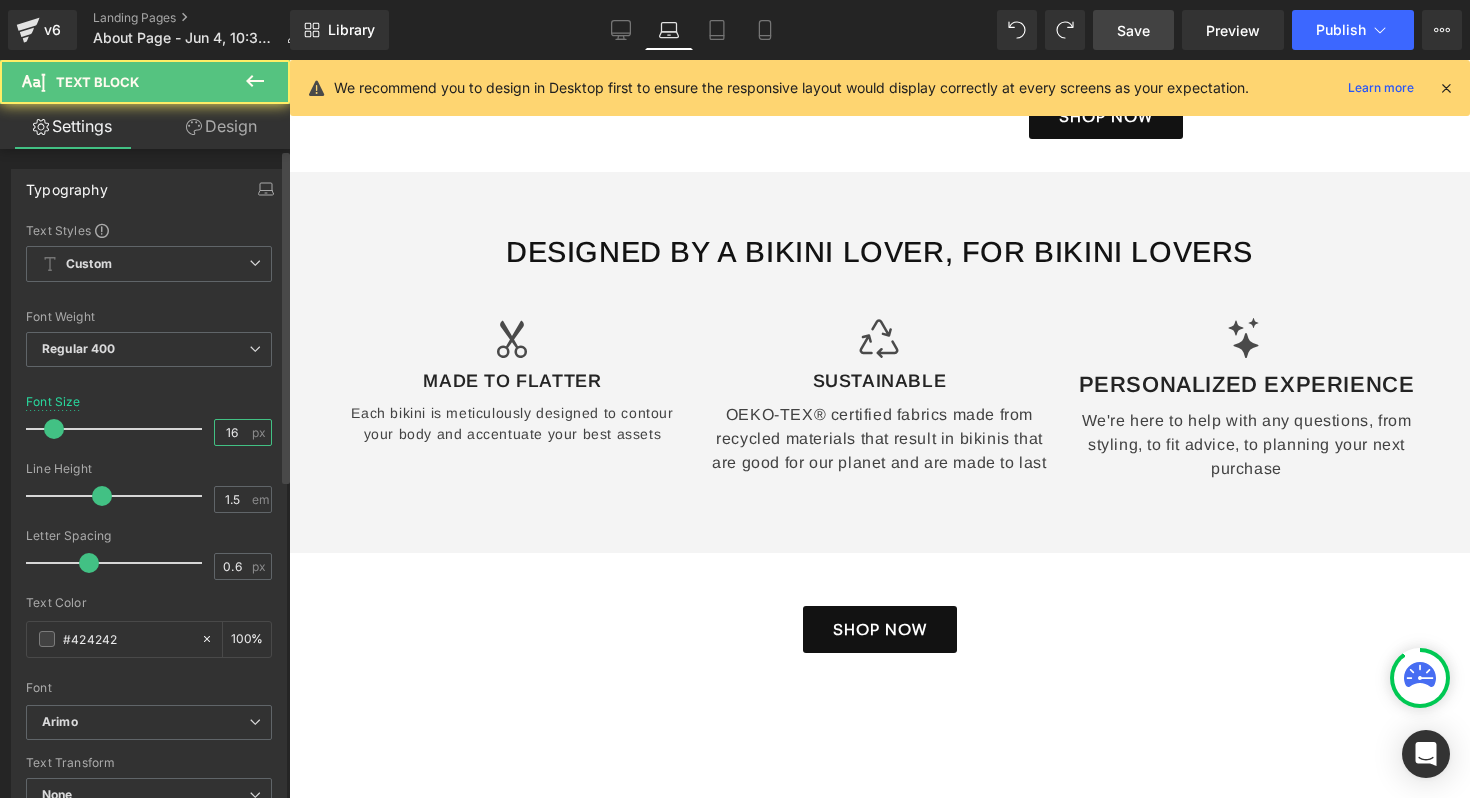 click on "16" at bounding box center [232, 432] 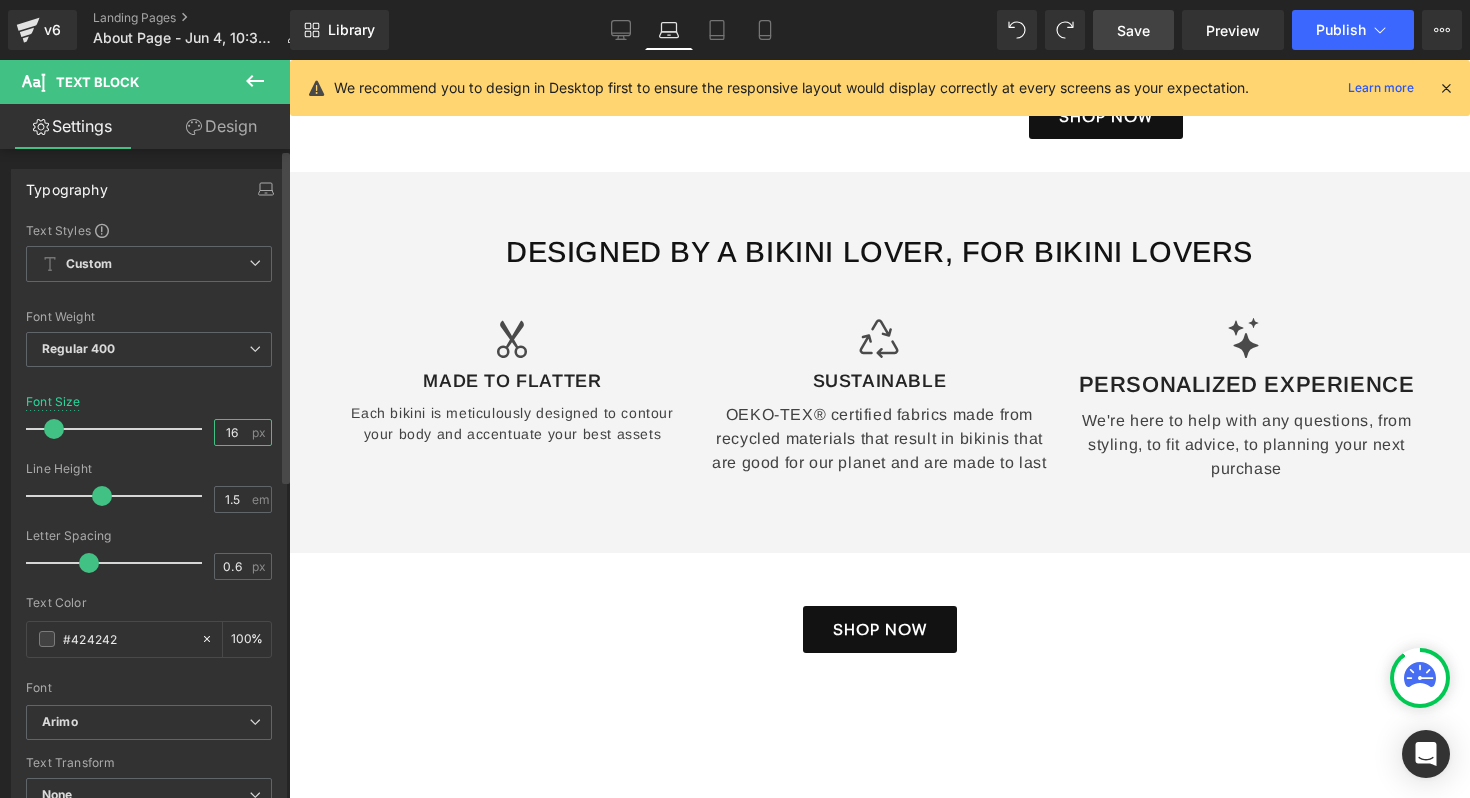 click on "16" at bounding box center (232, 432) 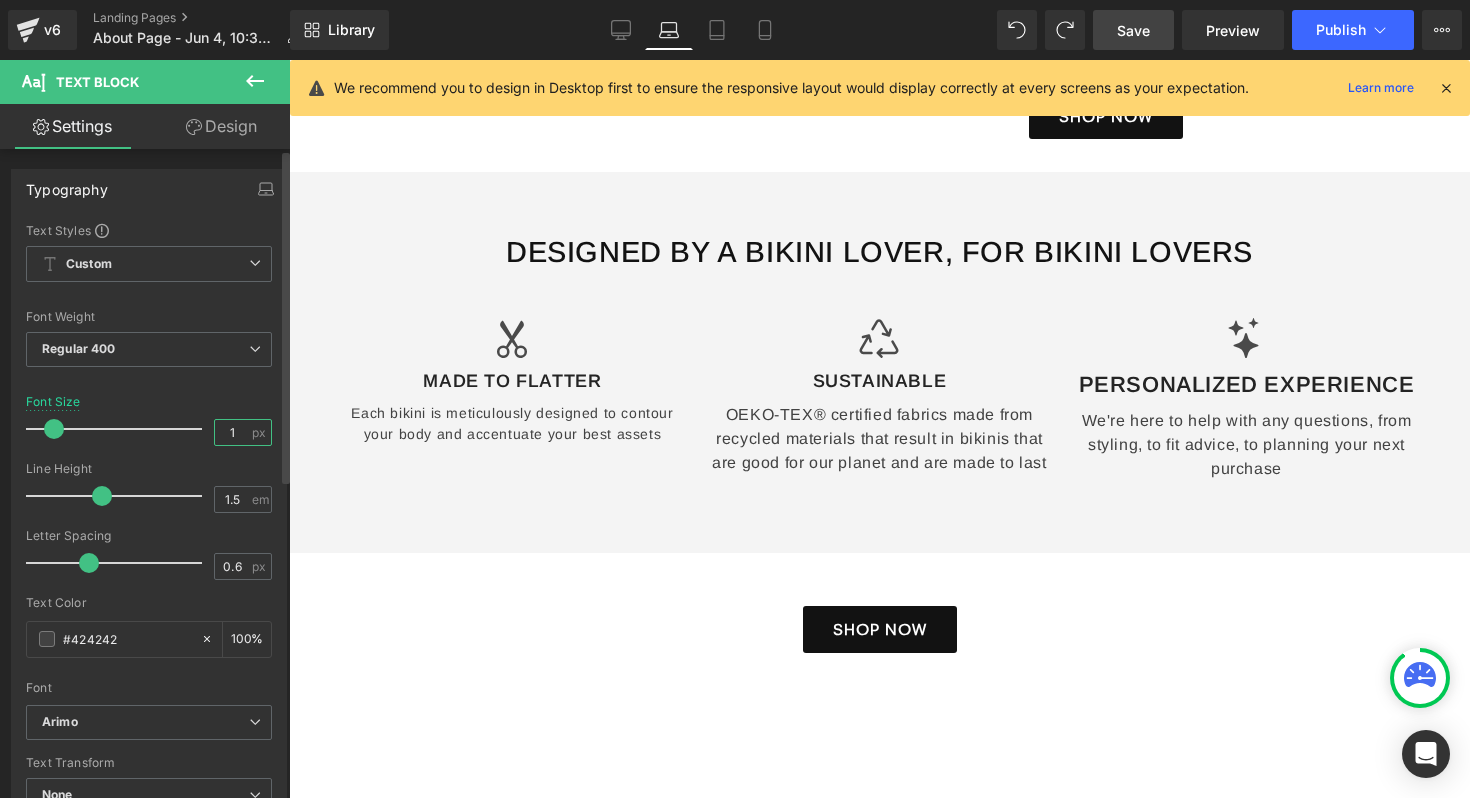 type on "14" 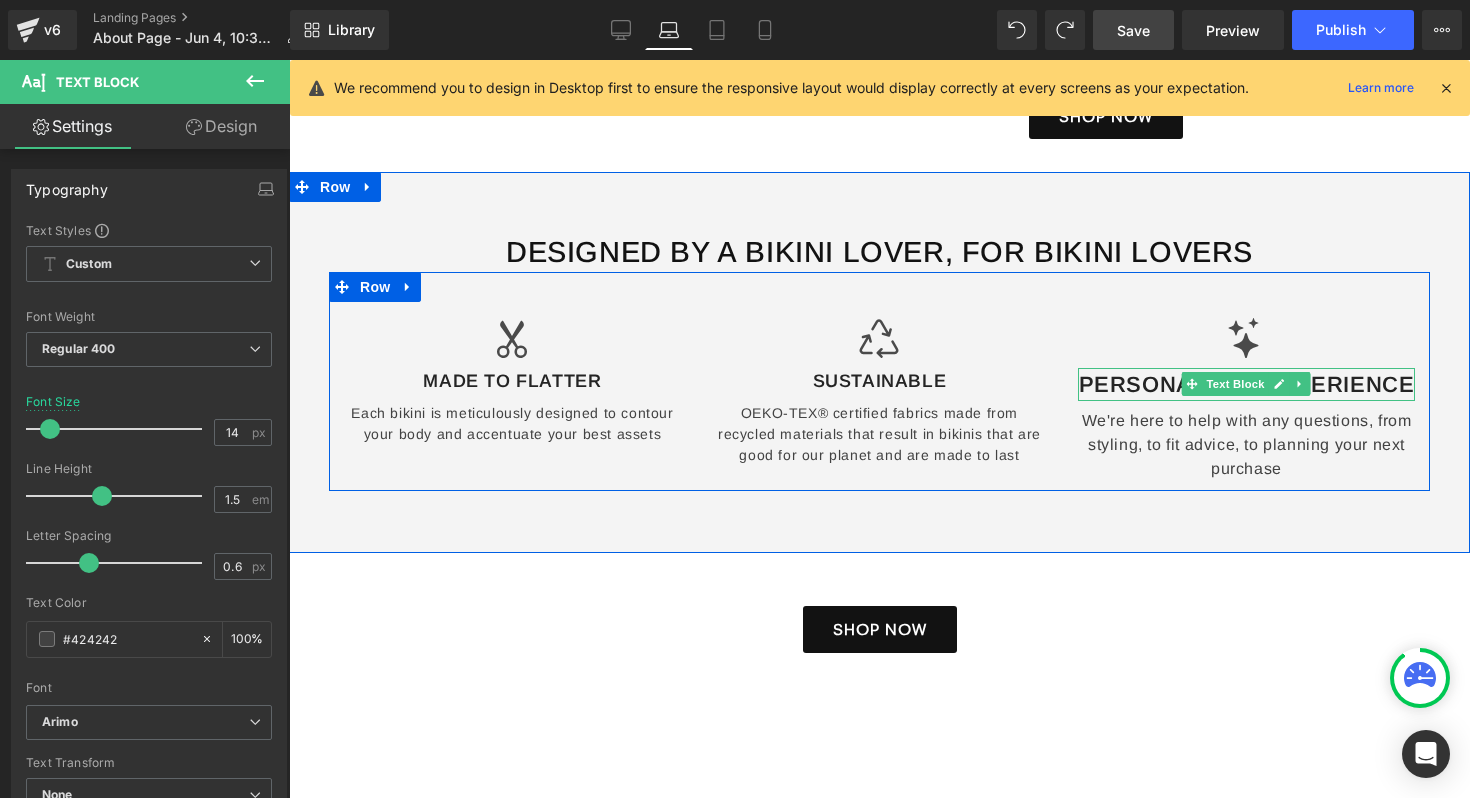 click on "Personalized experience" at bounding box center [1246, 384] 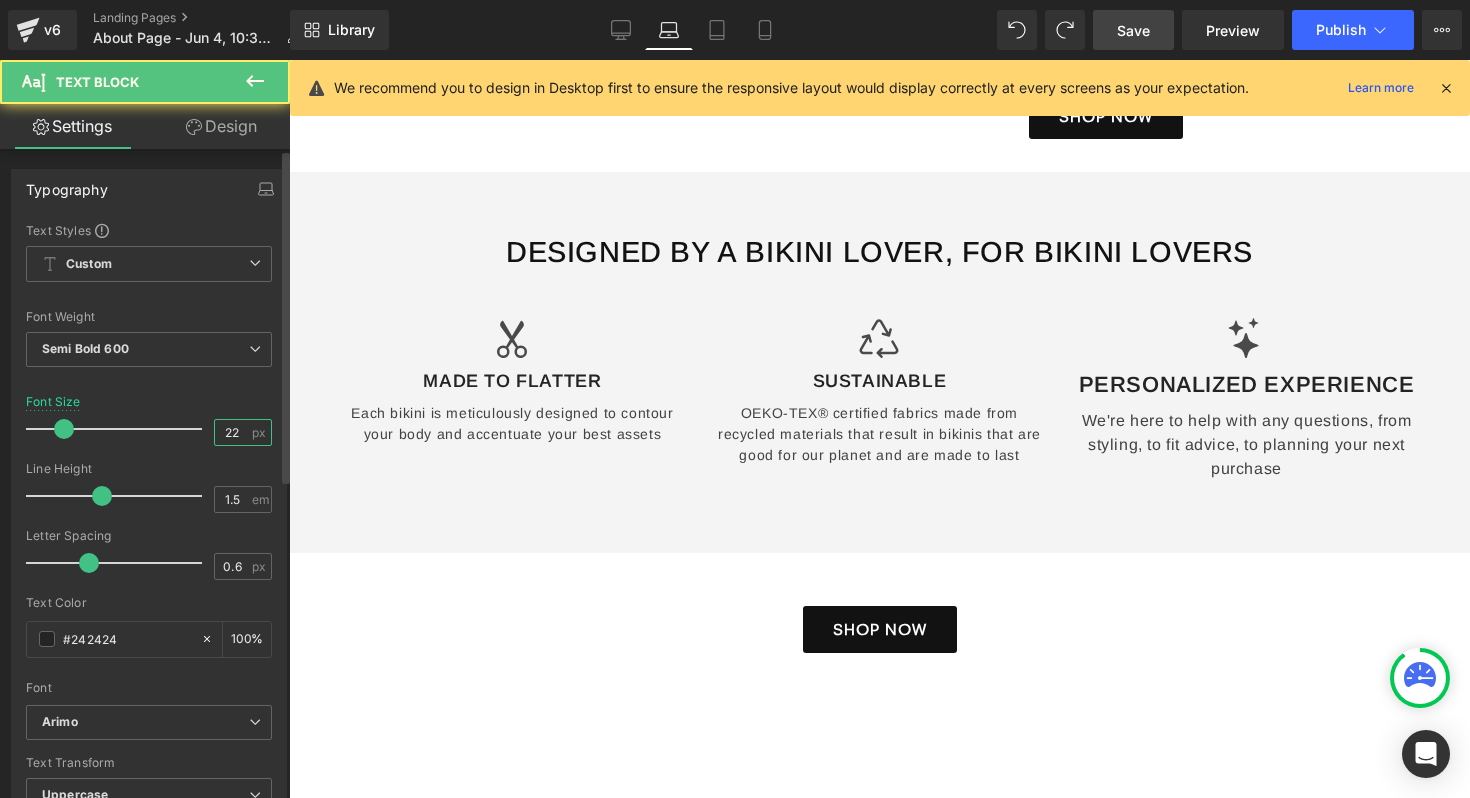 click on "22" at bounding box center [232, 432] 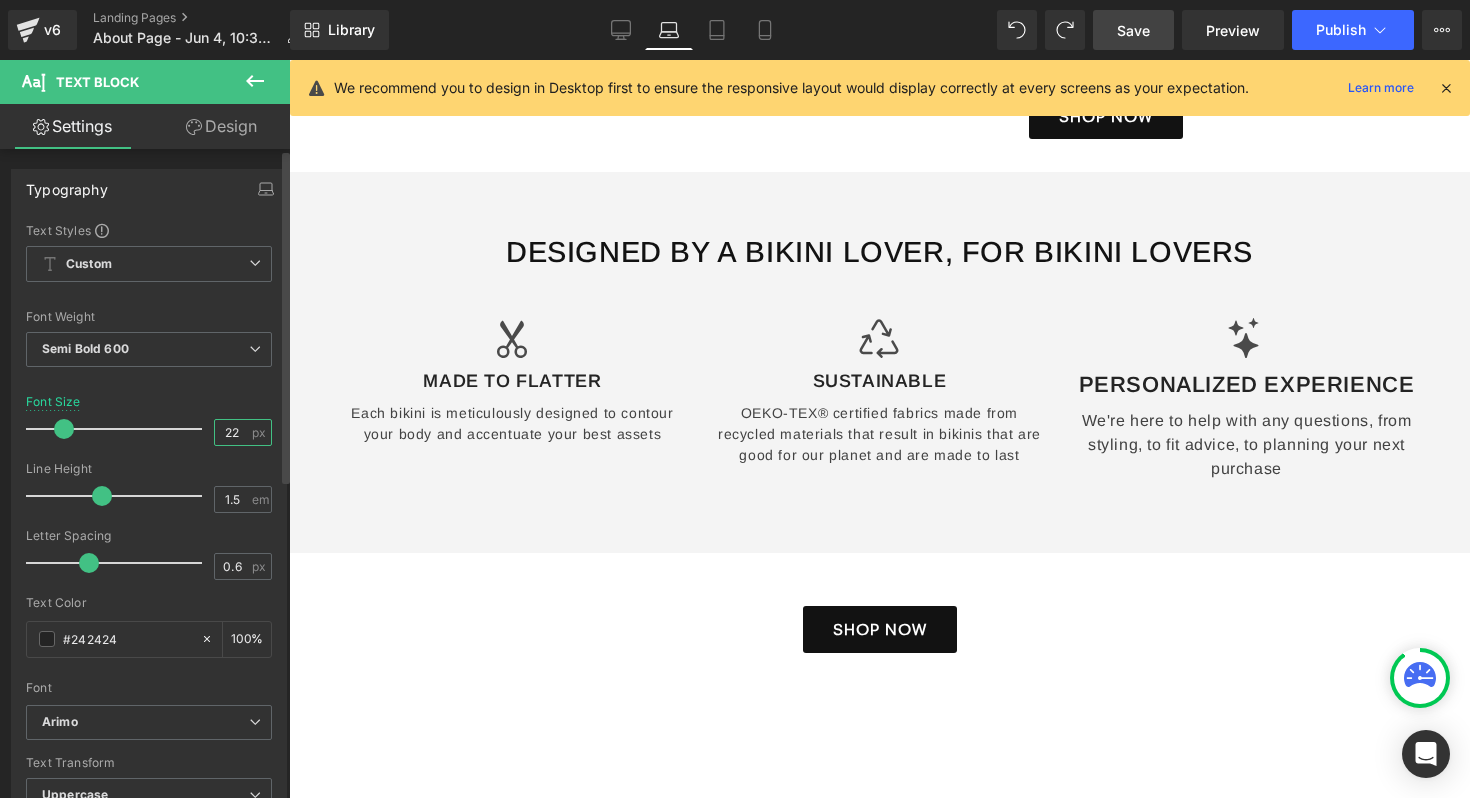 click on "22" at bounding box center (232, 432) 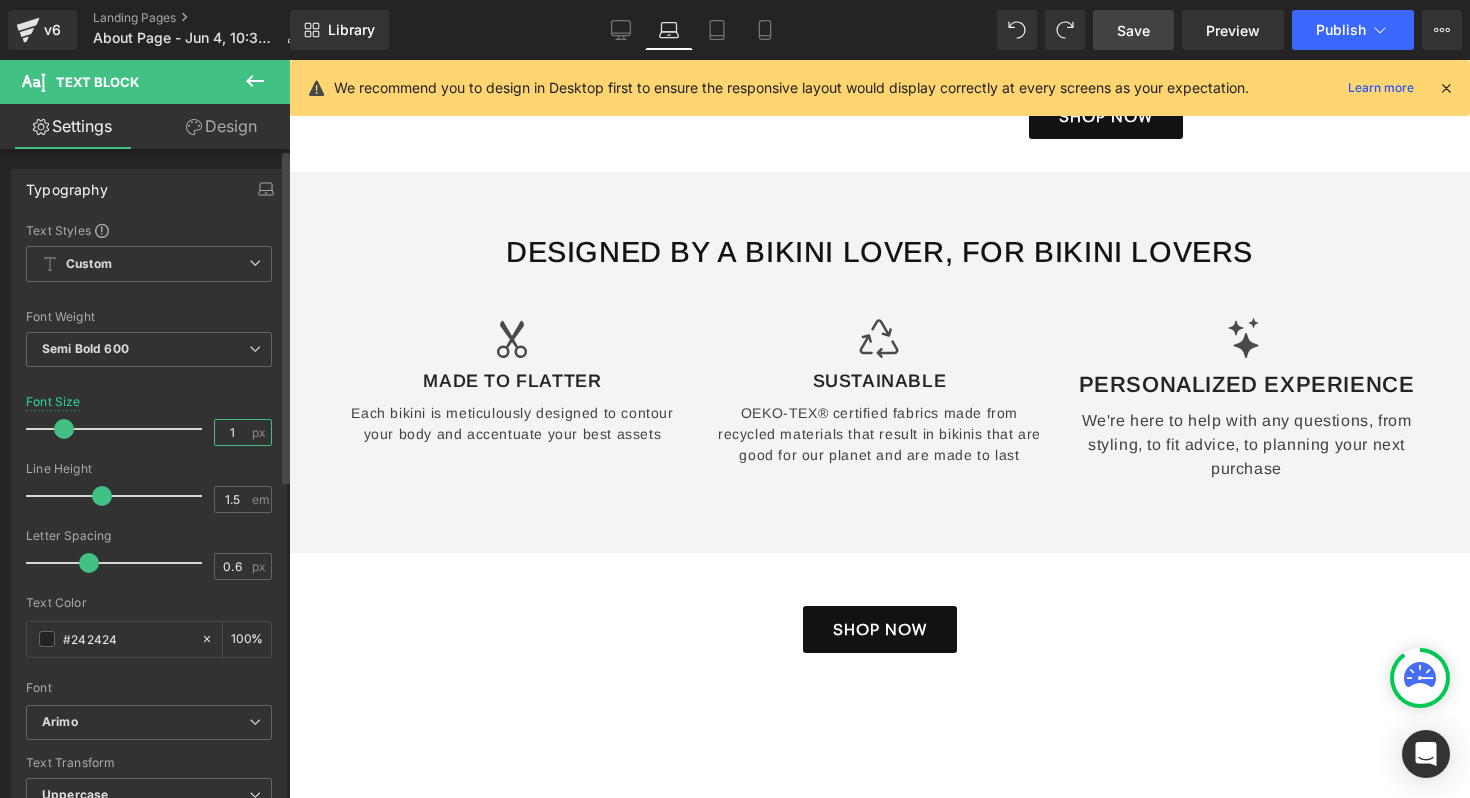 type on "18" 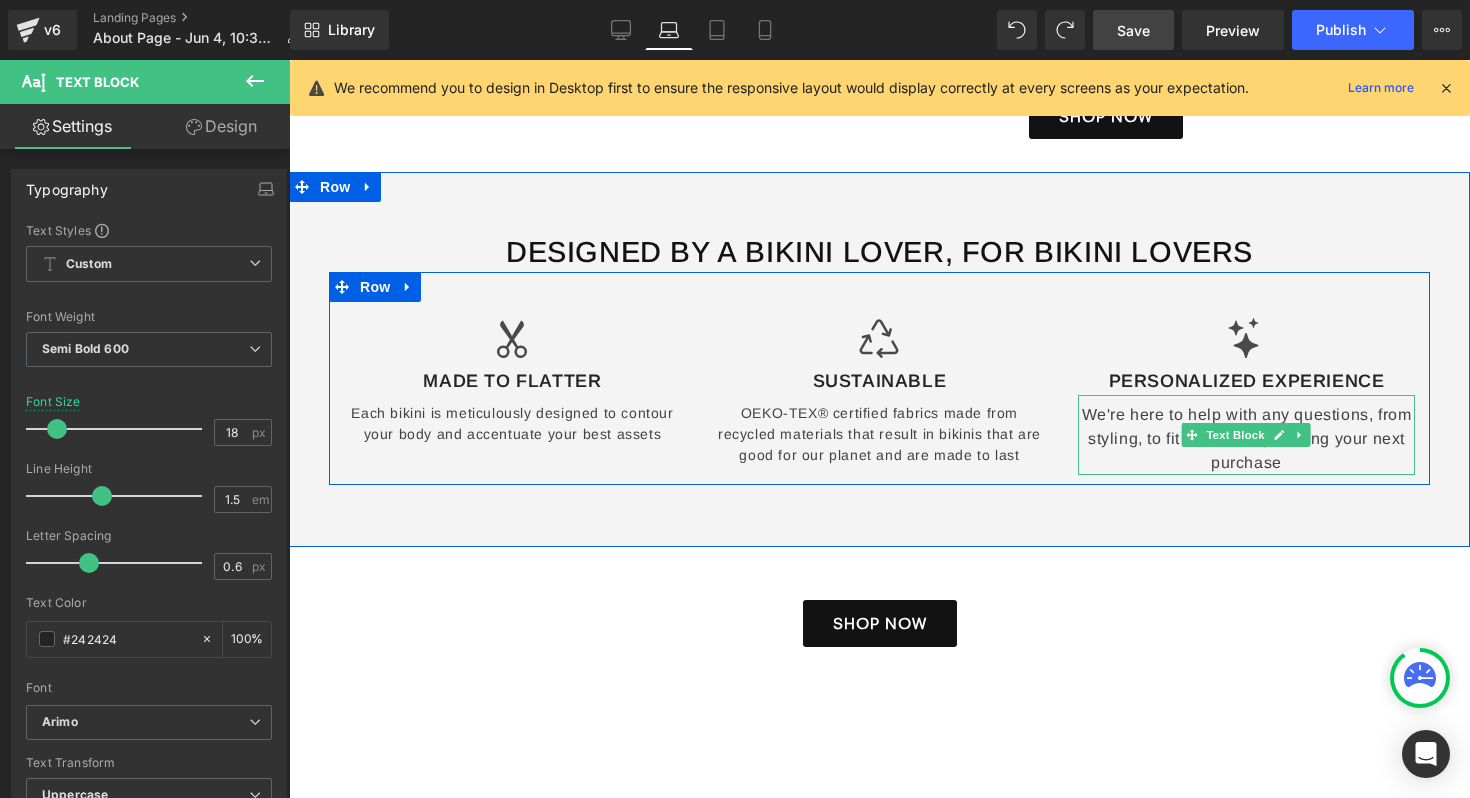 click on "We're here to help with any questions, from styling, to fit advice, to planning your next purchase" at bounding box center [1246, 435] 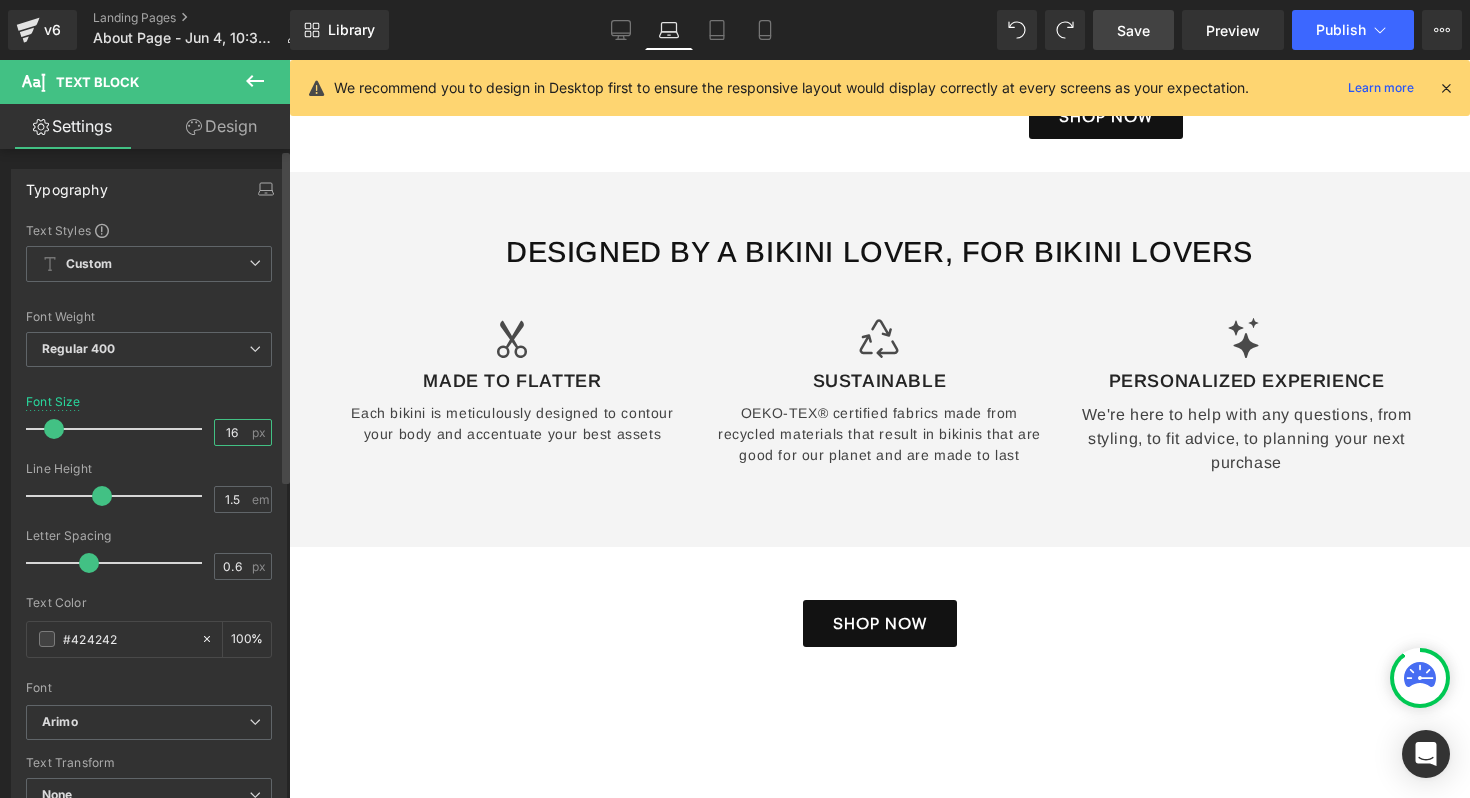 click on "16" at bounding box center [232, 432] 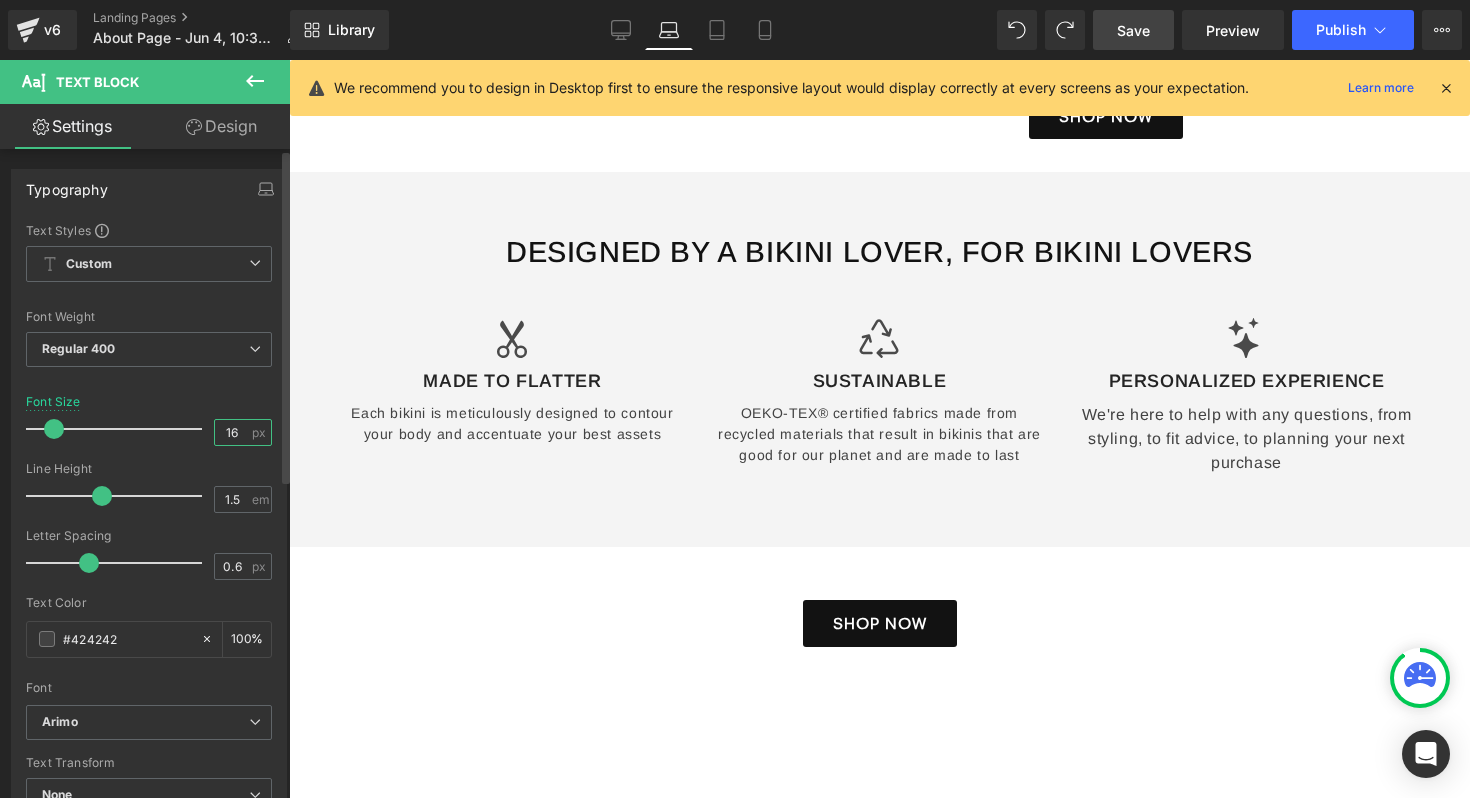 click on "16" at bounding box center (232, 432) 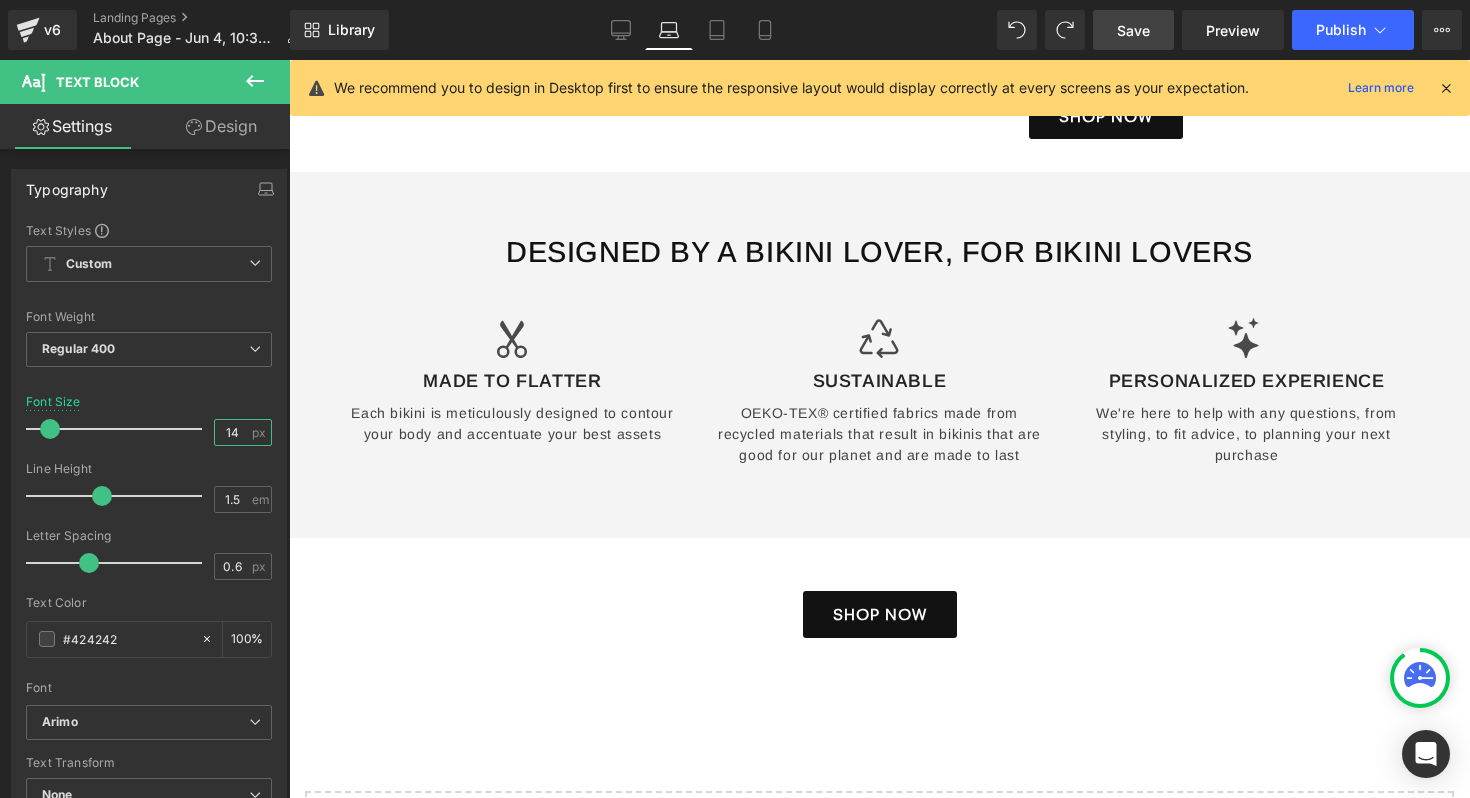 type on "14" 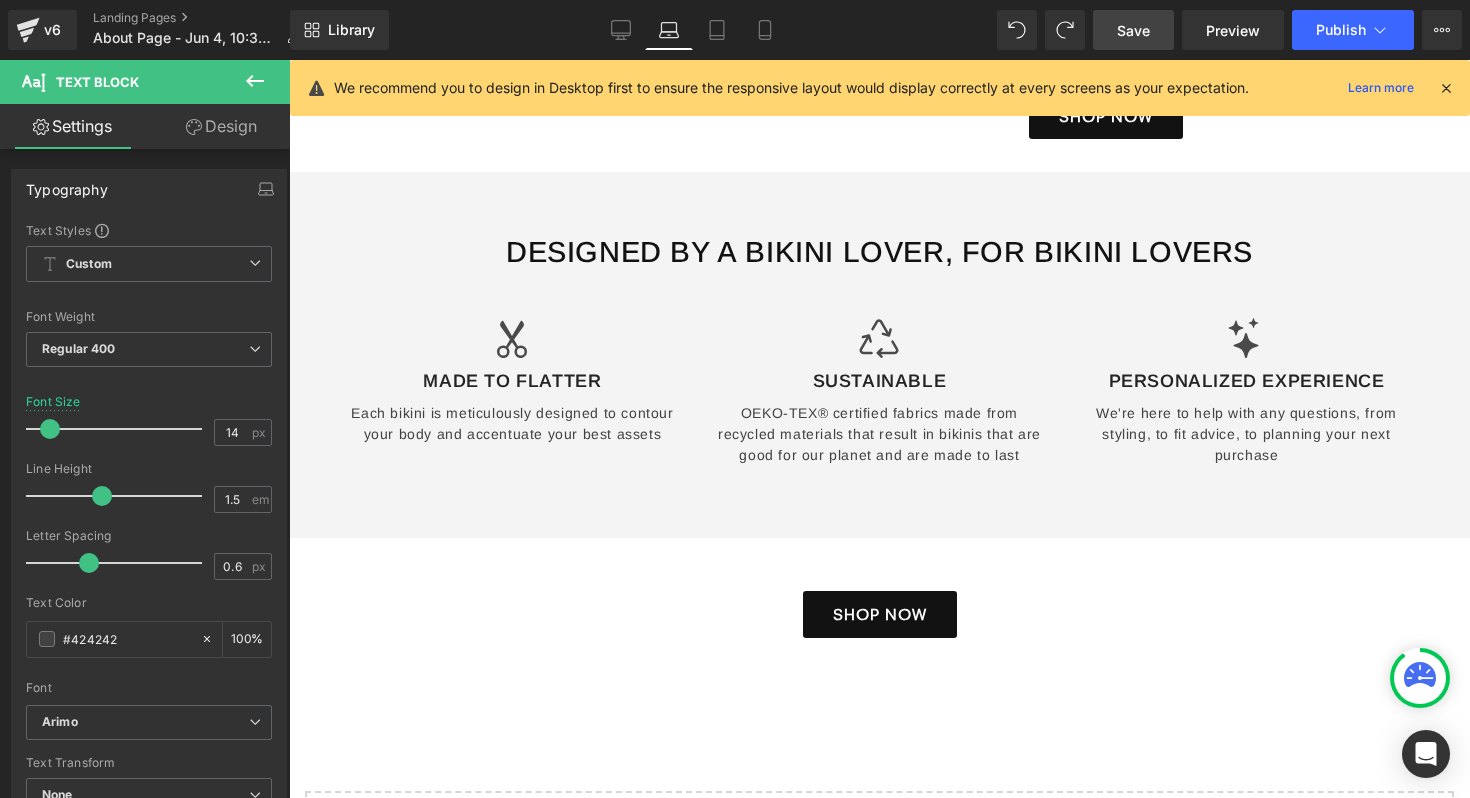 click on "Save" at bounding box center [1133, 30] 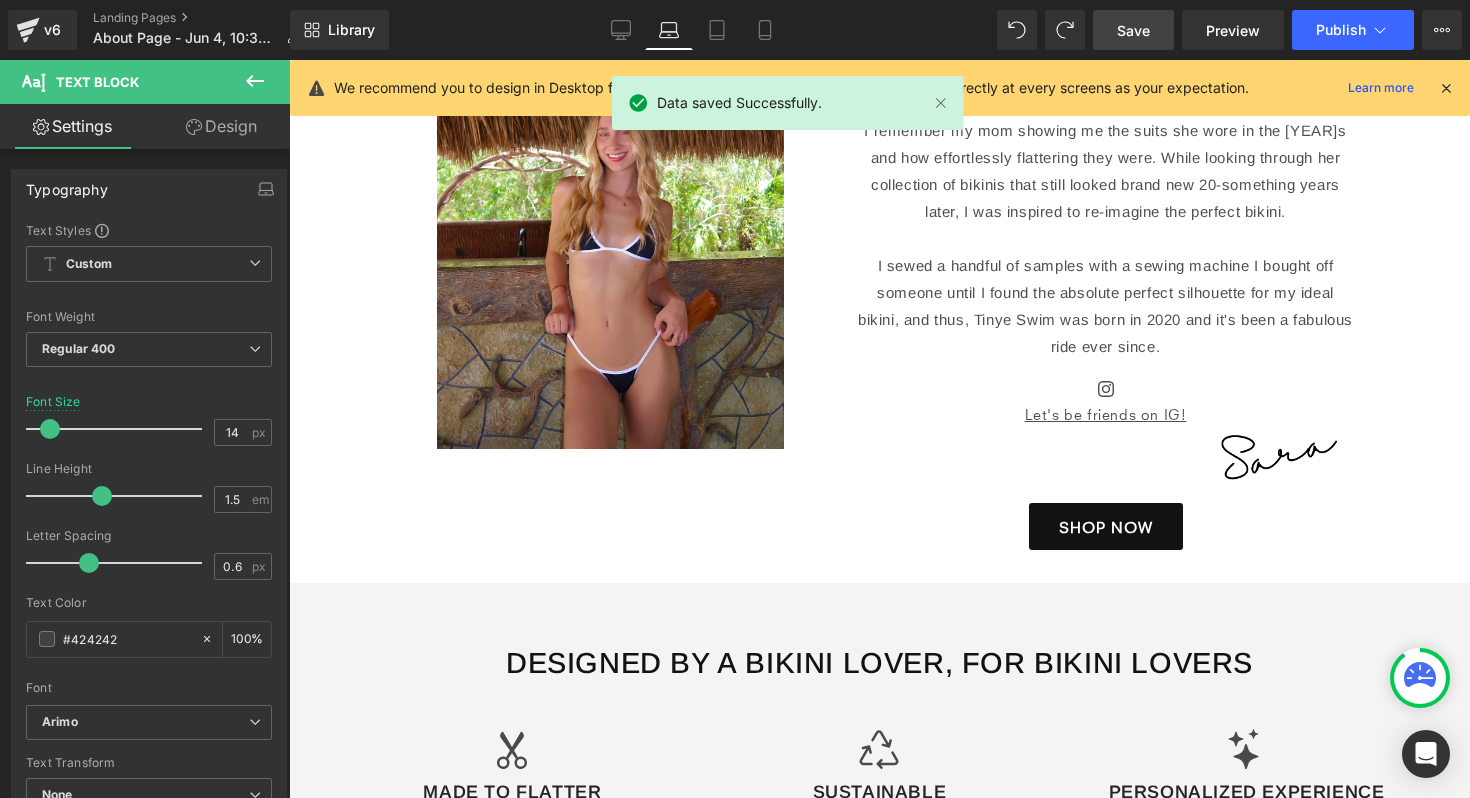 scroll, scrollTop: 0, scrollLeft: 0, axis: both 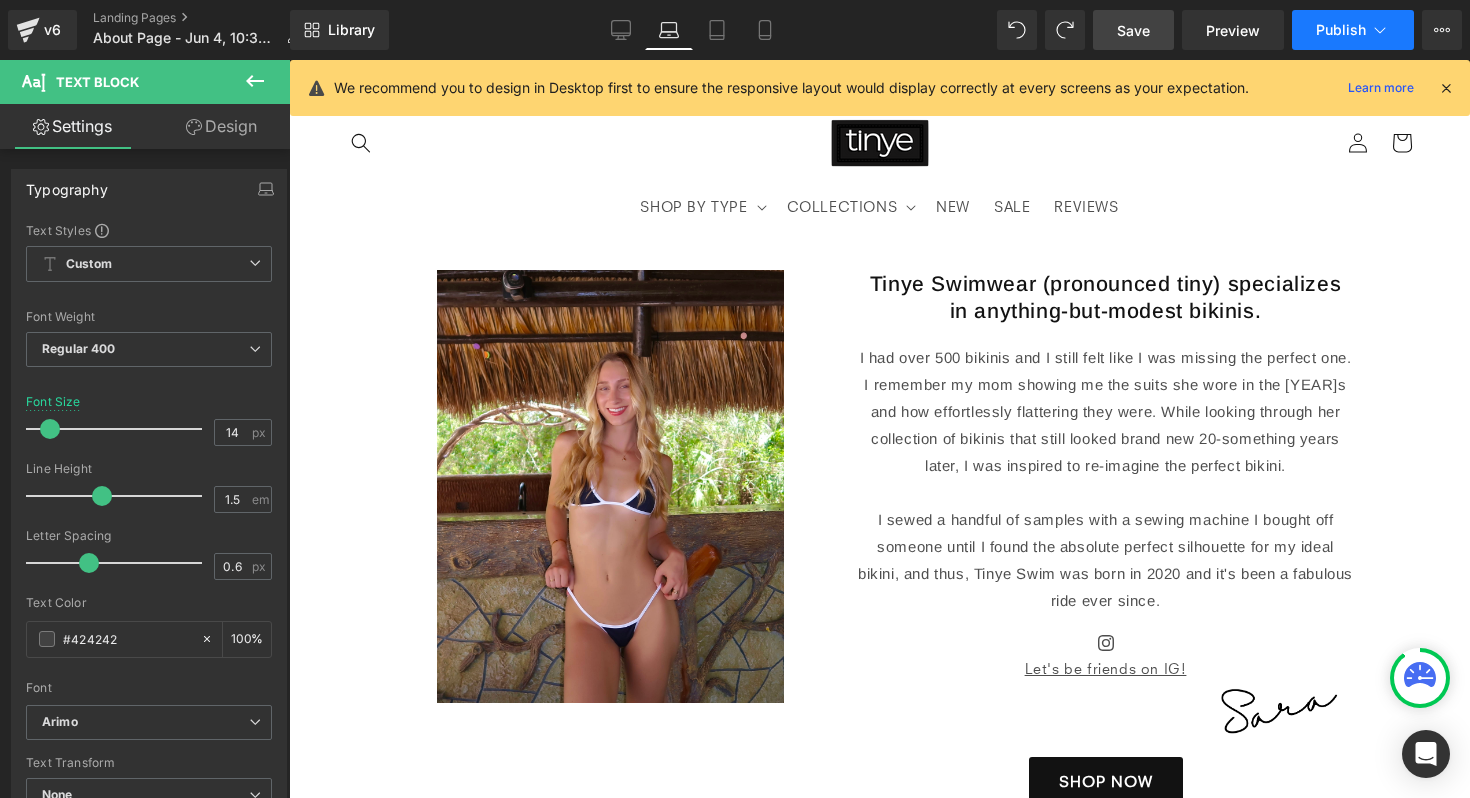 click on "Publish" at bounding box center (1341, 30) 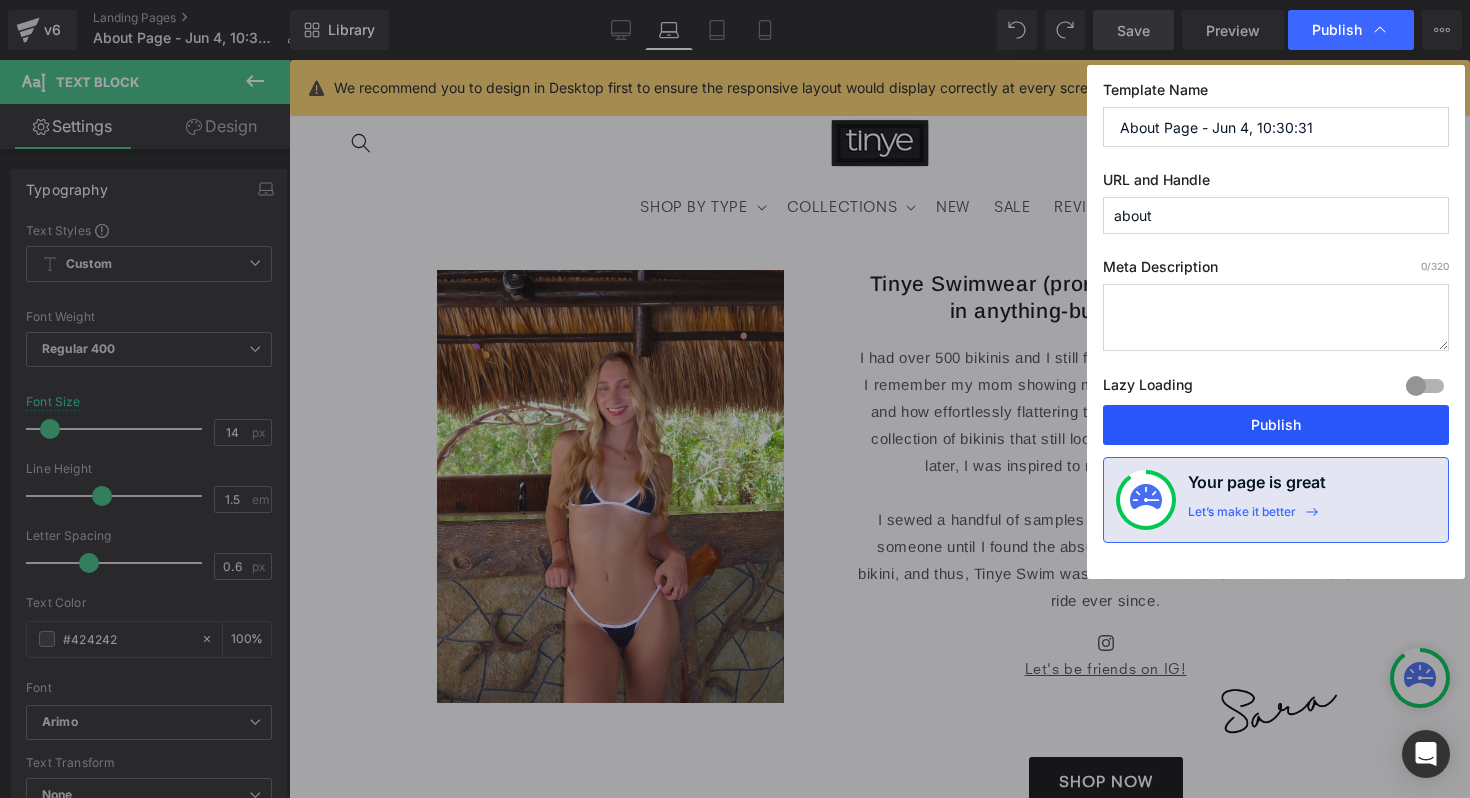click on "Publish" at bounding box center (1276, 425) 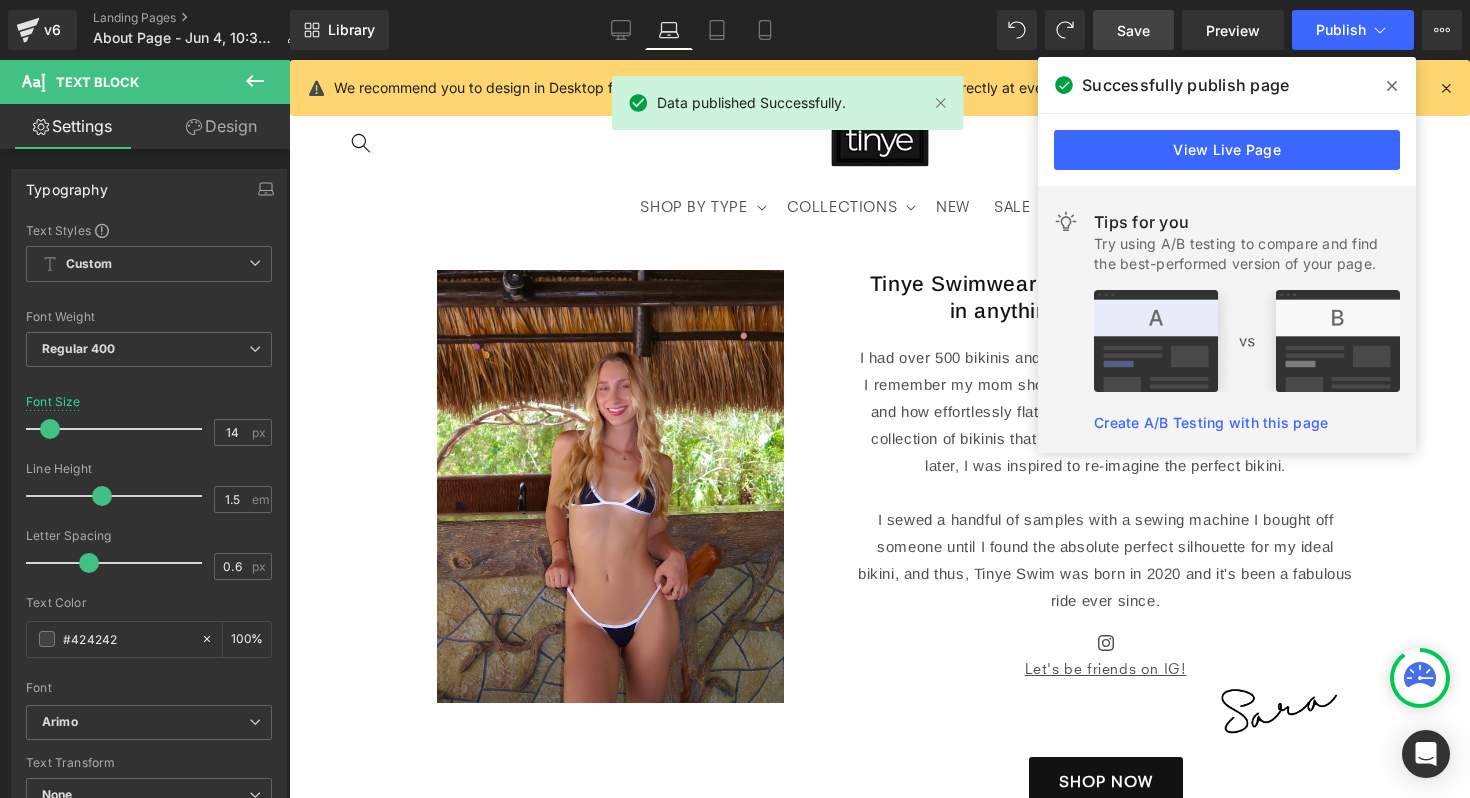 click 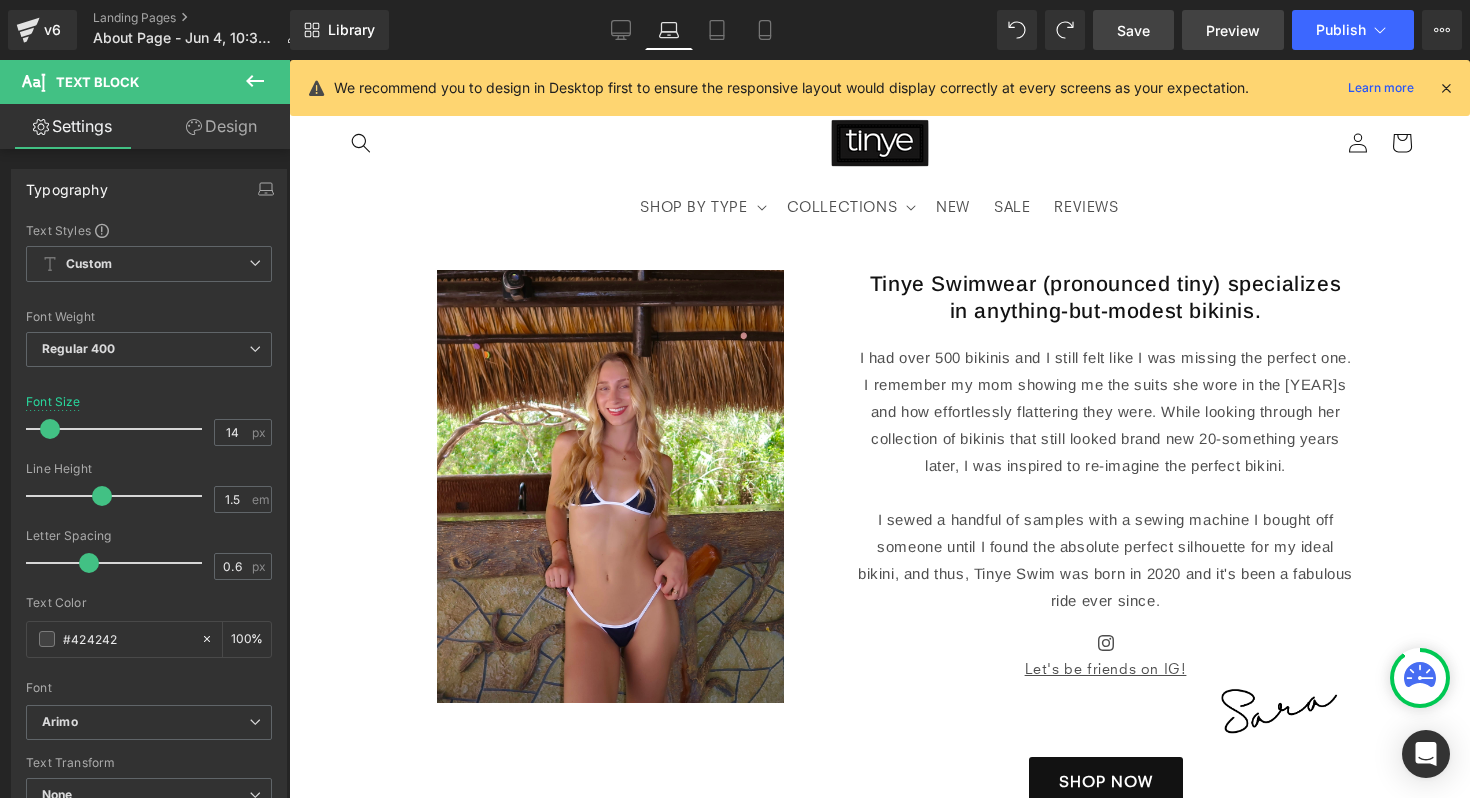 click on "Preview" at bounding box center (1233, 30) 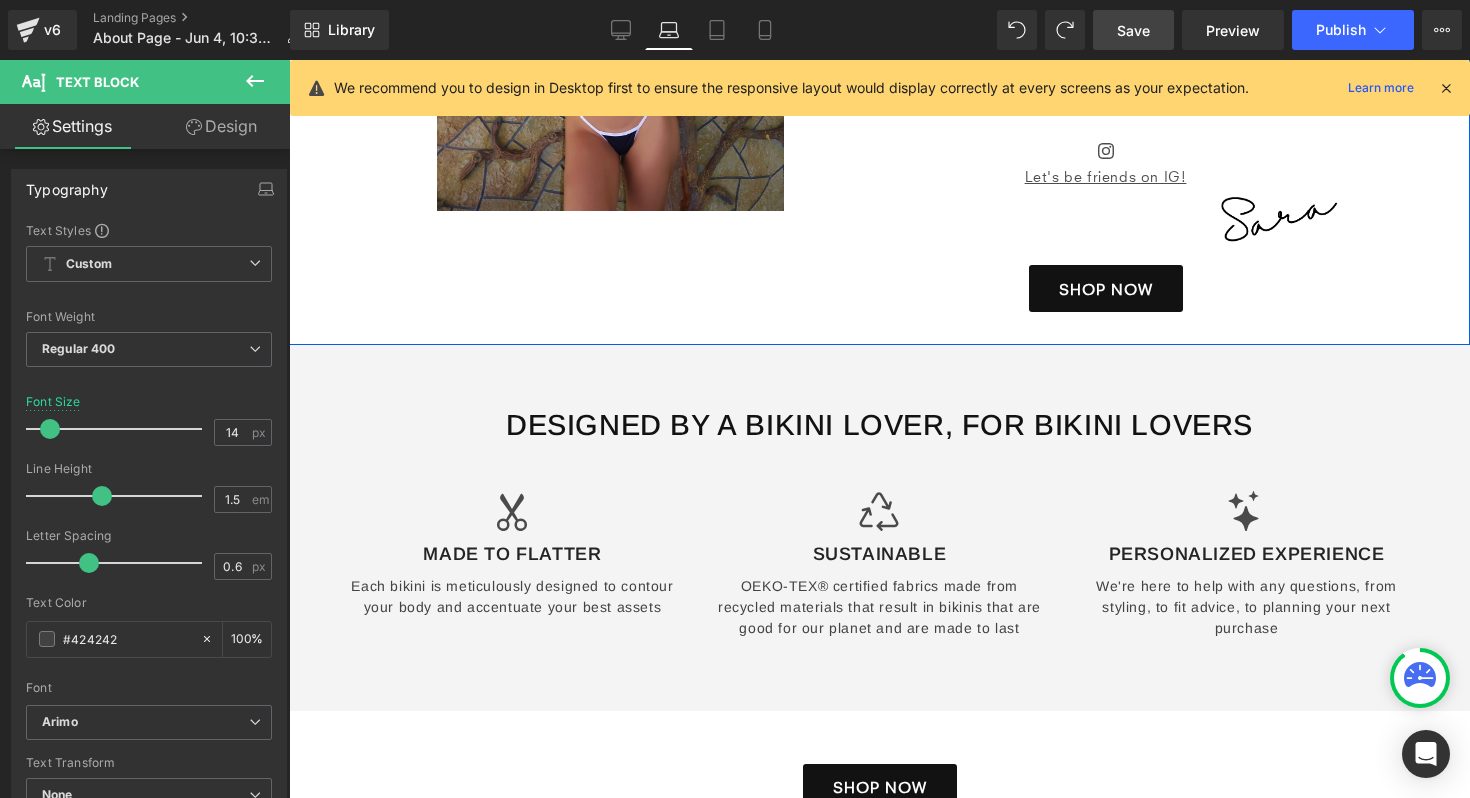 scroll, scrollTop: 608, scrollLeft: 0, axis: vertical 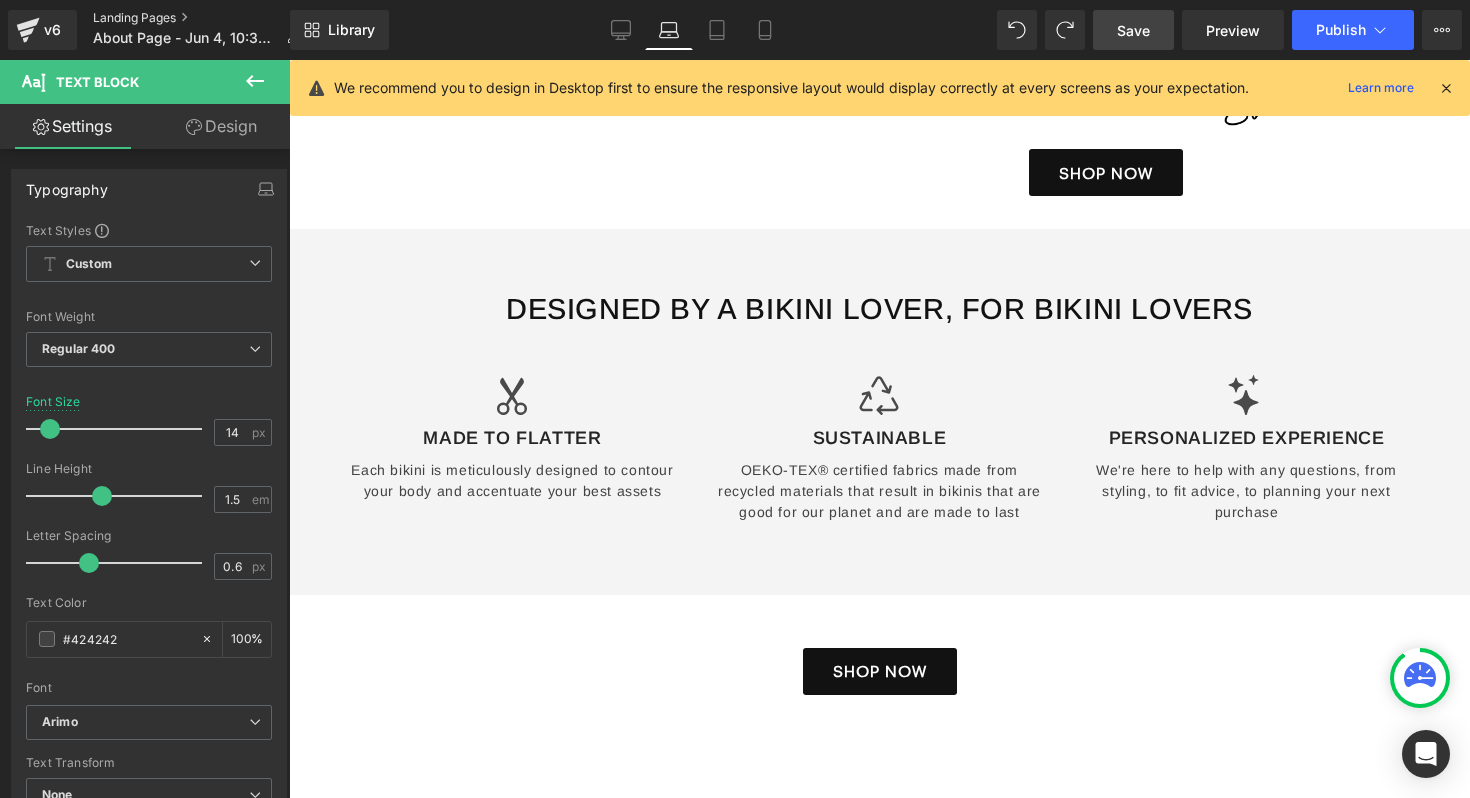 click on "Landing Pages" at bounding box center [204, 18] 